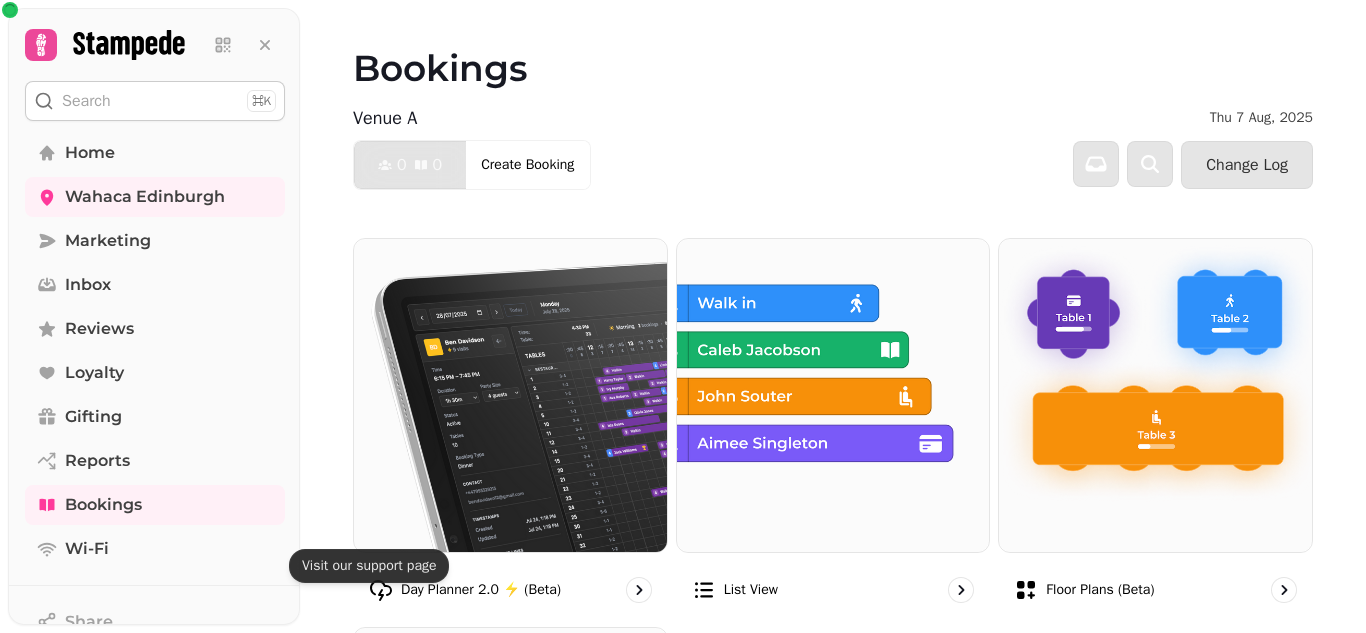 scroll, scrollTop: 0, scrollLeft: 0, axis: both 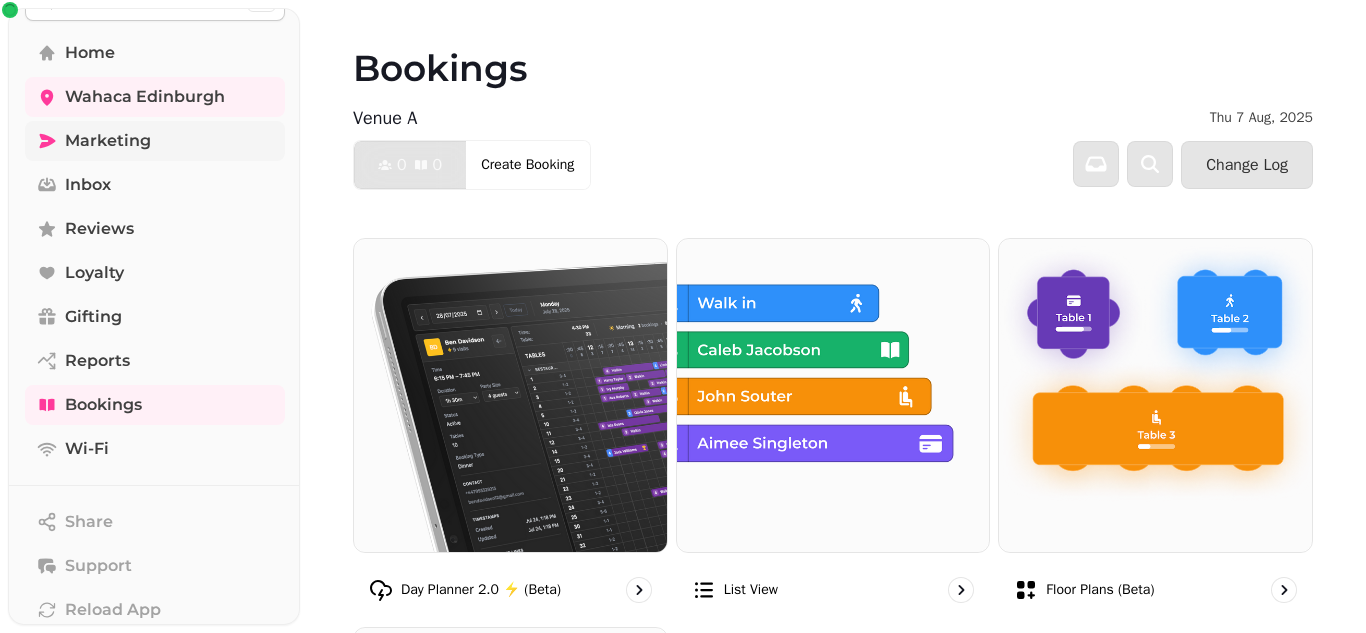 click on "Marketing" at bounding box center (108, 141) 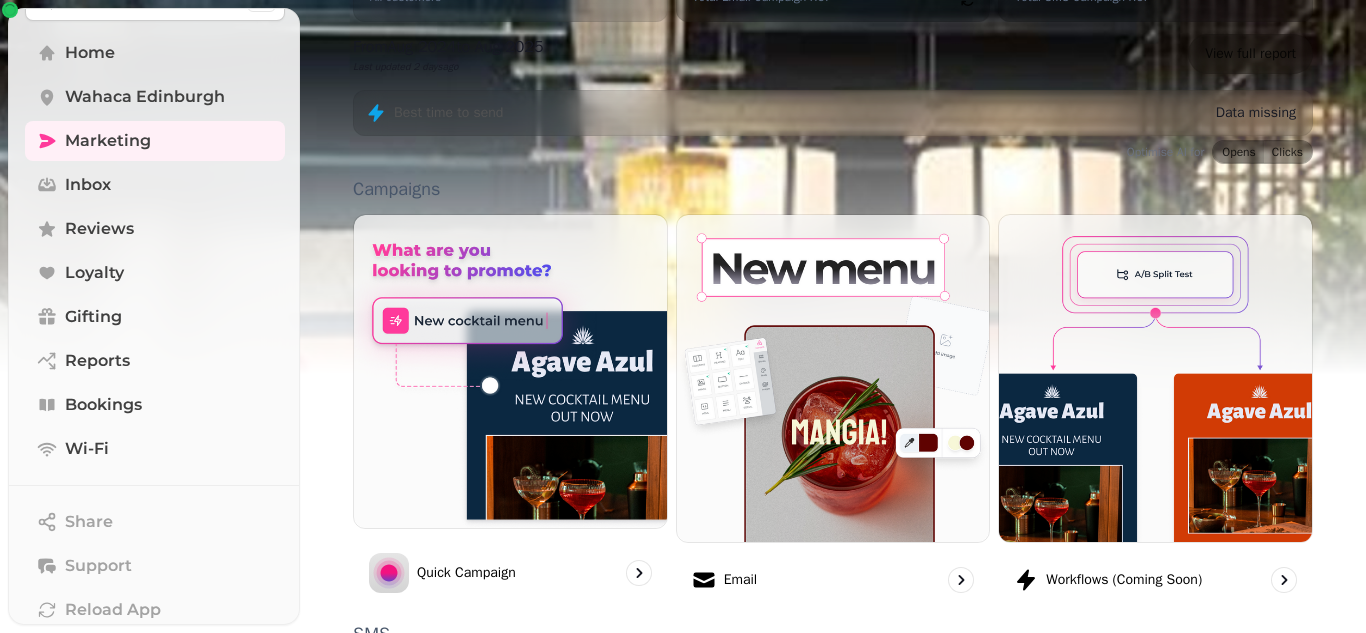 scroll, scrollTop: 0, scrollLeft: 0, axis: both 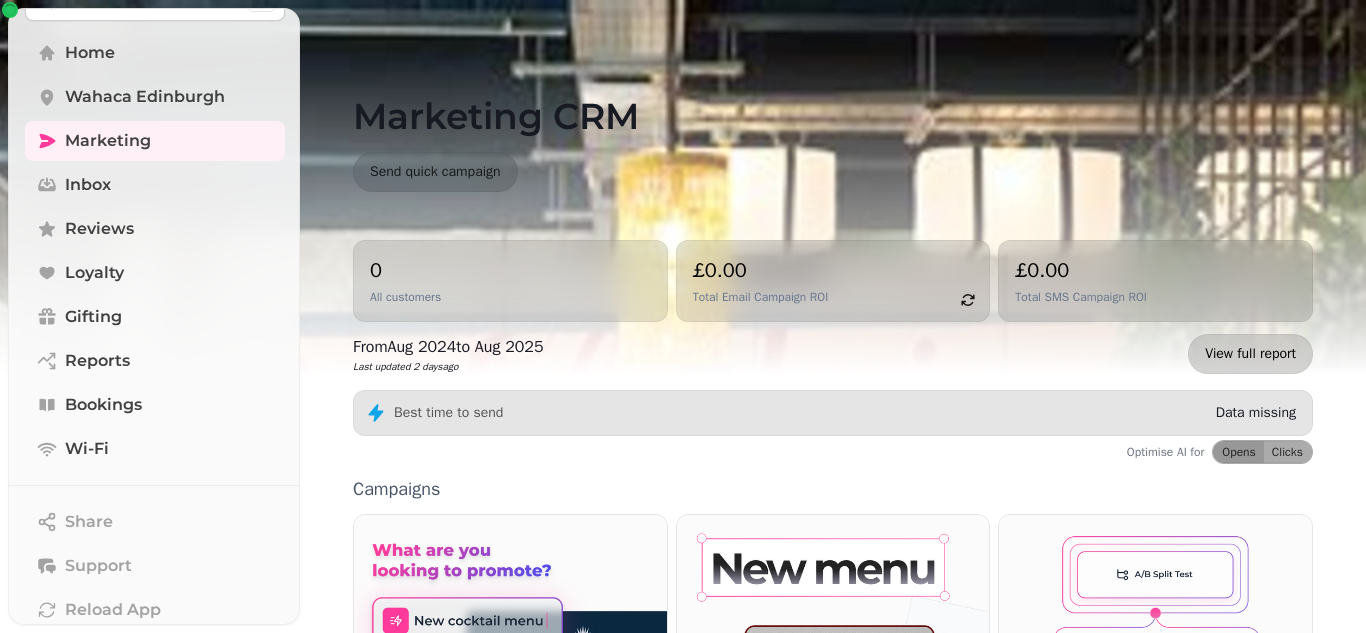 click on "View full report" at bounding box center [1250, 354] 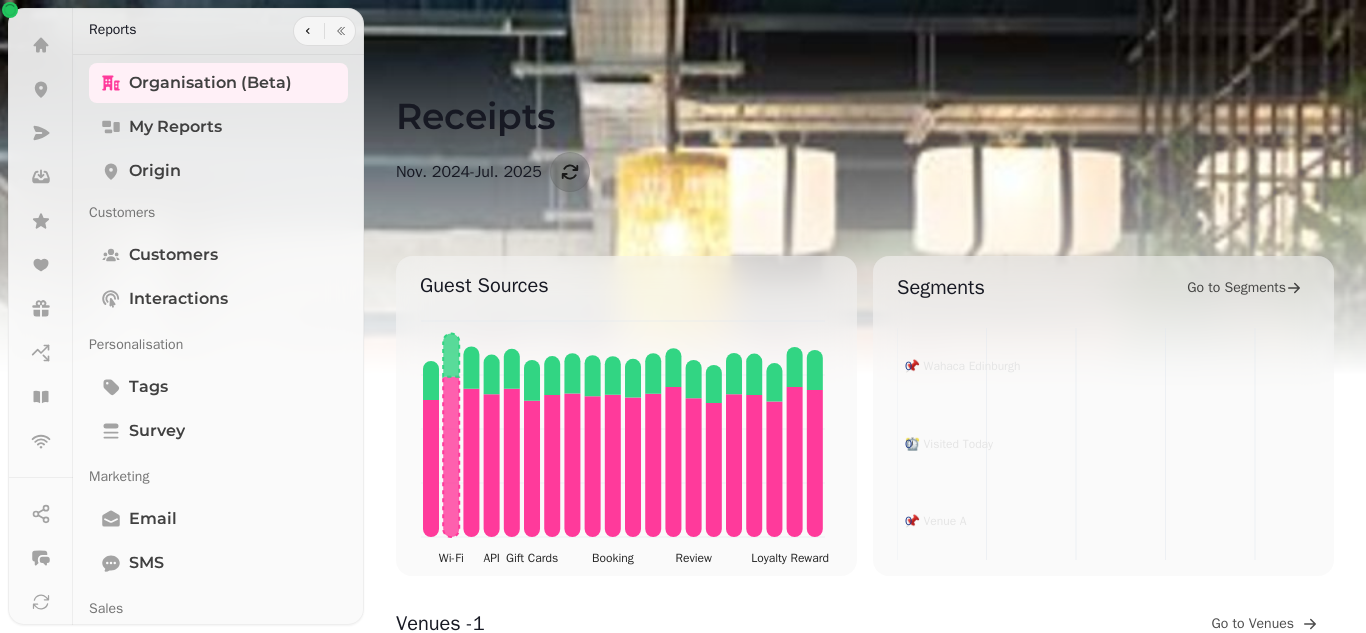 click on "Guest Sources" at bounding box center (588, 286) 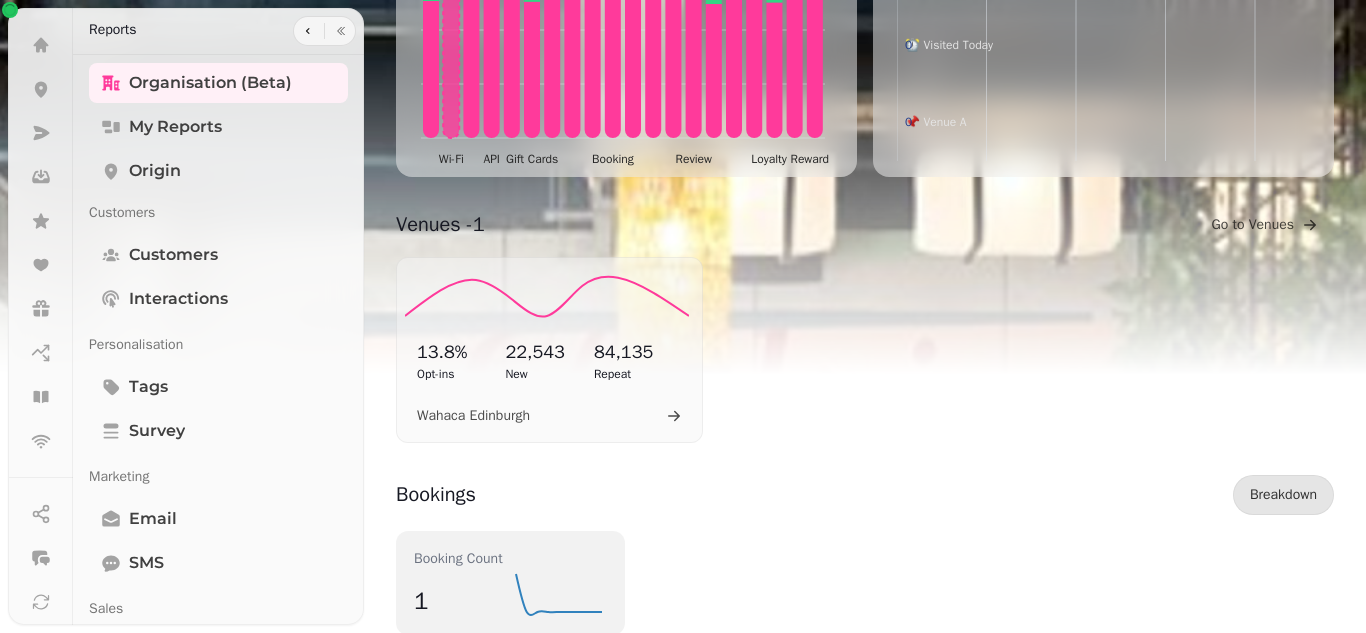 scroll, scrollTop: 400, scrollLeft: 0, axis: vertical 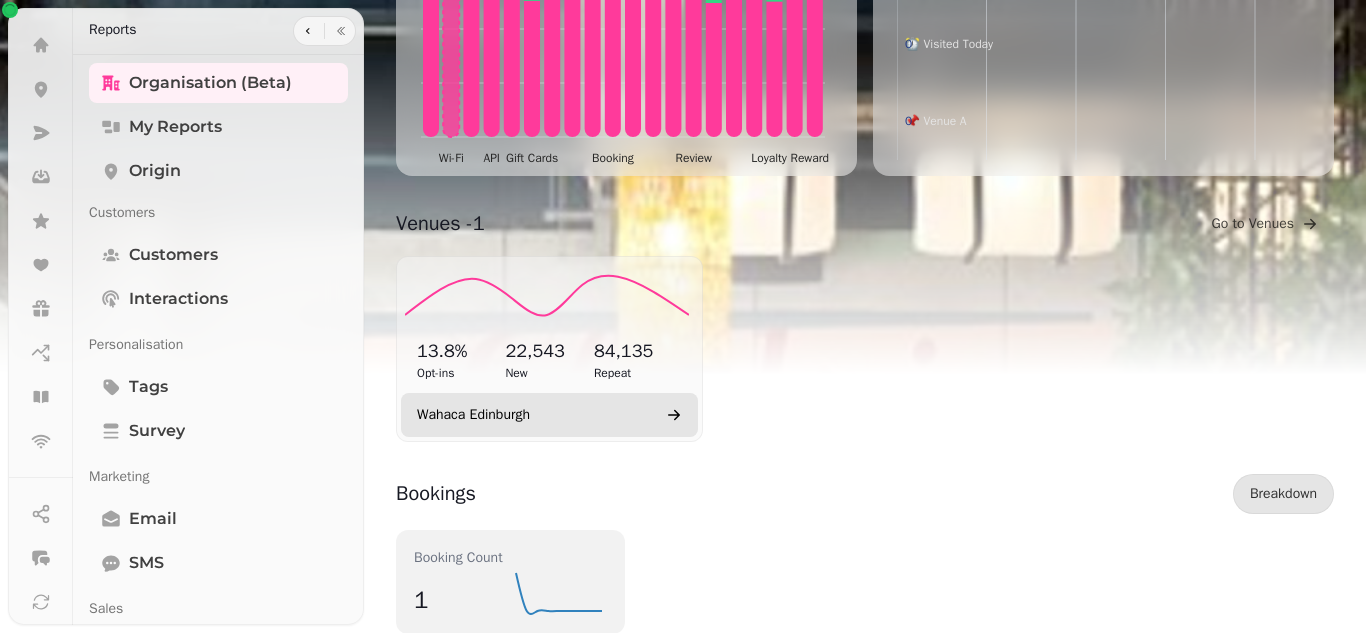 click 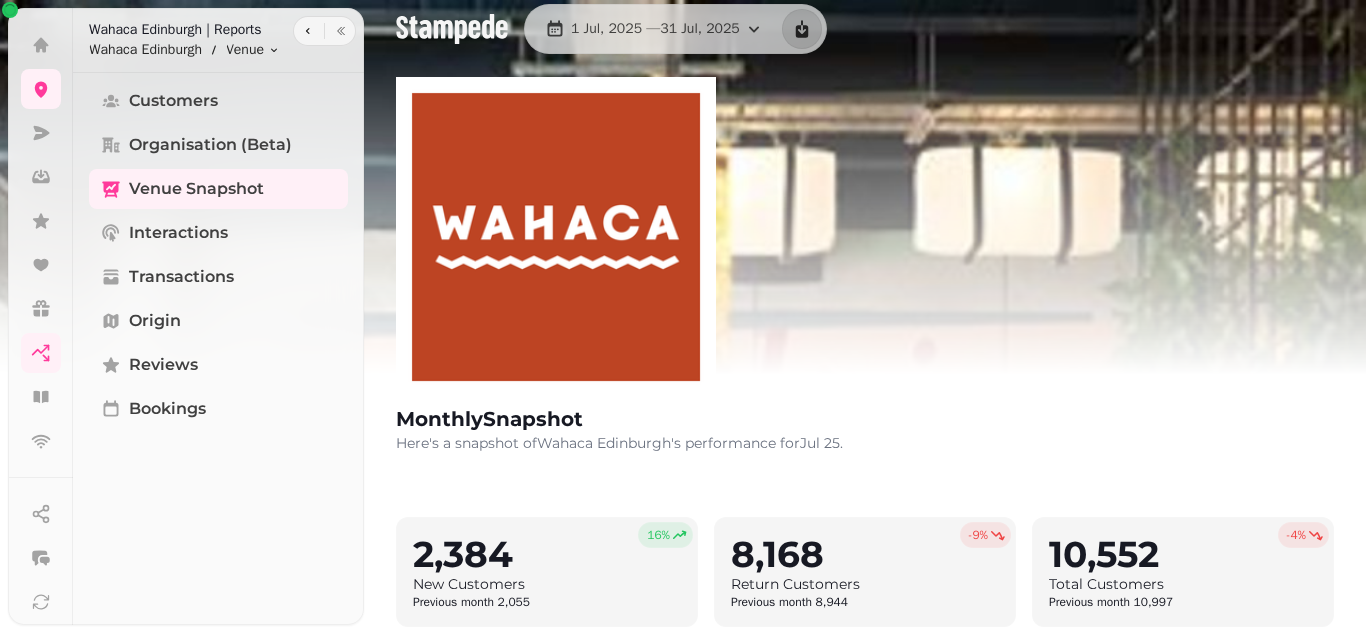 scroll, scrollTop: 0, scrollLeft: 0, axis: both 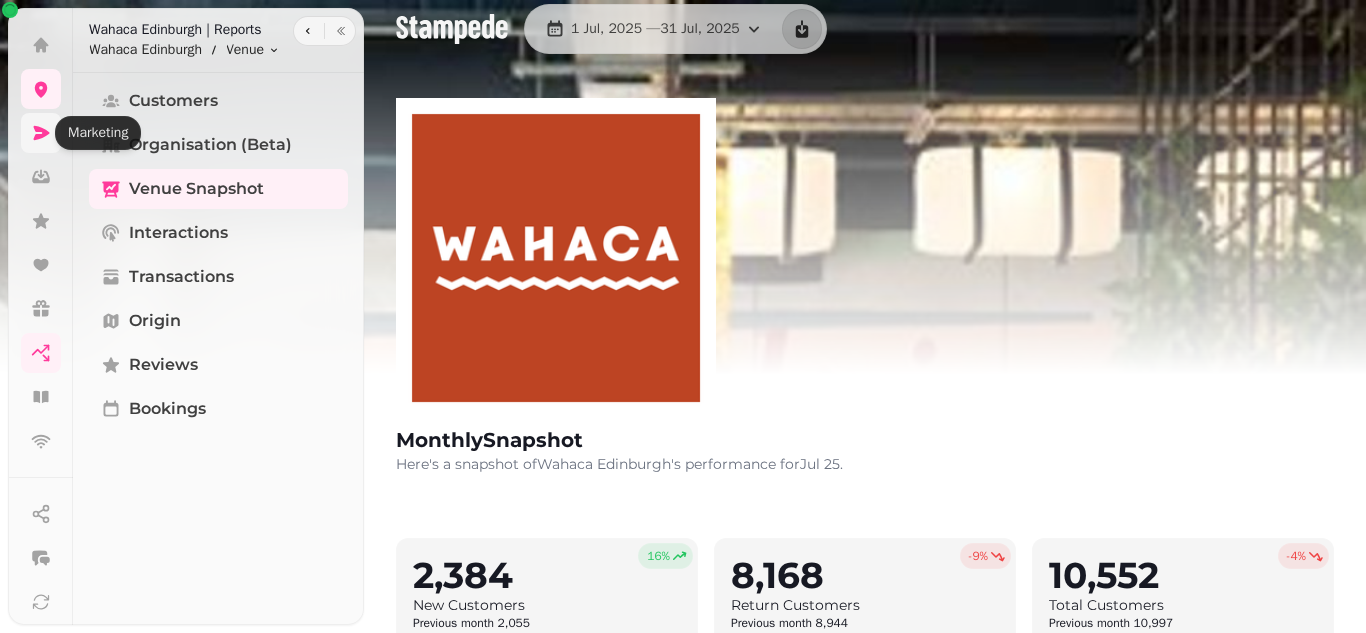 click 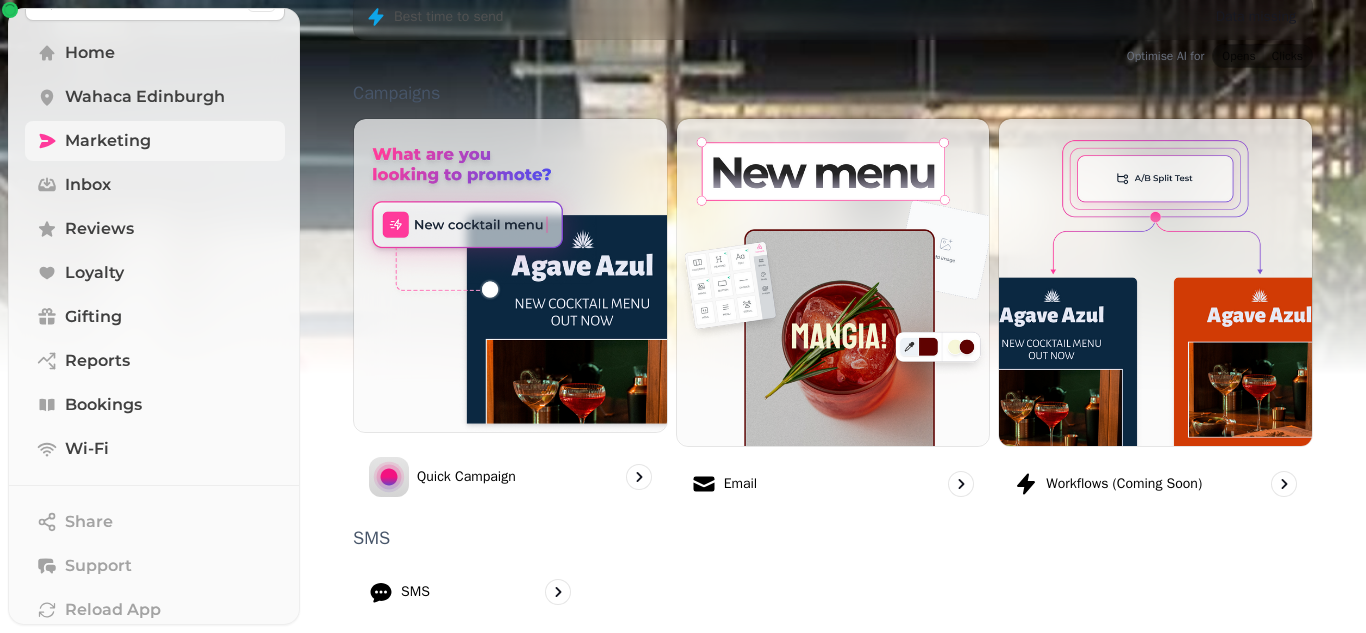 scroll, scrollTop: 400, scrollLeft: 0, axis: vertical 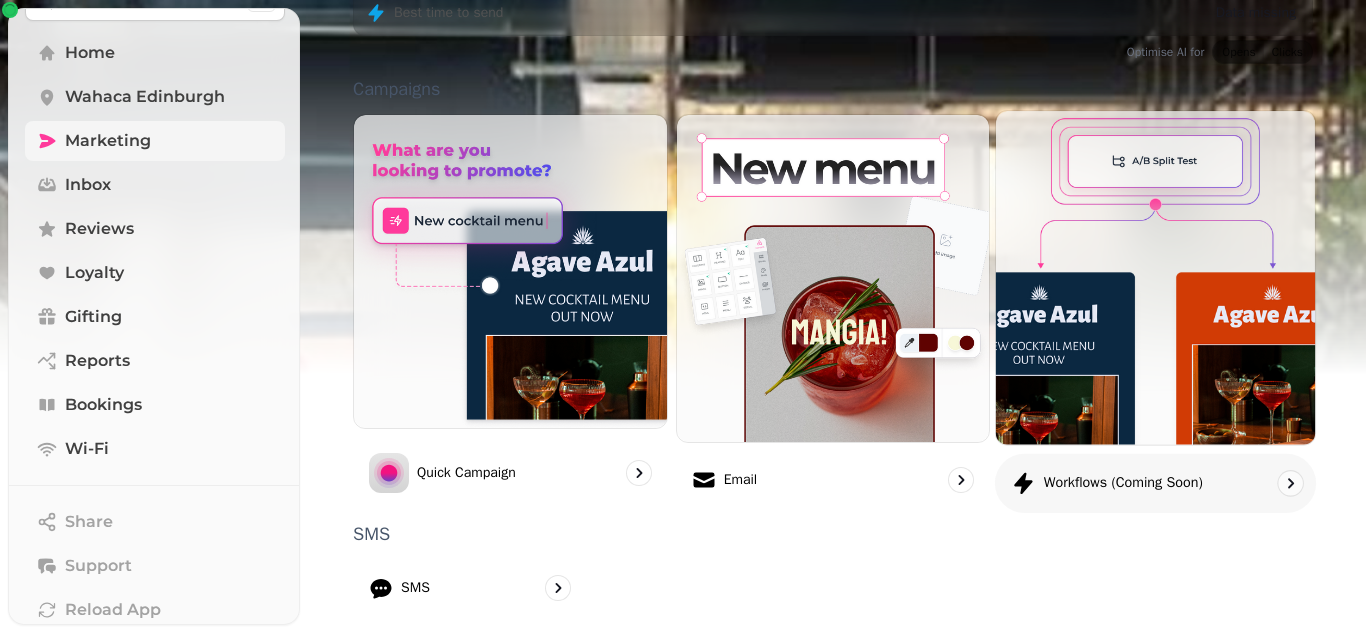click at bounding box center (1155, 277) 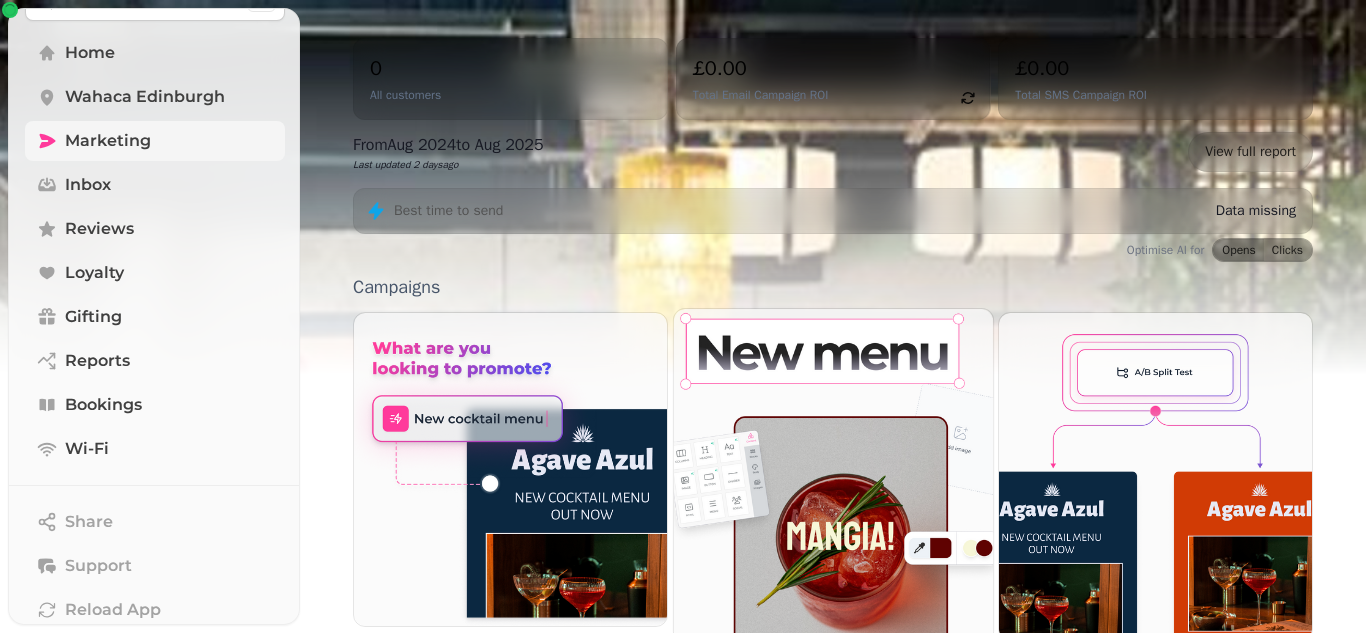 scroll, scrollTop: 316, scrollLeft: 0, axis: vertical 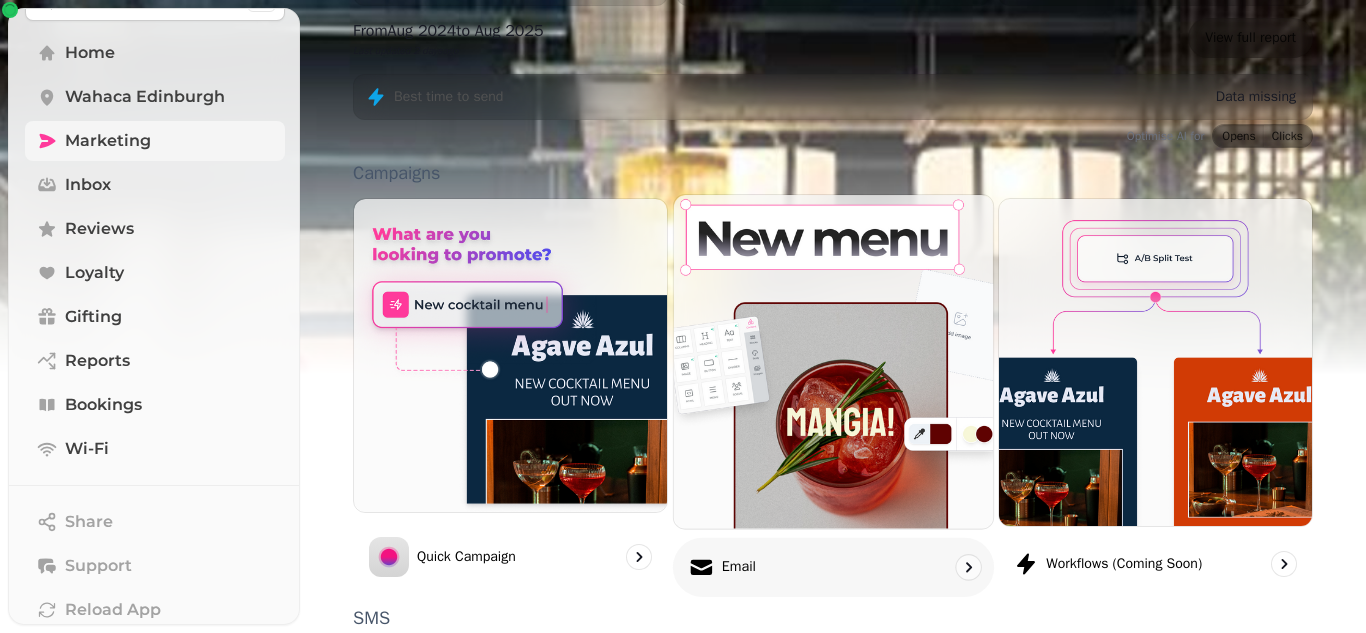 click at bounding box center (833, 361) 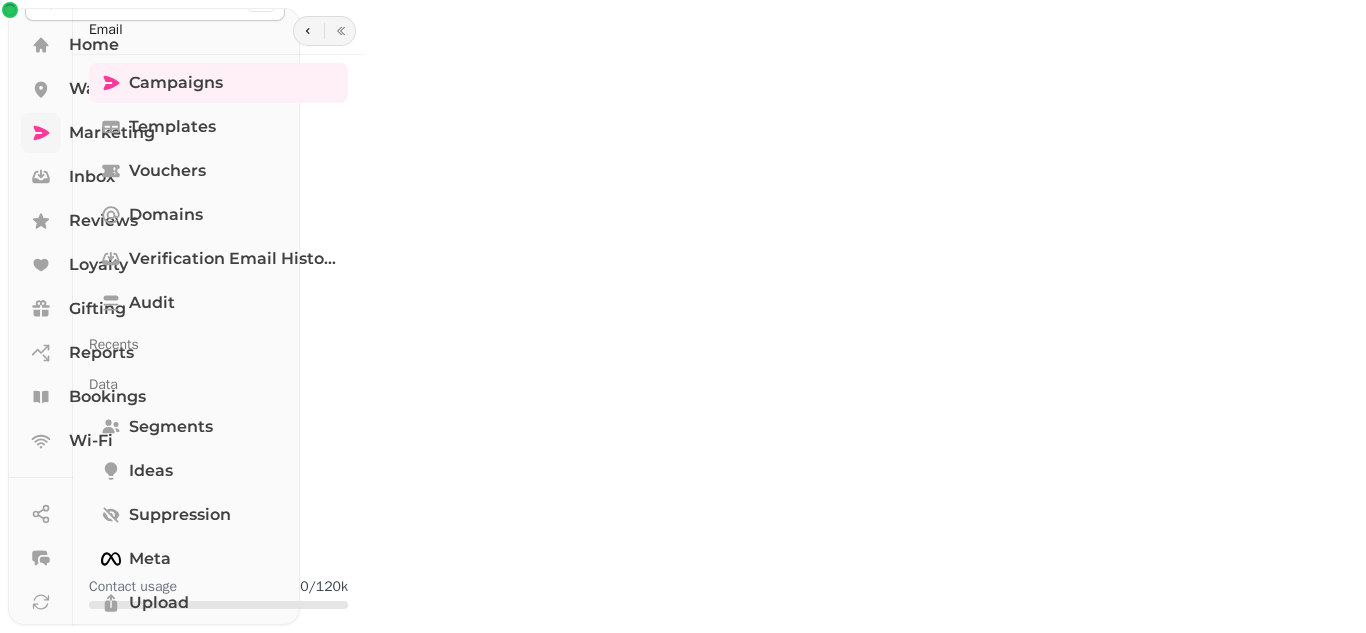 scroll, scrollTop: 0, scrollLeft: 0, axis: both 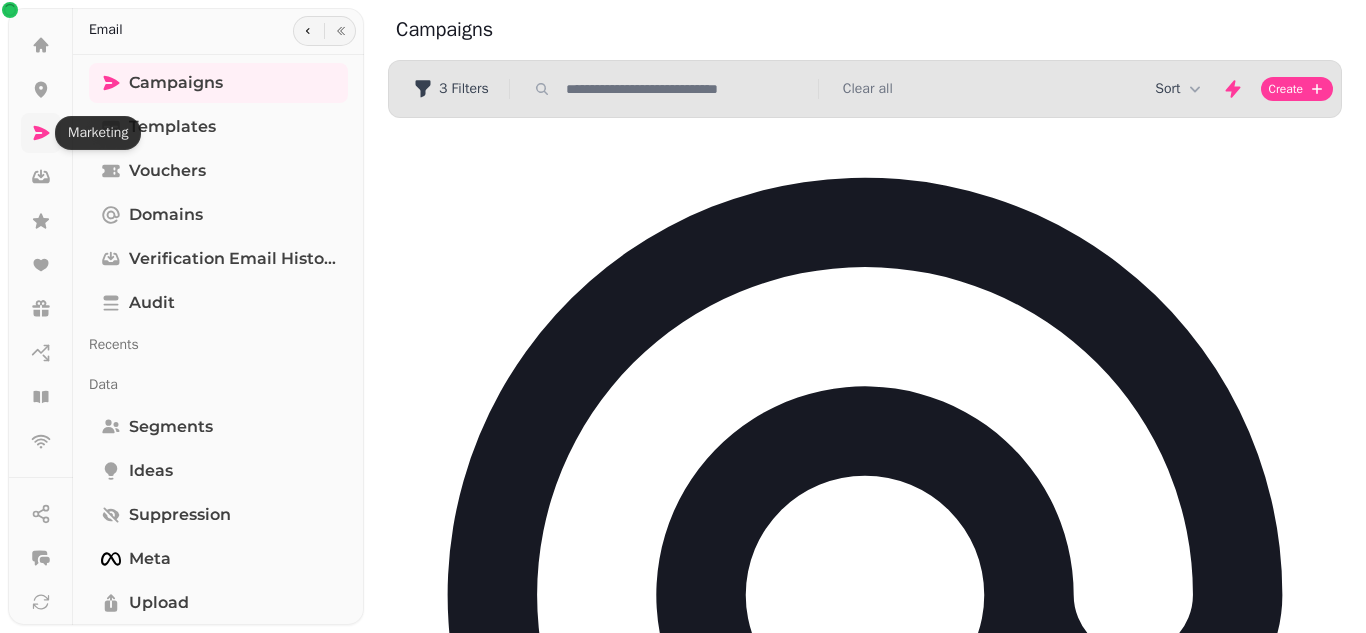 click 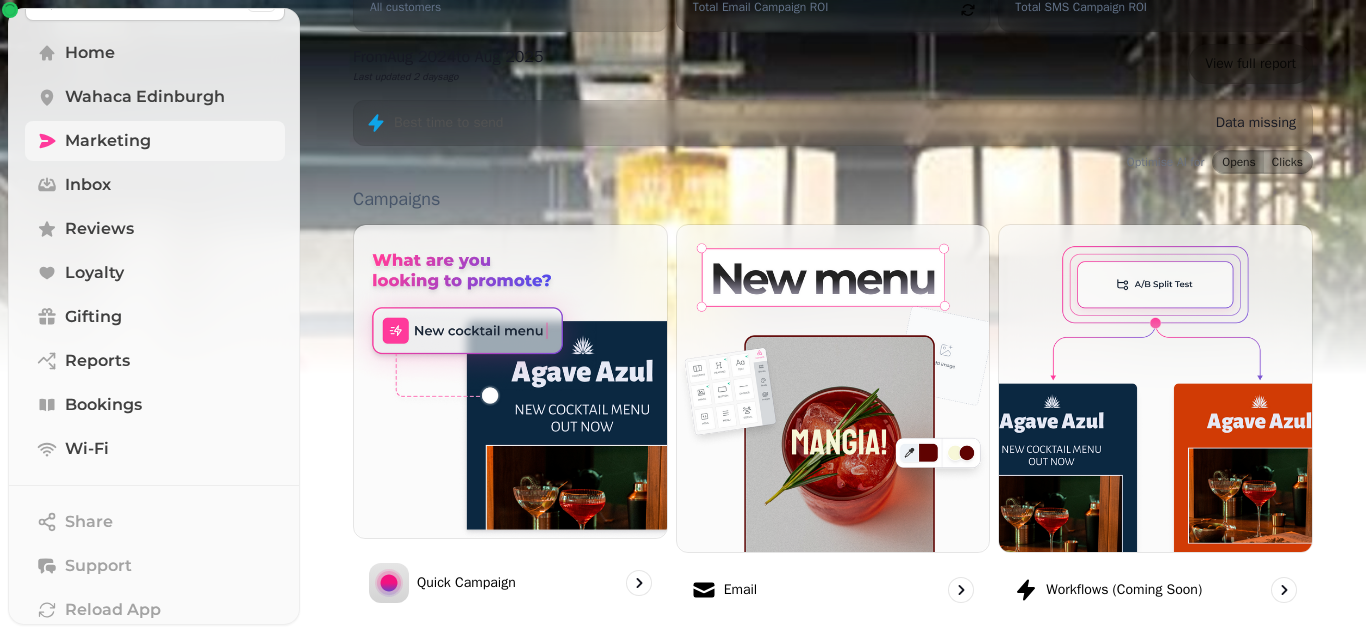 scroll, scrollTop: 300, scrollLeft: 0, axis: vertical 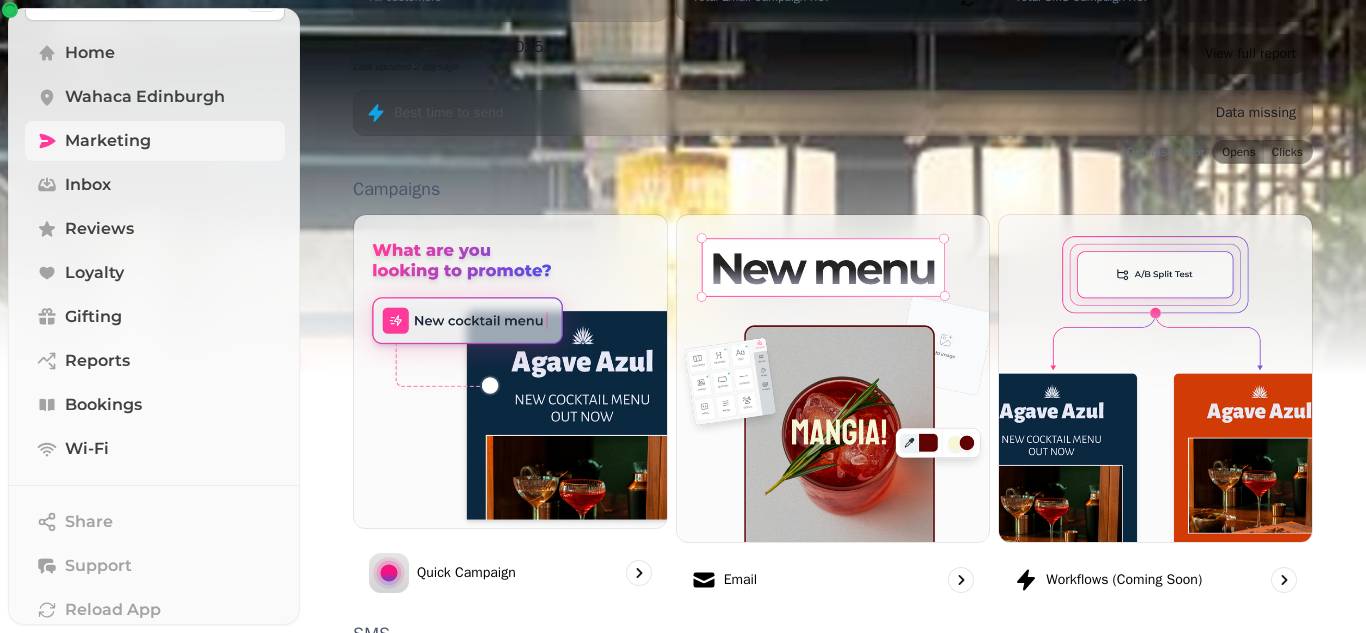 click on "Marketing" at bounding box center [108, 141] 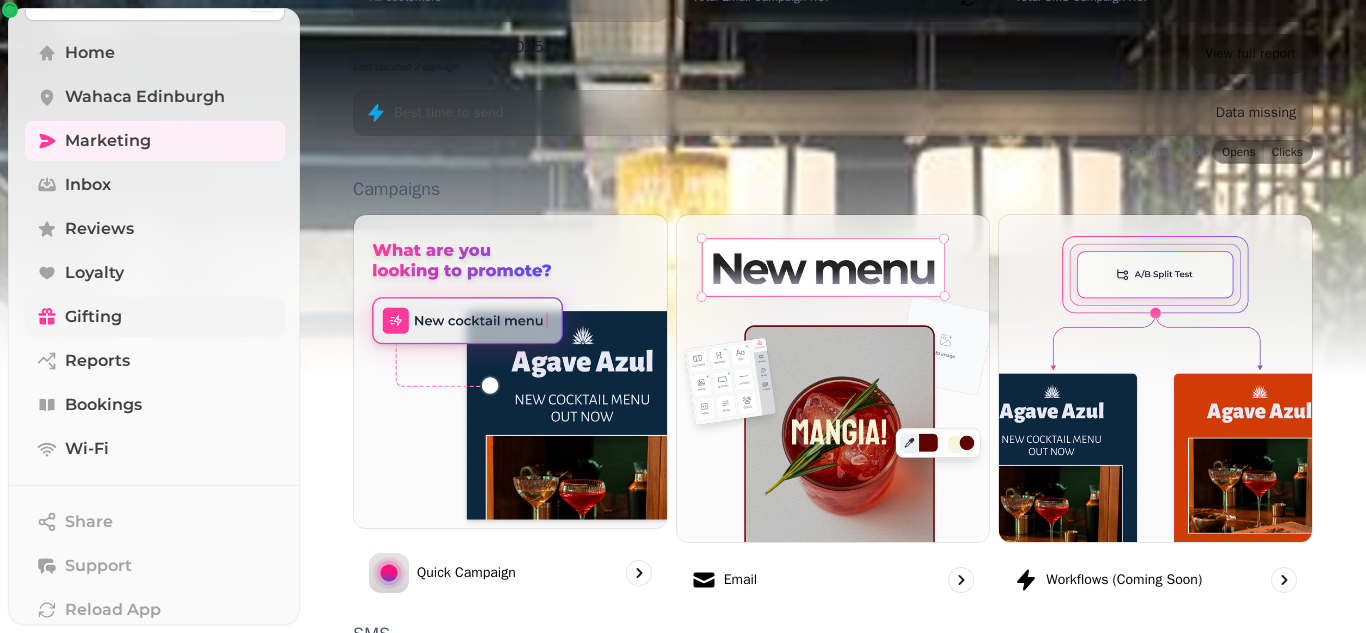 click on "Gifting" at bounding box center (93, 317) 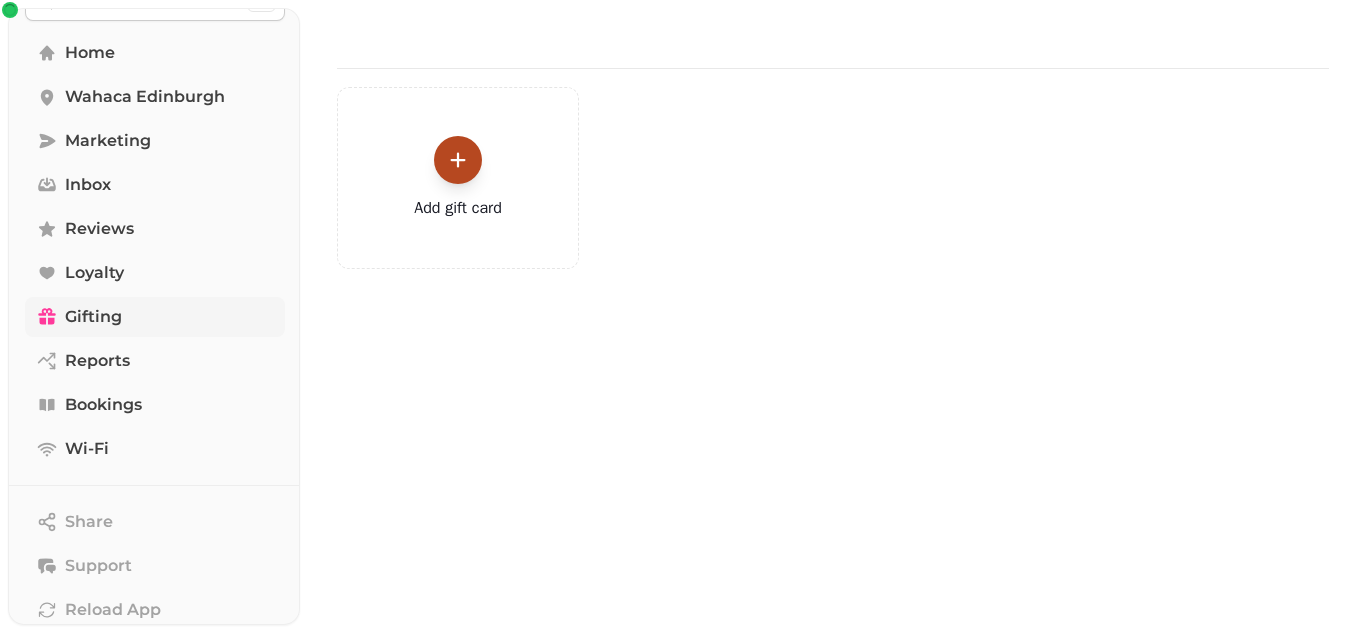 scroll, scrollTop: 0, scrollLeft: 0, axis: both 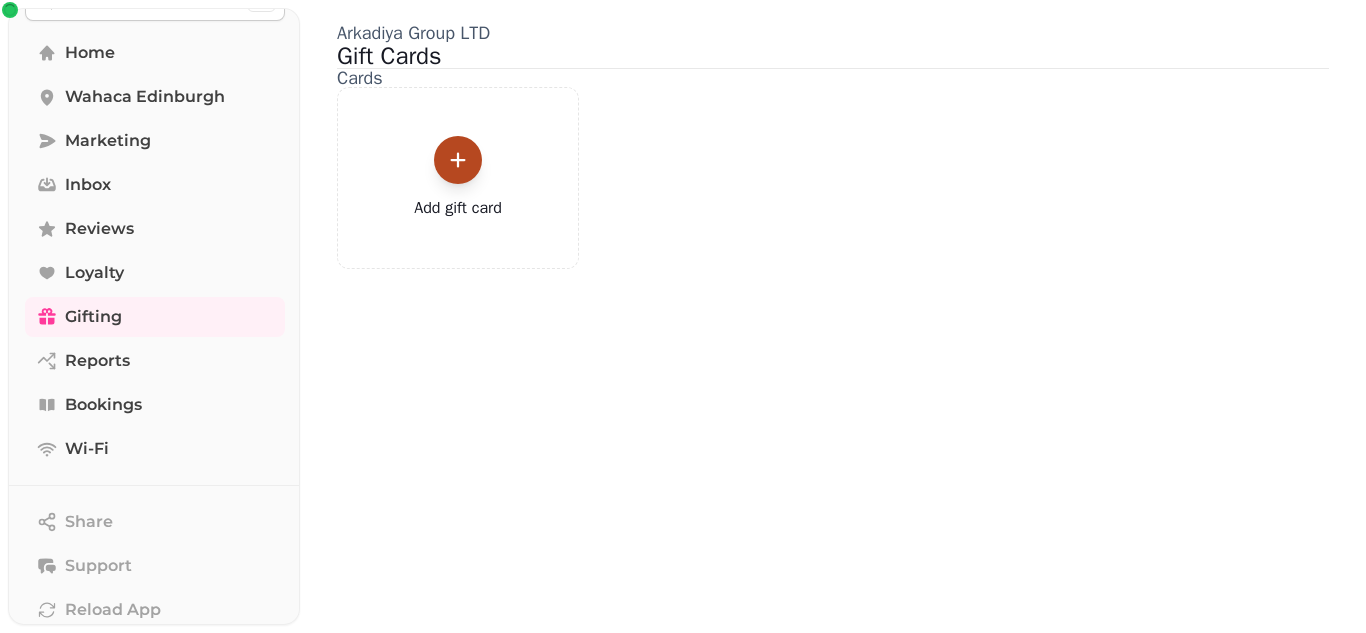 click 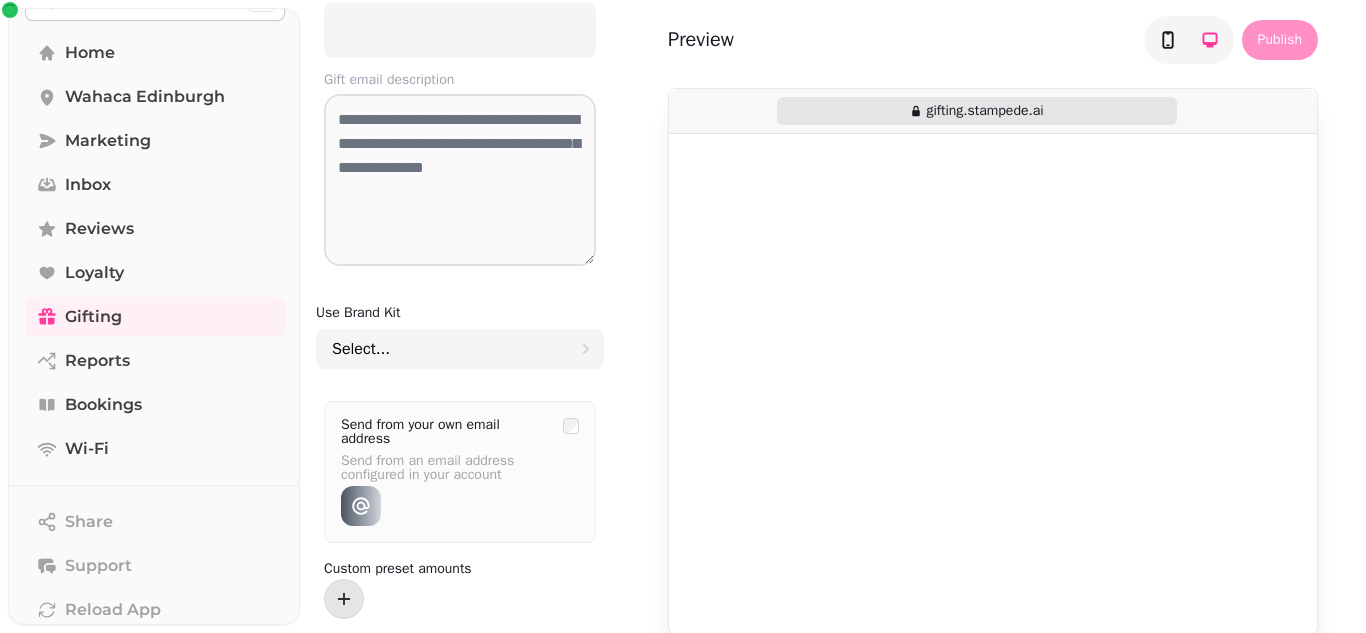 scroll, scrollTop: 174, scrollLeft: 0, axis: vertical 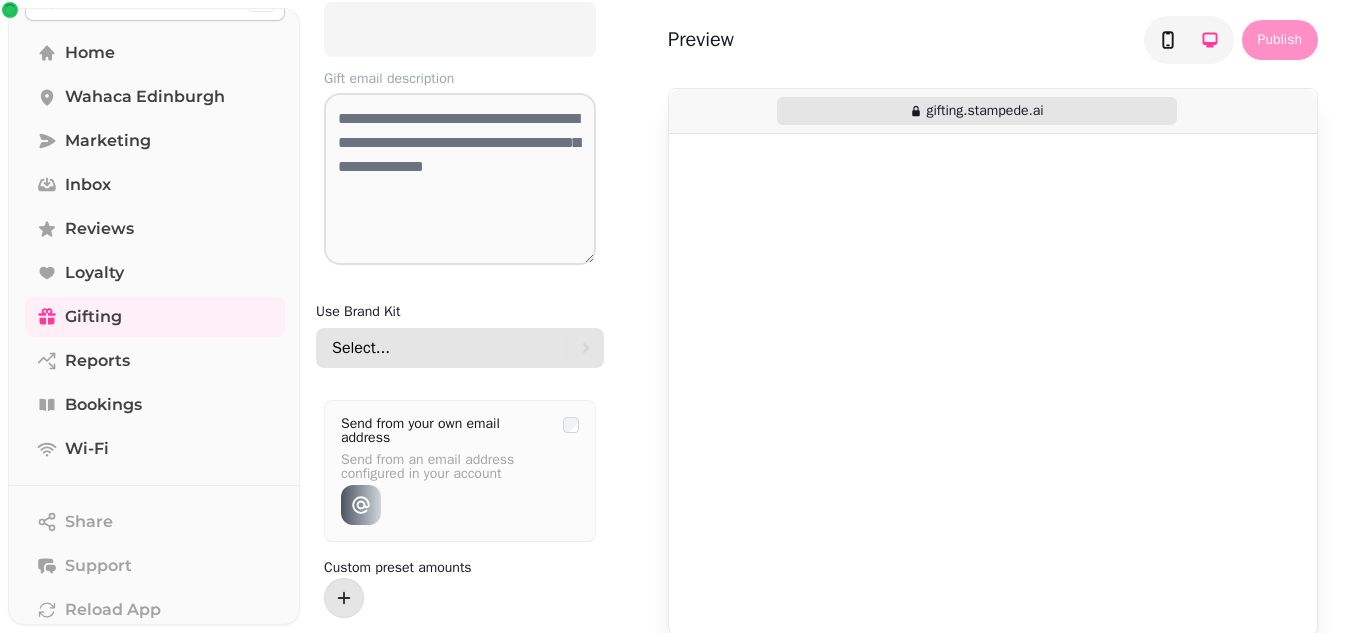 click on "Select..." at bounding box center [449, 348] 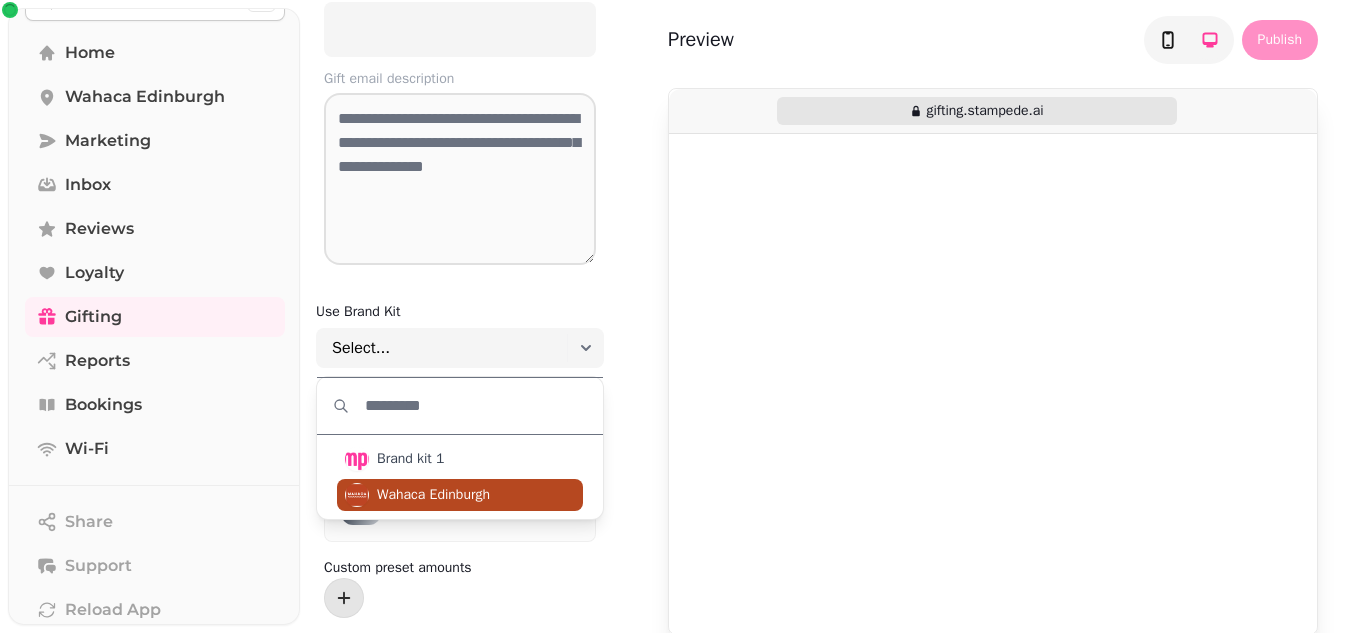 click on "Wahaca Edinburgh" at bounding box center (460, 495) 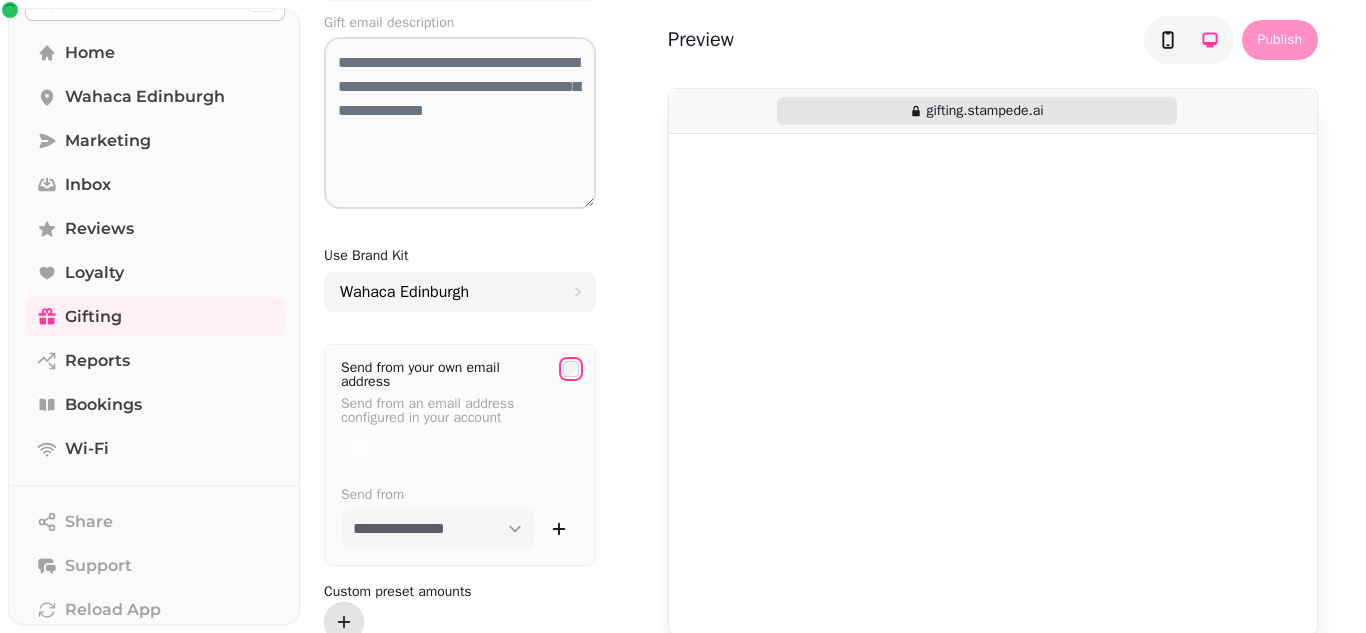 scroll, scrollTop: 254, scrollLeft: 0, axis: vertical 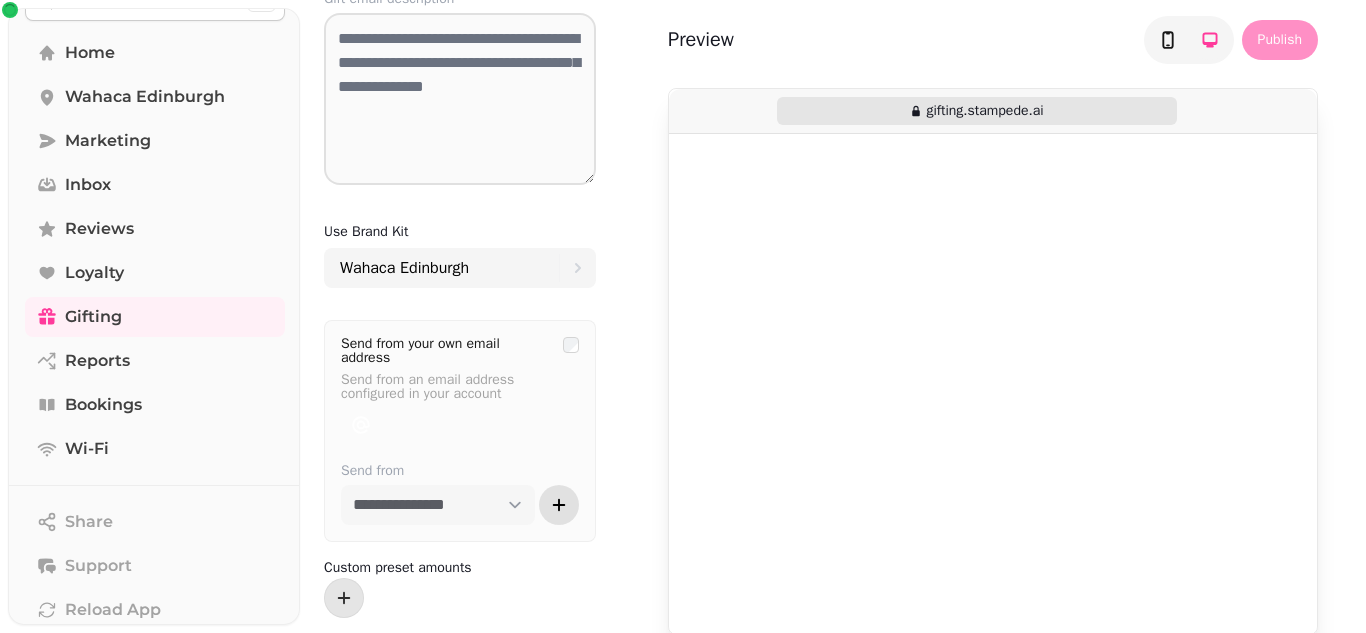 click 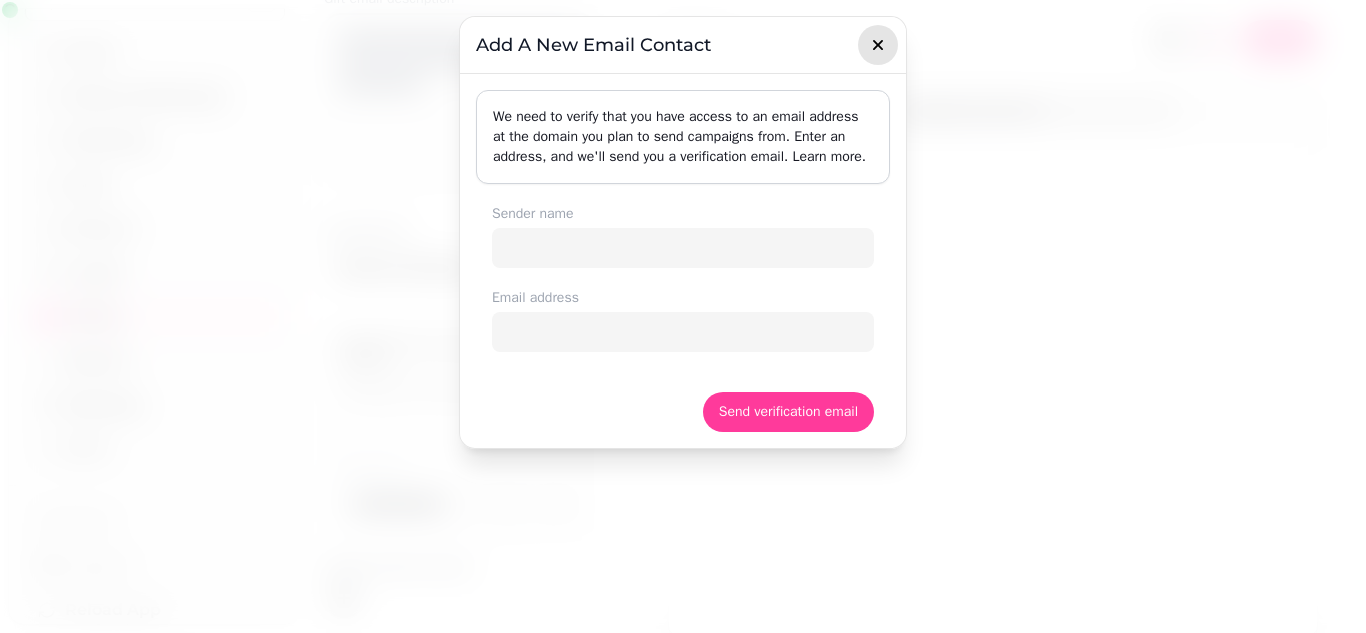 click at bounding box center (878, 45) 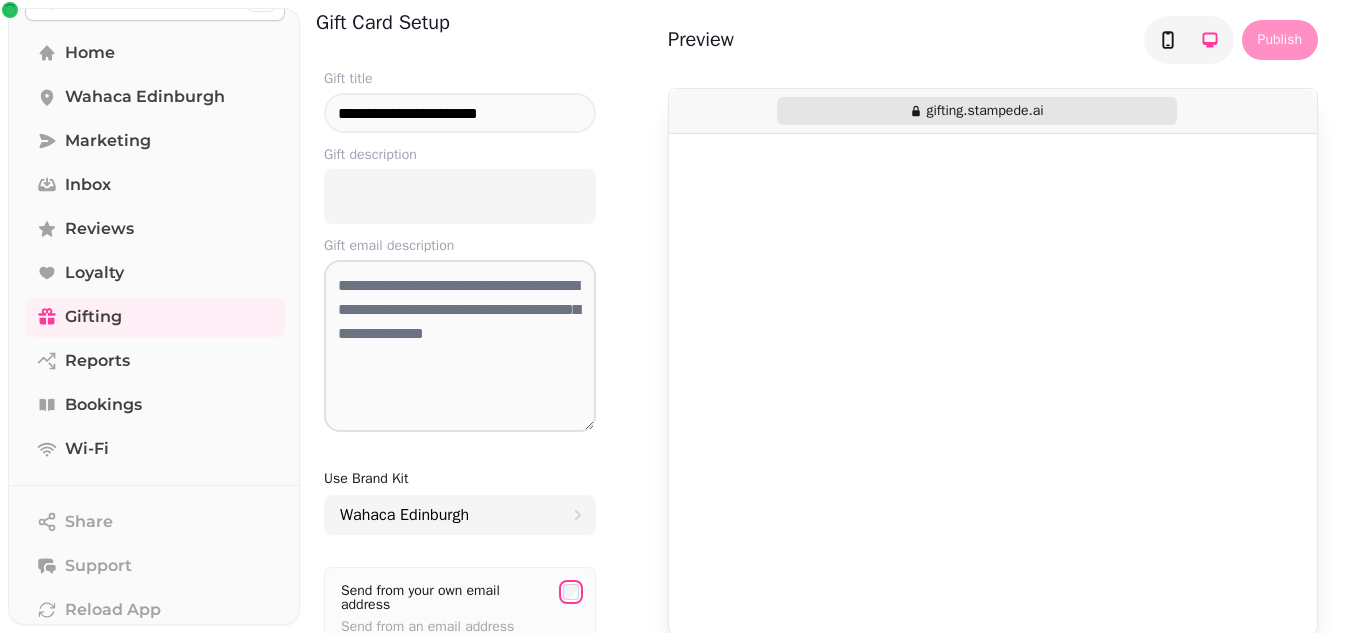 scroll, scrollTop: 0, scrollLeft: 0, axis: both 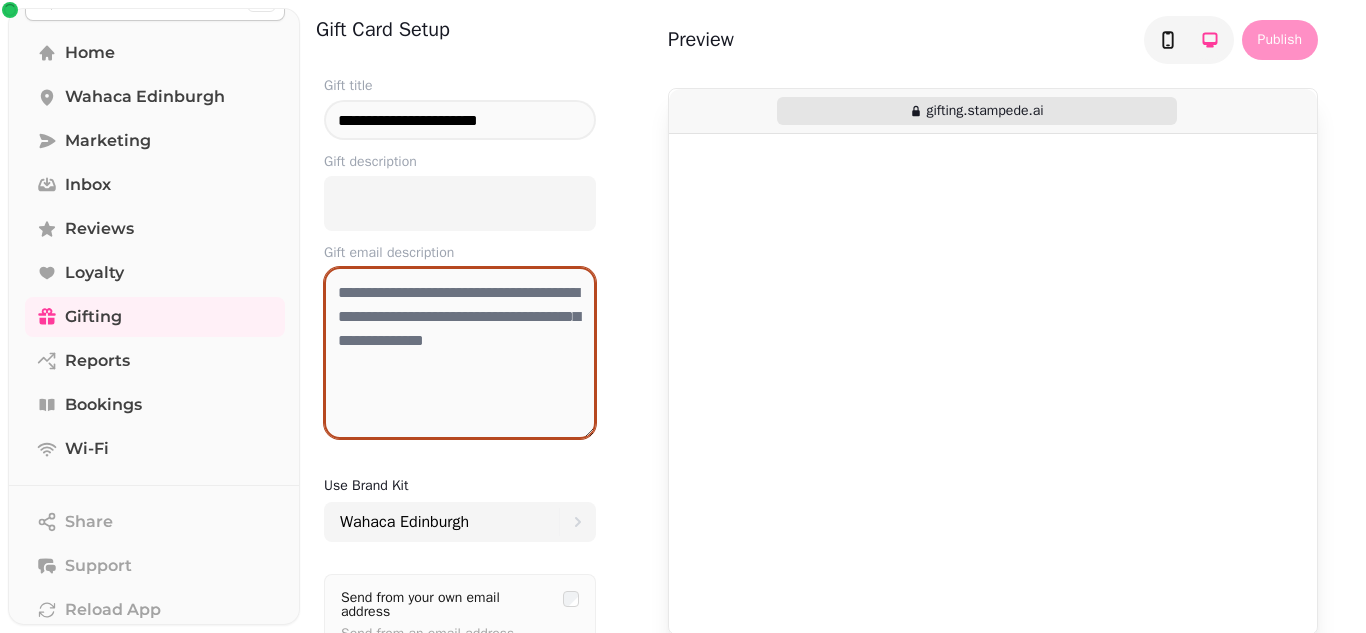click at bounding box center (460, 353) 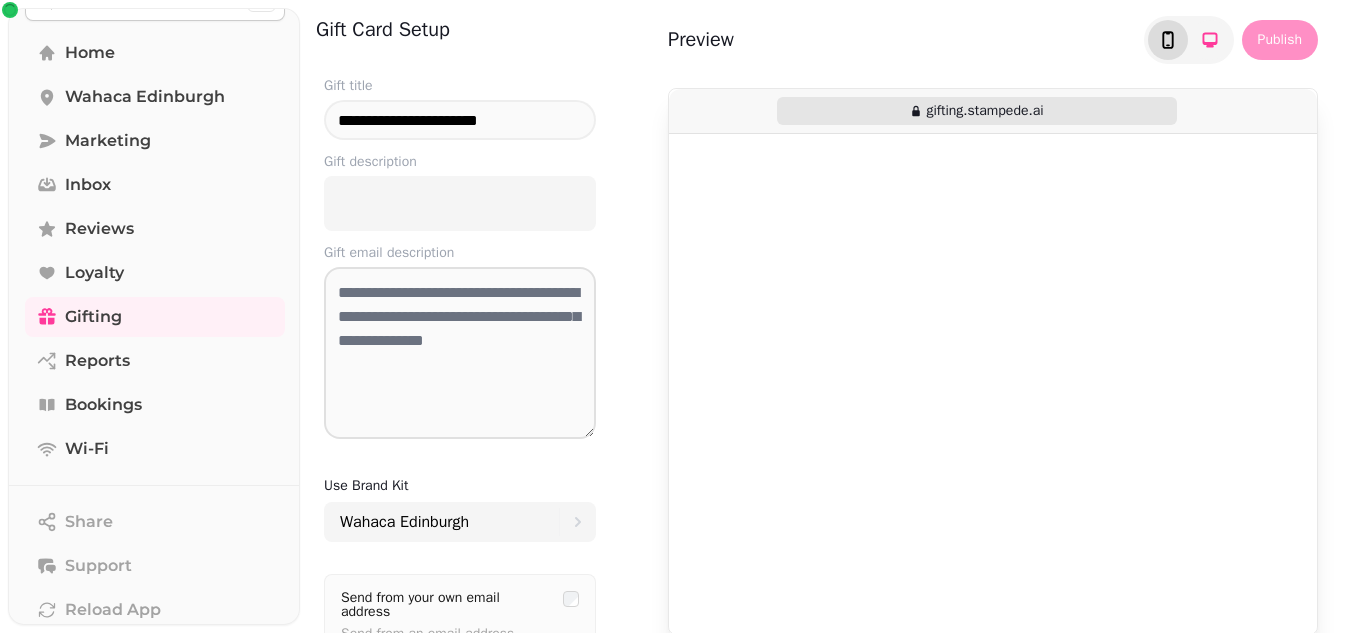 click 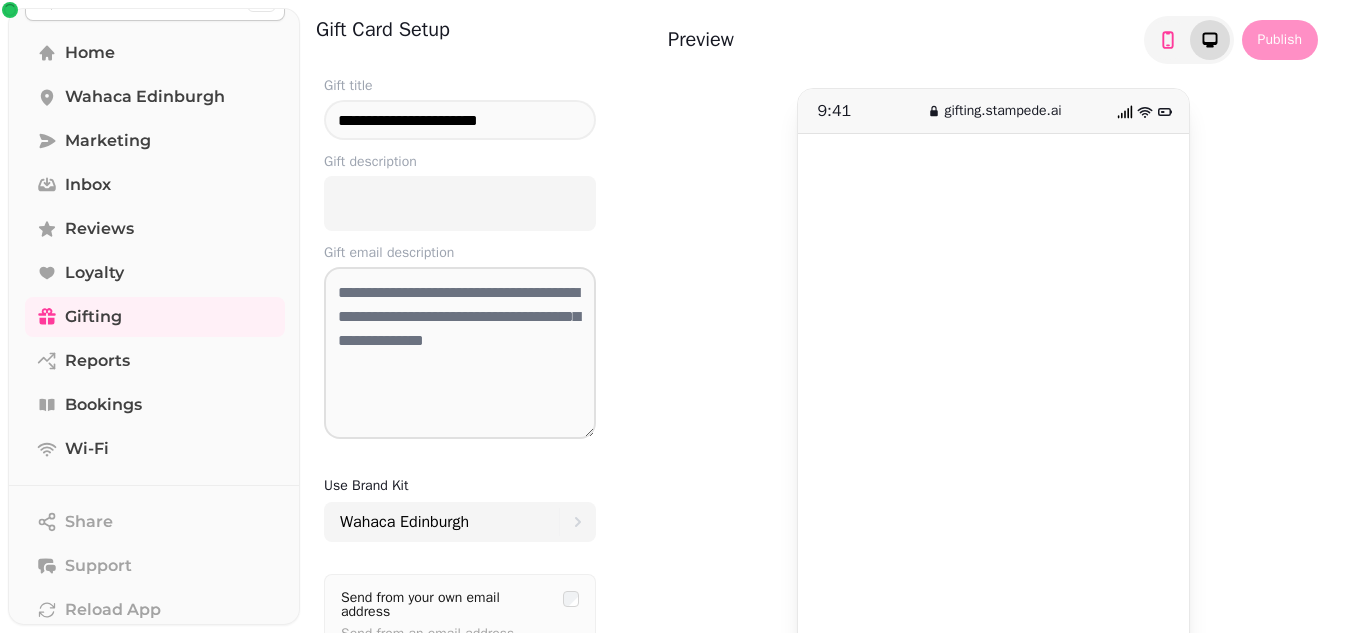 click 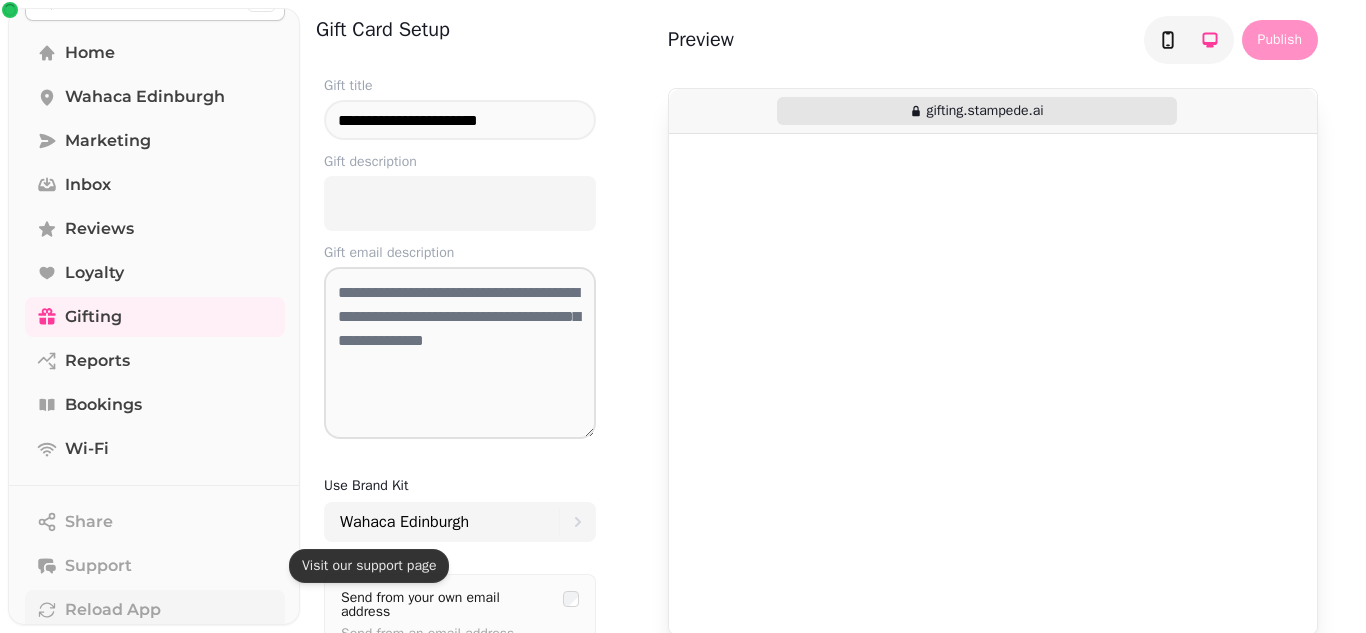 click on "Reload App" at bounding box center [113, 610] 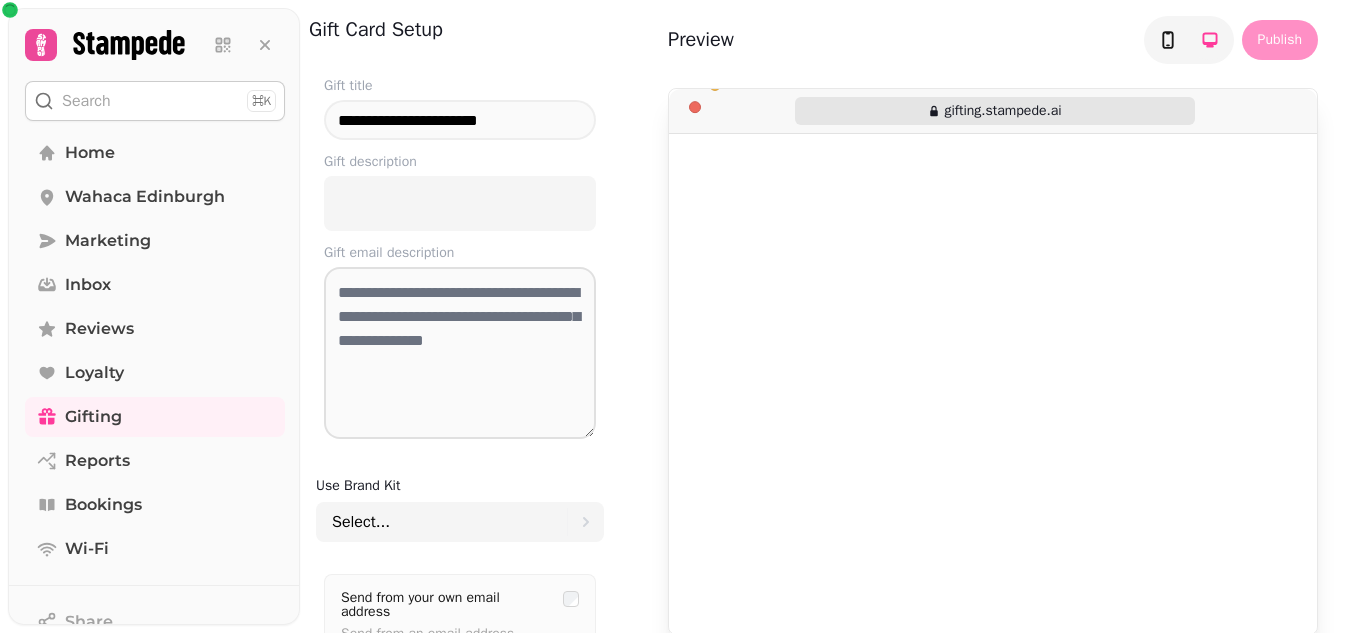 scroll, scrollTop: 0, scrollLeft: 0, axis: both 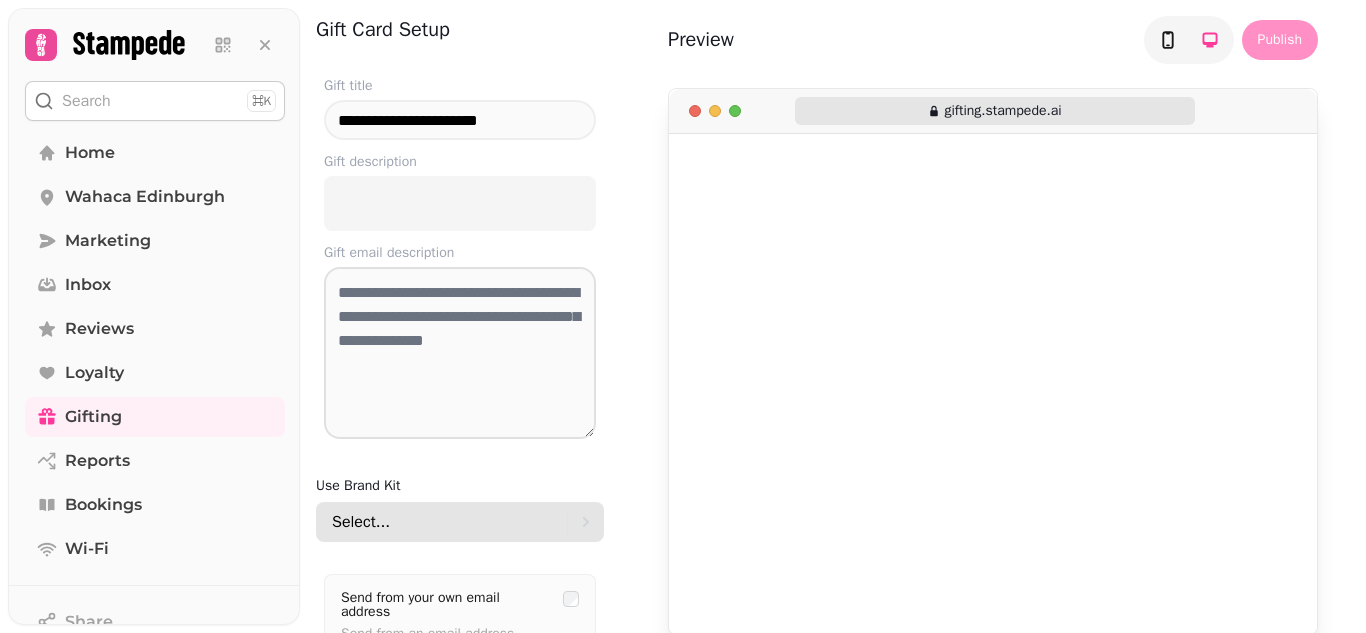 click on "Select..." at bounding box center [449, 522] 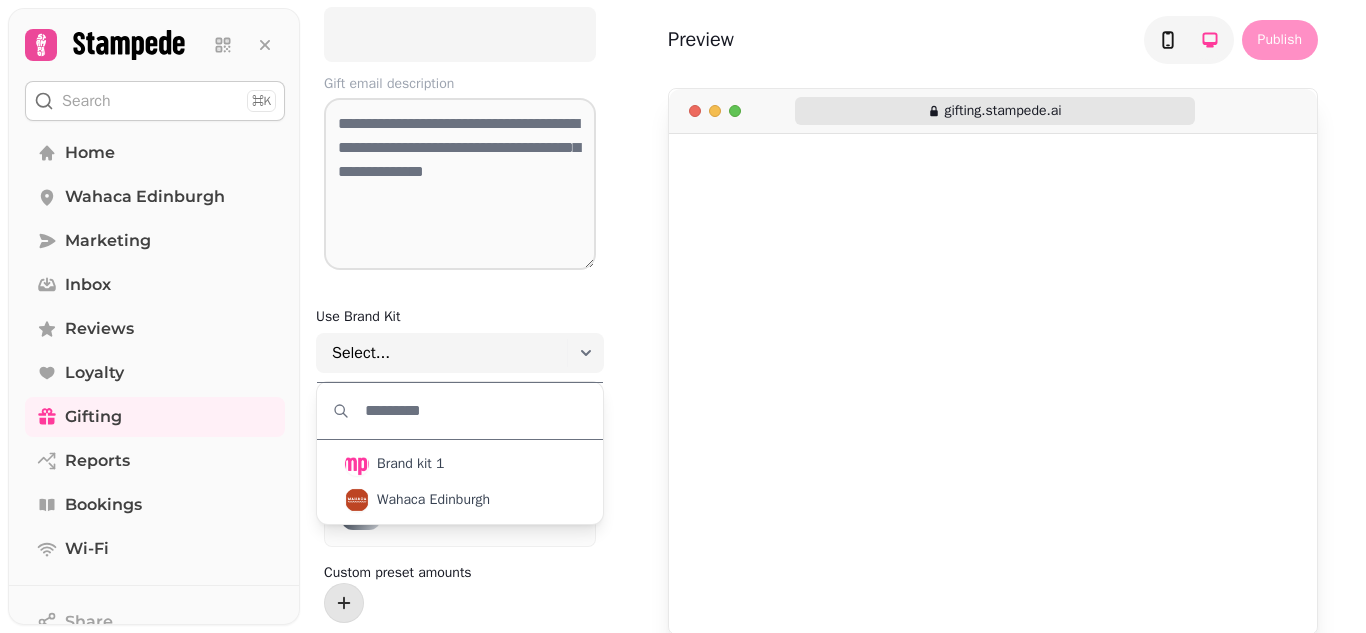scroll, scrollTop: 174, scrollLeft: 0, axis: vertical 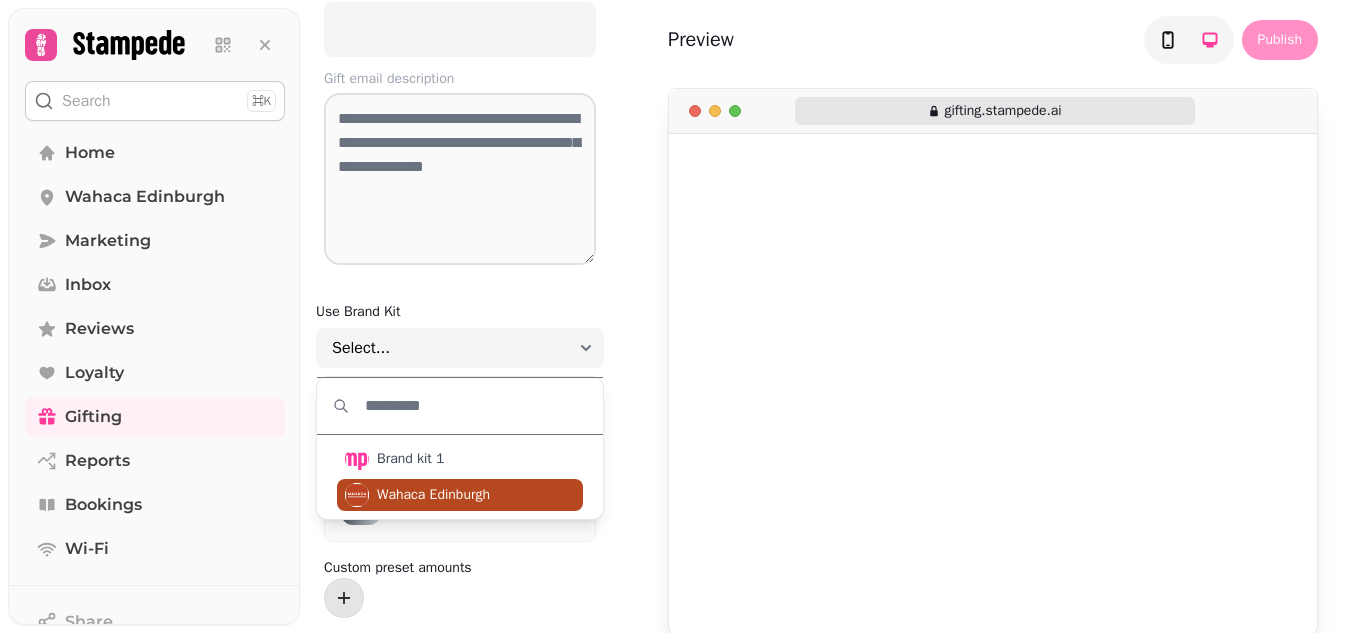 click on "Wahaca Edinburgh" at bounding box center (433, 495) 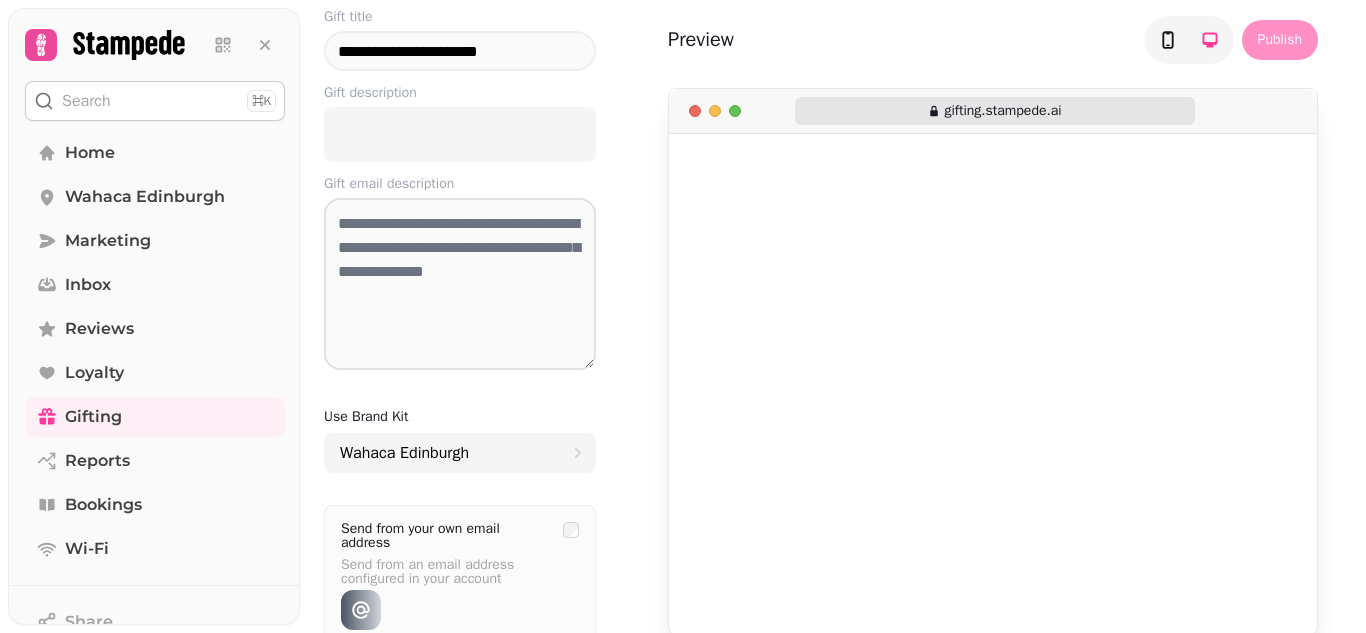 scroll, scrollTop: 0, scrollLeft: 0, axis: both 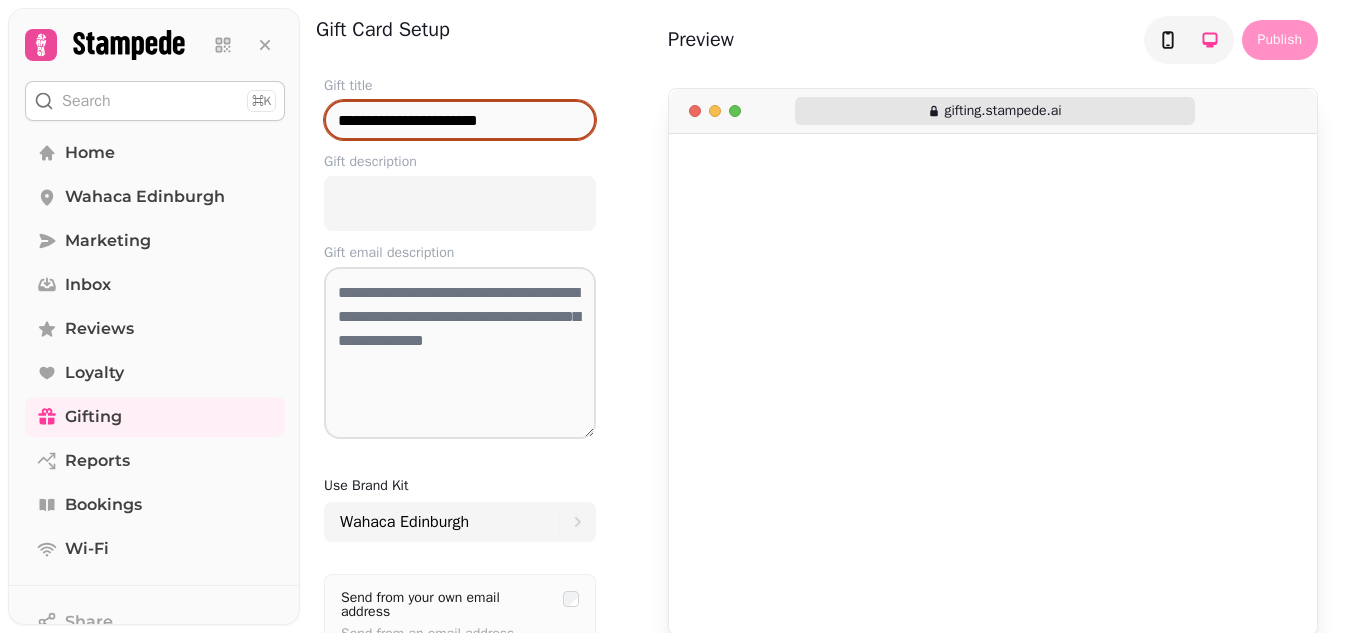 click on "**********" at bounding box center (460, 120) 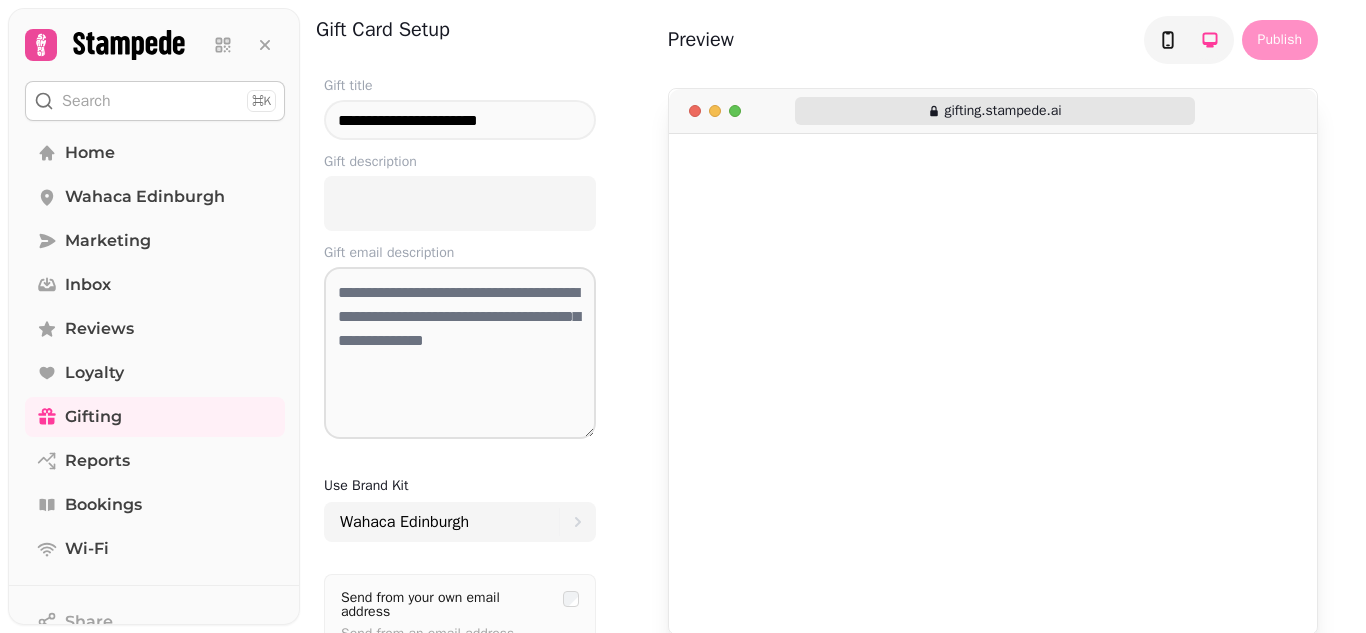 click at bounding box center [460, 203] 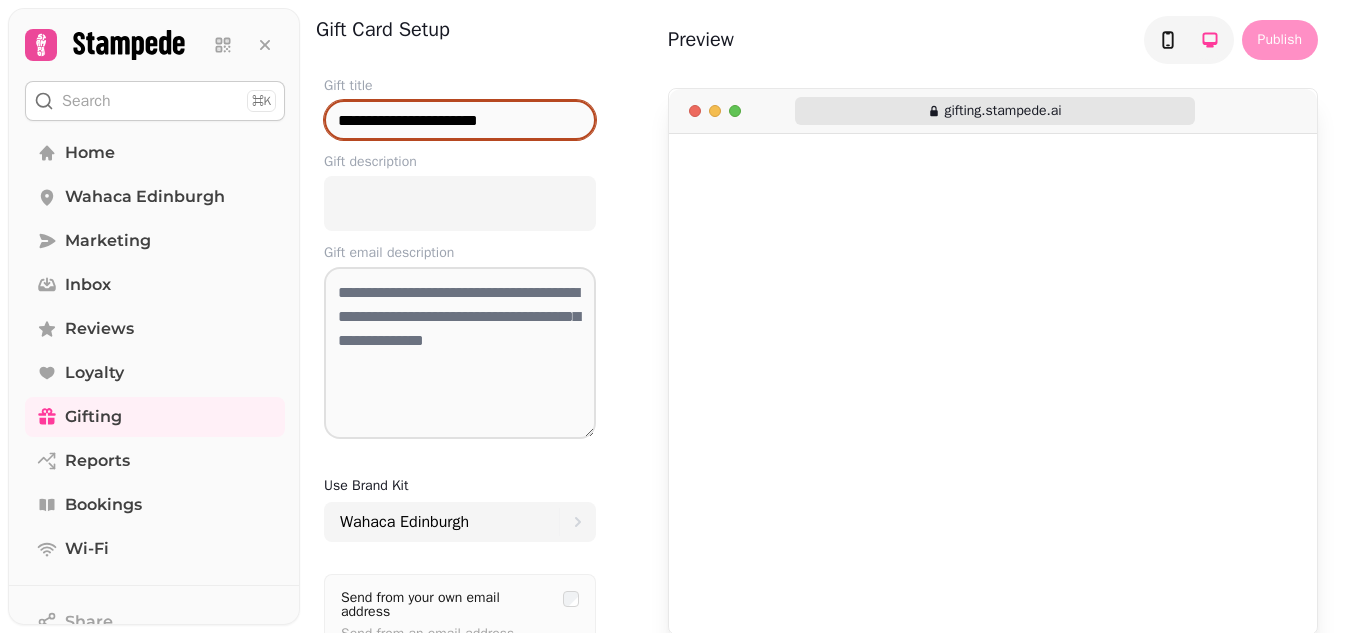click on "**********" at bounding box center (460, 120) 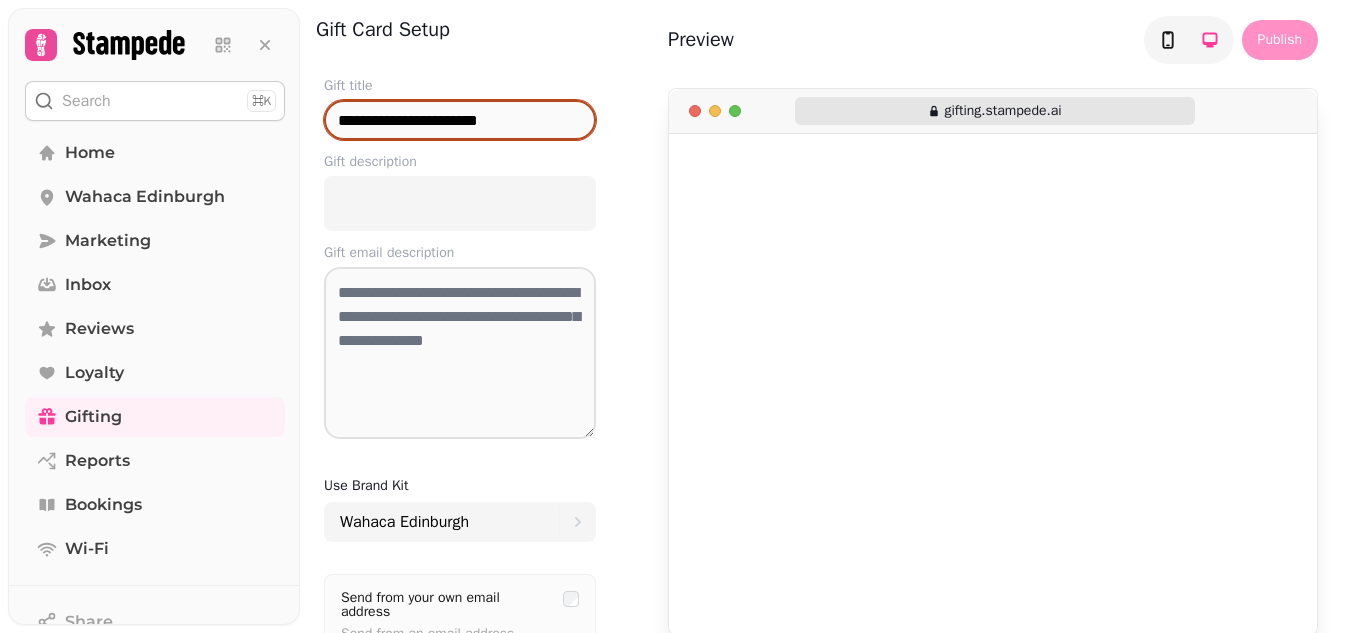 paste 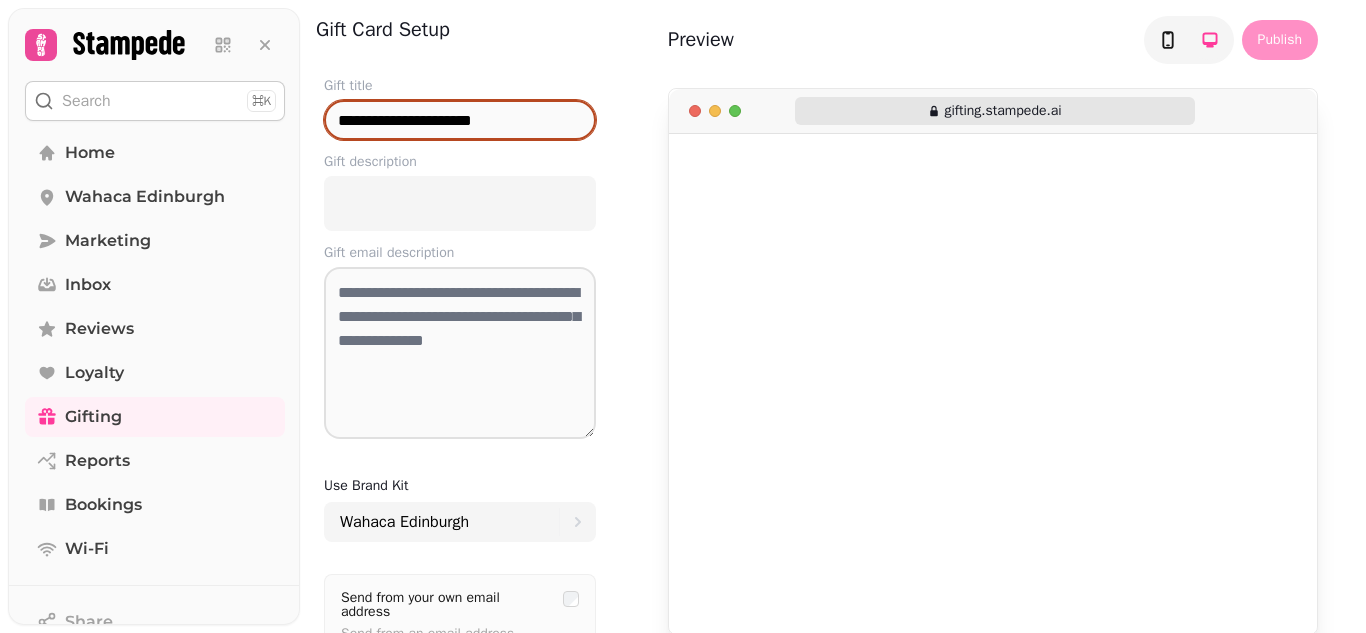 type on "**********" 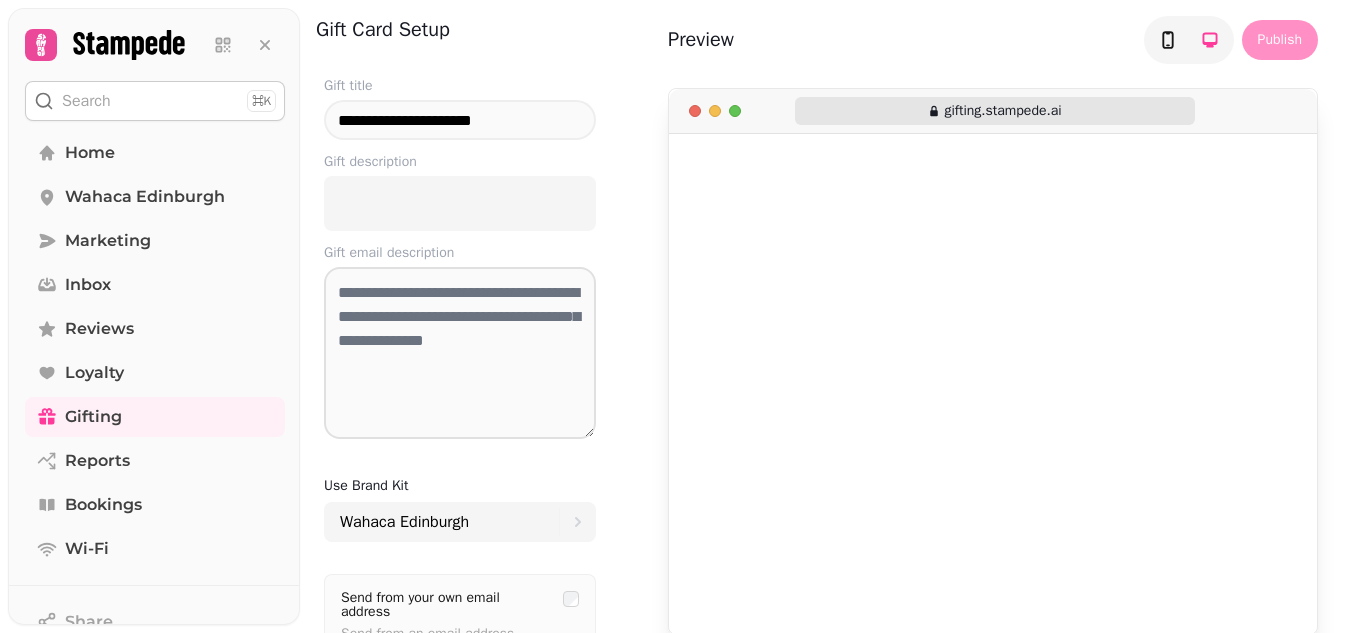 click at bounding box center [460, 203] 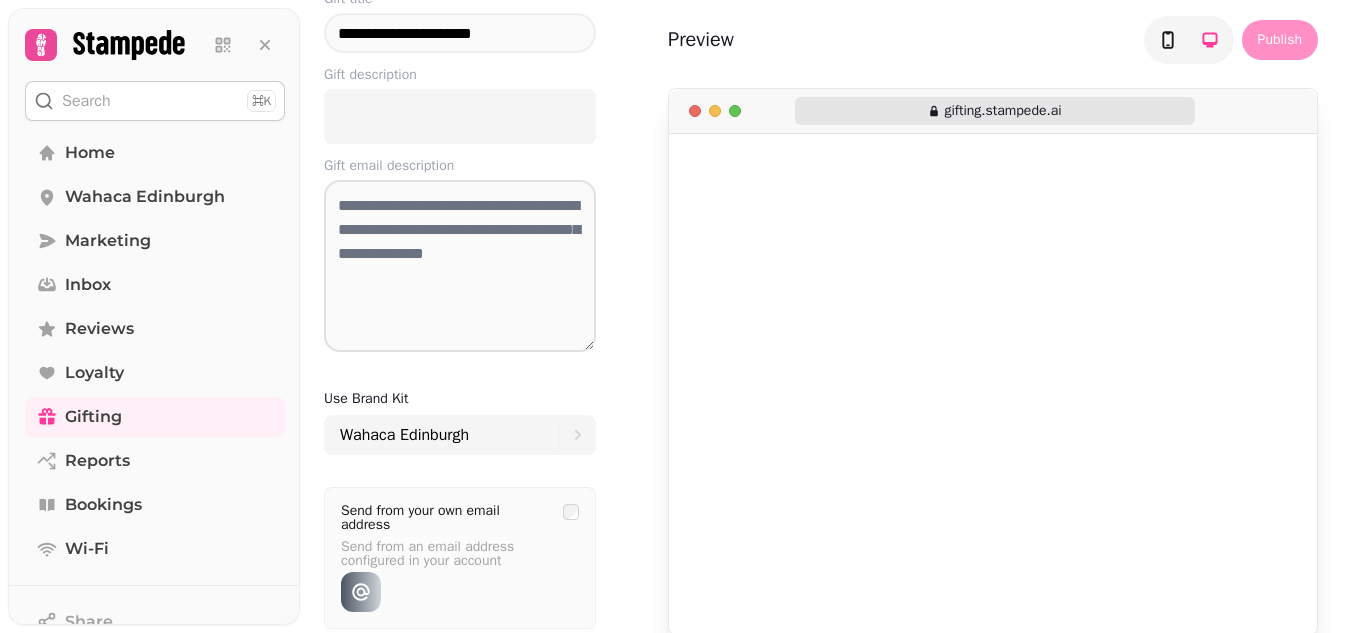 scroll, scrollTop: 174, scrollLeft: 0, axis: vertical 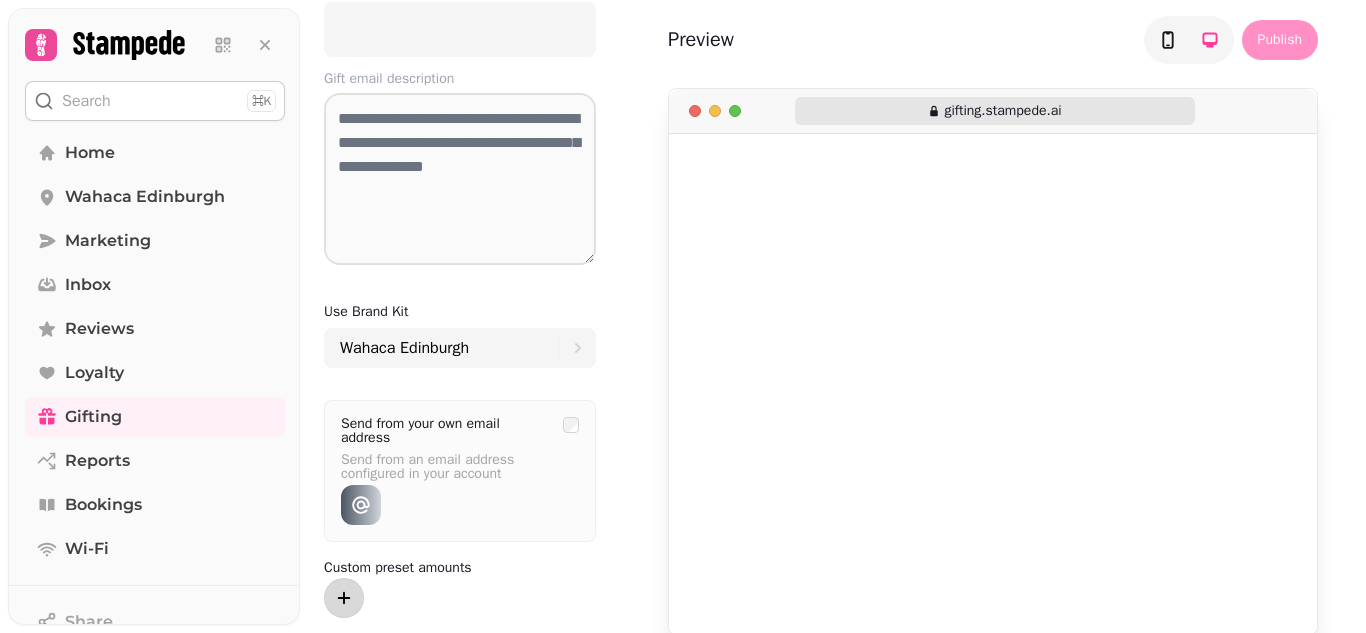 click 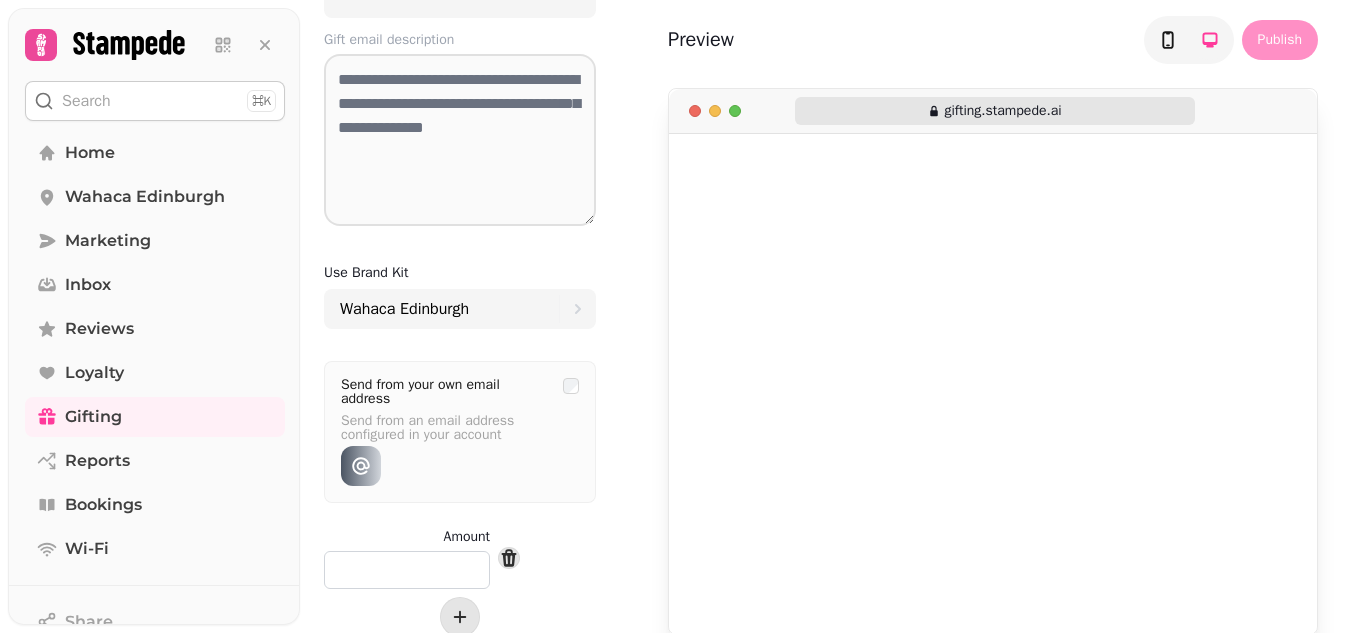 scroll, scrollTop: 232, scrollLeft: 0, axis: vertical 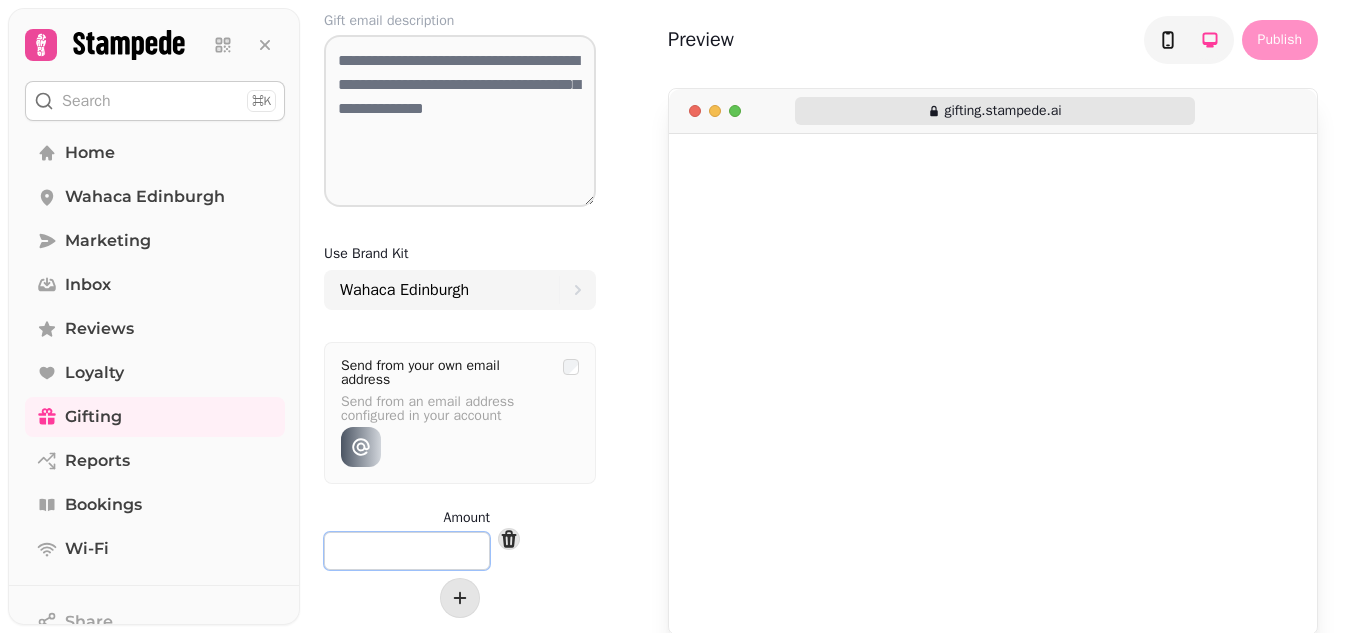 drag, startPoint x: 347, startPoint y: 549, endPoint x: 335, endPoint y: 549, distance: 12 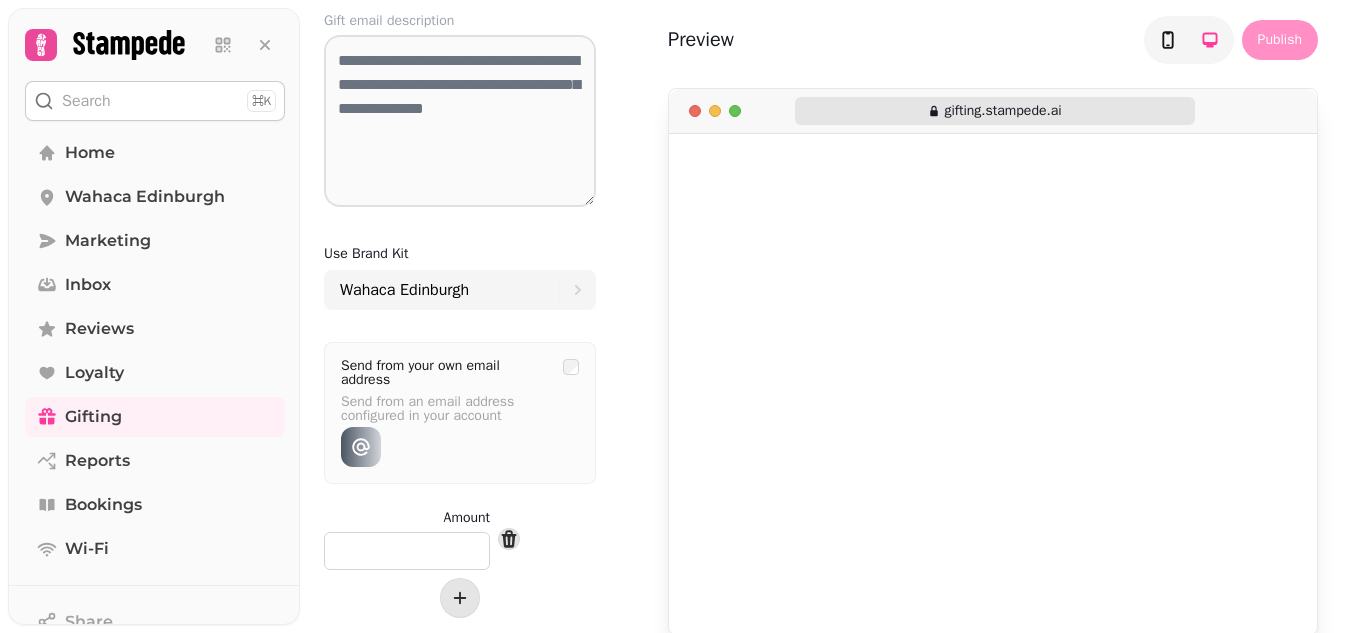 click on "Amount **" at bounding box center (460, 539) 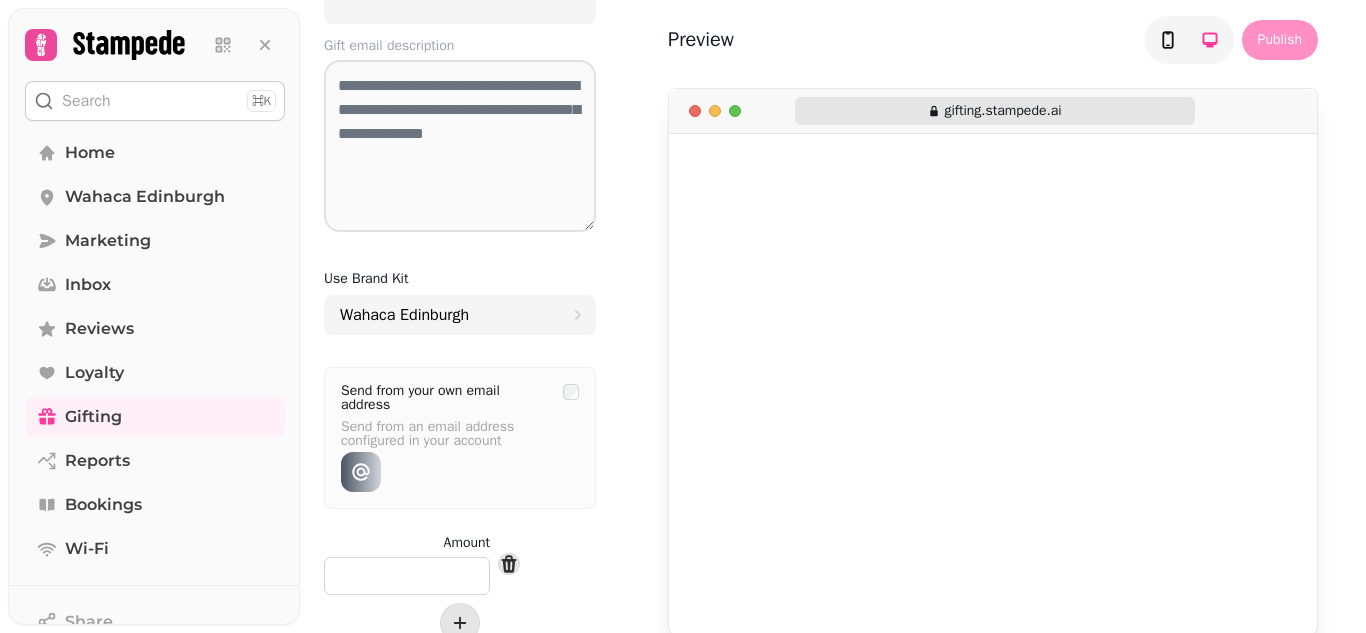 scroll, scrollTop: 232, scrollLeft: 0, axis: vertical 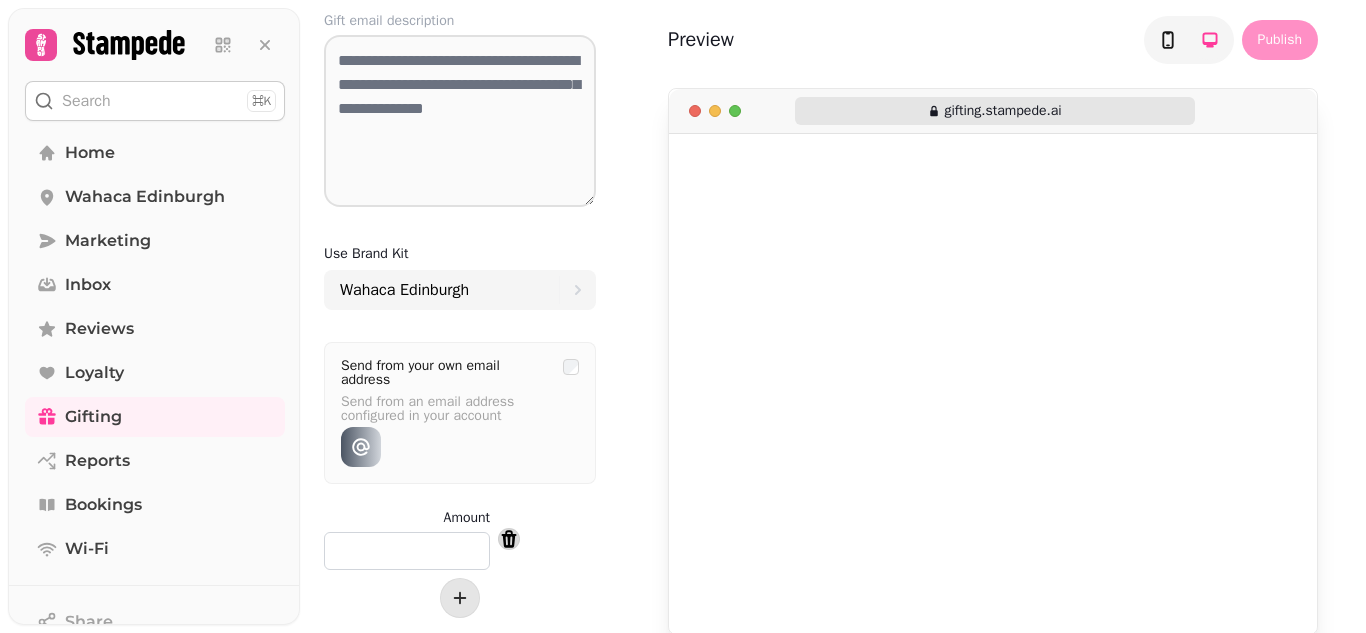 click 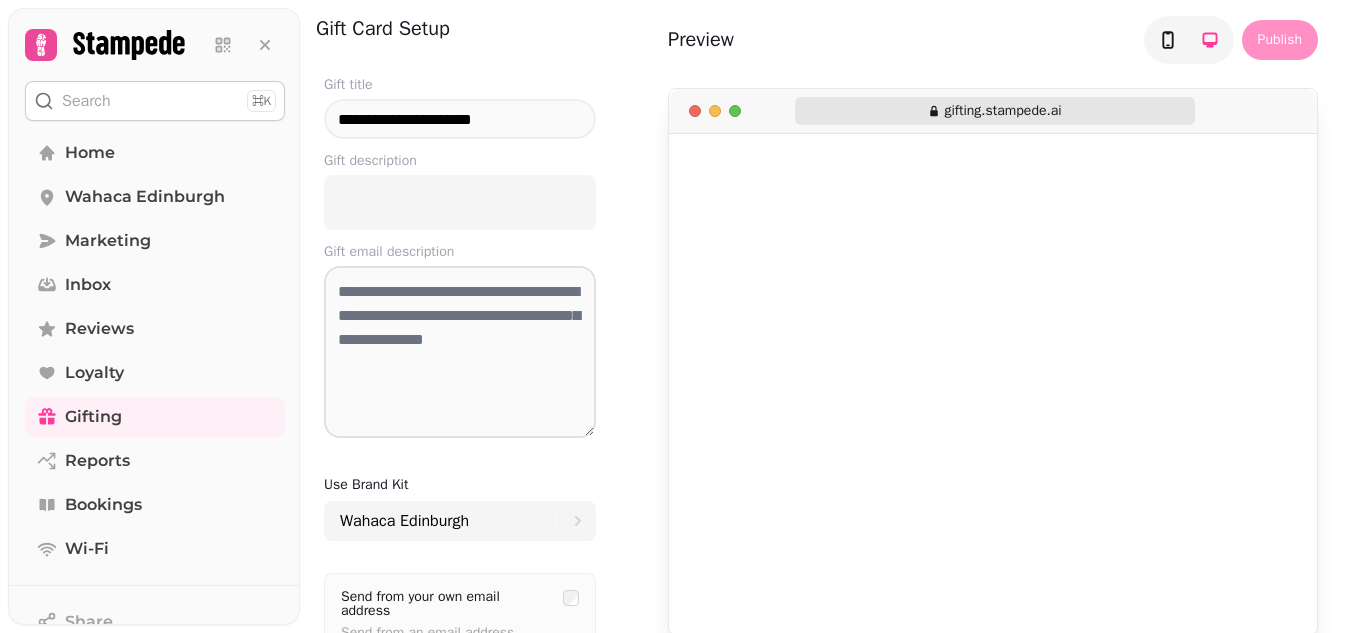 scroll, scrollTop: 0, scrollLeft: 0, axis: both 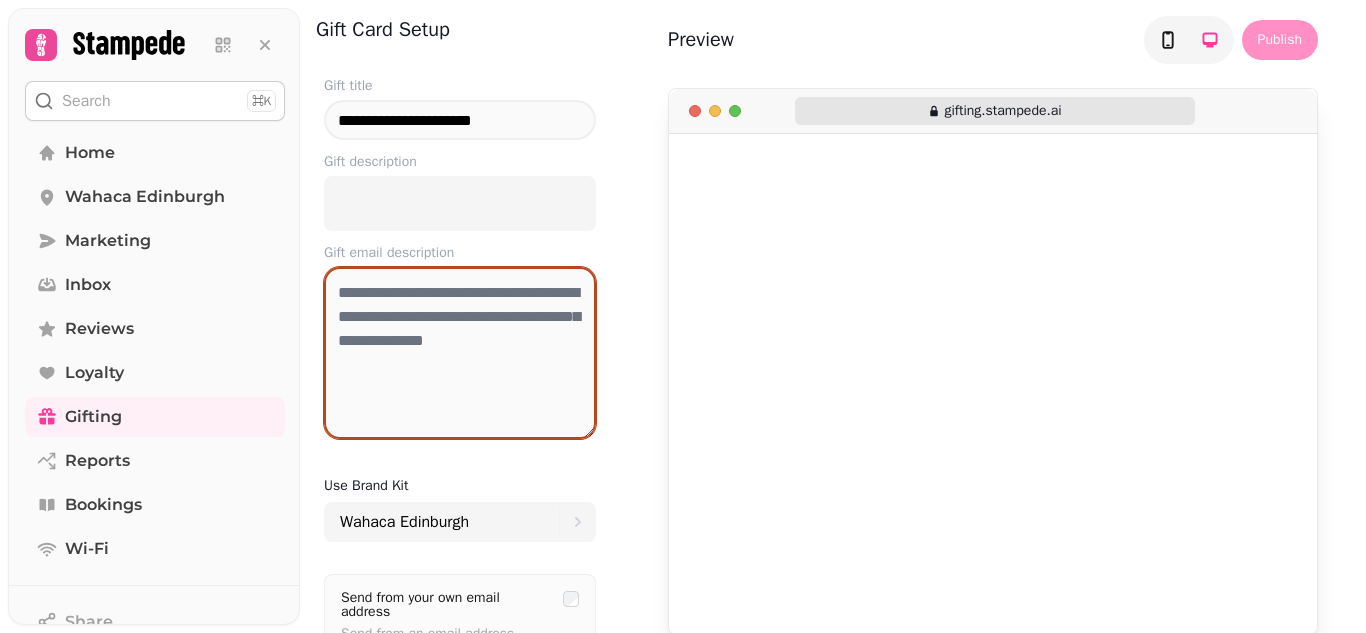 click at bounding box center (460, 353) 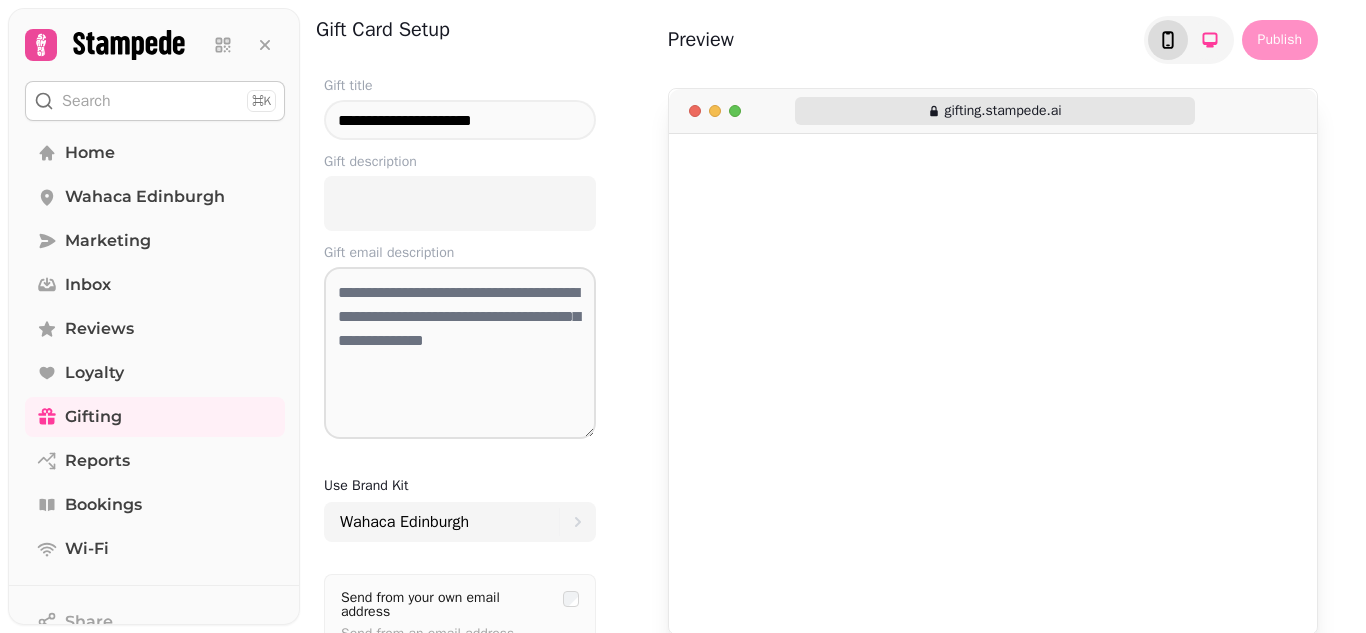 click 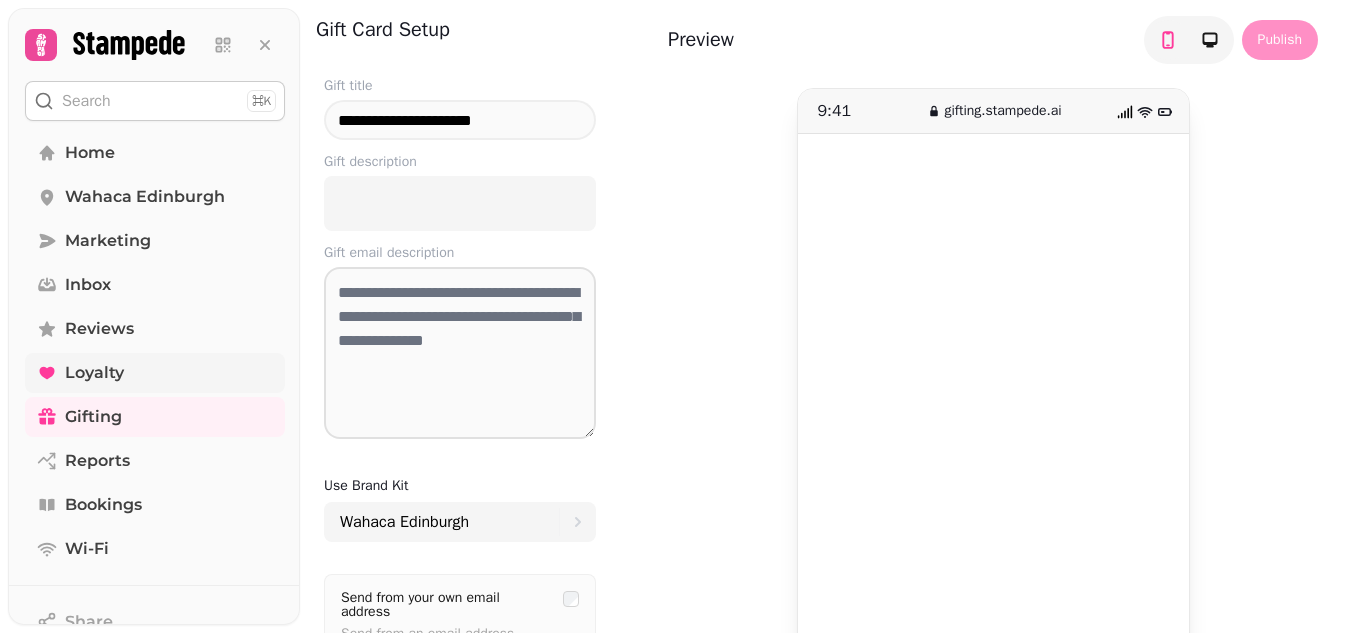 click on "Loyalty" at bounding box center (94, 373) 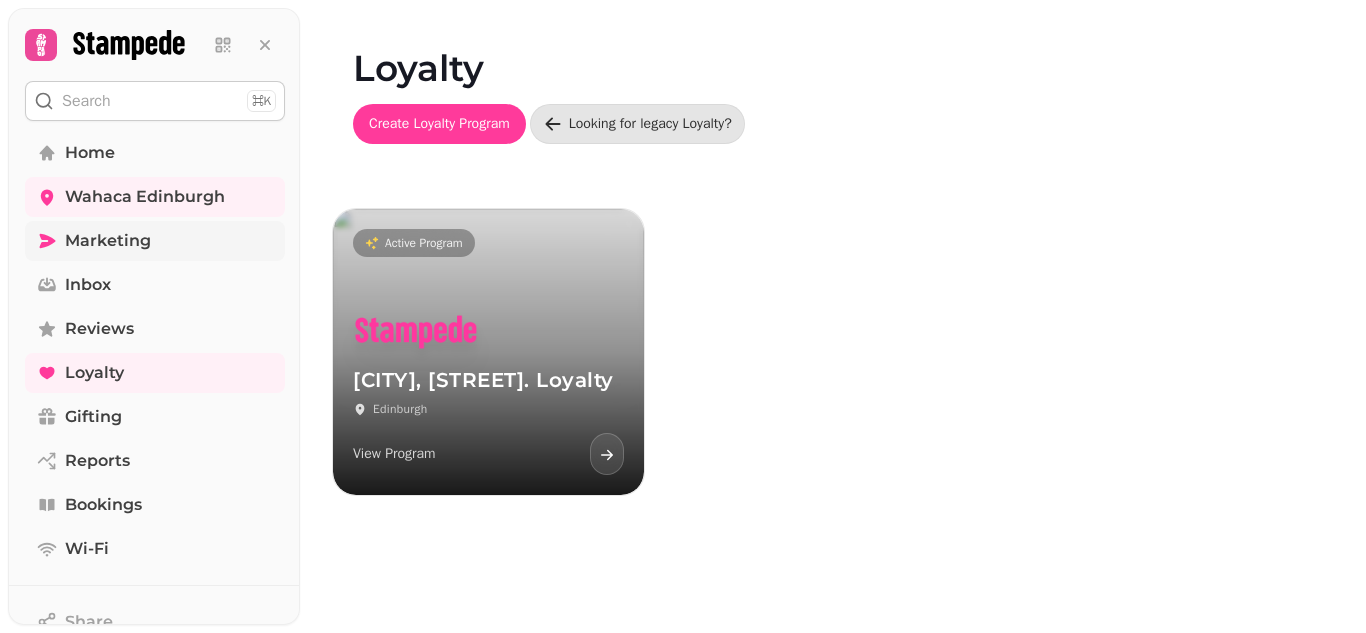 click on "Marketing" at bounding box center [108, 241] 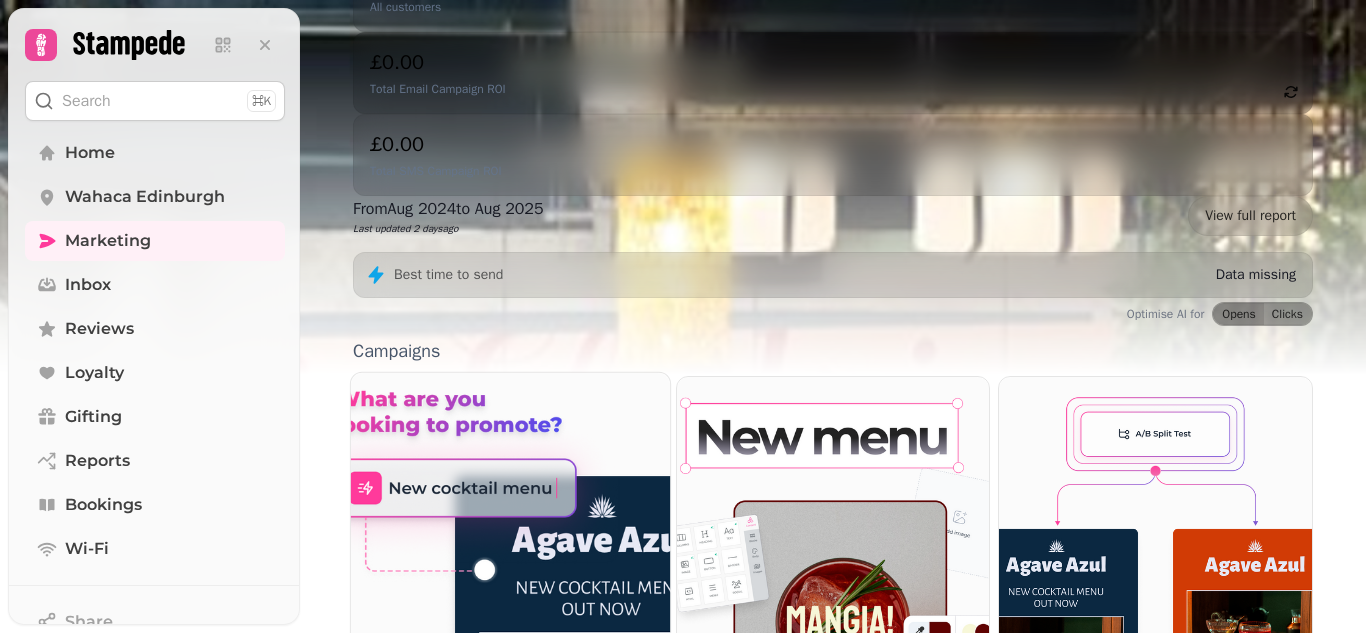 scroll, scrollTop: 300, scrollLeft: 0, axis: vertical 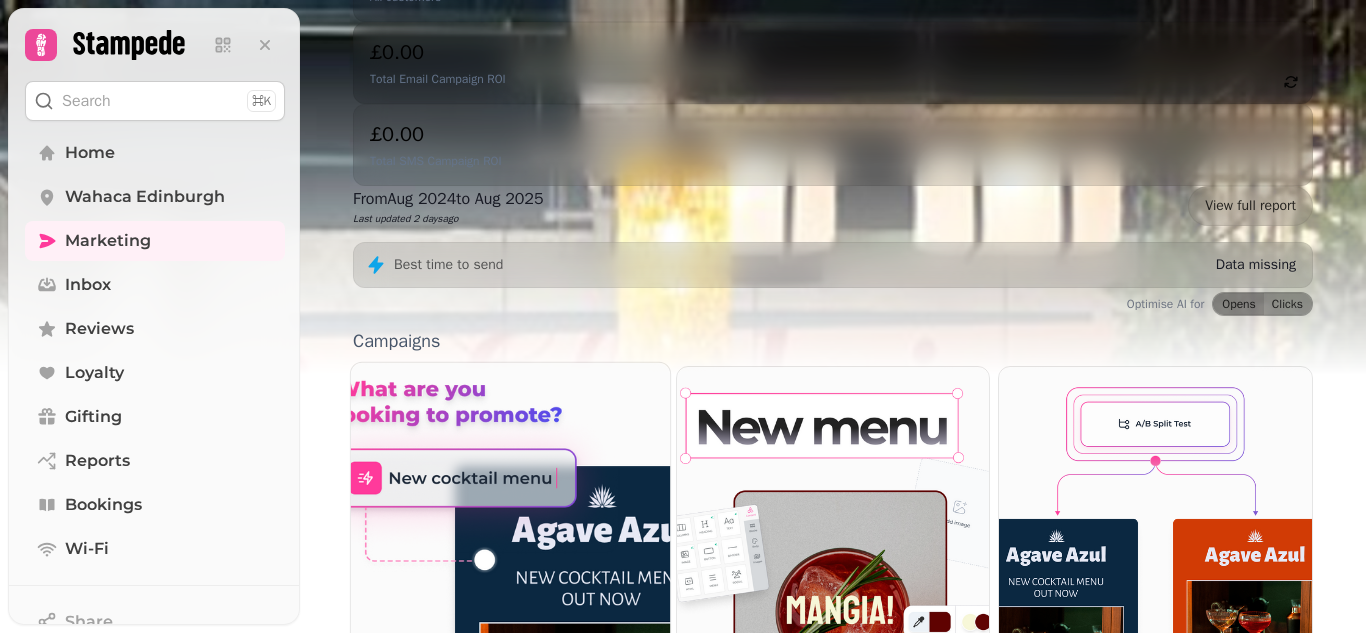 click at bounding box center [510, 542] 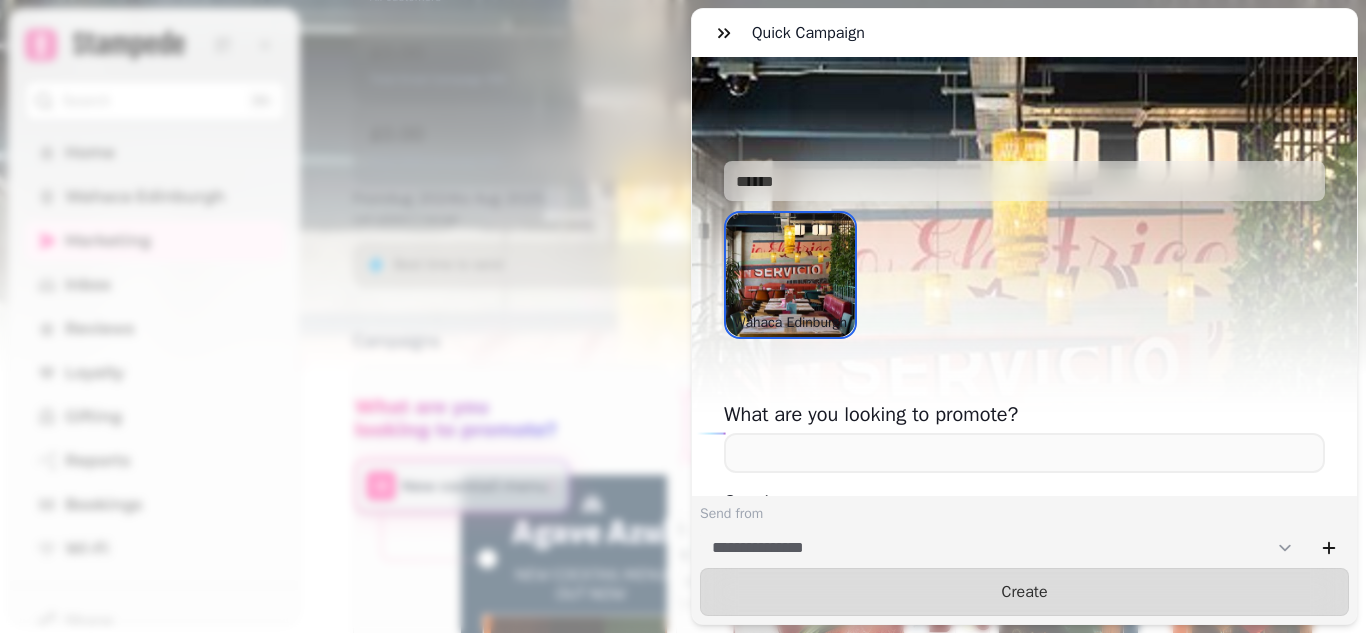 click at bounding box center [790, 275] 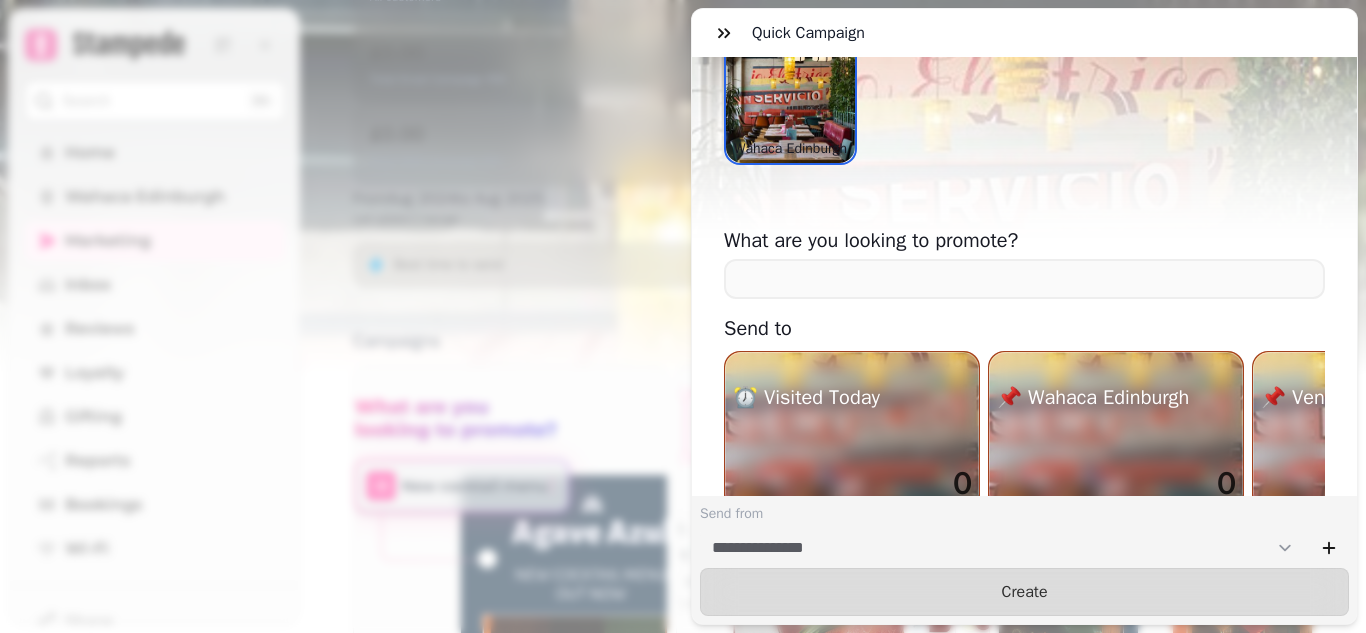 scroll, scrollTop: 200, scrollLeft: 0, axis: vertical 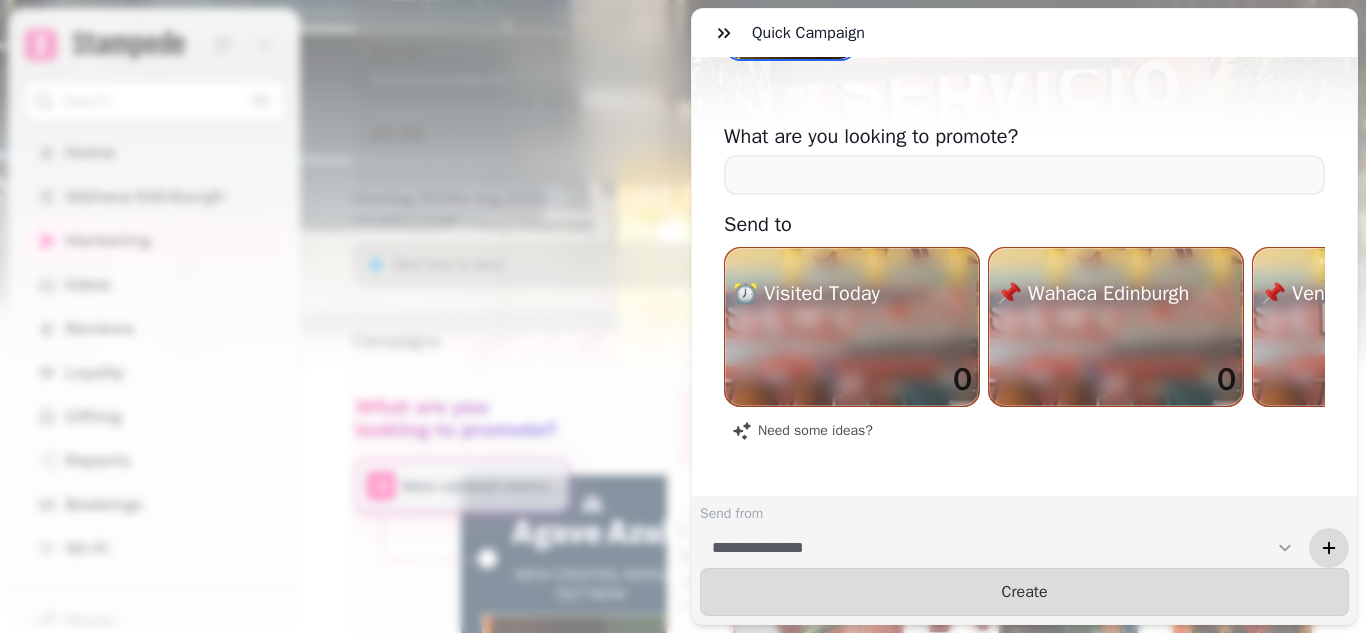 click 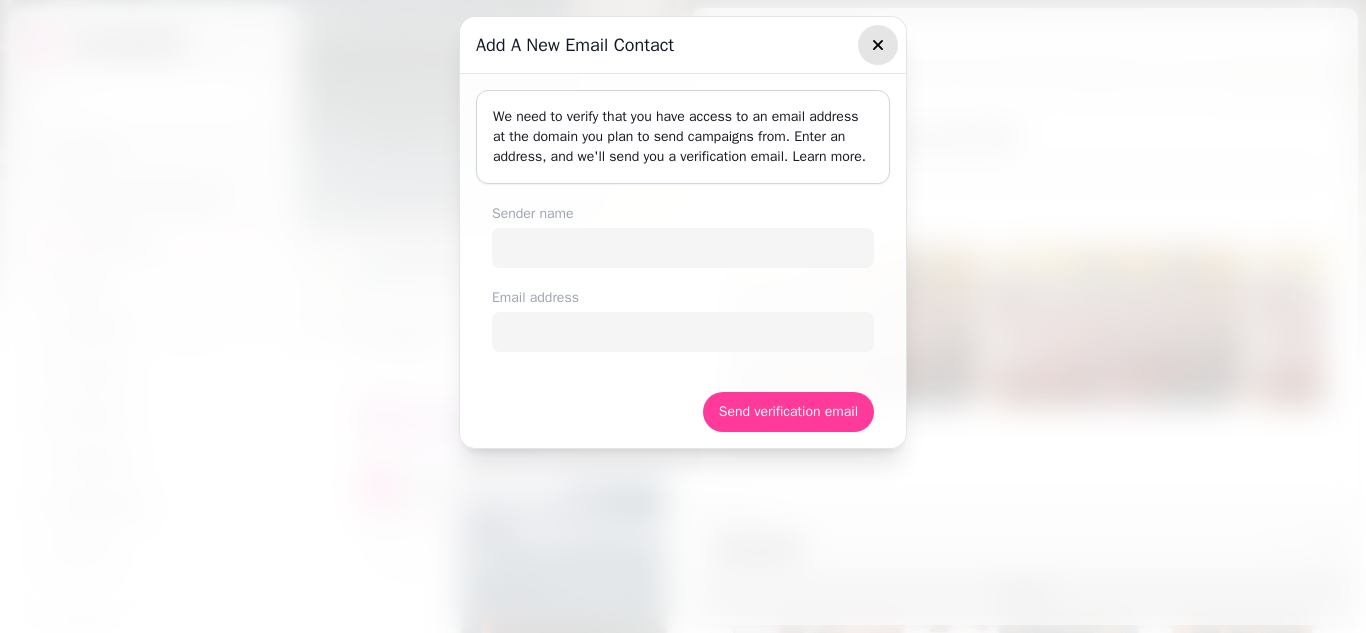 click 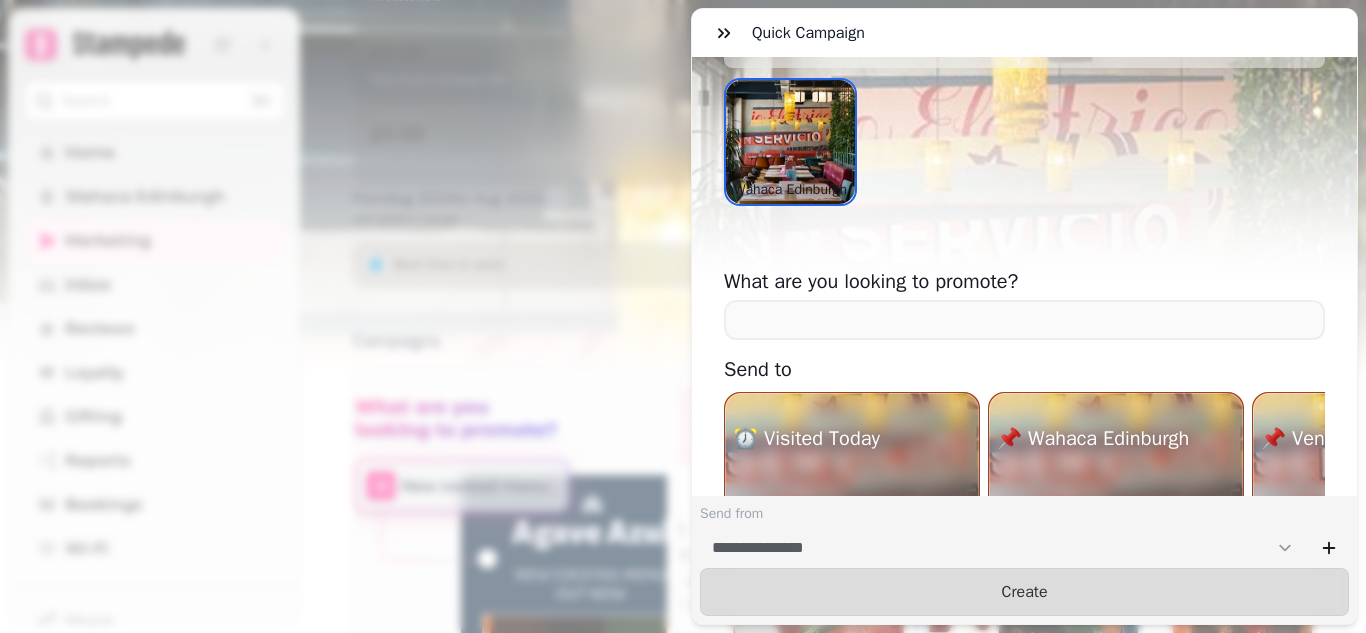 scroll, scrollTop: 310, scrollLeft: 0, axis: vertical 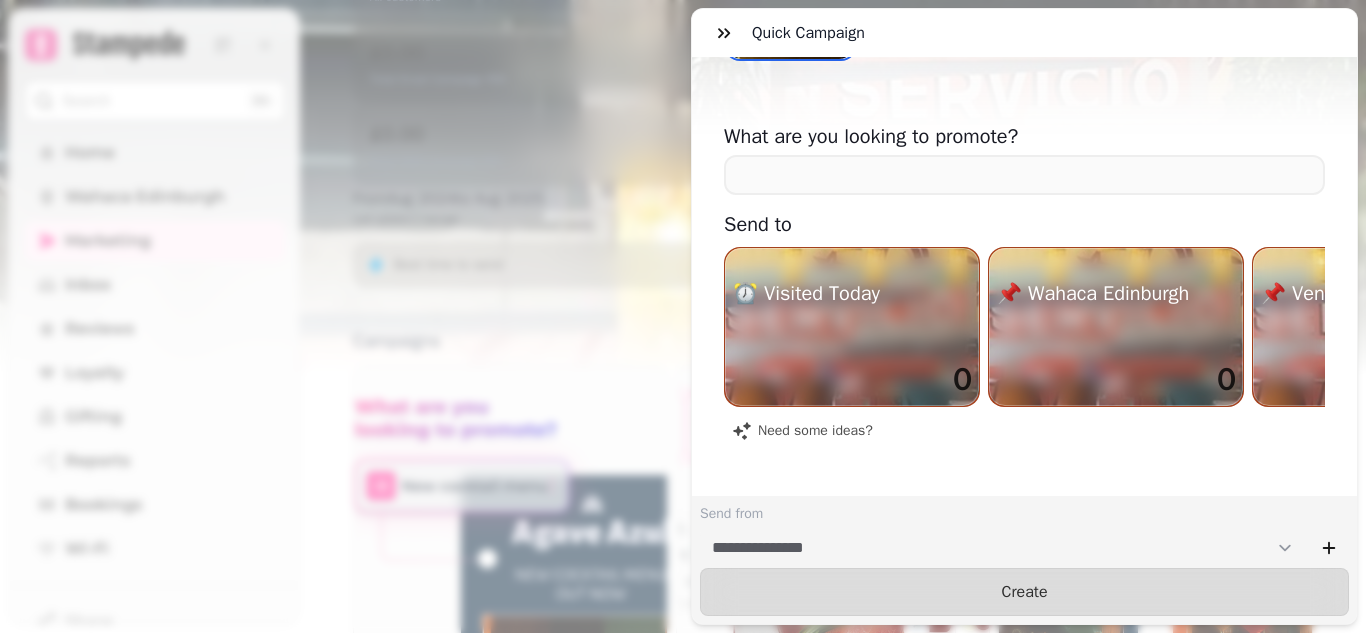 type 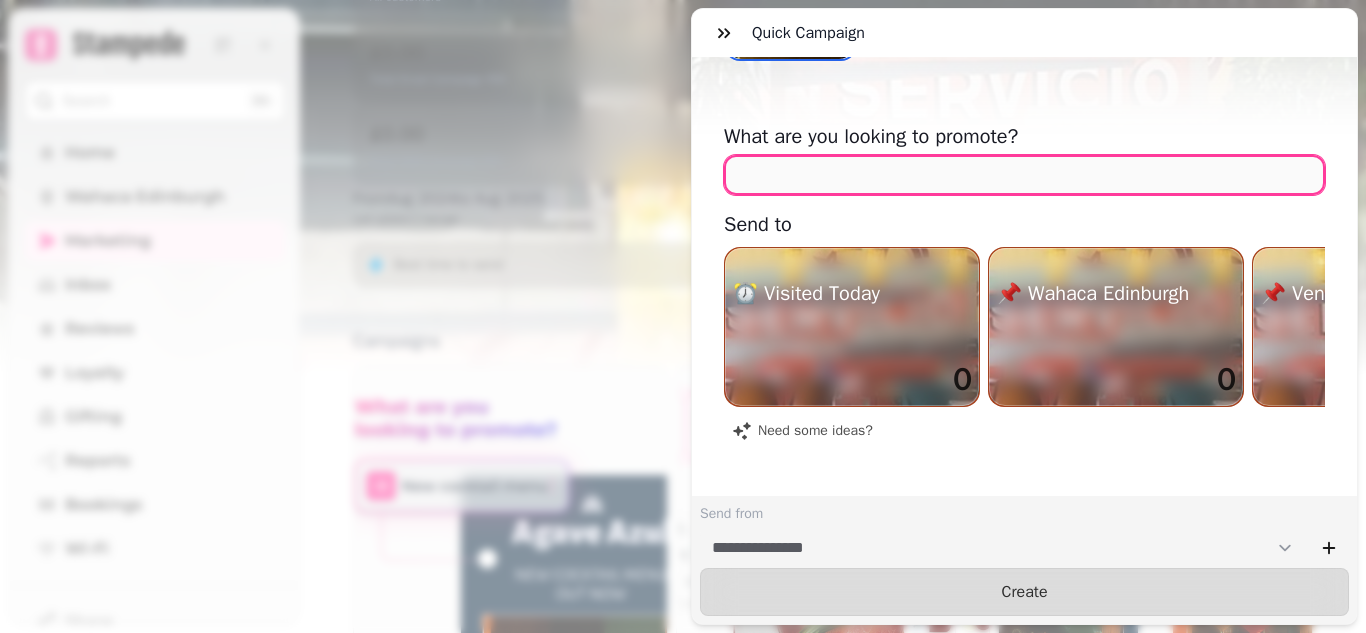 click at bounding box center [1024, 175] 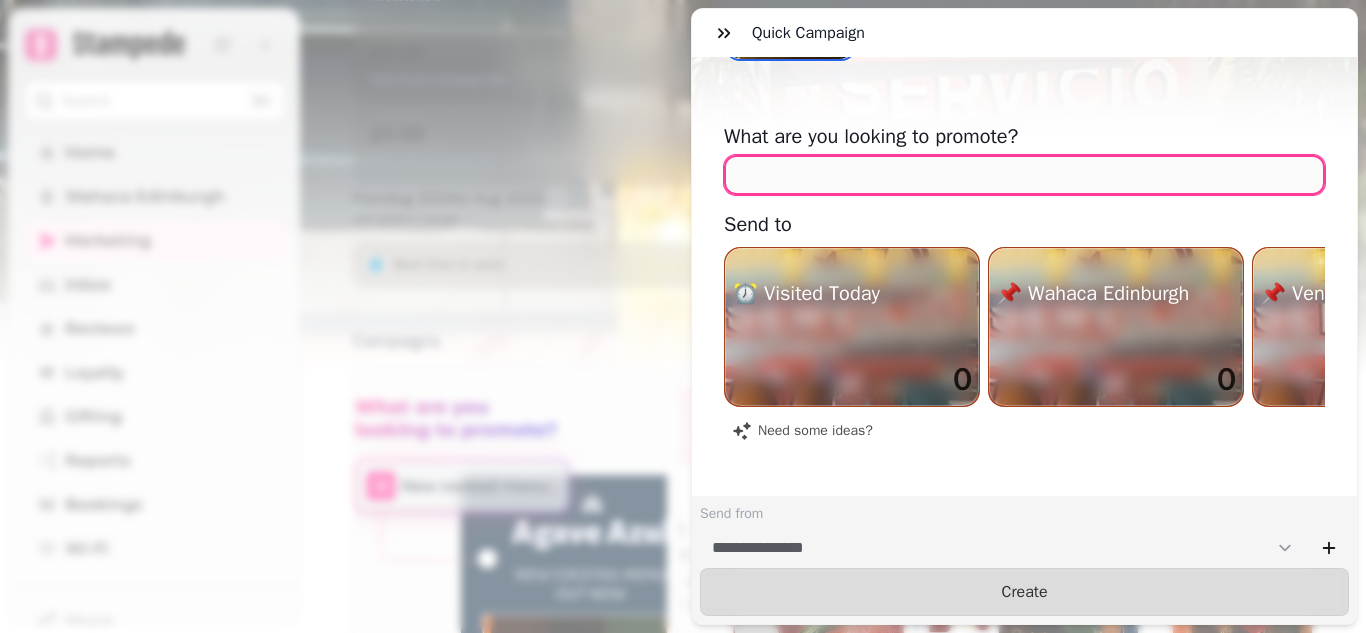paste on "**********" 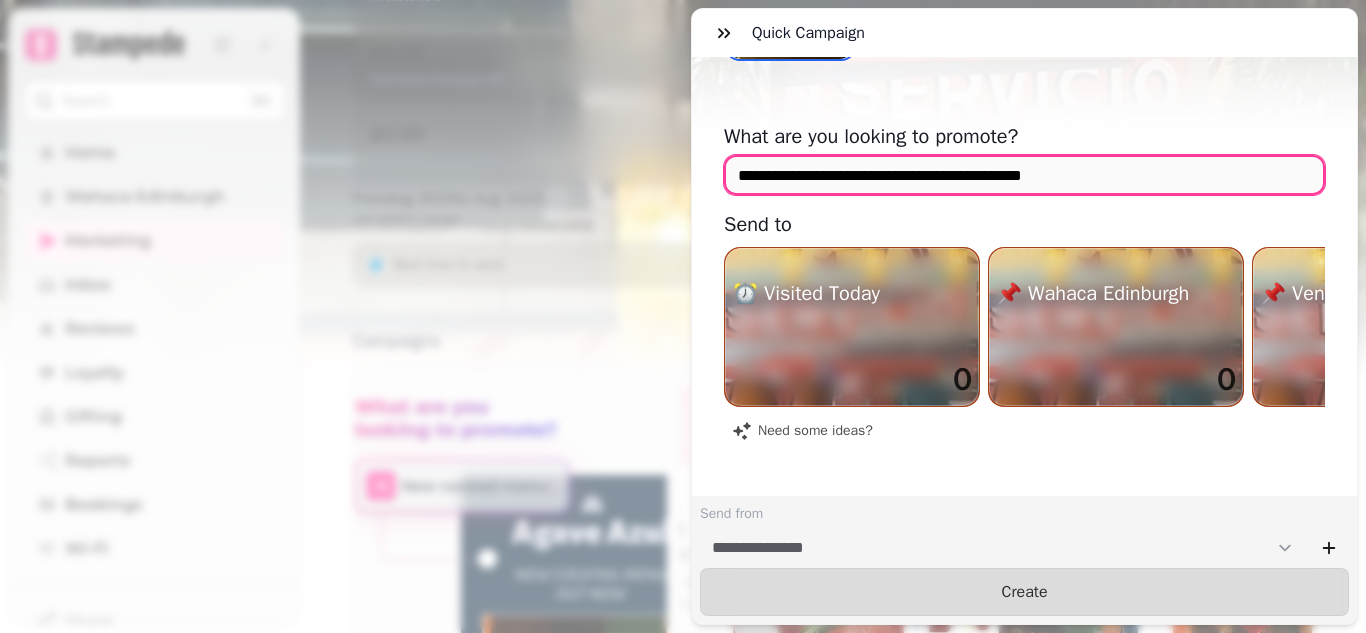 type on "**********" 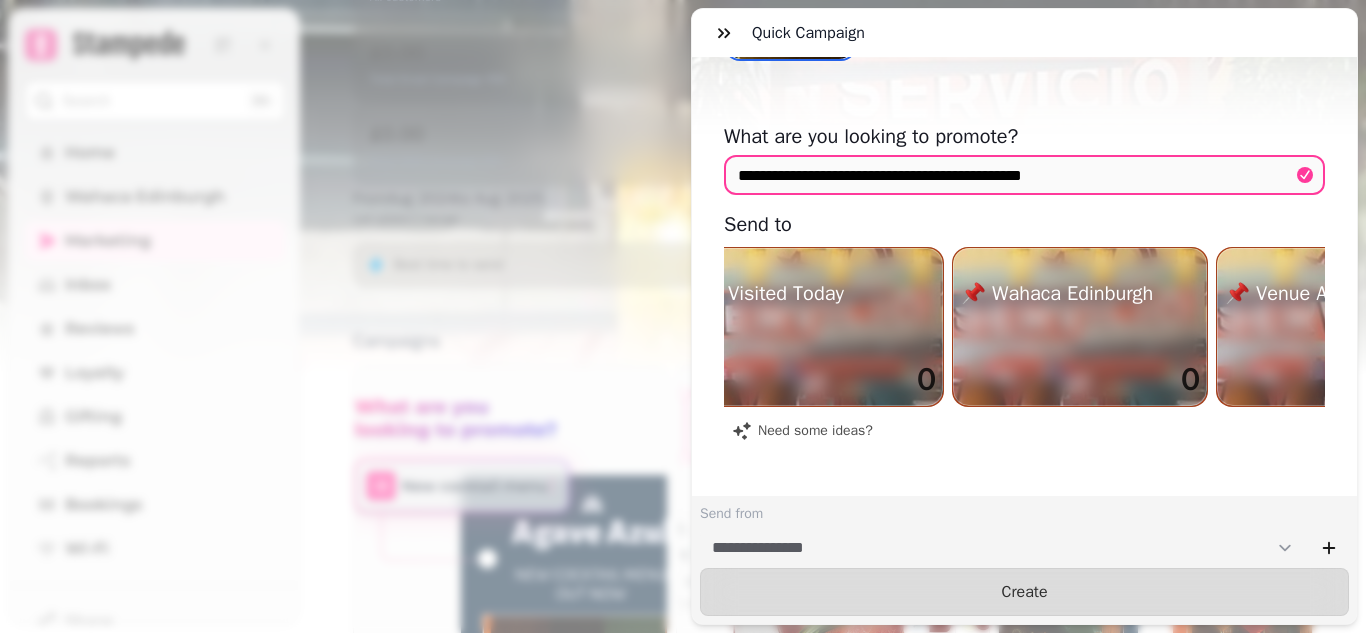 scroll, scrollTop: 0, scrollLeft: 0, axis: both 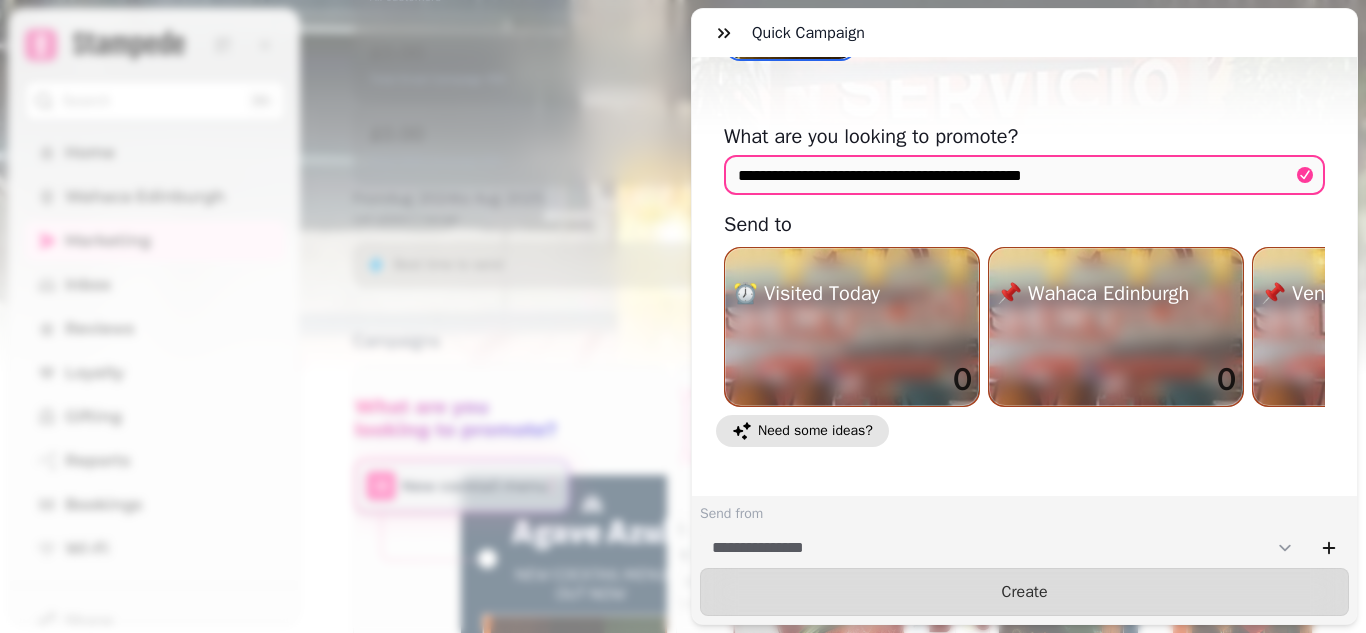 click on "Need some ideas?" at bounding box center [815, 431] 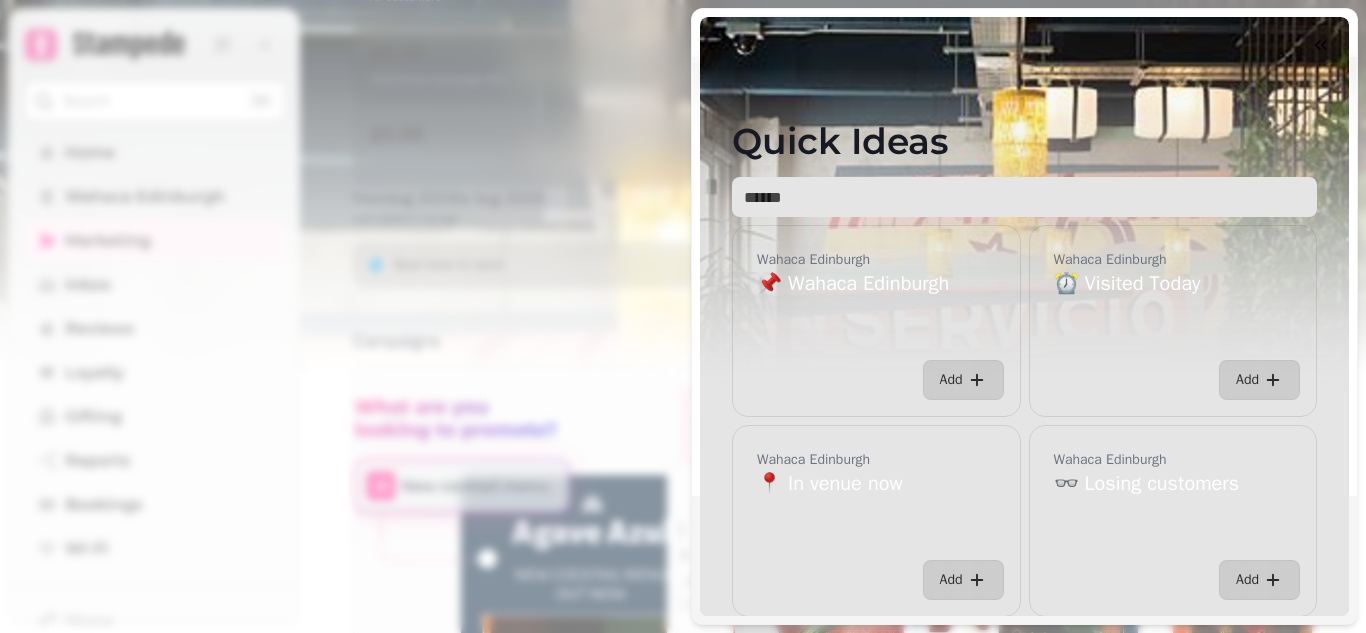 click at bounding box center (1024, 197) 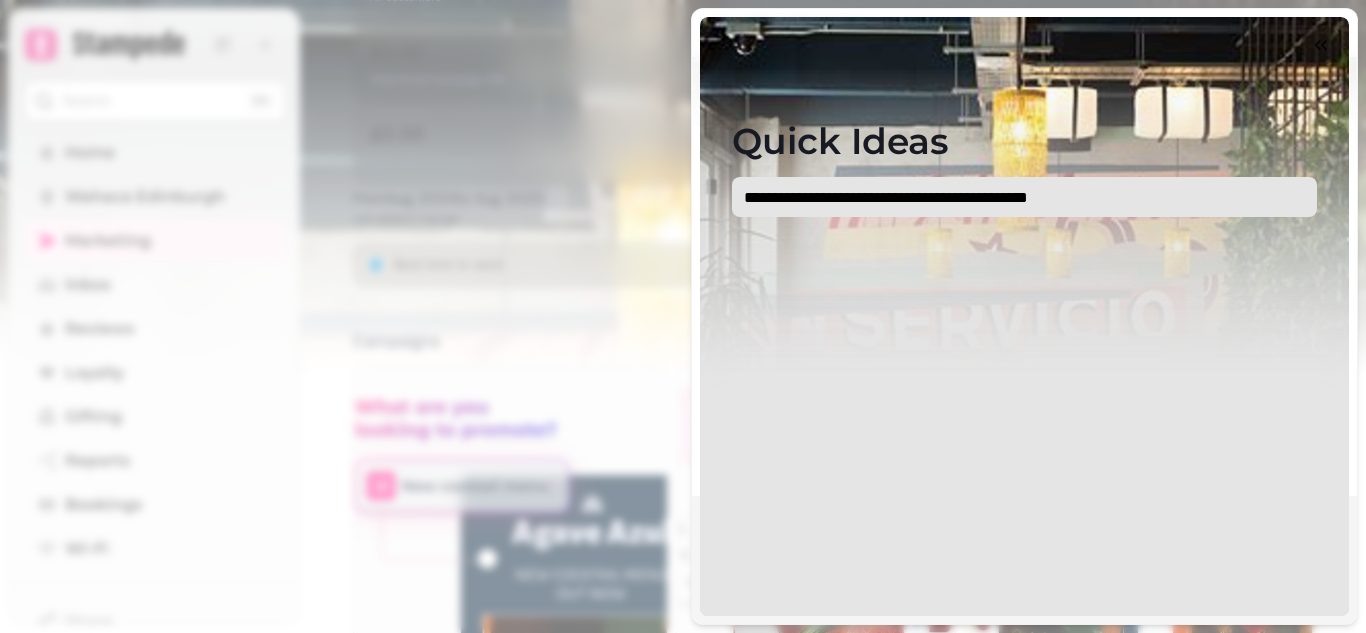 click on "**********" at bounding box center (1024, 197) 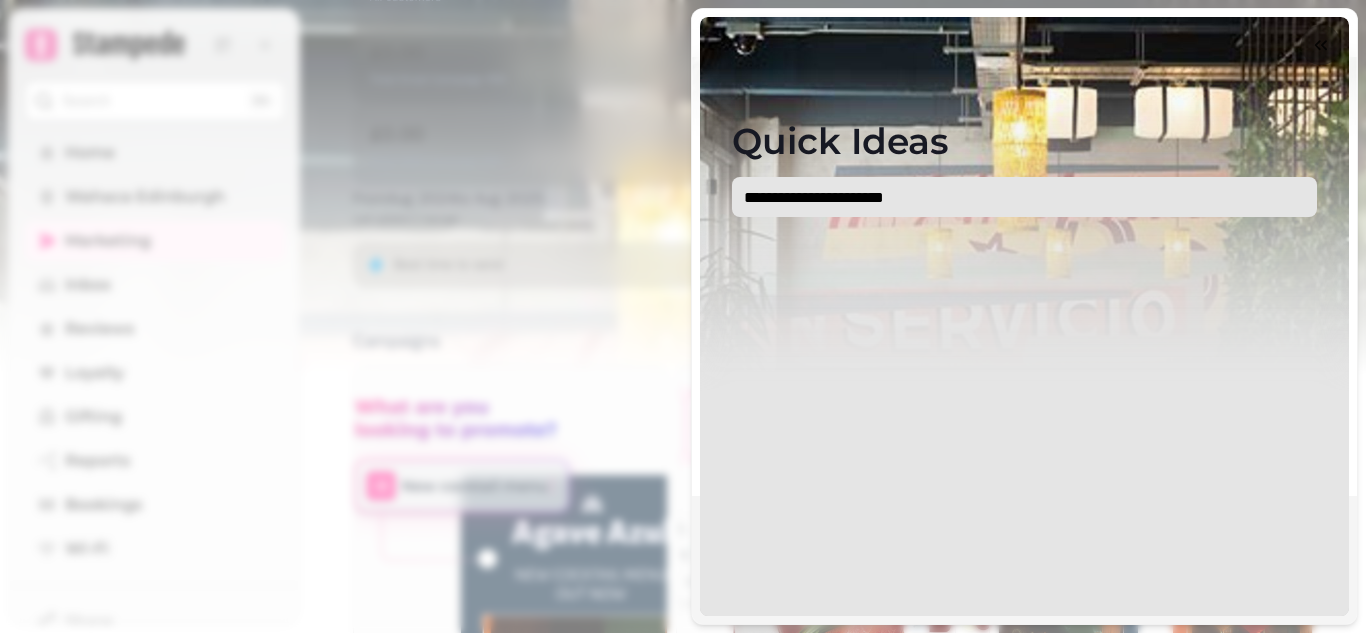 drag, startPoint x: 885, startPoint y: 201, endPoint x: 716, endPoint y: 199, distance: 169.01184 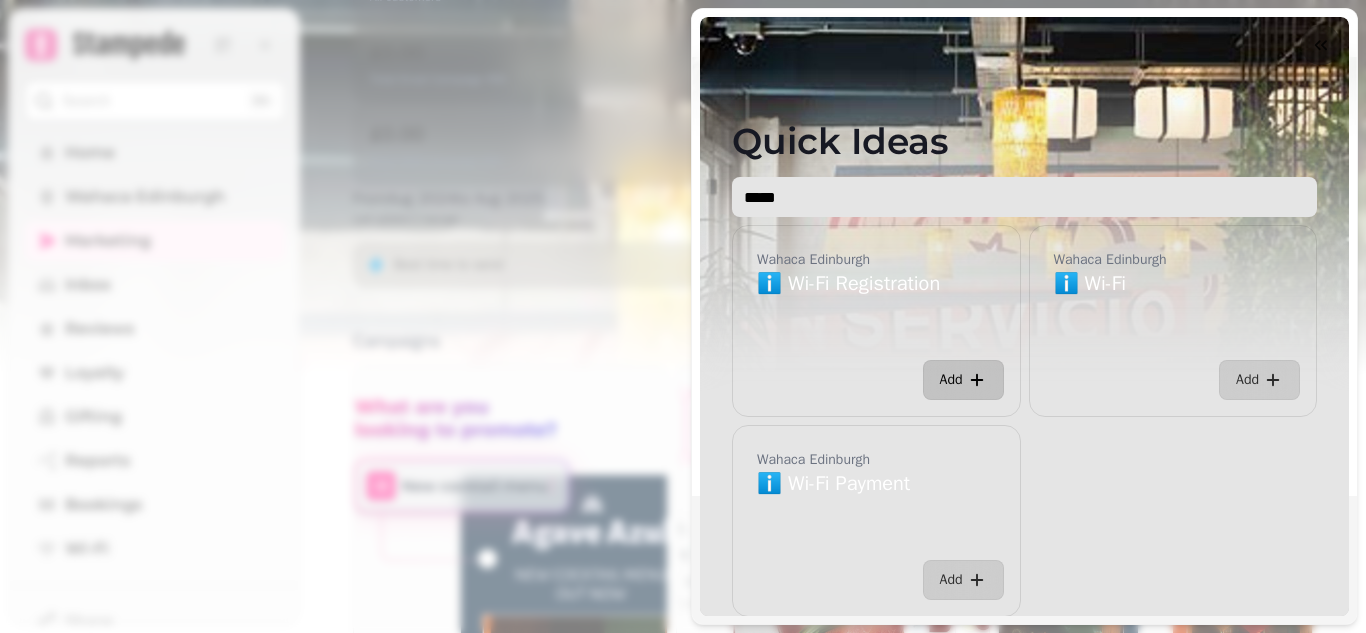 type on "*****" 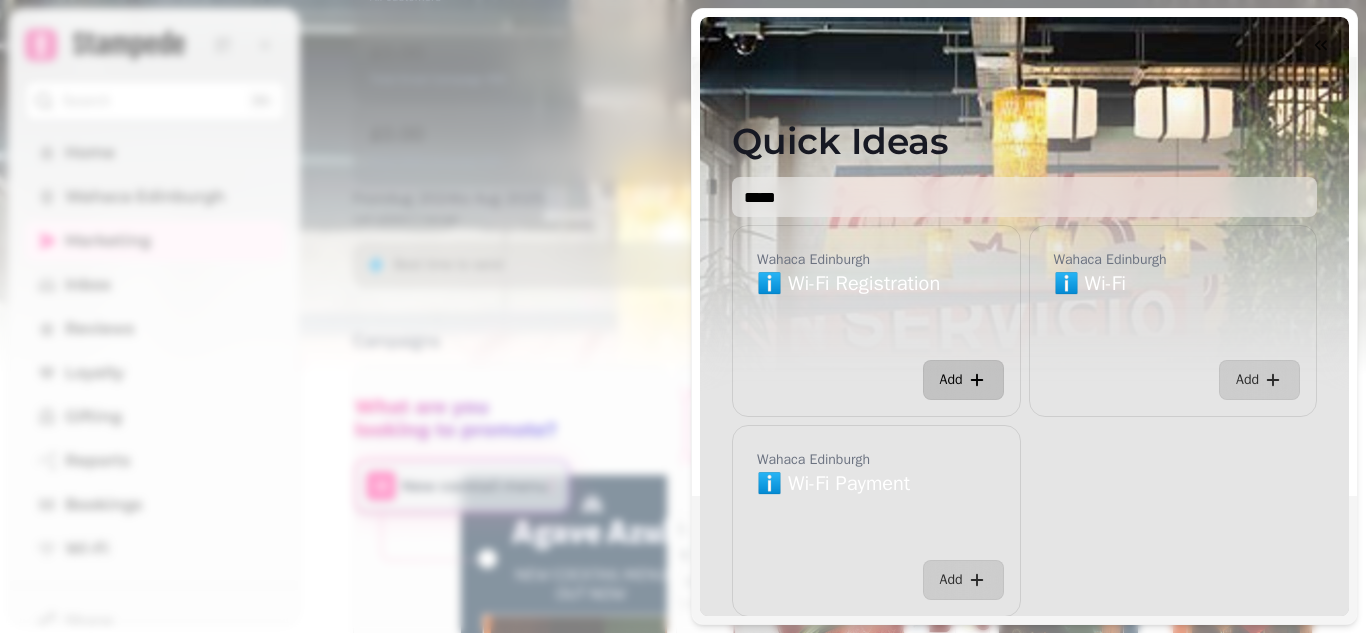 click 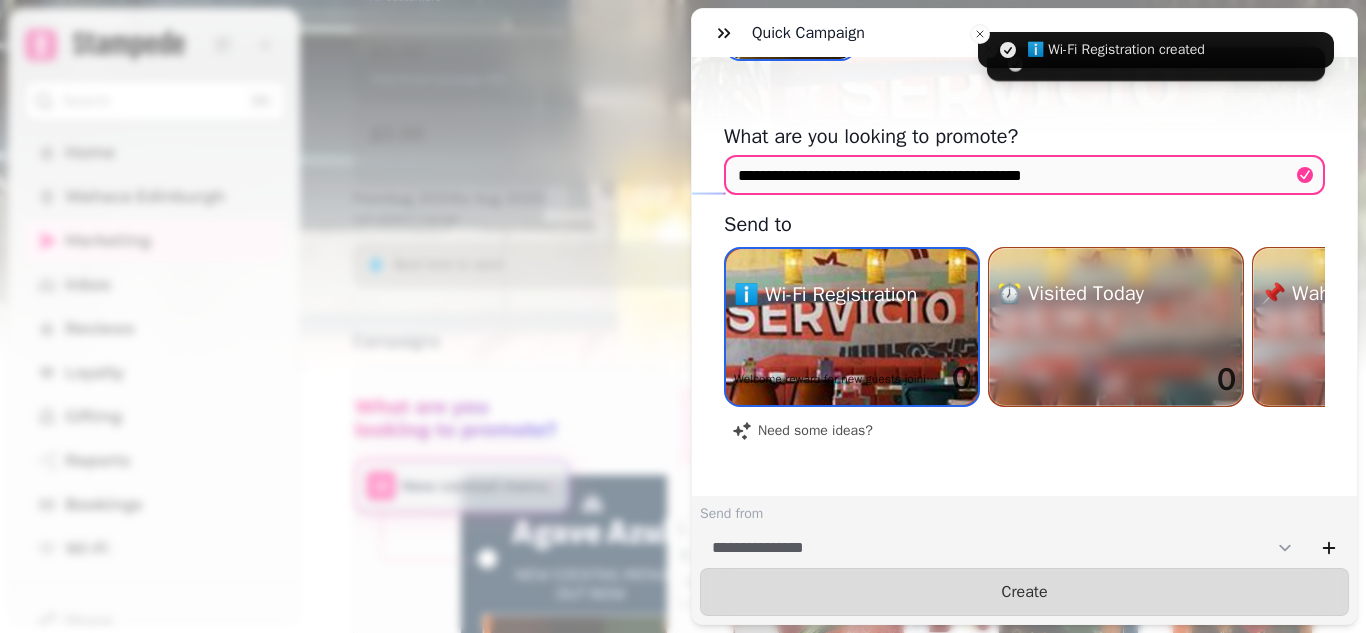 scroll, scrollTop: 310, scrollLeft: 0, axis: vertical 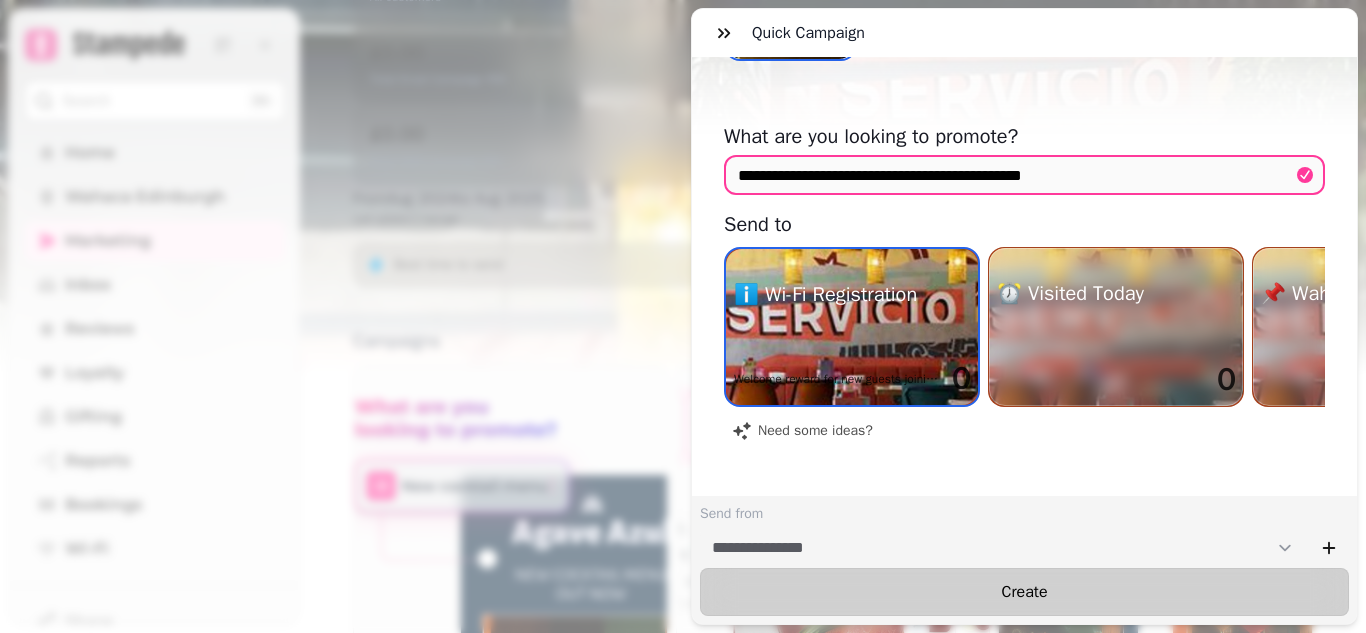 click on "Create" at bounding box center [1024, 592] 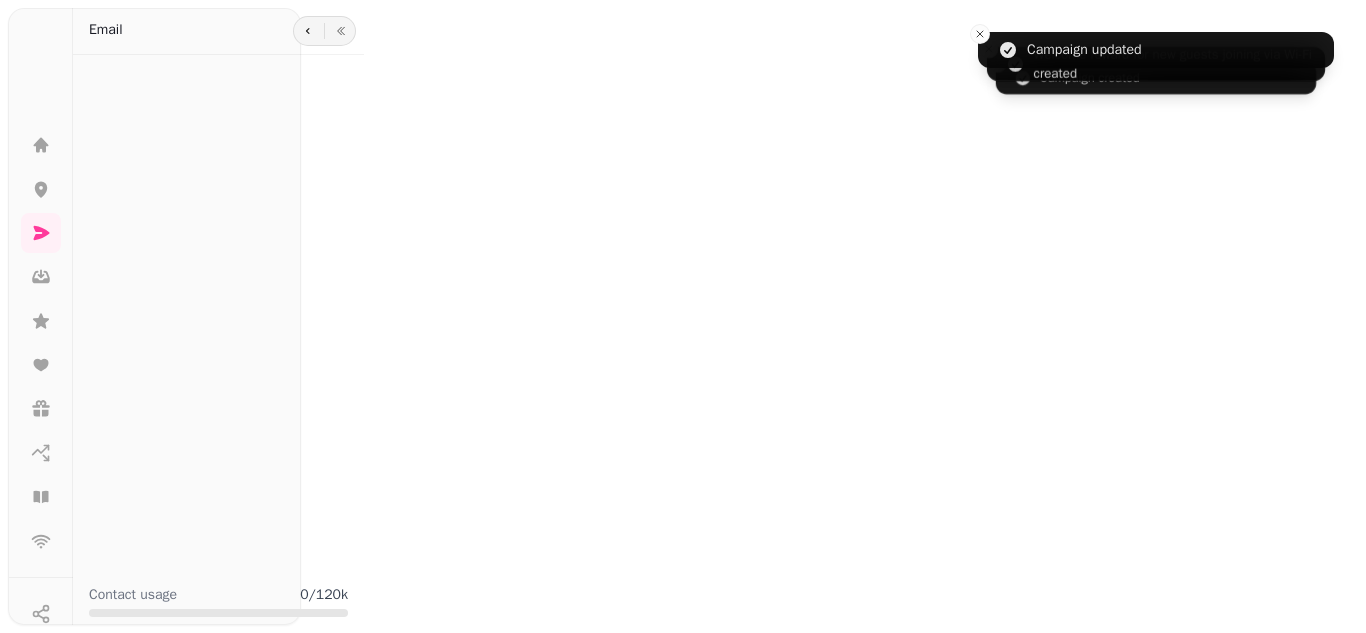 scroll, scrollTop: 0, scrollLeft: 0, axis: both 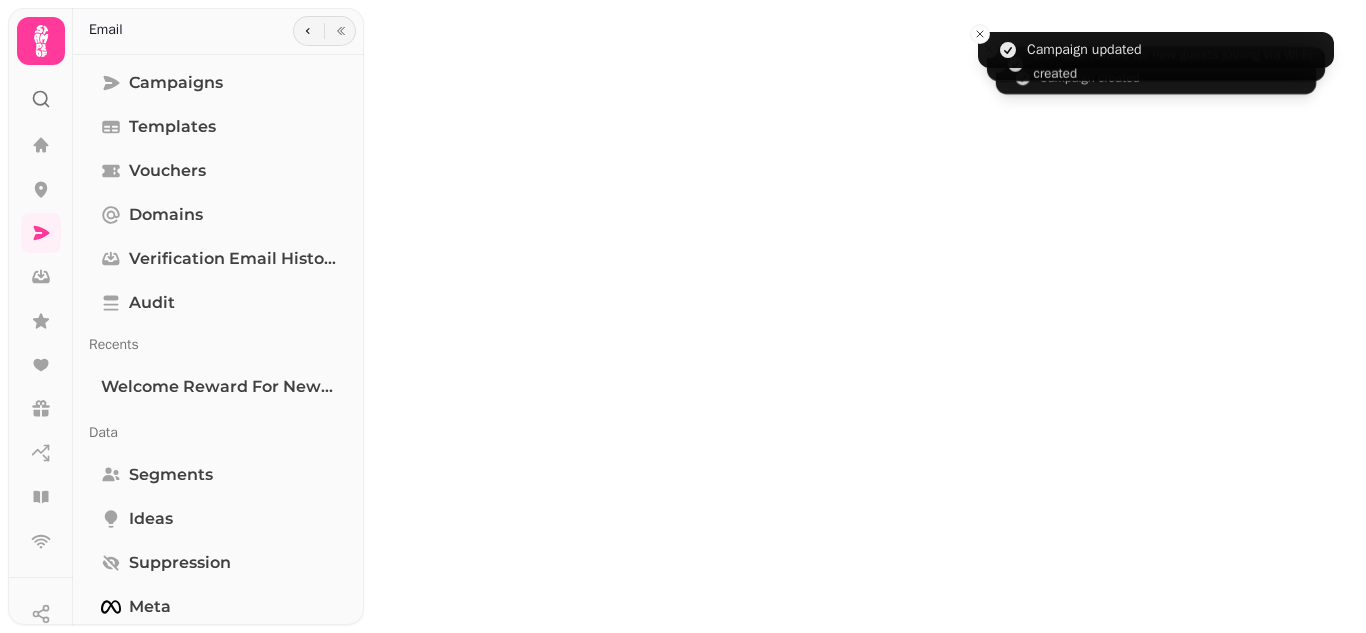 select on "**********" 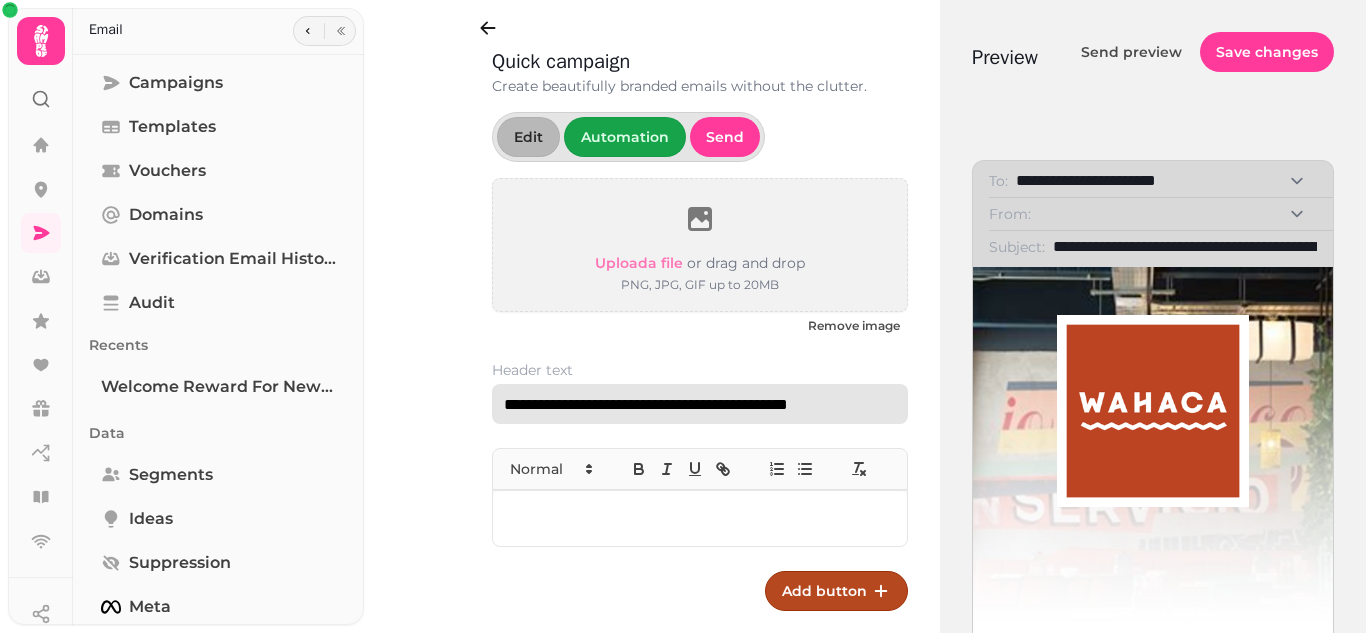 click on "**********" at bounding box center (700, 404) 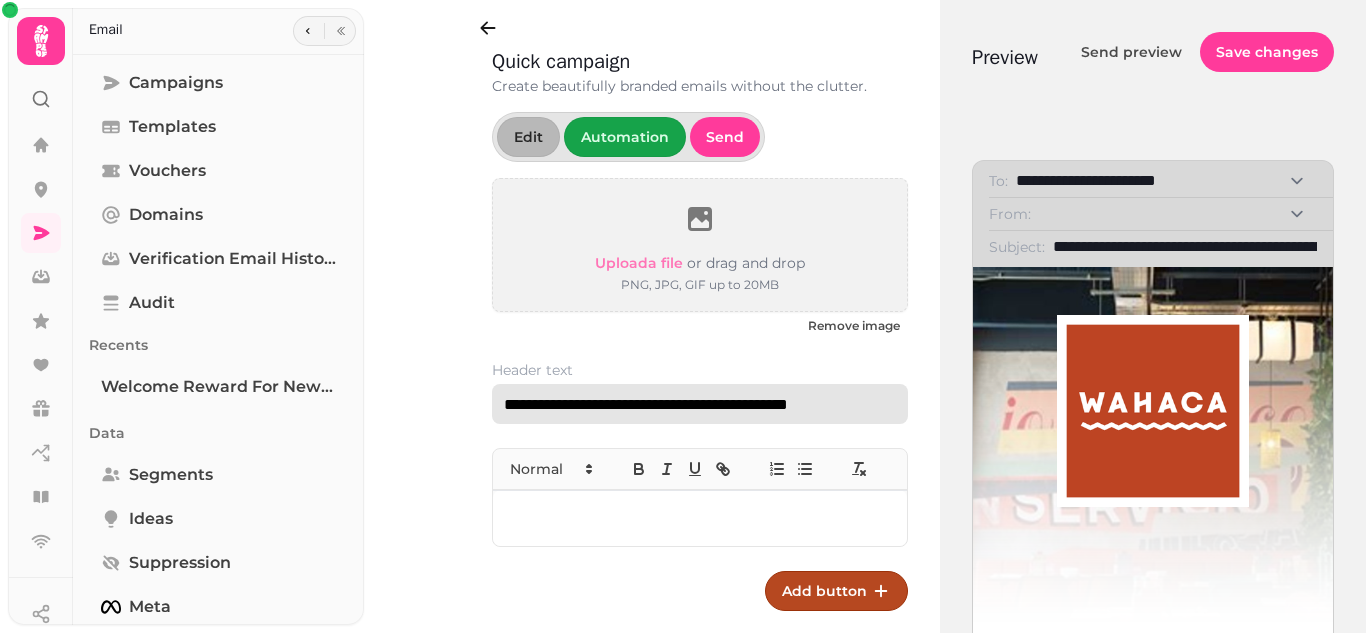 click on "**********" at bounding box center [700, 404] 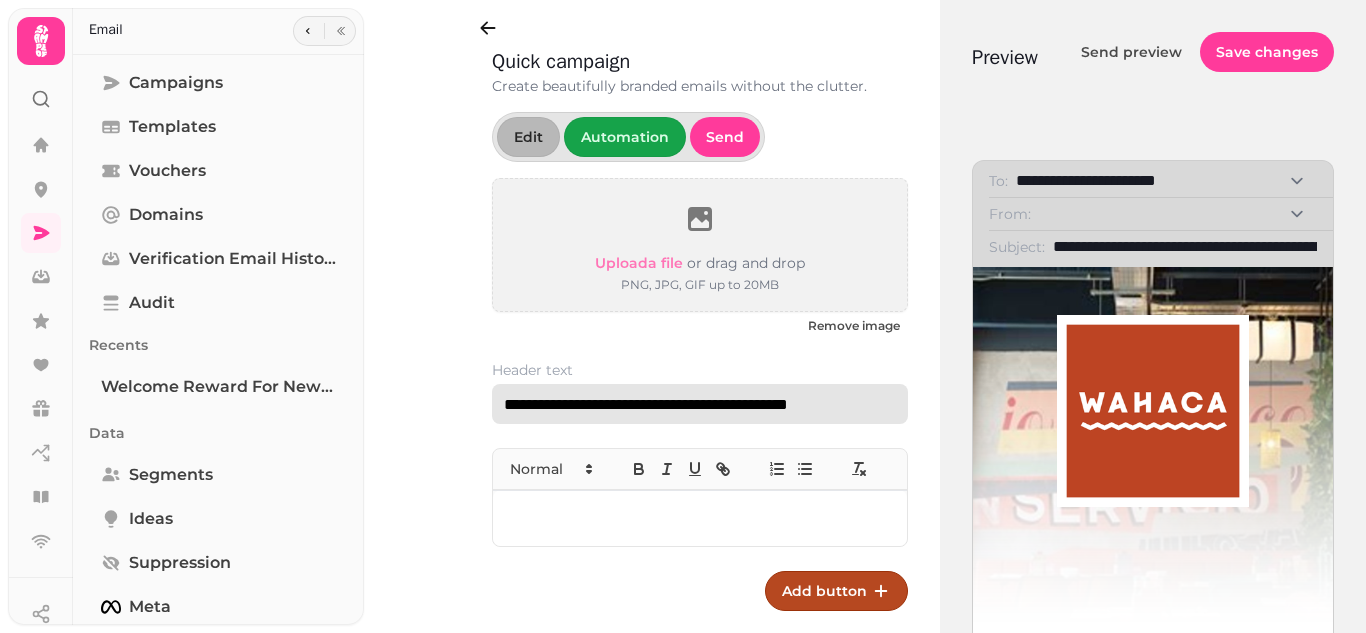paste 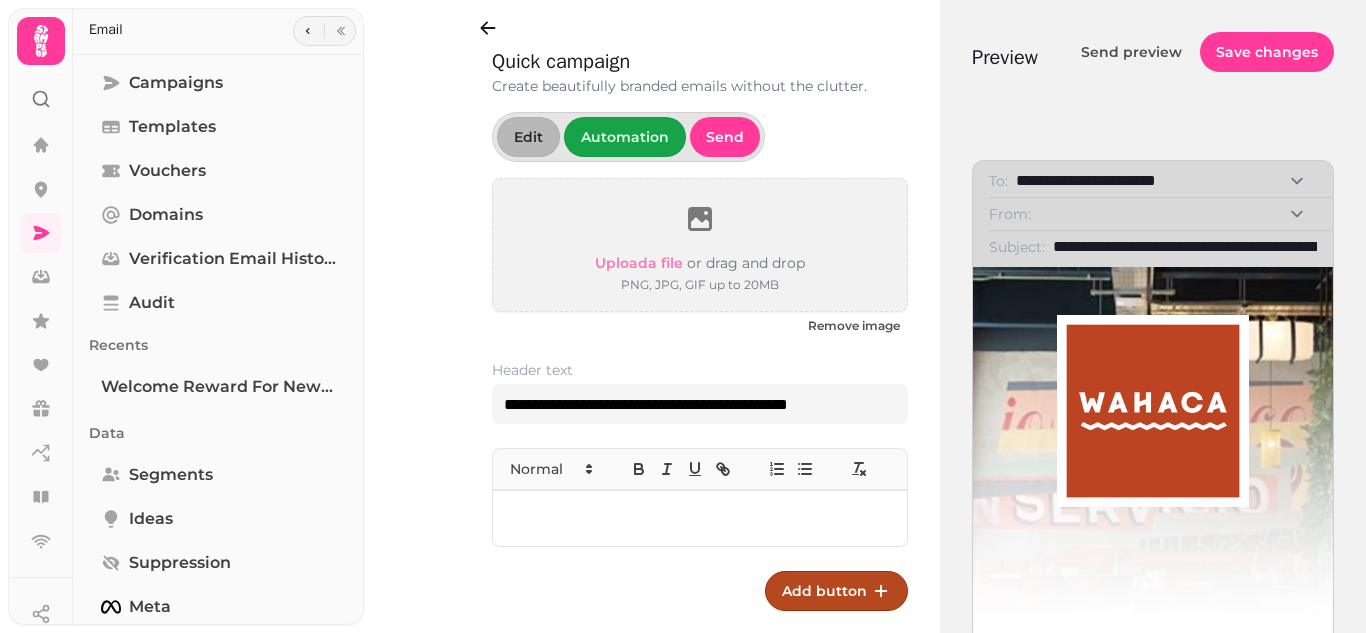 click at bounding box center (700, 518) 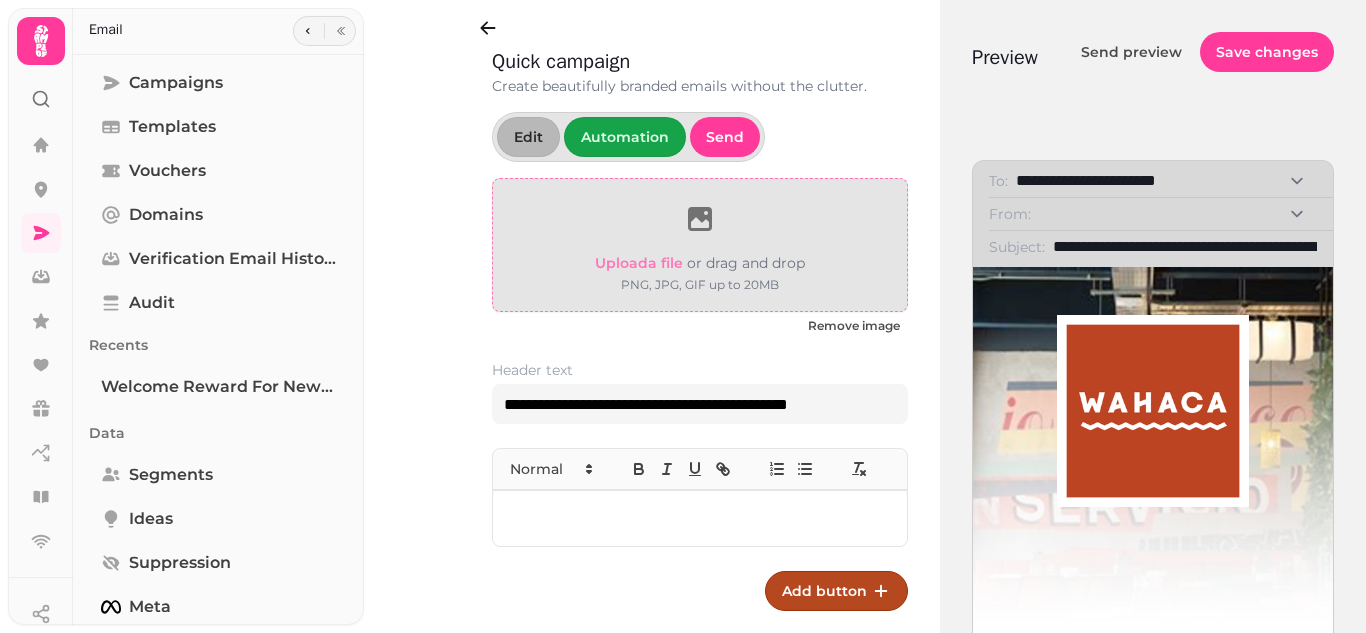 scroll, scrollTop: 0, scrollLeft: 0, axis: both 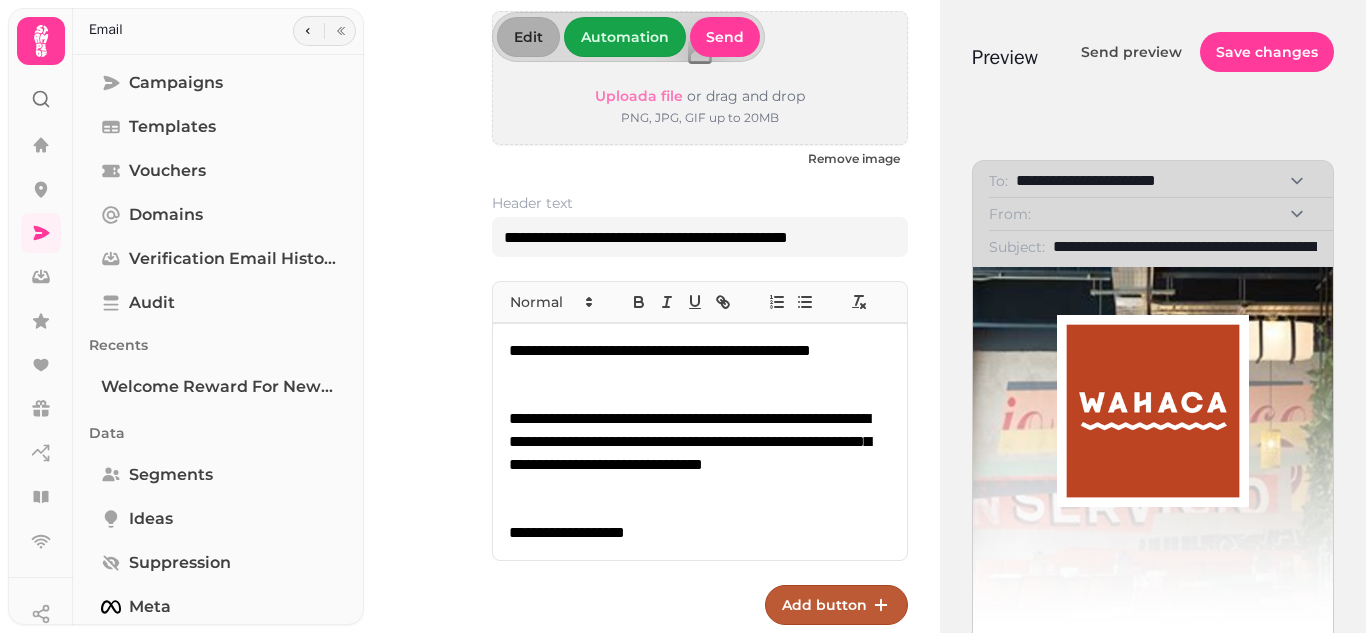 click on "Add button" at bounding box center [824, 605] 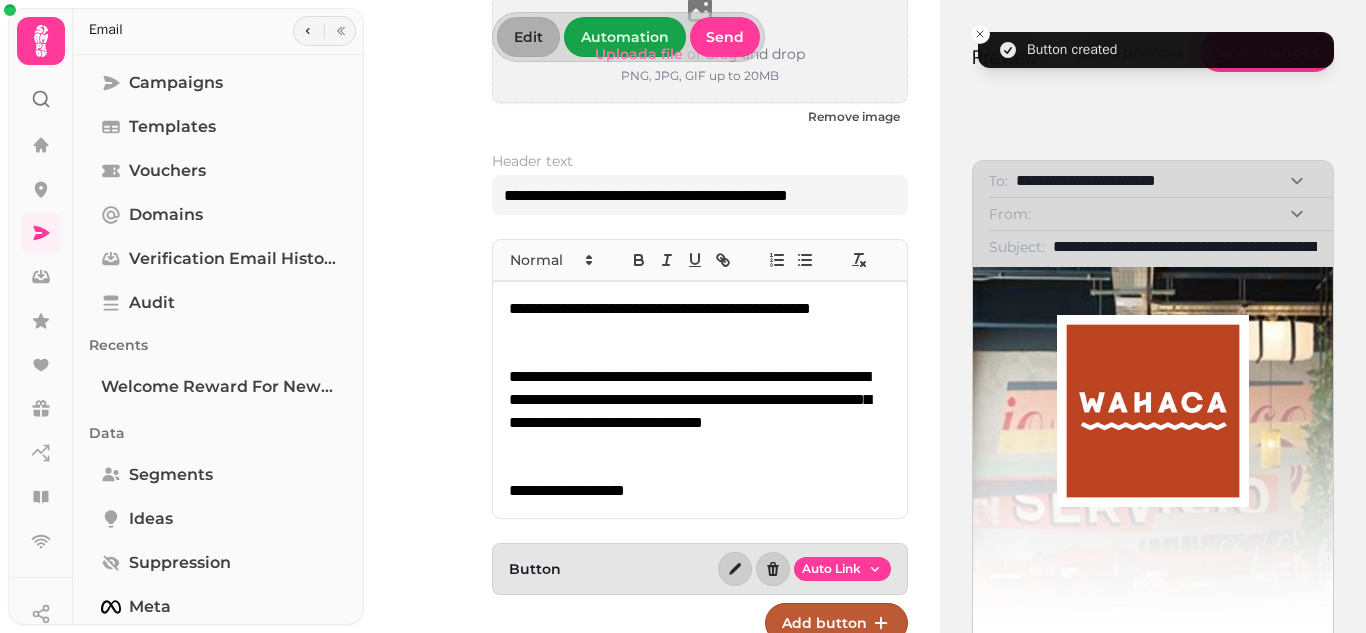 scroll, scrollTop: 227, scrollLeft: 0, axis: vertical 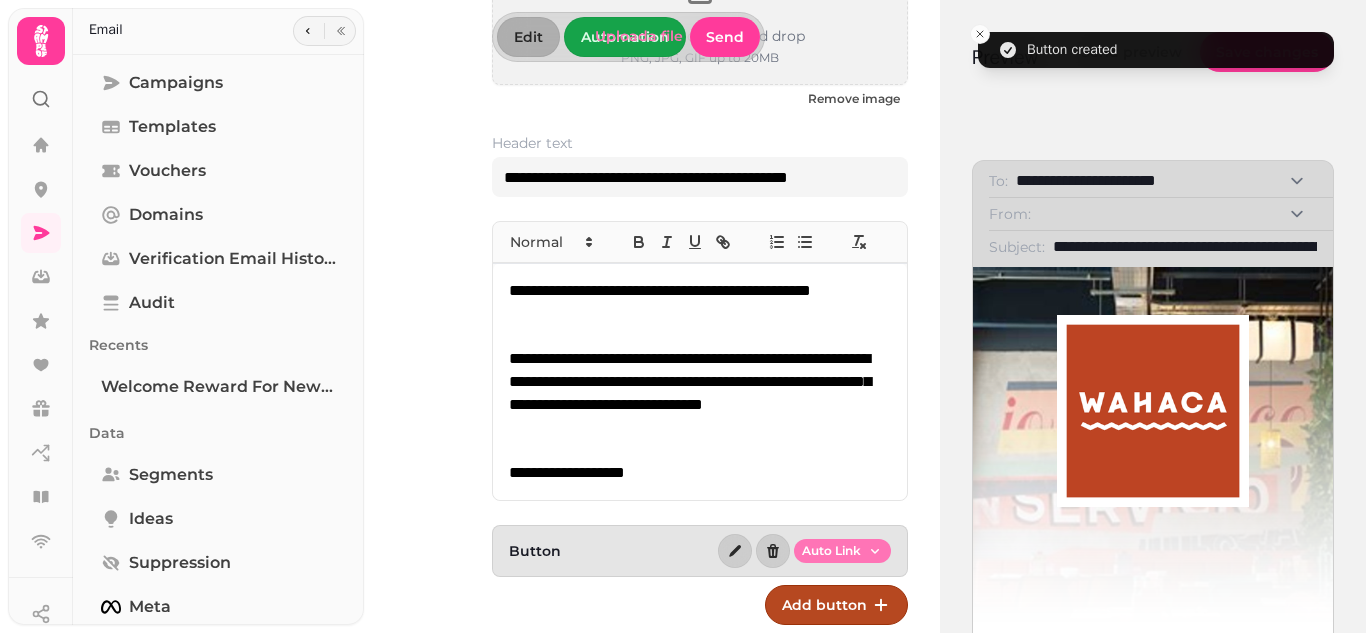 click on "**********" at bounding box center [683, 316] 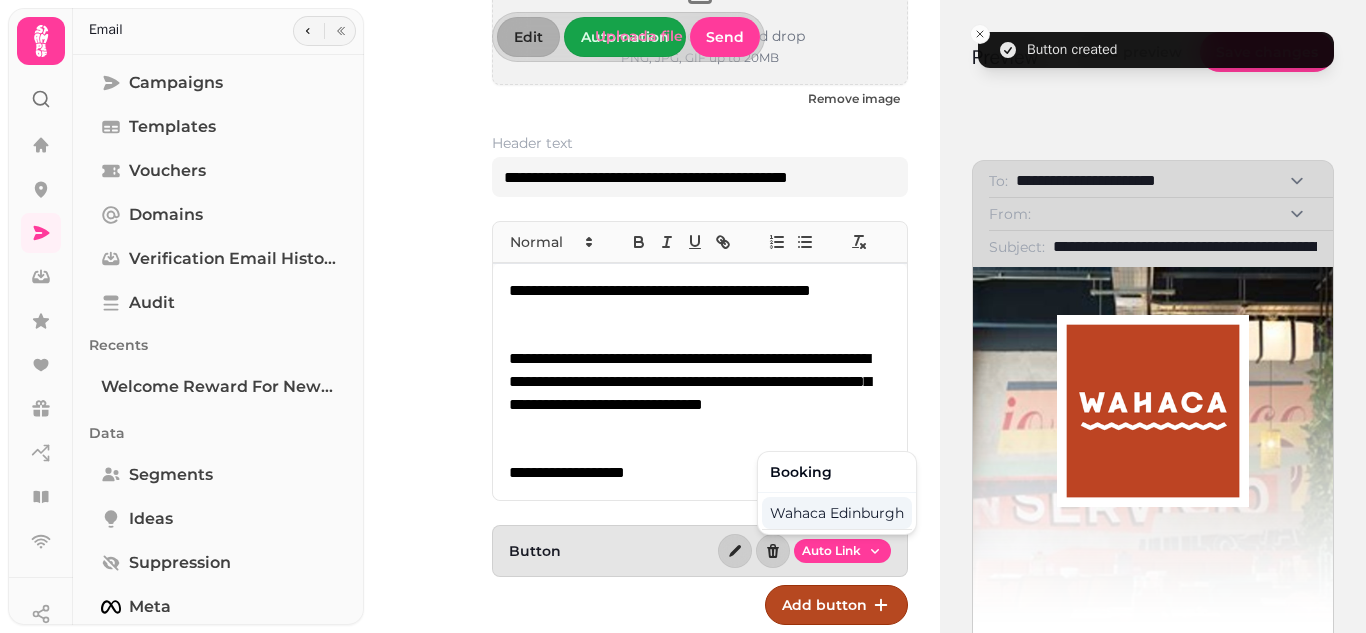 click on "Wahaca Edinburgh" at bounding box center [837, 513] 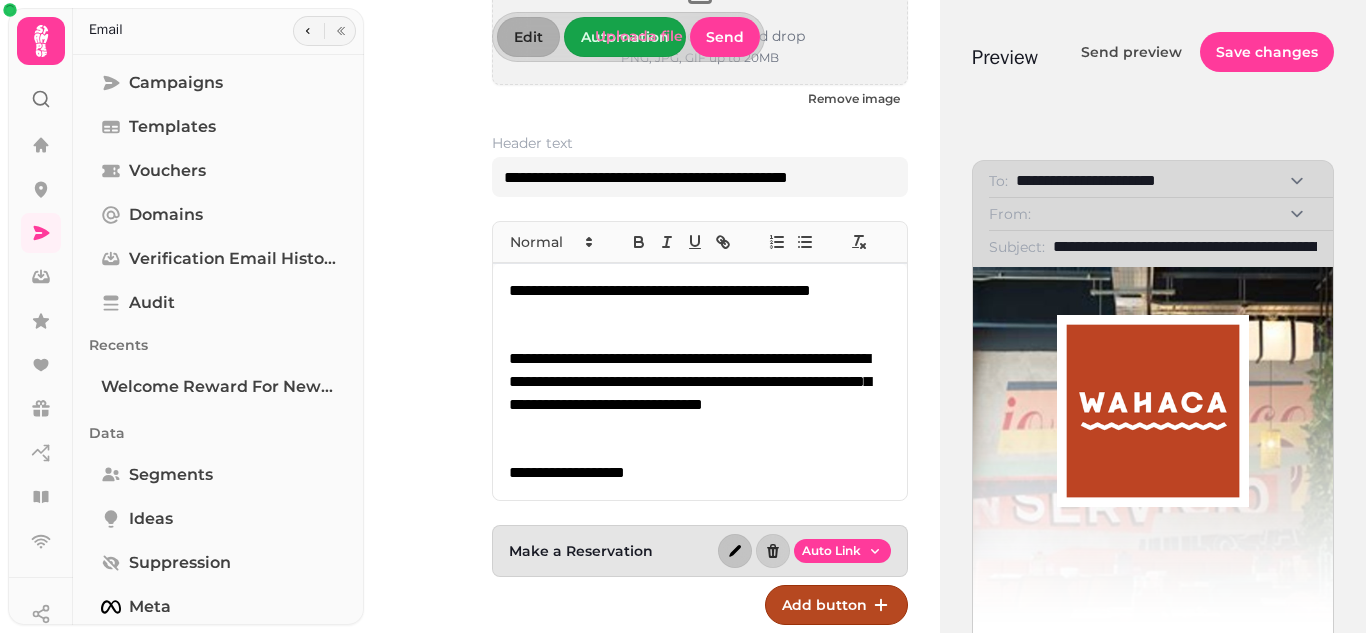 click at bounding box center (735, 551) 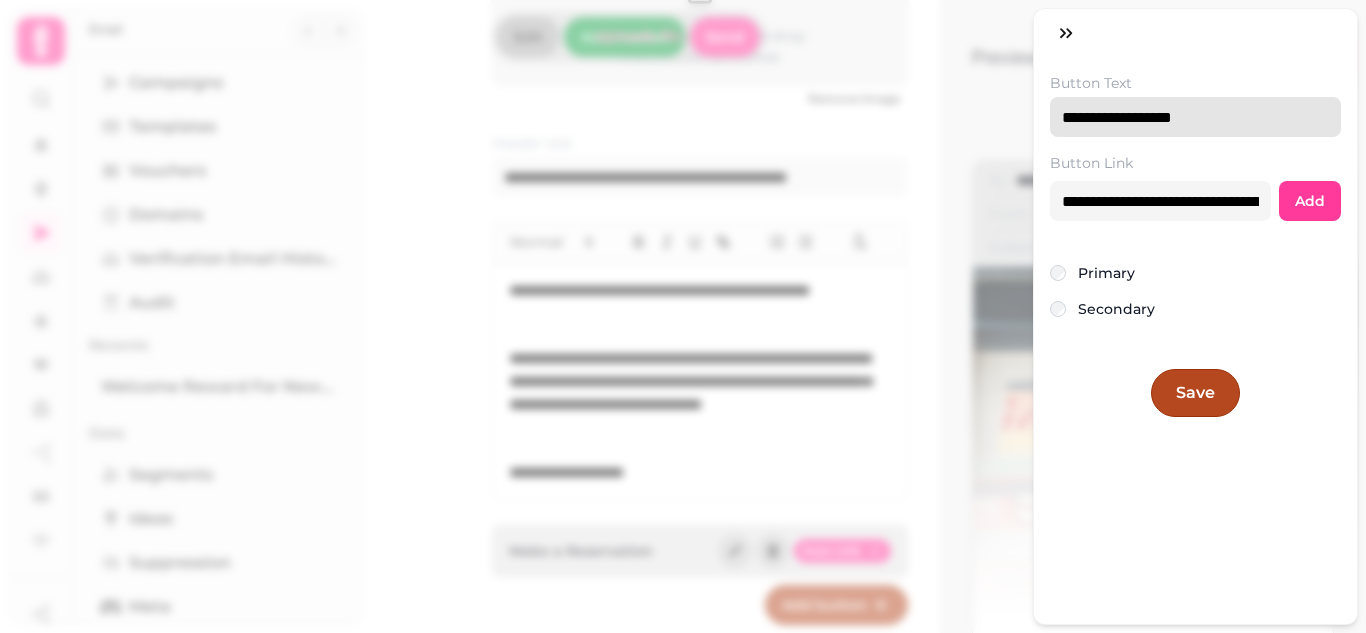 click on "**********" at bounding box center [1196, 117] 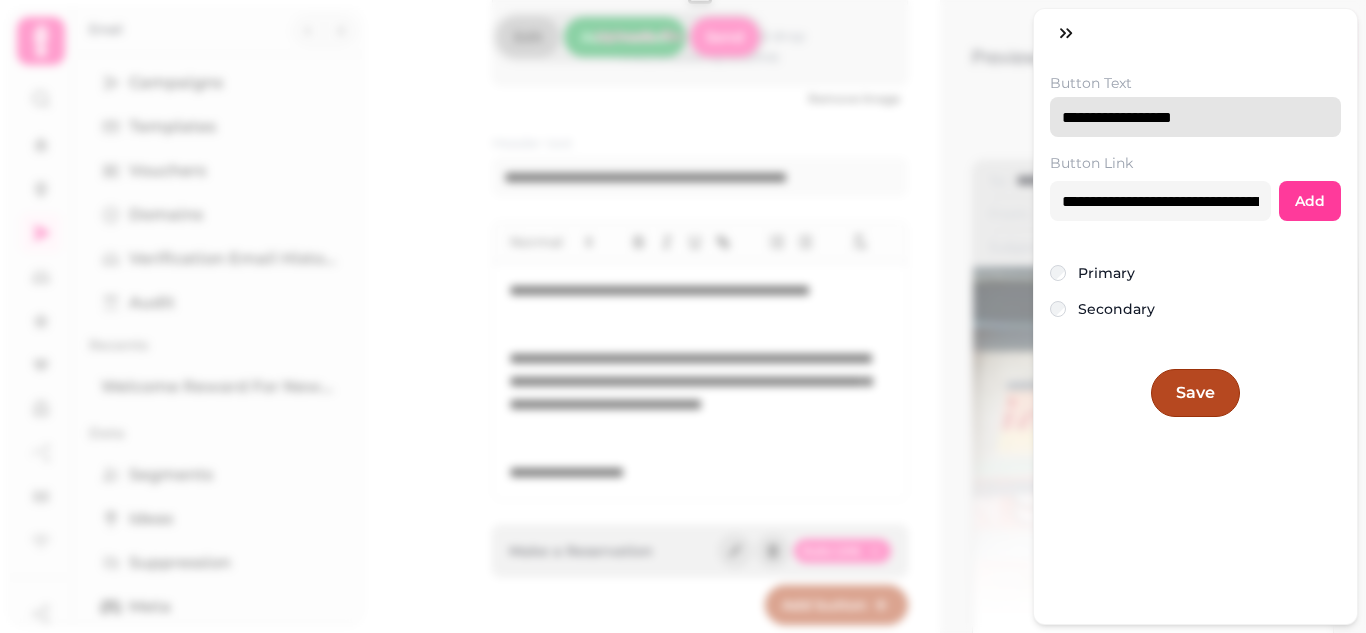 click on "**********" at bounding box center (1196, 117) 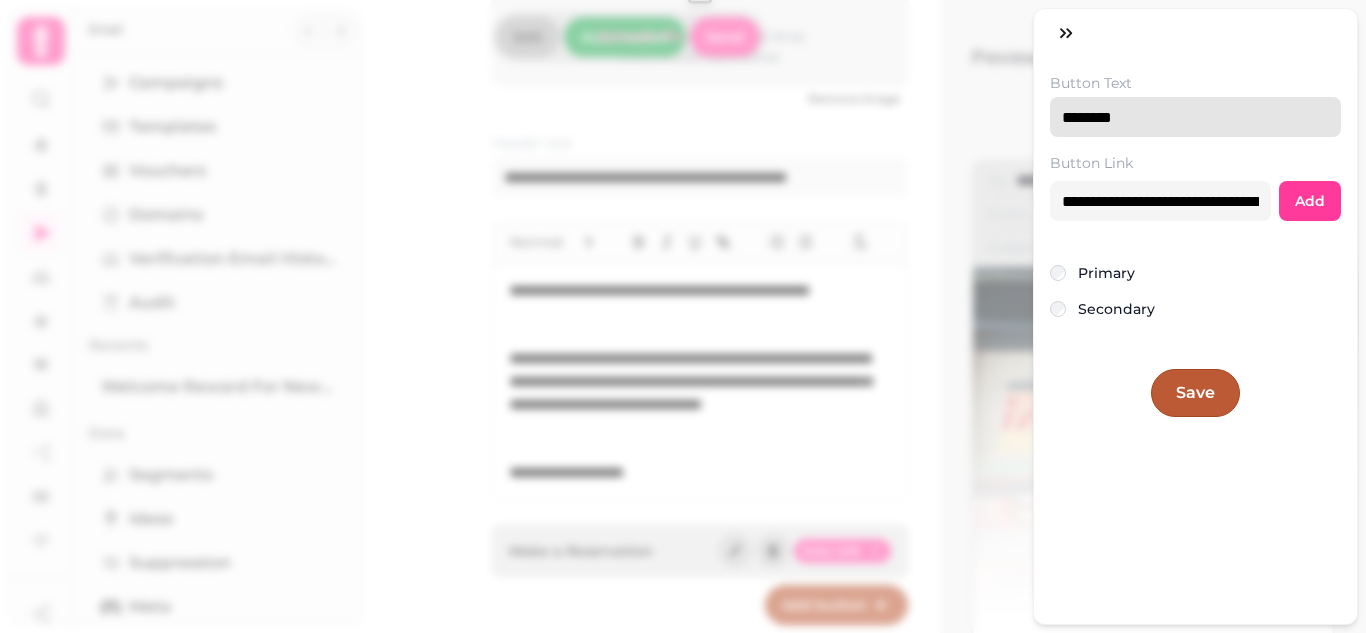 type on "********" 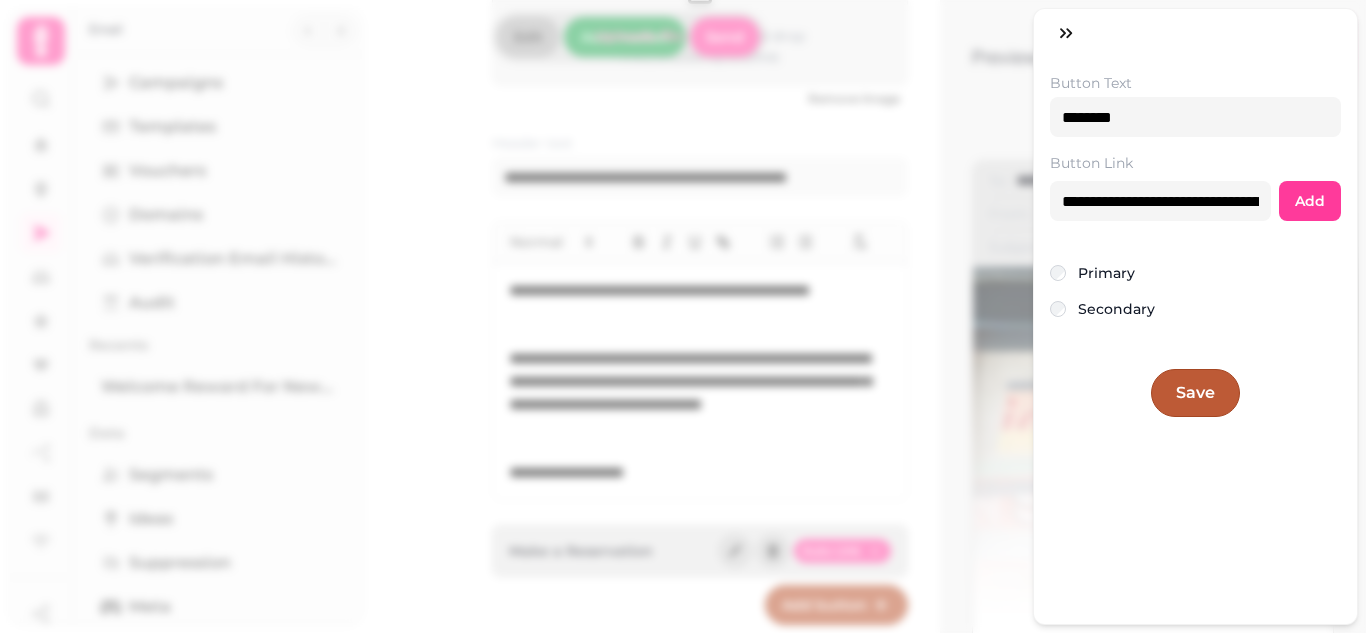 click on "Save" at bounding box center [1195, 393] 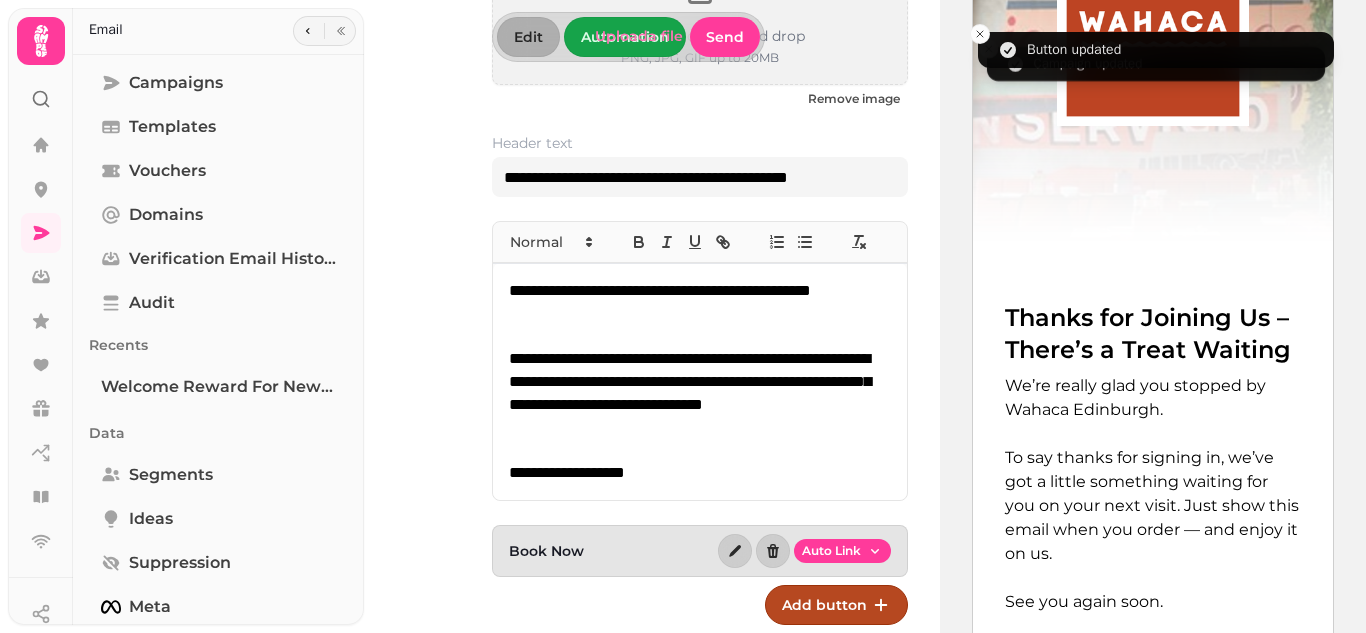 scroll, scrollTop: 543, scrollLeft: 0, axis: vertical 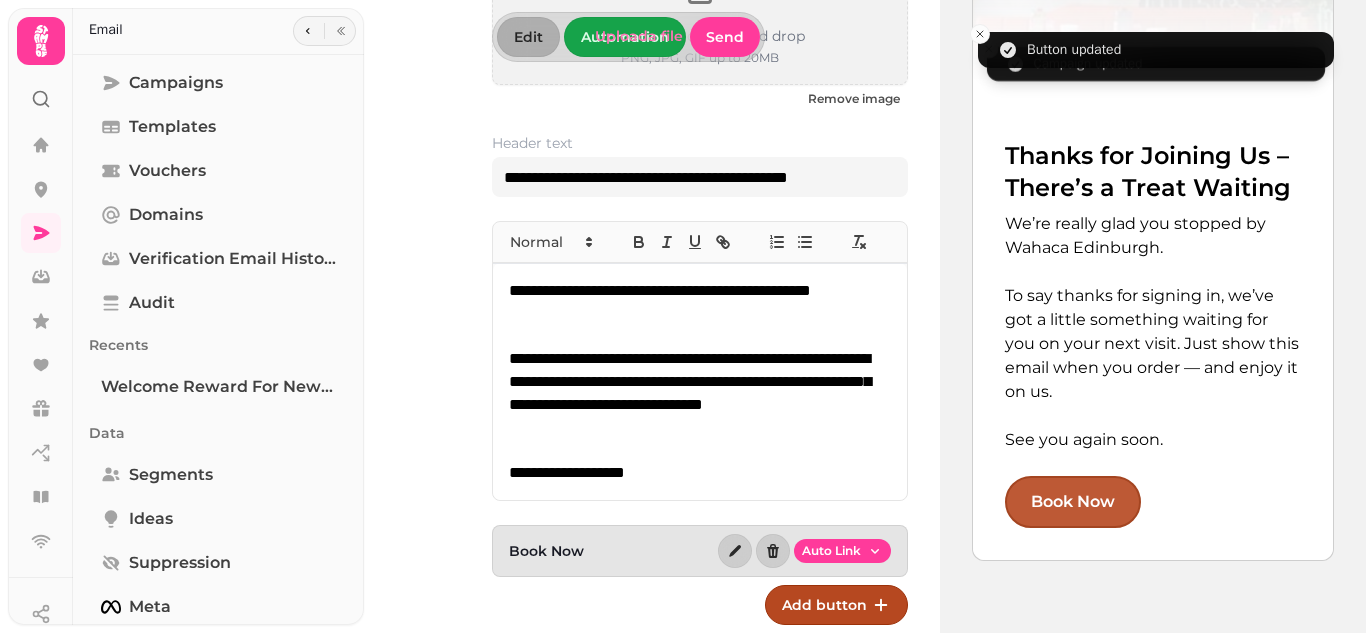 click on "Book Now" at bounding box center (1073, 502) 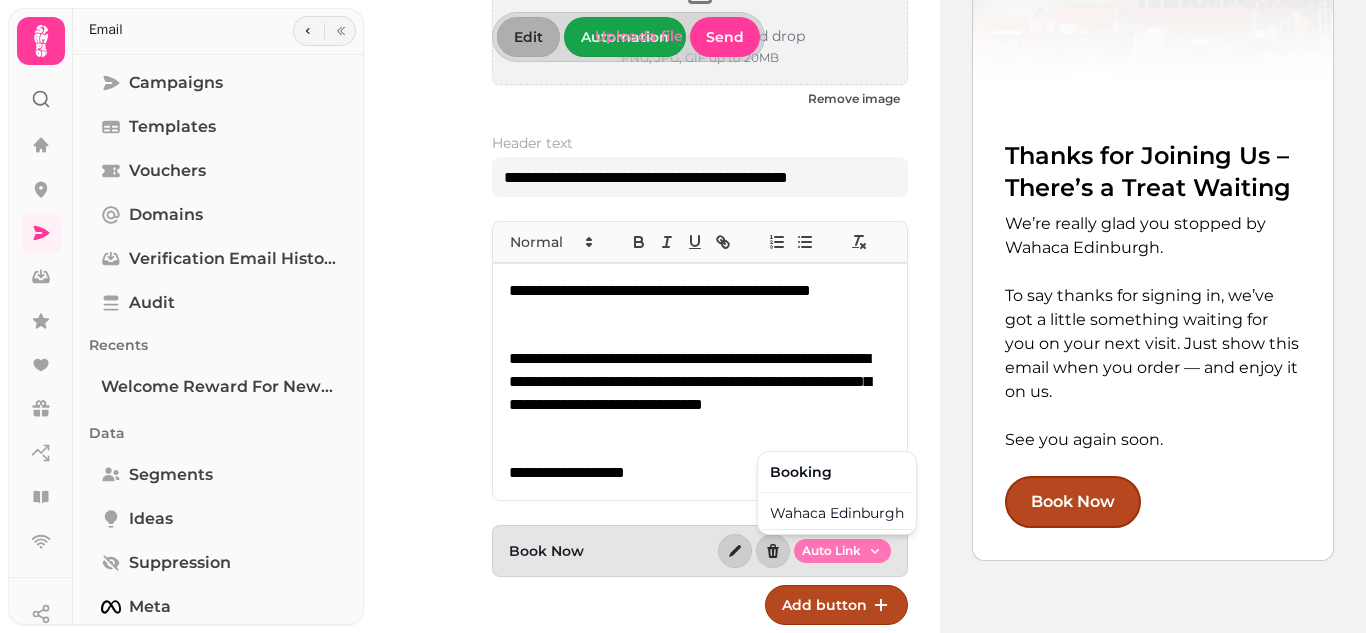 click on "**********" at bounding box center [683, 316] 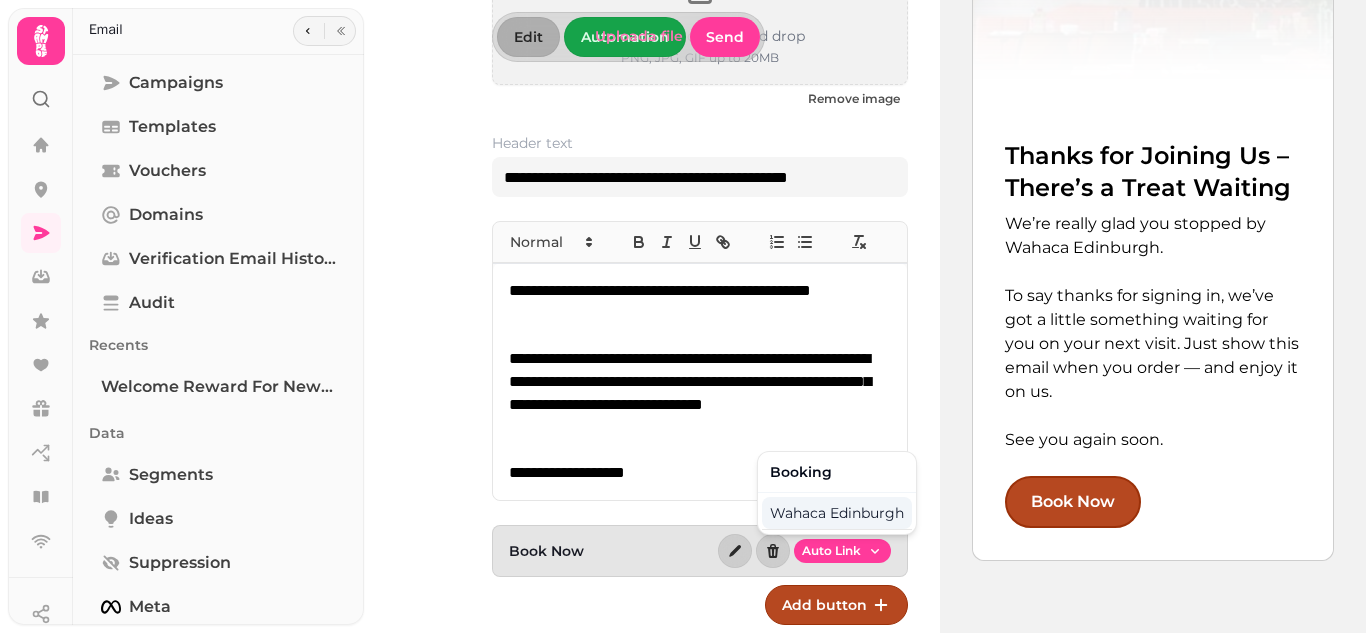 click on "Wahaca Edinburgh" at bounding box center [837, 513] 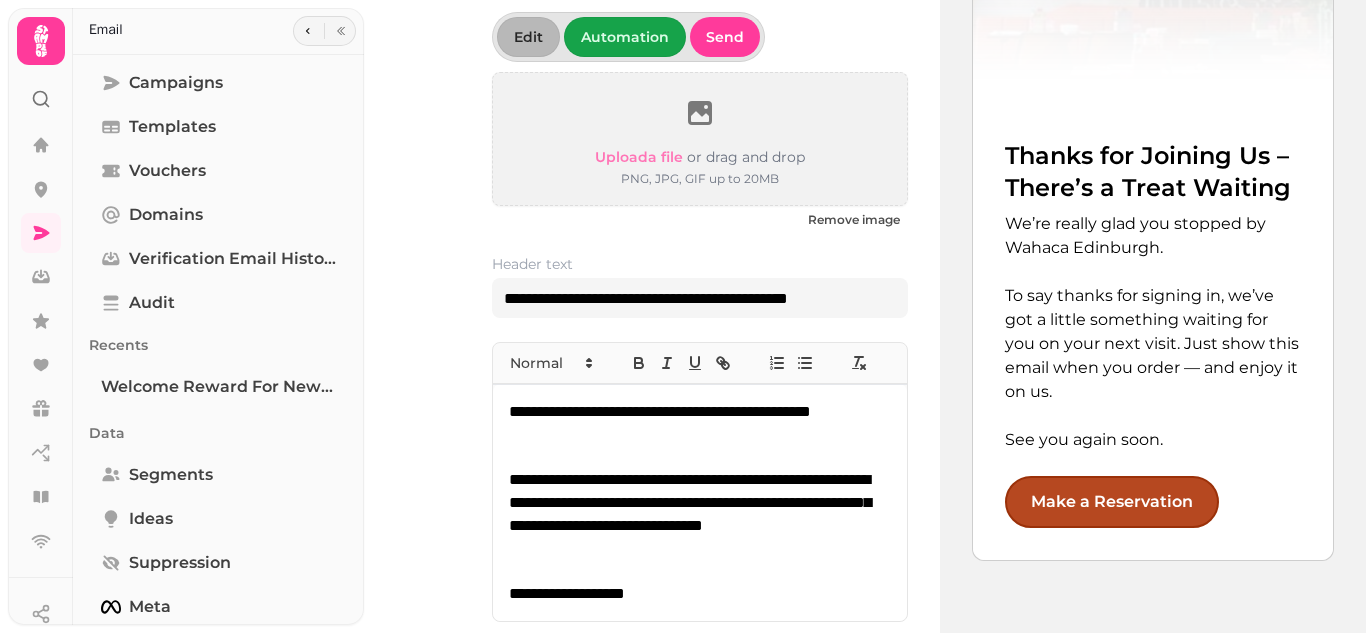 scroll, scrollTop: 227, scrollLeft: 0, axis: vertical 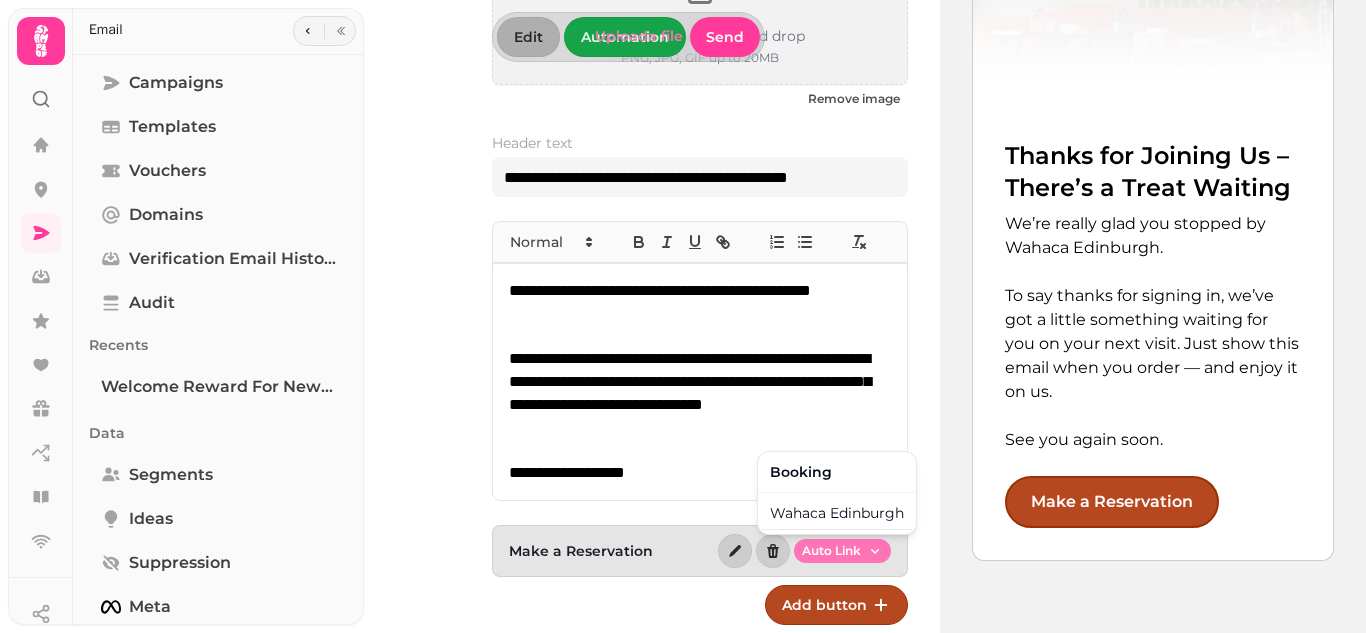 click on "**********" at bounding box center [683, 316] 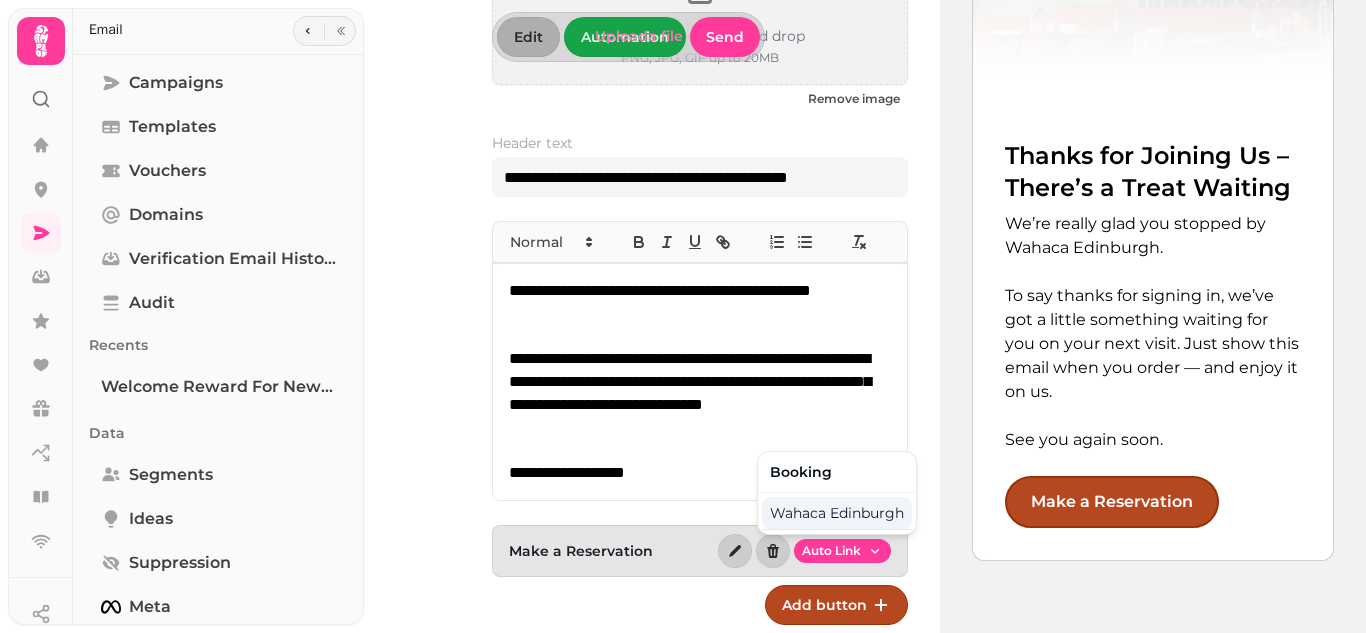 click on "Wahaca Edinburgh" at bounding box center [837, 513] 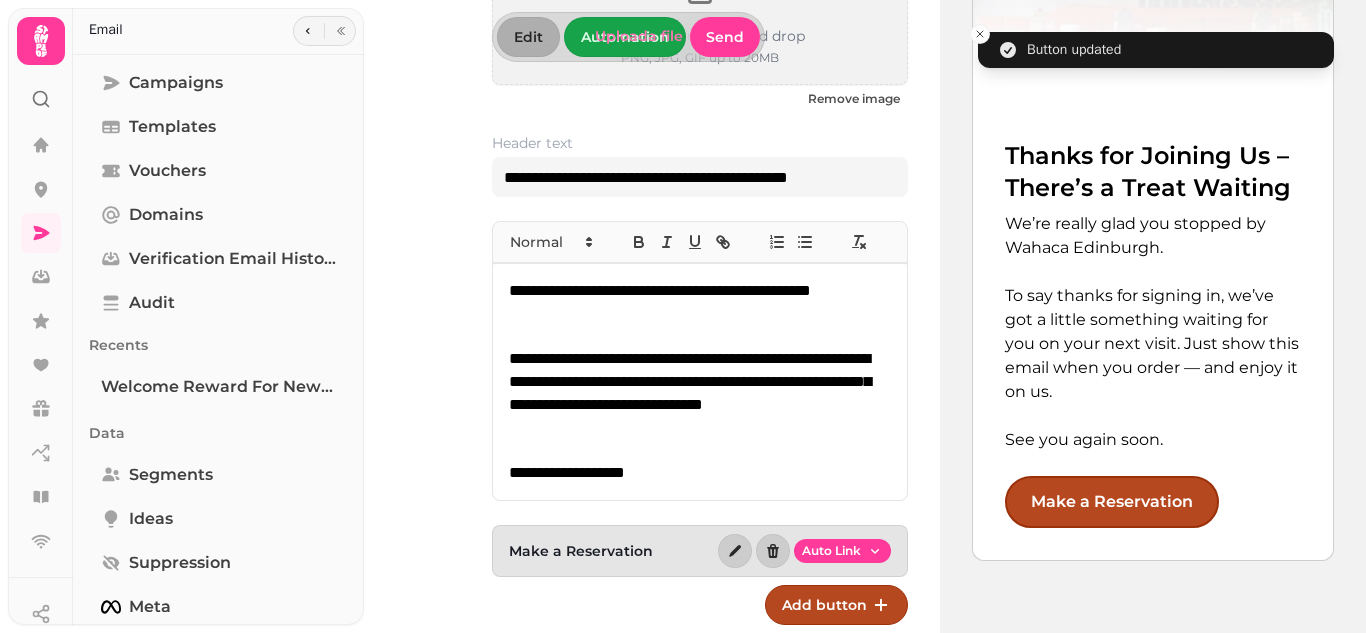 scroll, scrollTop: 0, scrollLeft: 0, axis: both 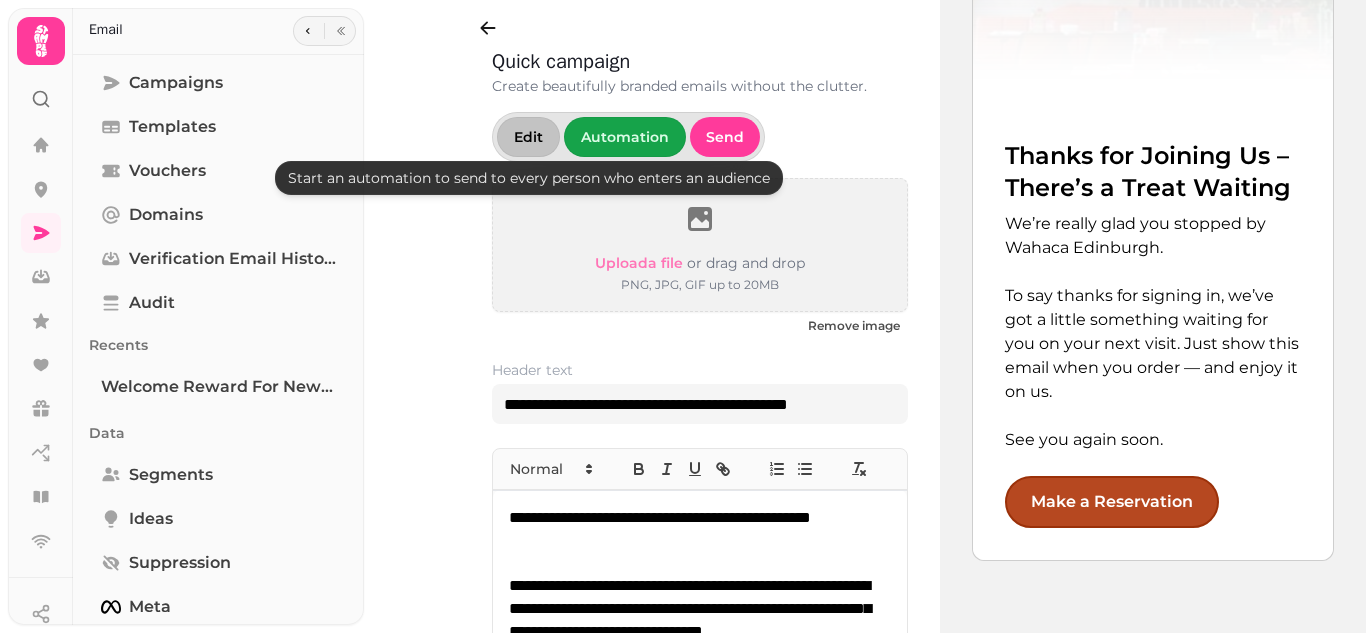 click on "Edit" at bounding box center (528, 137) 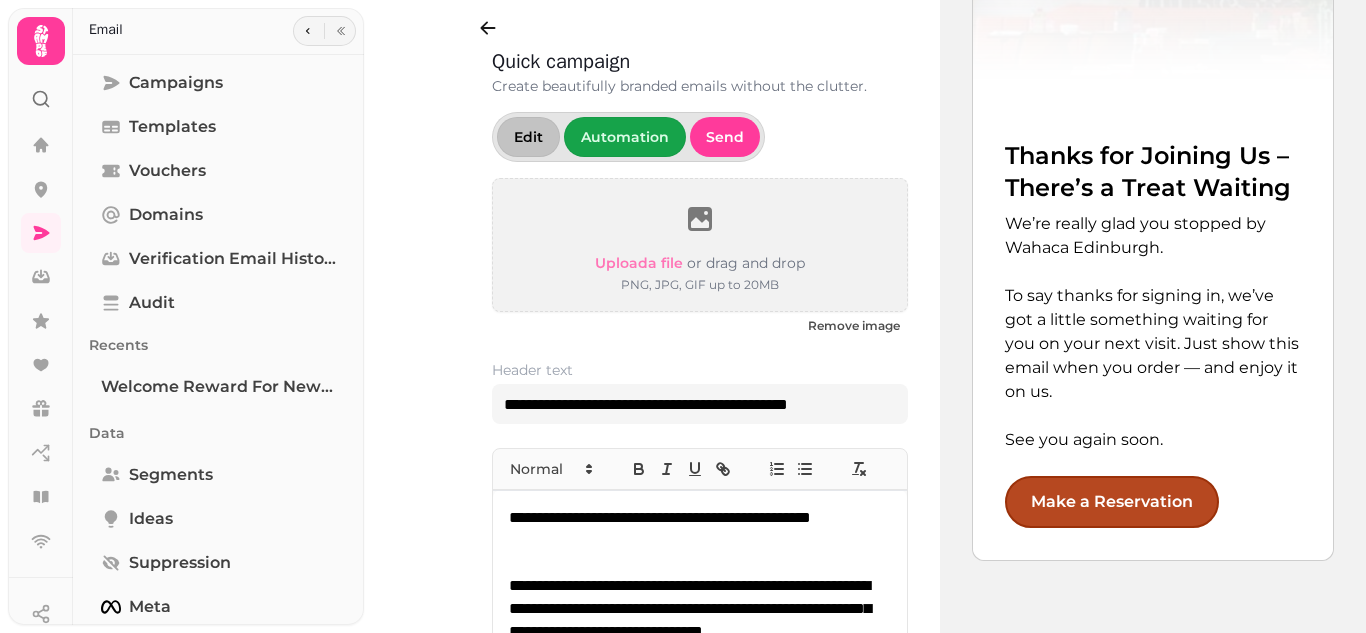 click on "Edit" at bounding box center (528, 137) 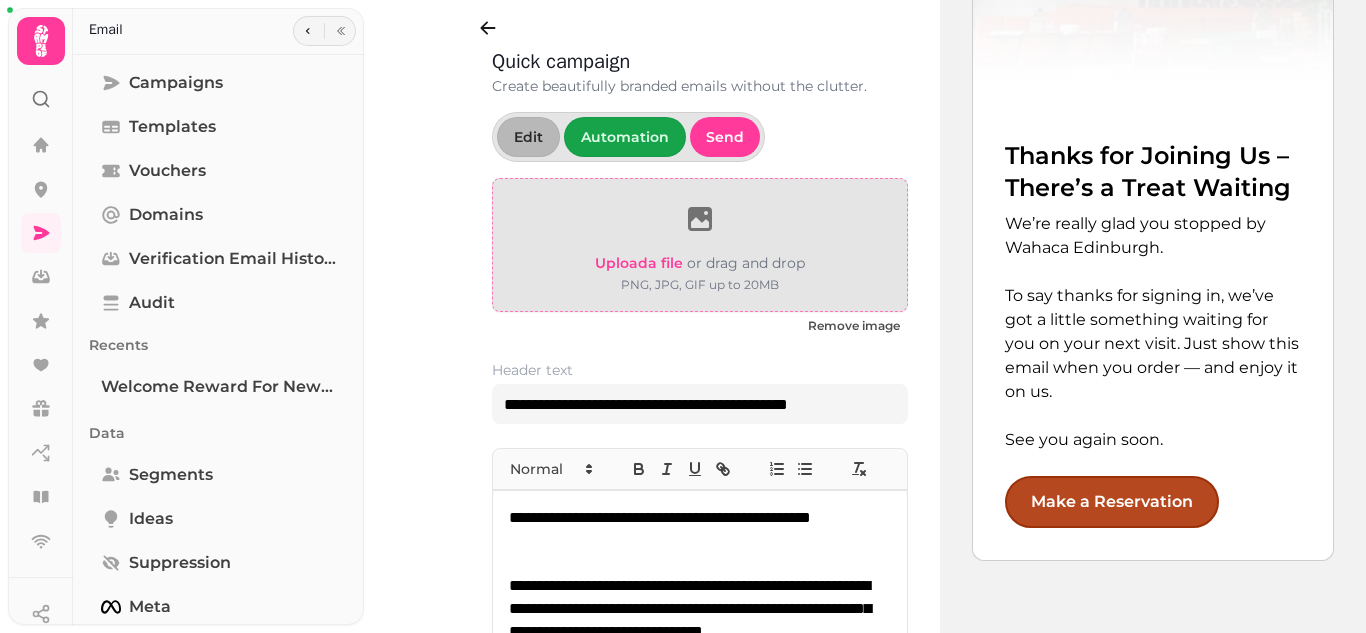 click on "Upload  a file" at bounding box center (639, 263) 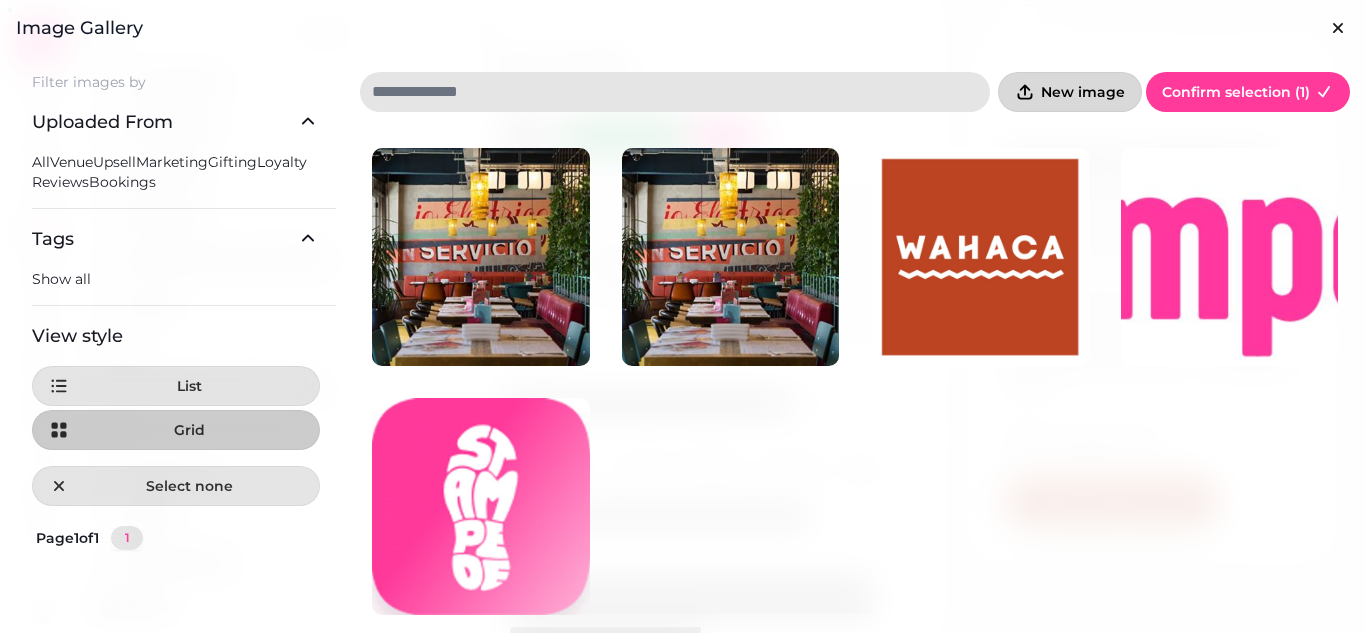 click on "New image" at bounding box center [1070, 92] 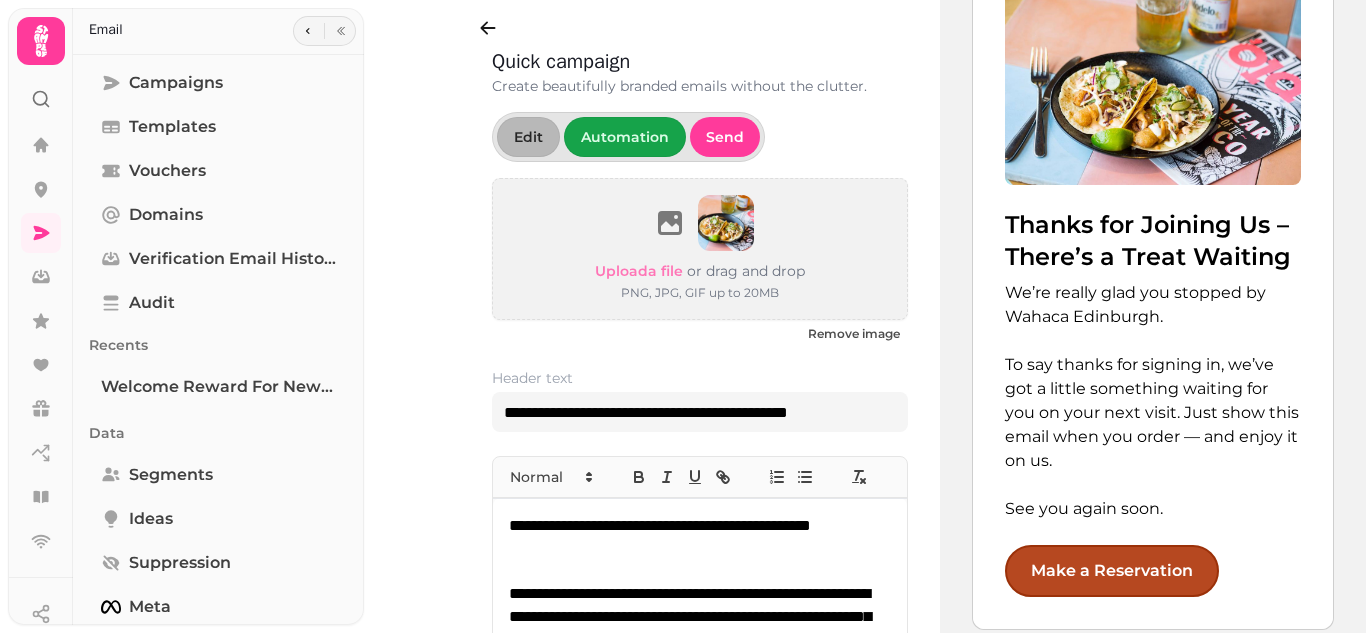 scroll, scrollTop: 700, scrollLeft: 0, axis: vertical 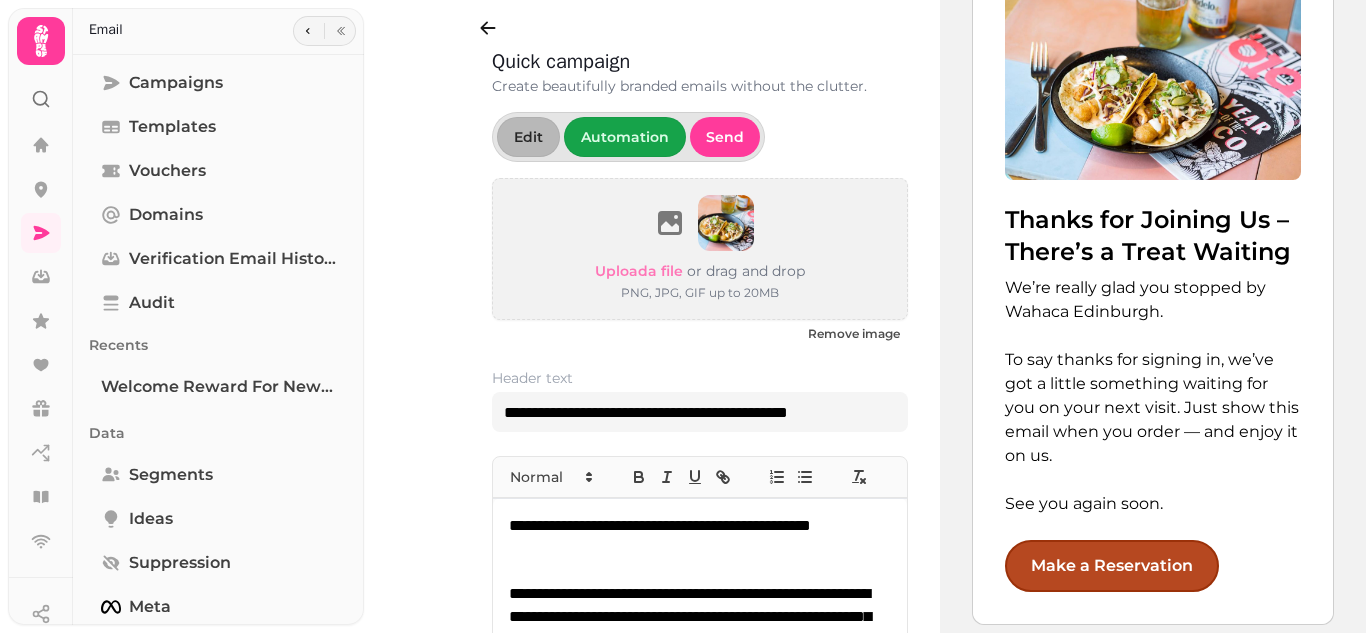 click on "We’re really glad you stopped by Wahaca Edinburgh." at bounding box center (1153, 300) 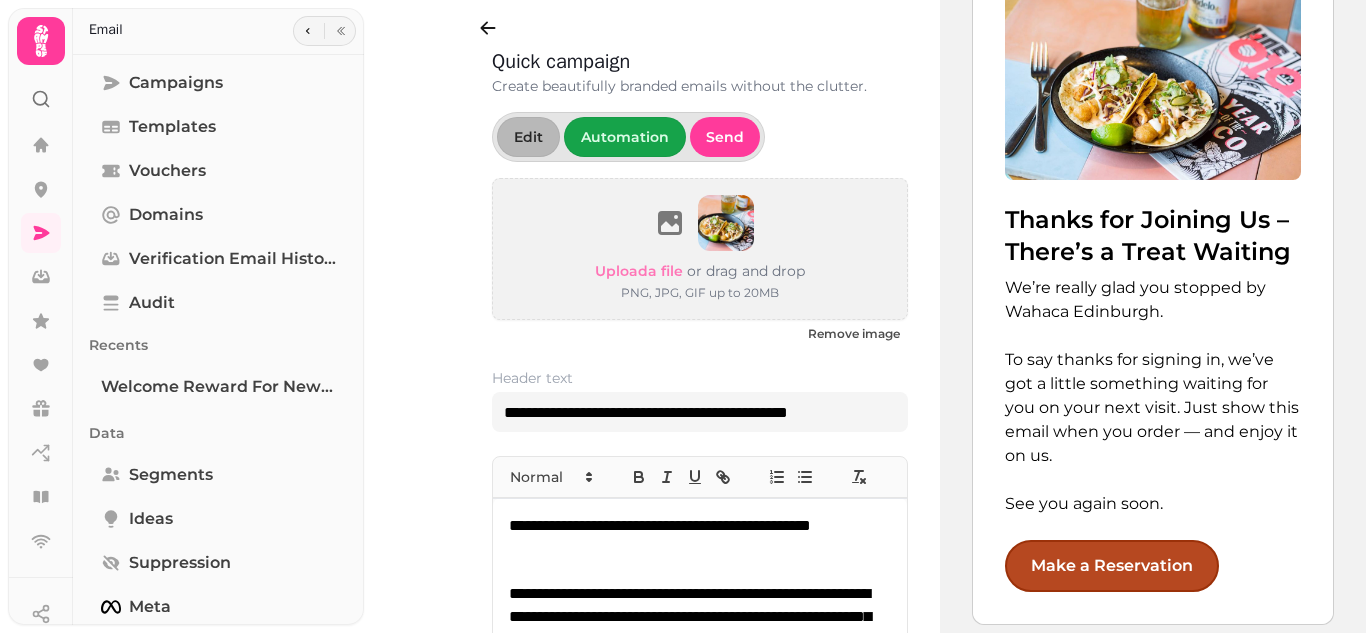 scroll, scrollTop: 762, scrollLeft: 0, axis: vertical 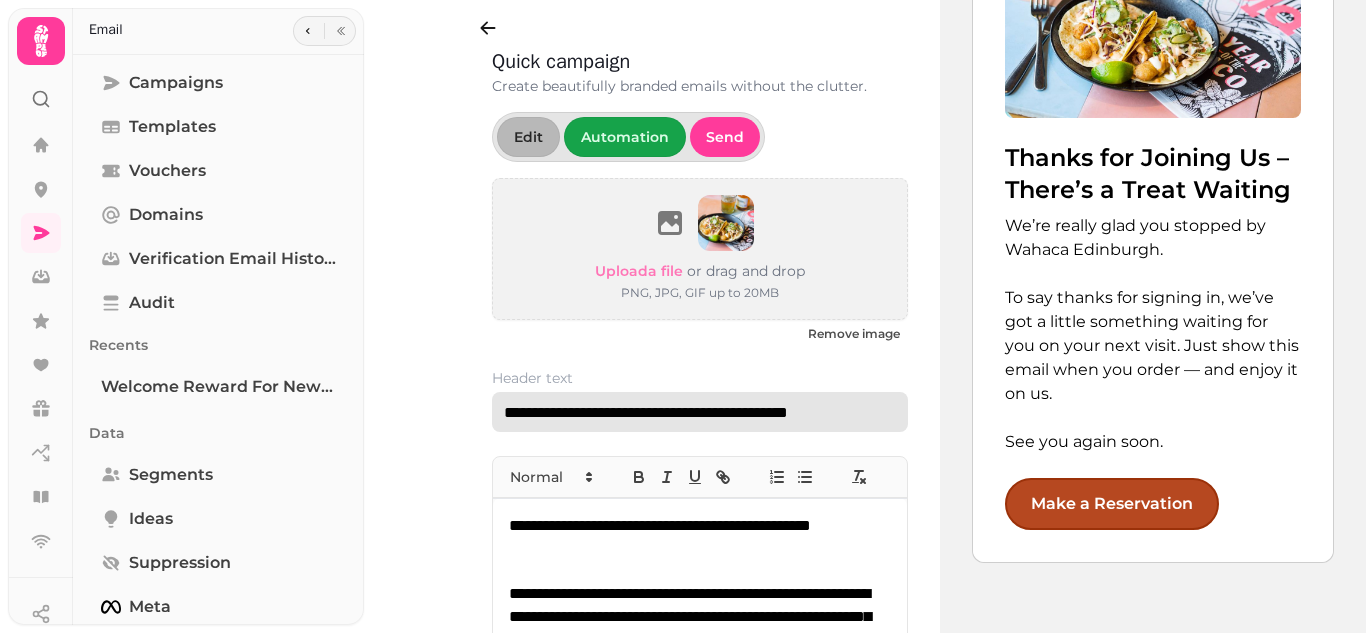 click on "**********" at bounding box center (700, 412) 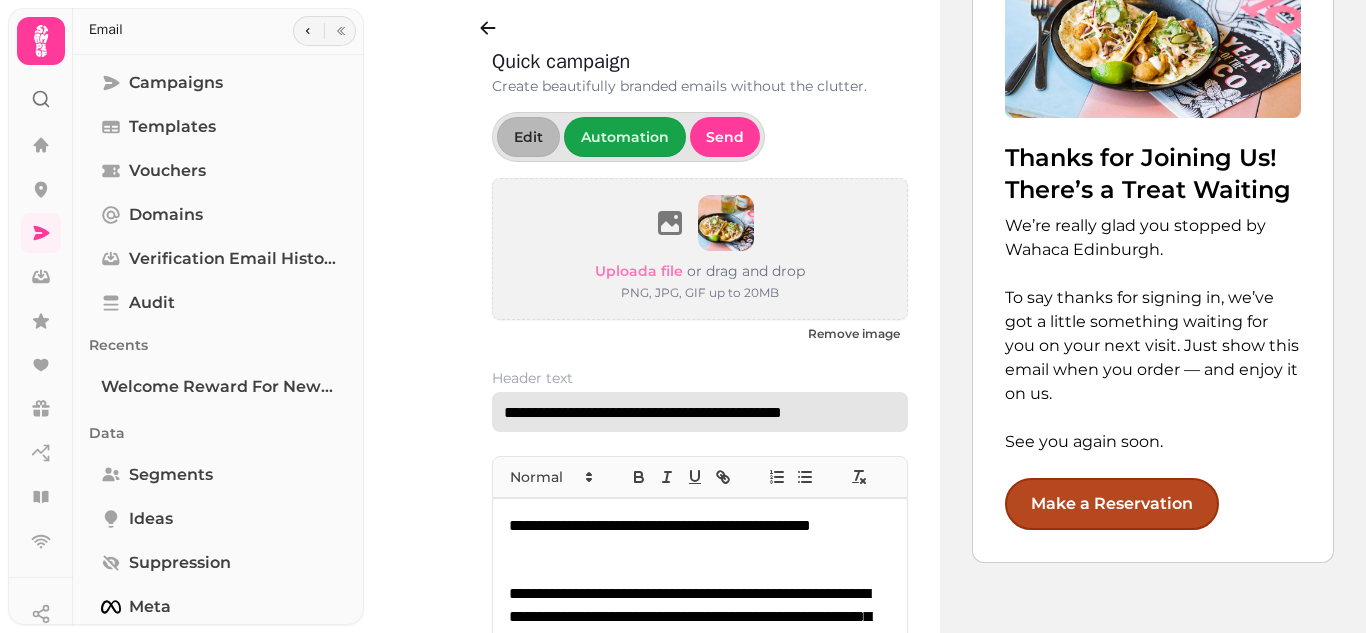 click on "**********" at bounding box center [700, 412] 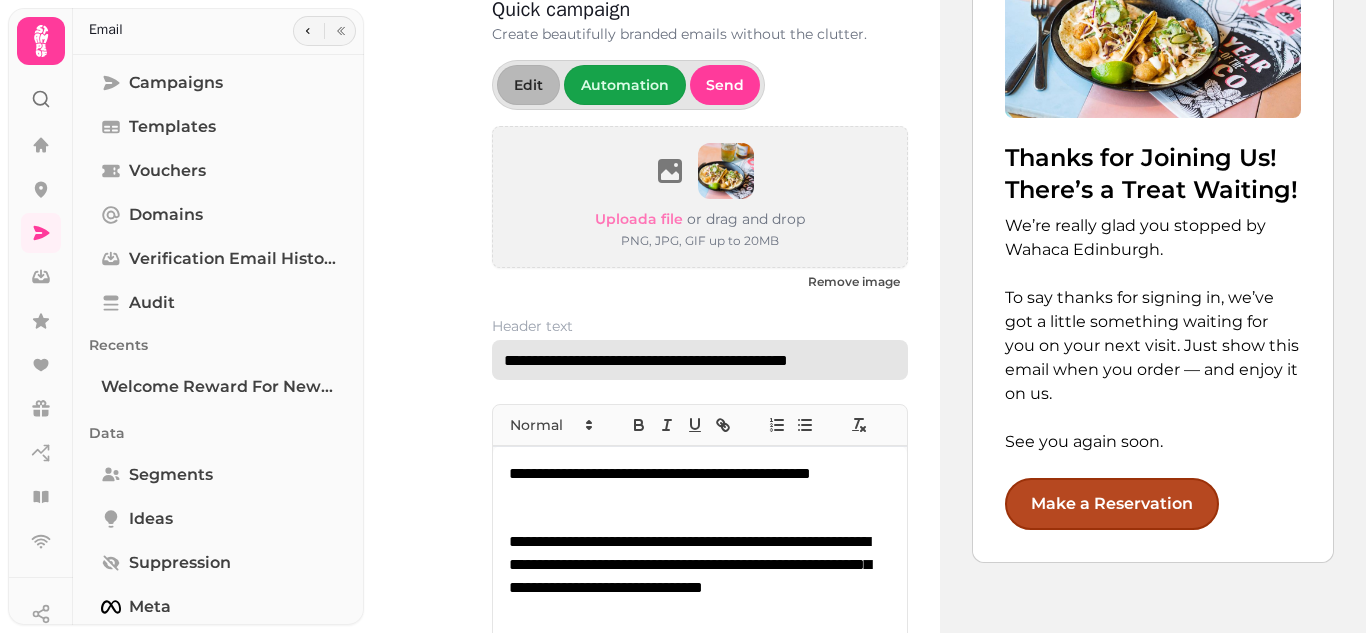scroll, scrollTop: 100, scrollLeft: 0, axis: vertical 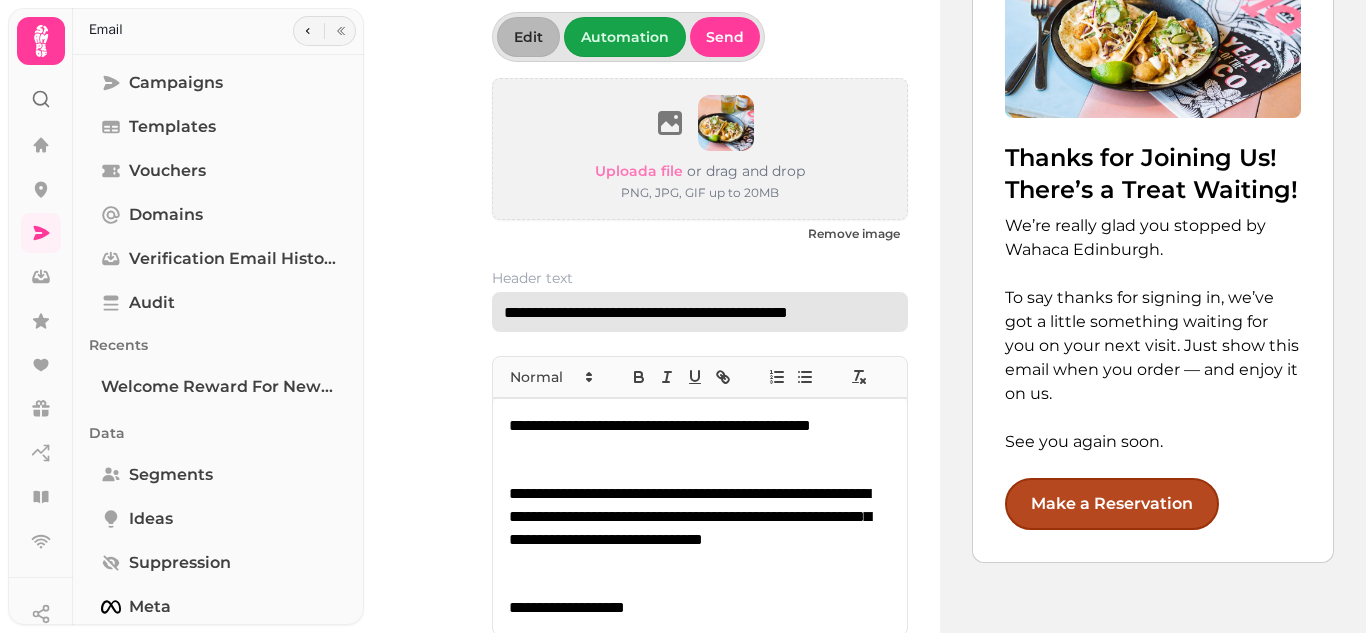 type on "**********" 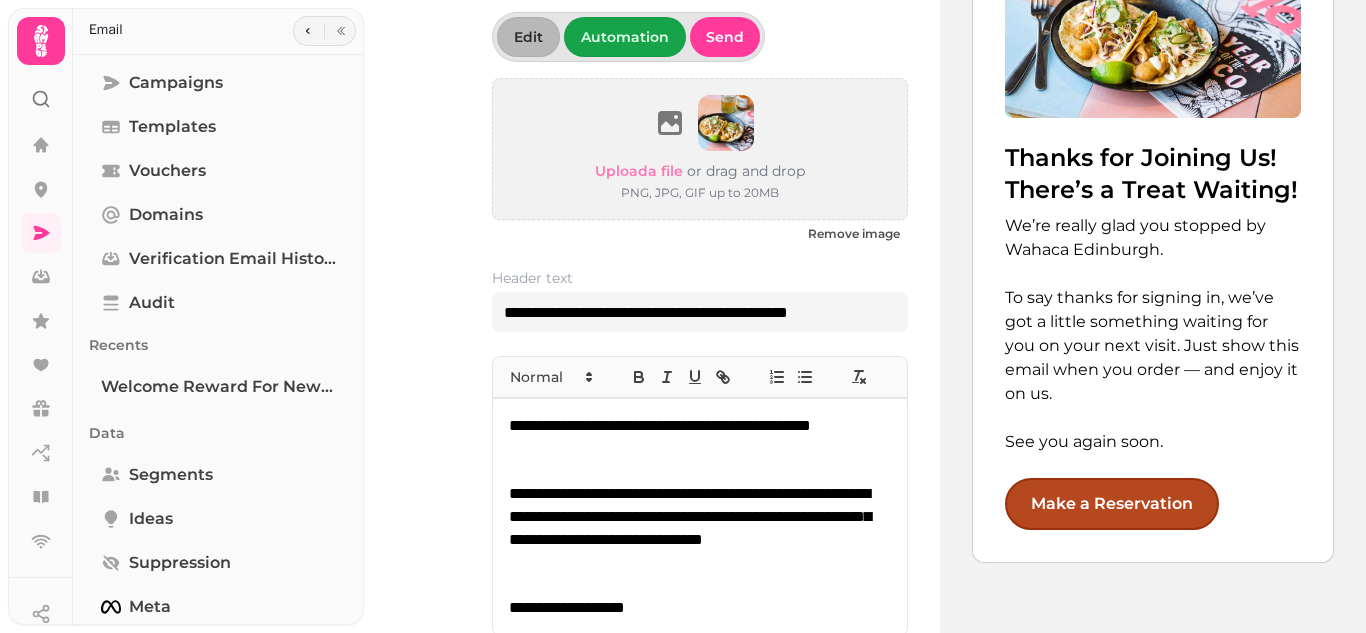 click at bounding box center [700, 471] 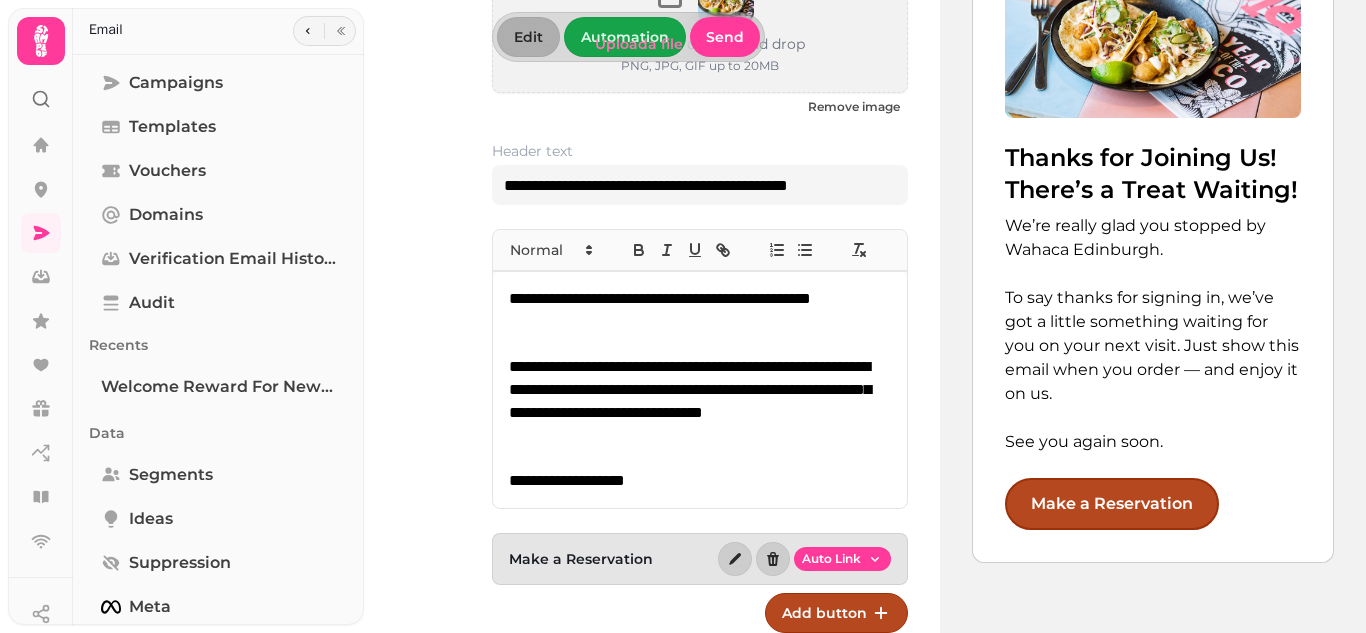 scroll, scrollTop: 235, scrollLeft: 0, axis: vertical 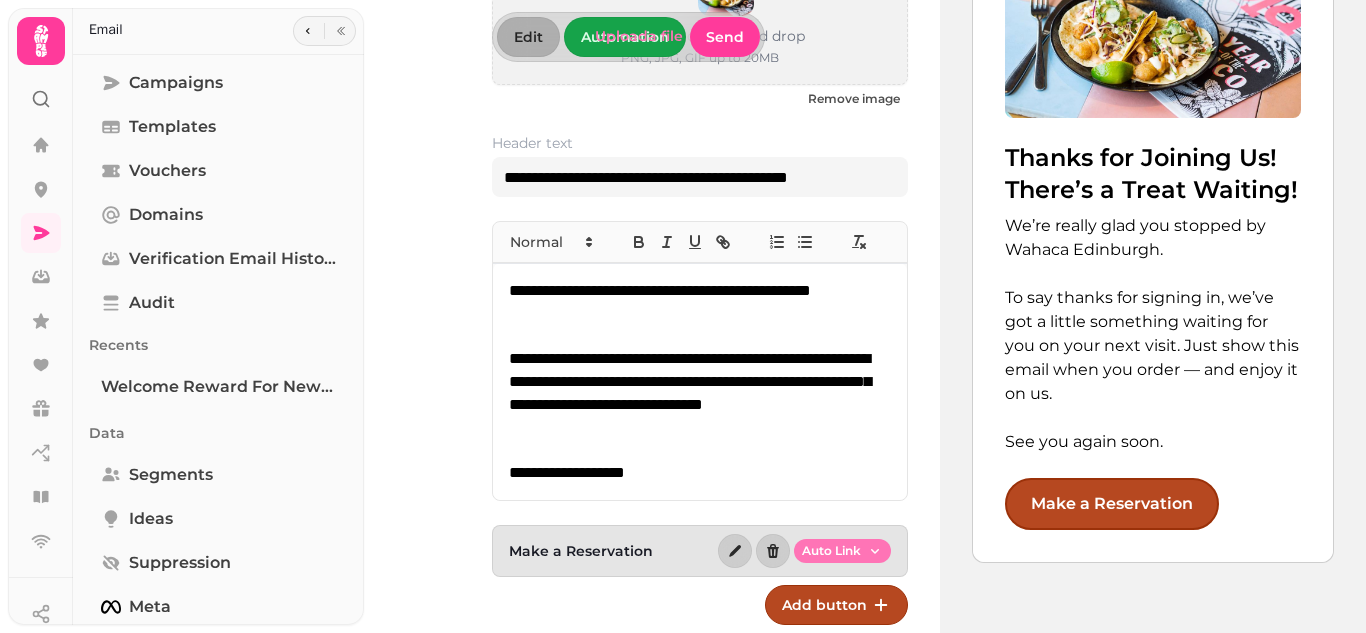 click on "**********" at bounding box center (683, 316) 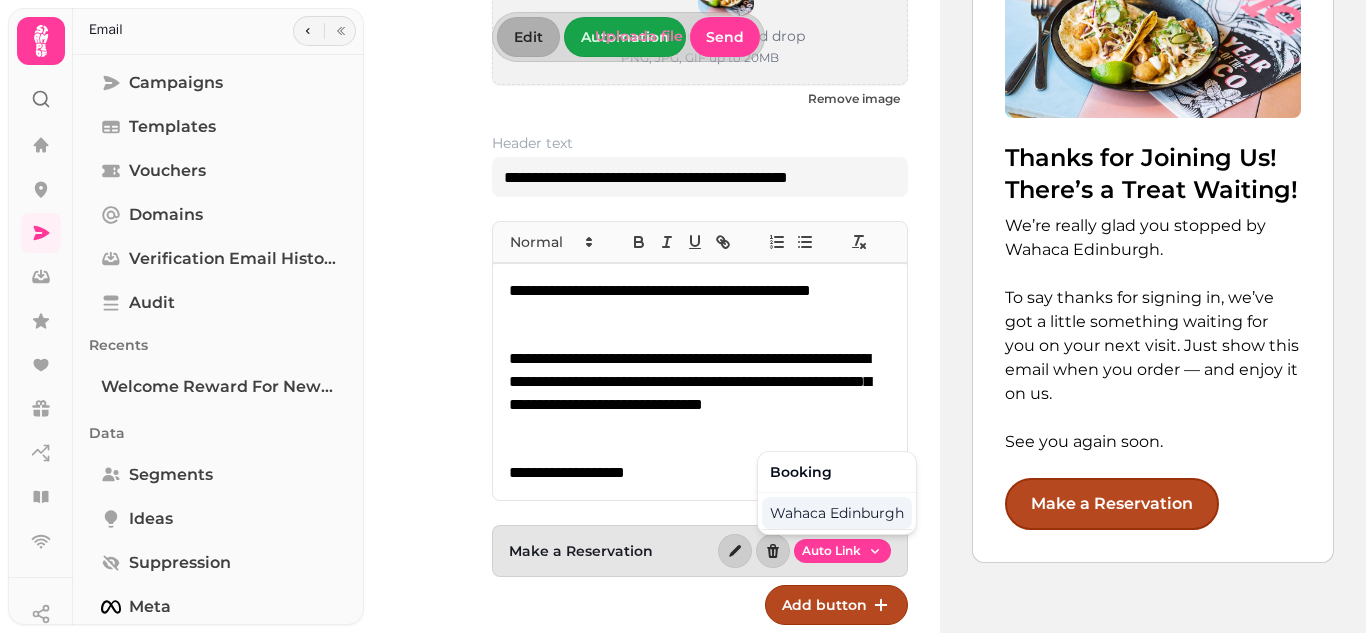 click on "Wahaca Edinburgh" at bounding box center [837, 513] 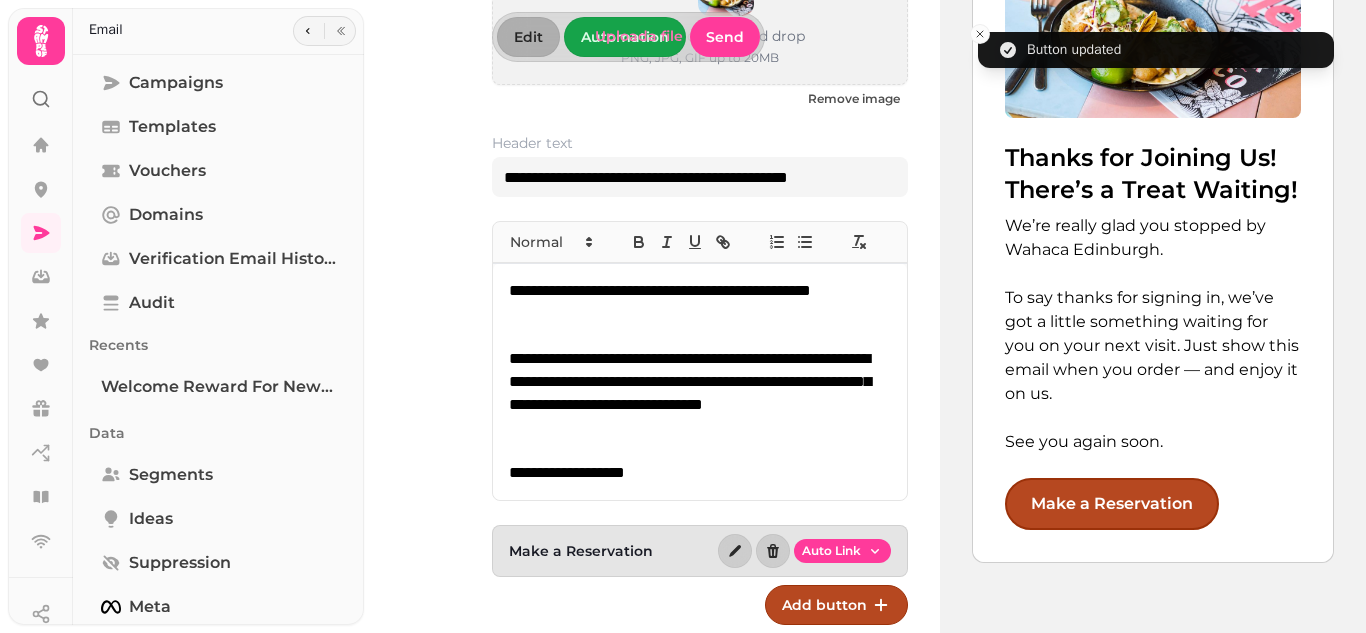 scroll, scrollTop: 0, scrollLeft: 0, axis: both 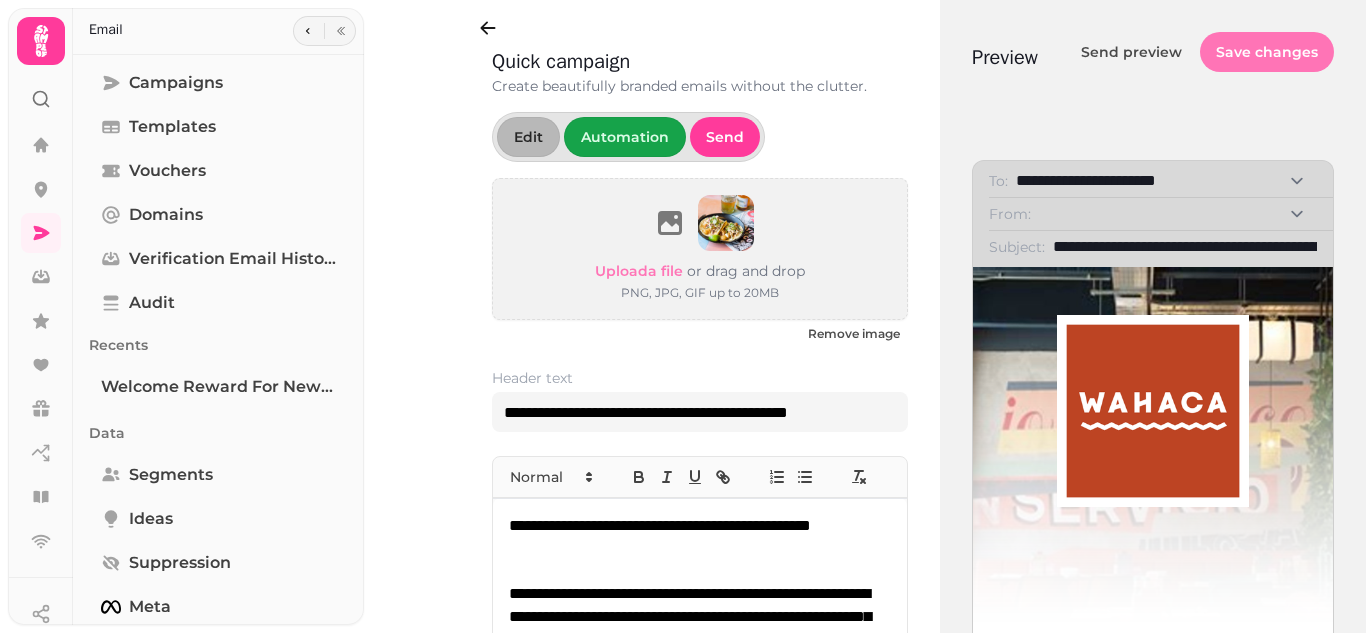 click on "Save changes" at bounding box center (1267, 52) 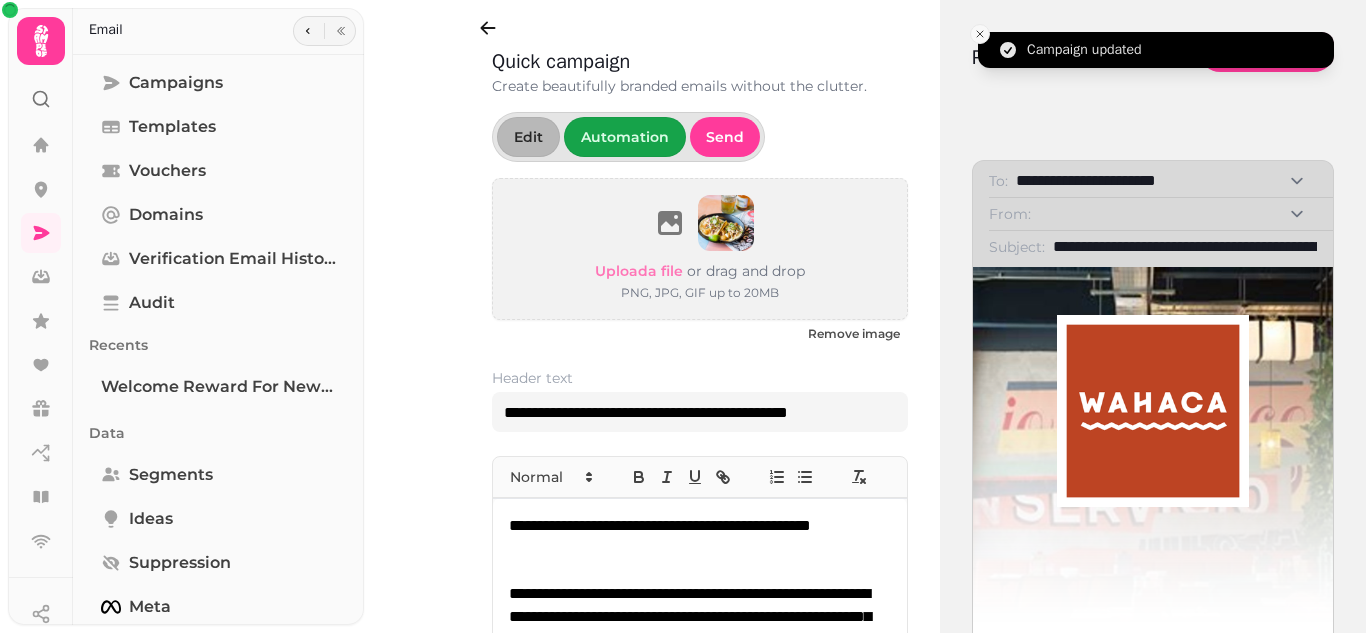 click 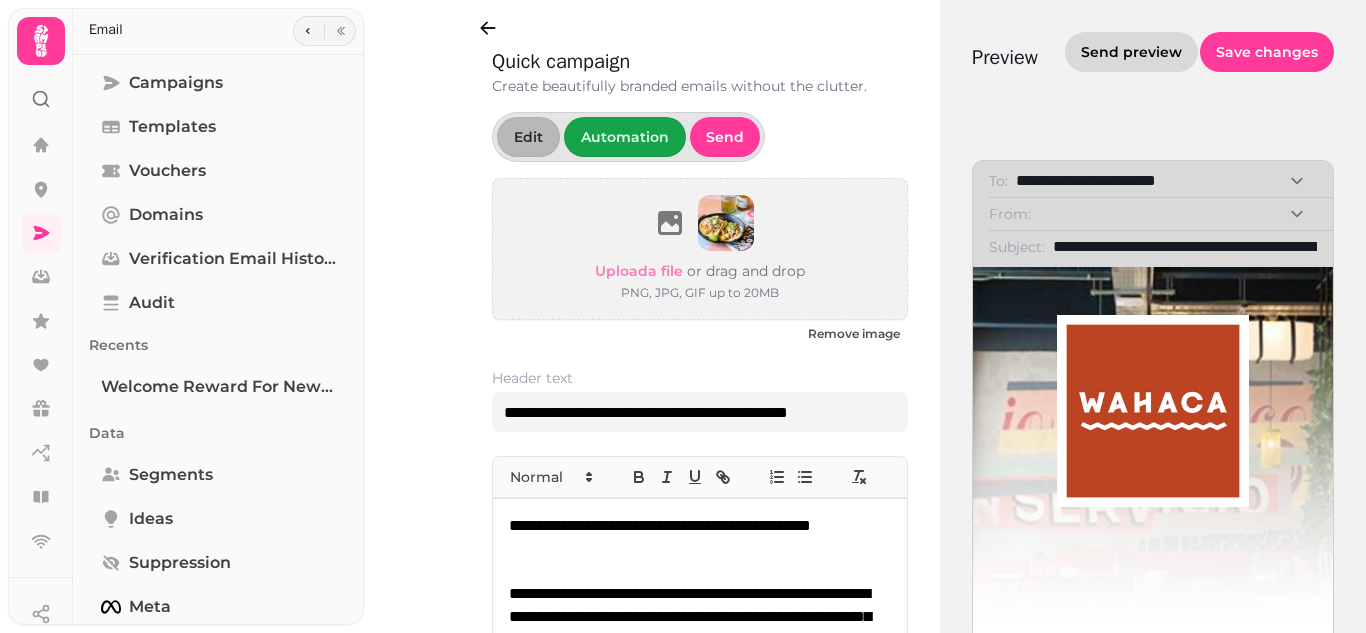 click on "Send preview" at bounding box center (1131, 52) 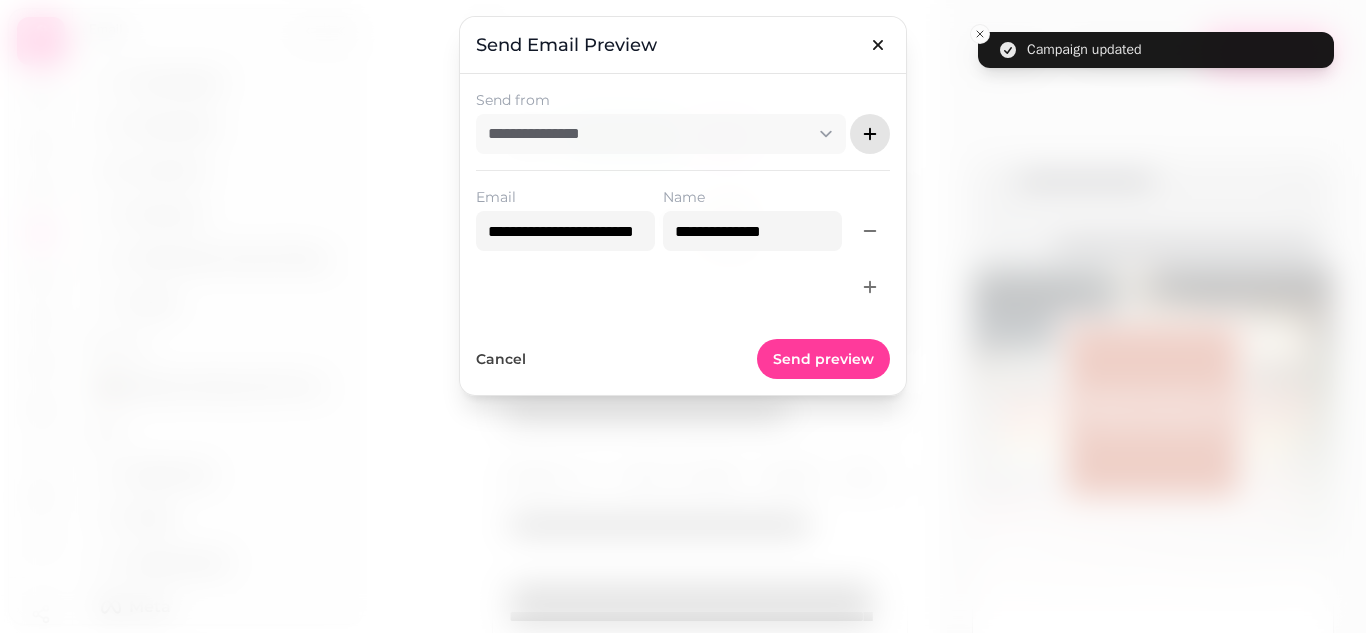 click 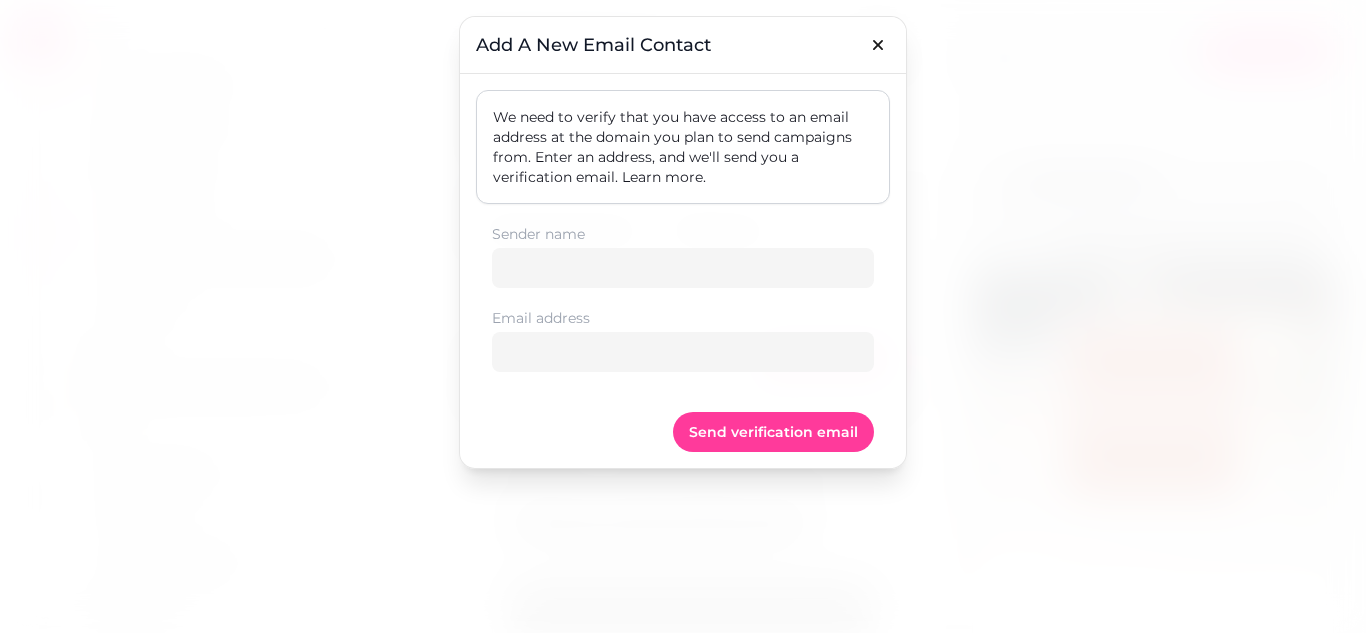 click at bounding box center [878, 45] 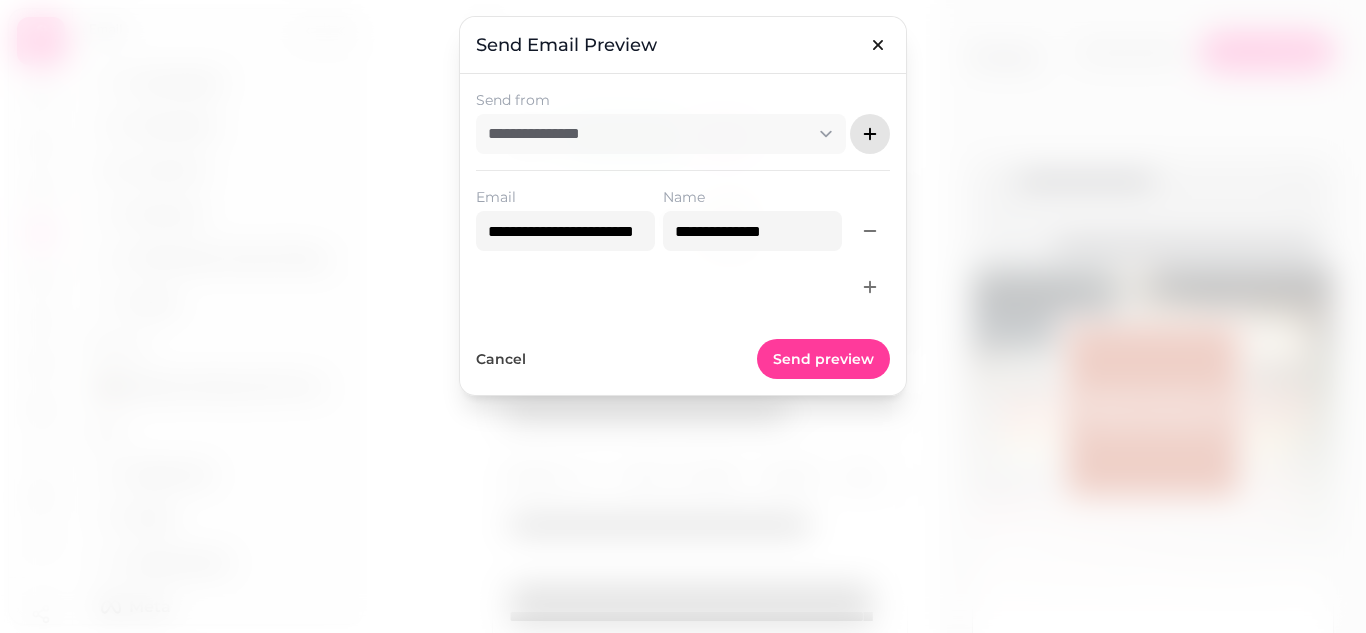 click at bounding box center (870, 134) 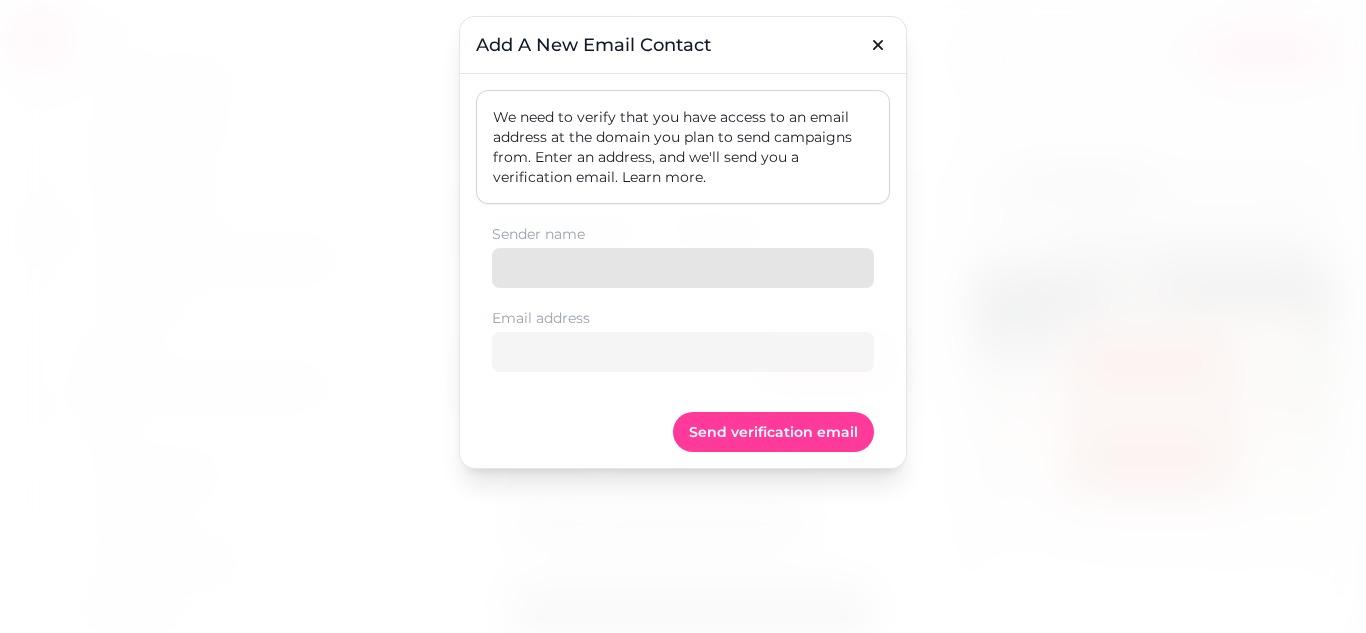 click on "Sender name" at bounding box center [683, 268] 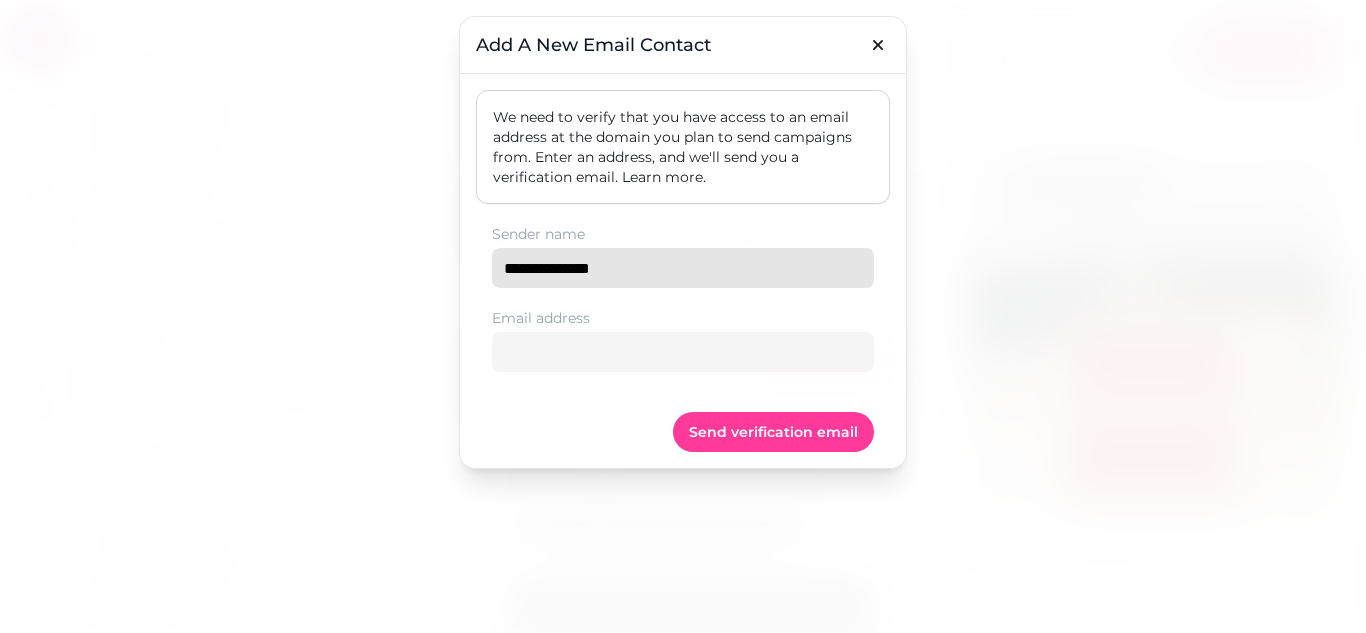 type on "**********" 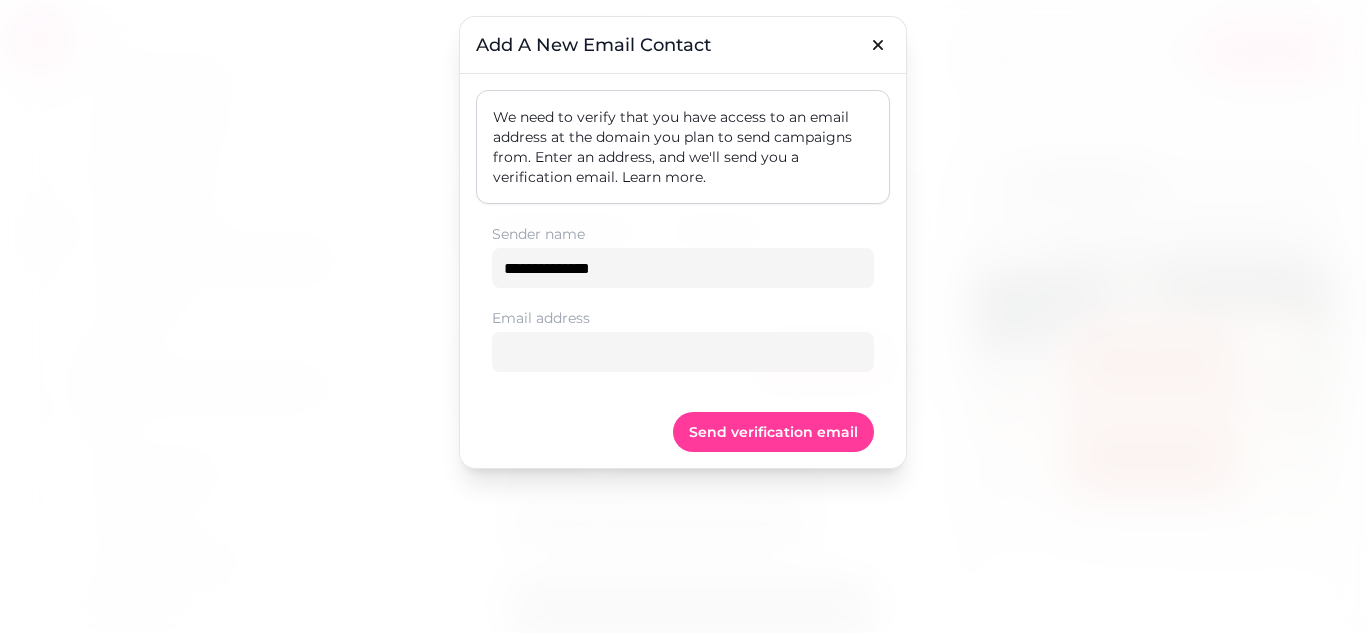 click on "Email address" at bounding box center [683, 340] 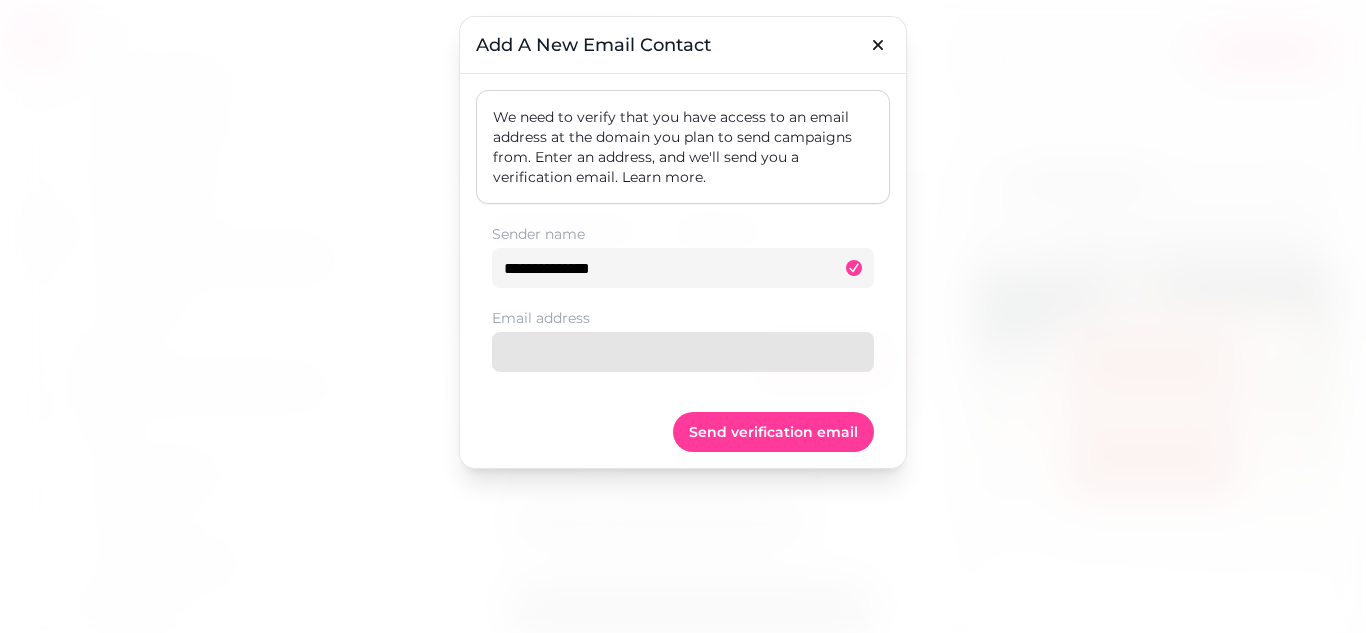 click on "Email address" at bounding box center [683, 352] 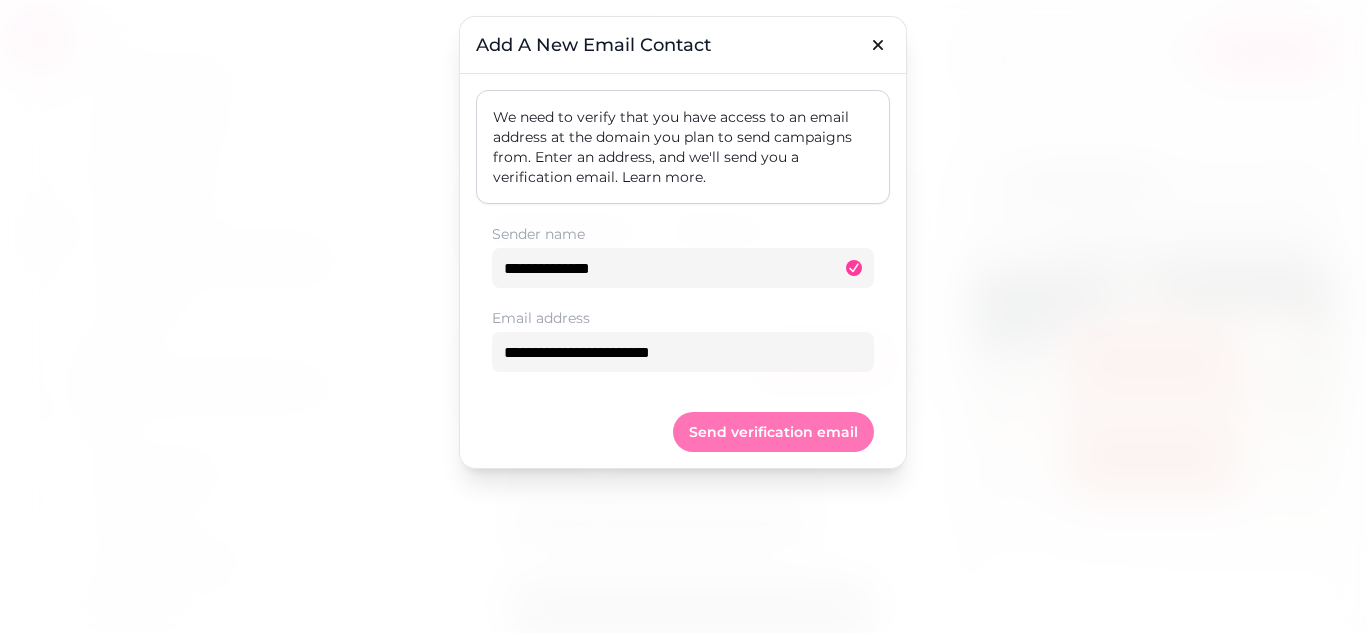 click on "Send verification email" at bounding box center (773, 432) 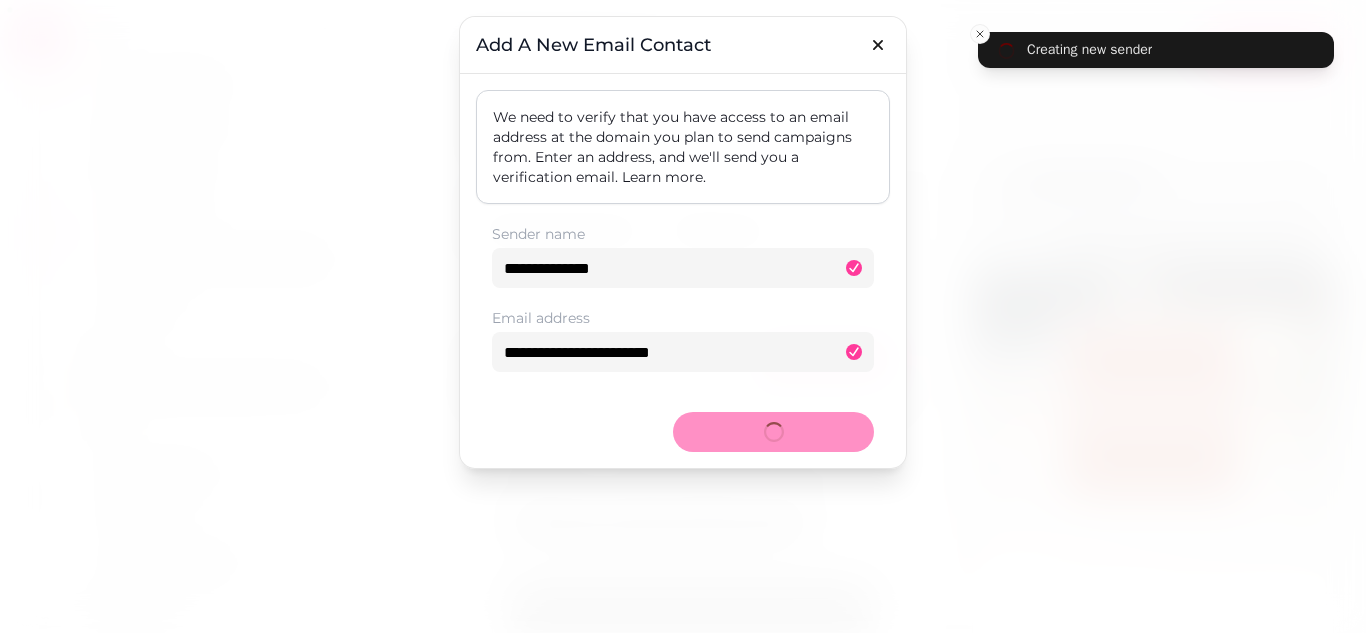 type 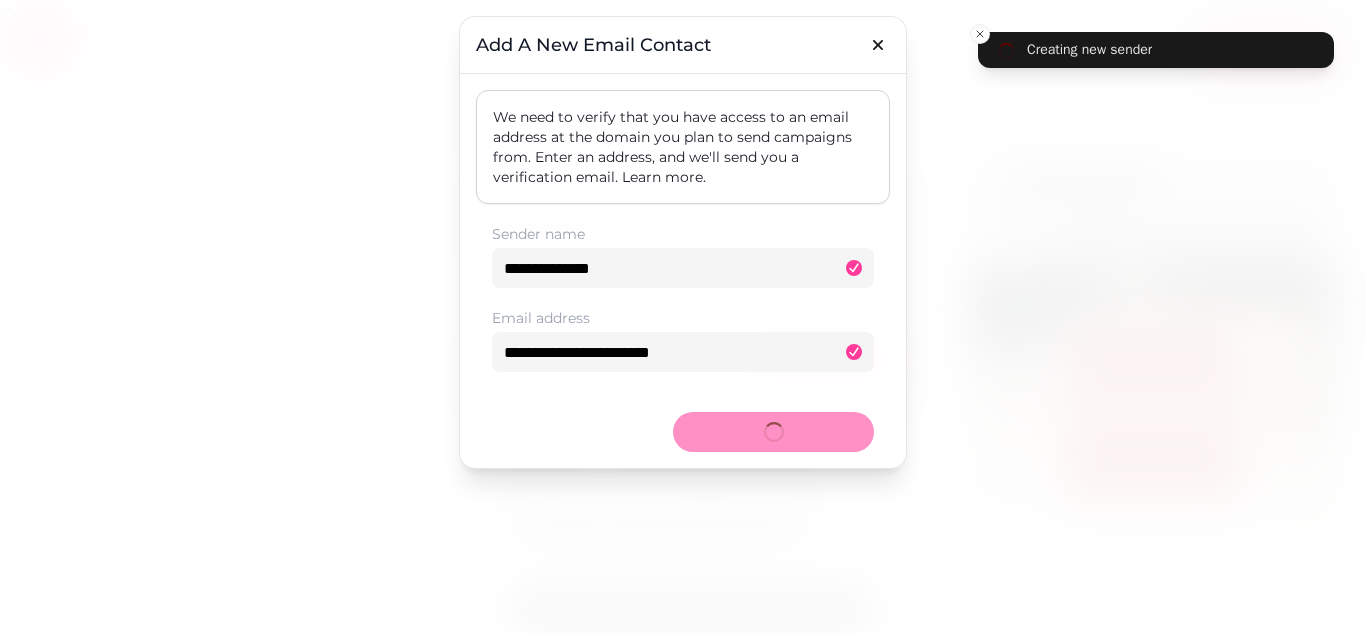 type 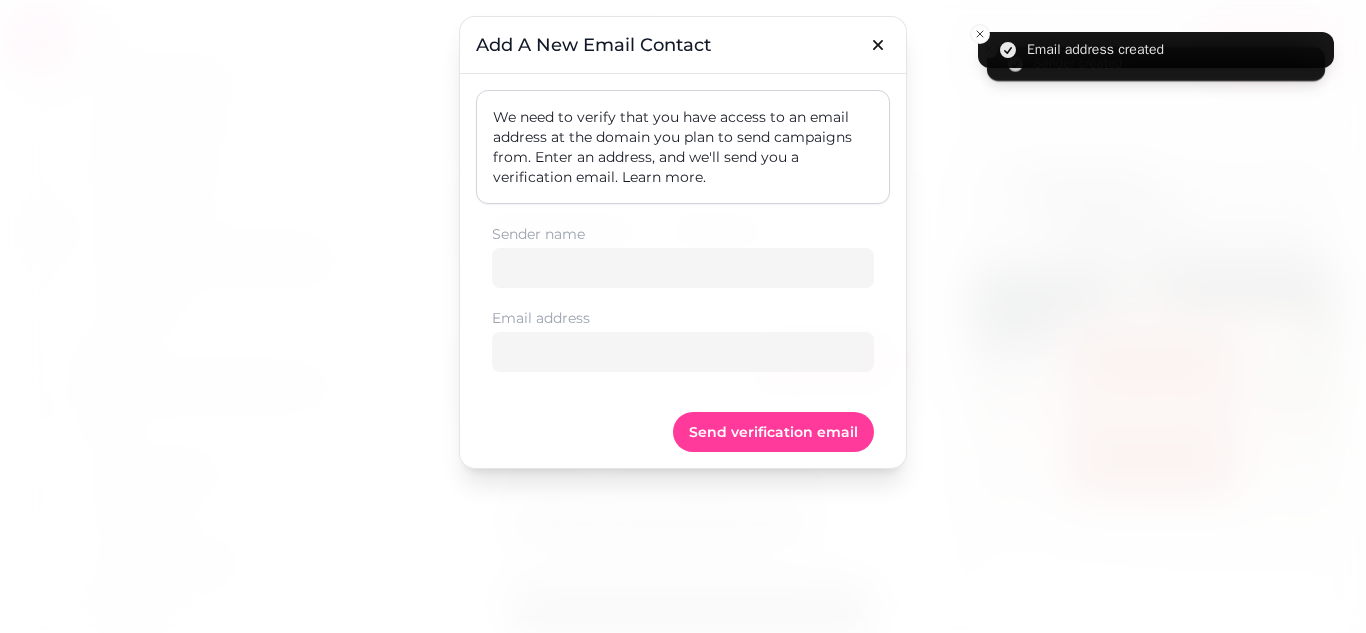 click at bounding box center [683, 316] 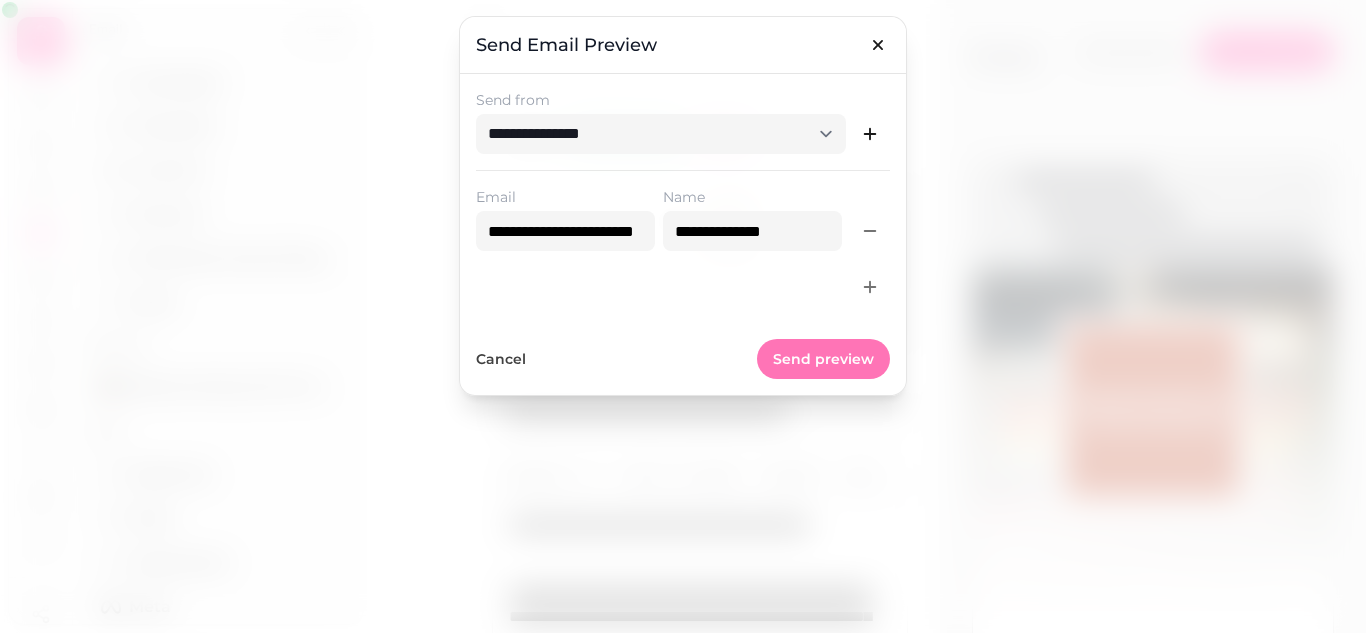 click on "Send preview" at bounding box center [823, 359] 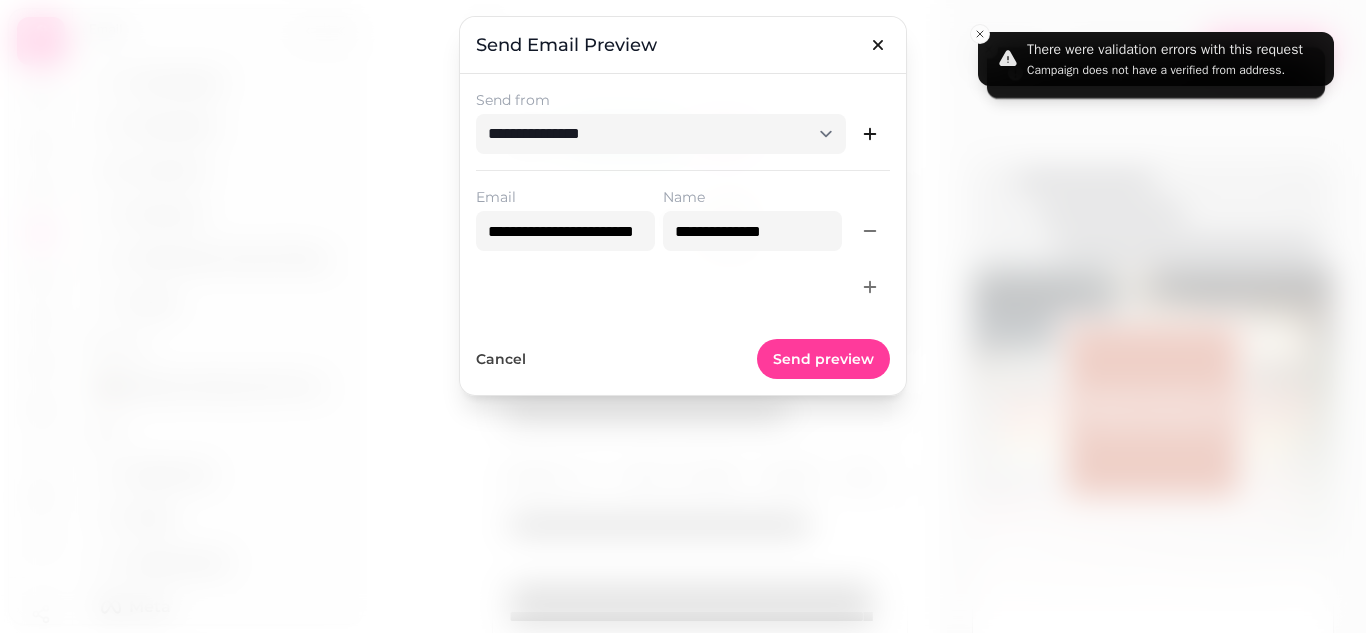 click at bounding box center (683, 316) 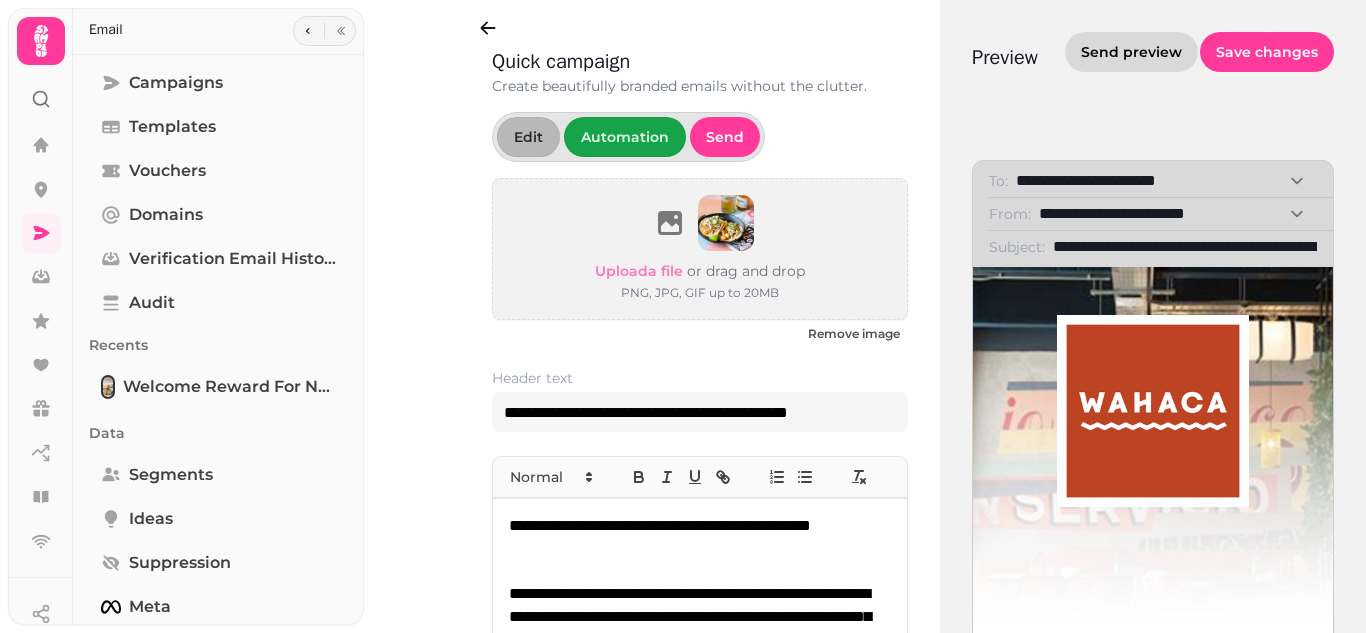 click on "Send preview" at bounding box center [1131, 52] 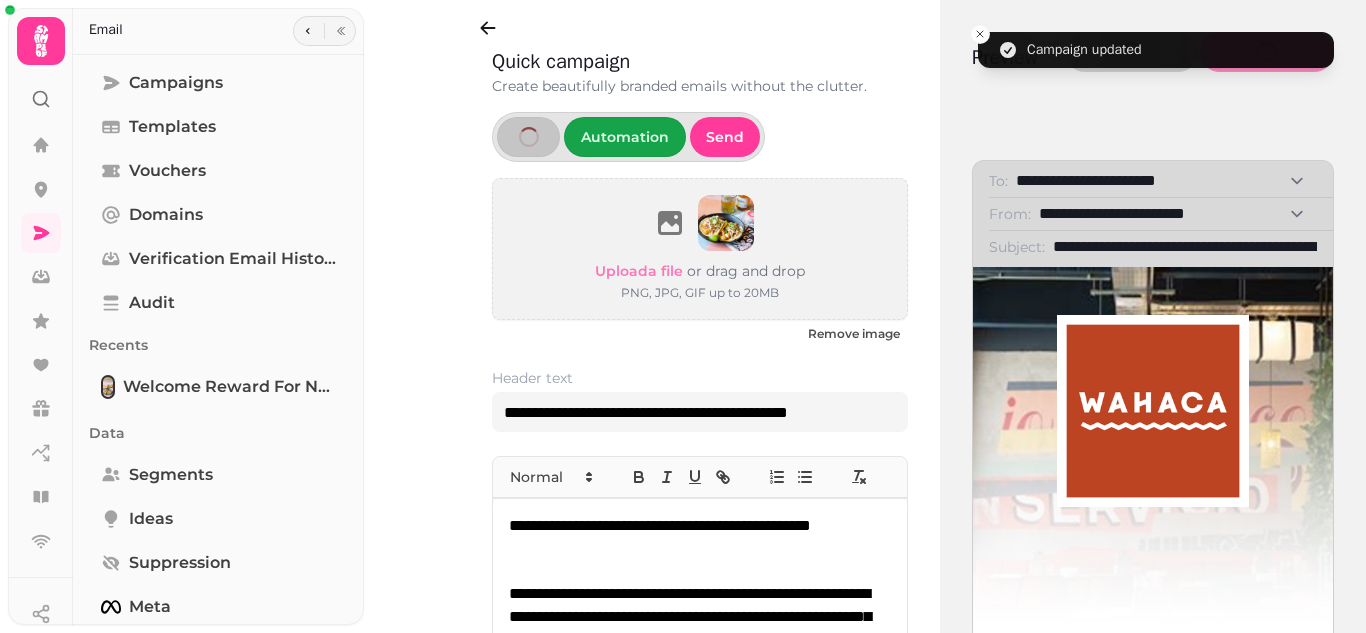 select on "**********" 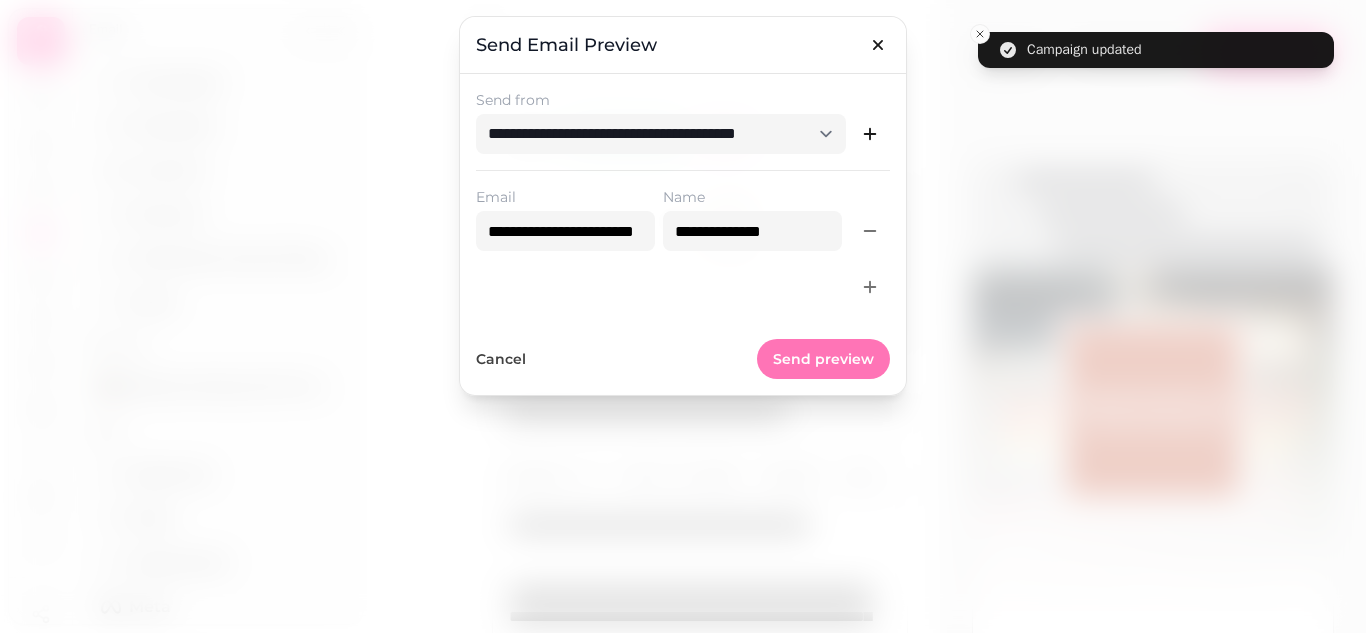 click on "Send preview" at bounding box center (823, 359) 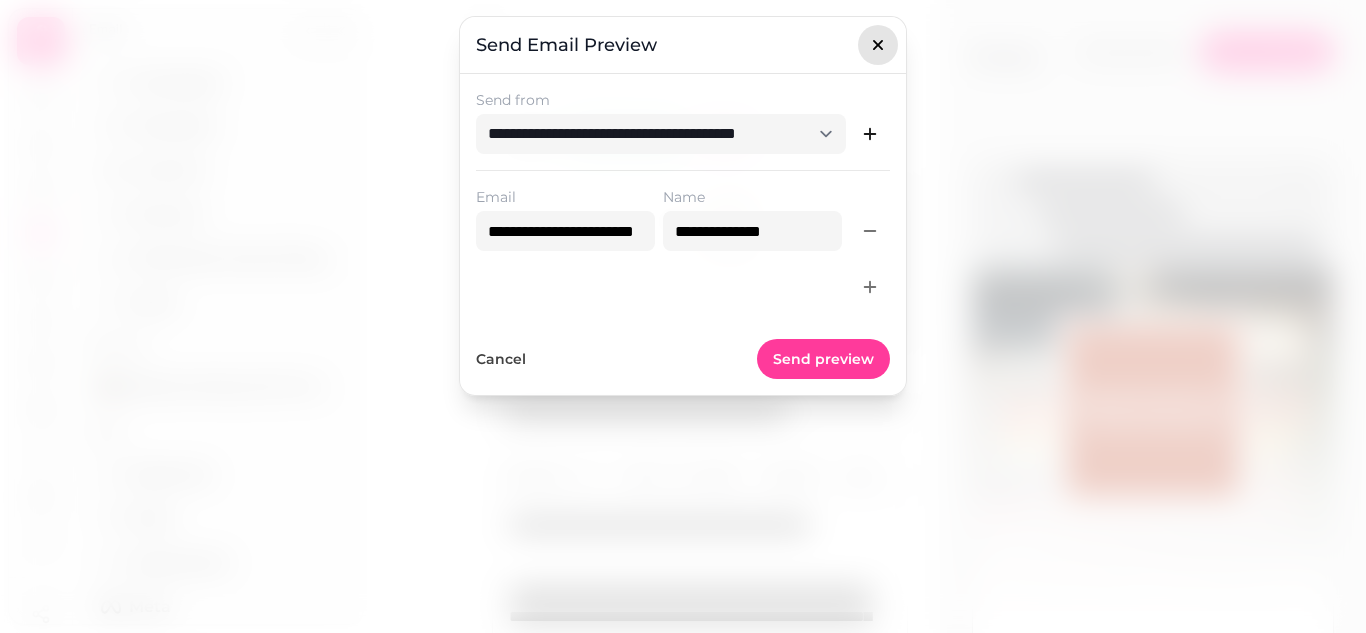 click 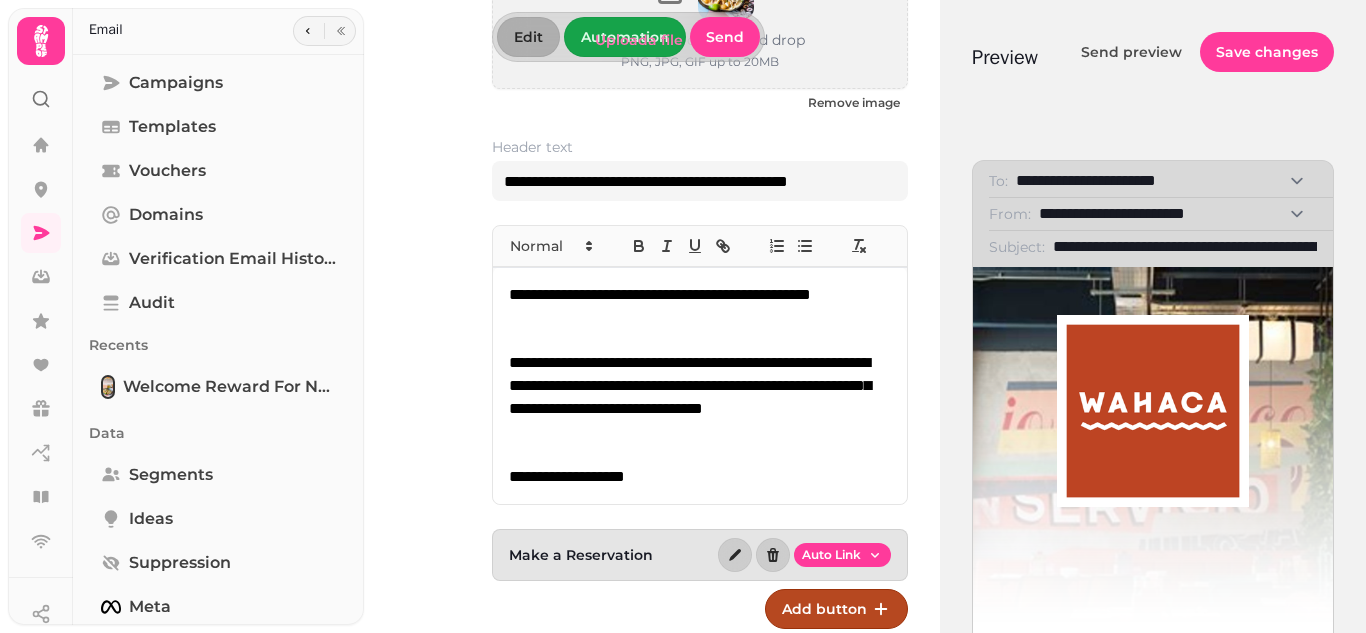 scroll, scrollTop: 235, scrollLeft: 0, axis: vertical 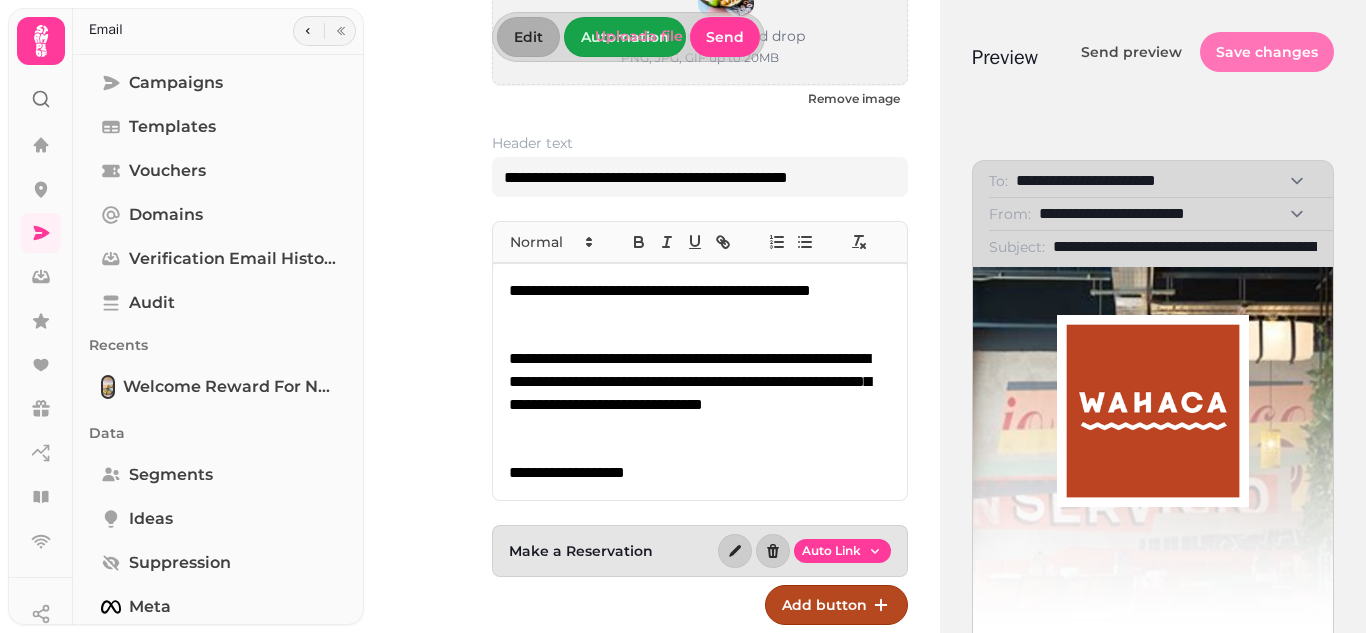 click on "Save changes" at bounding box center [1267, 52] 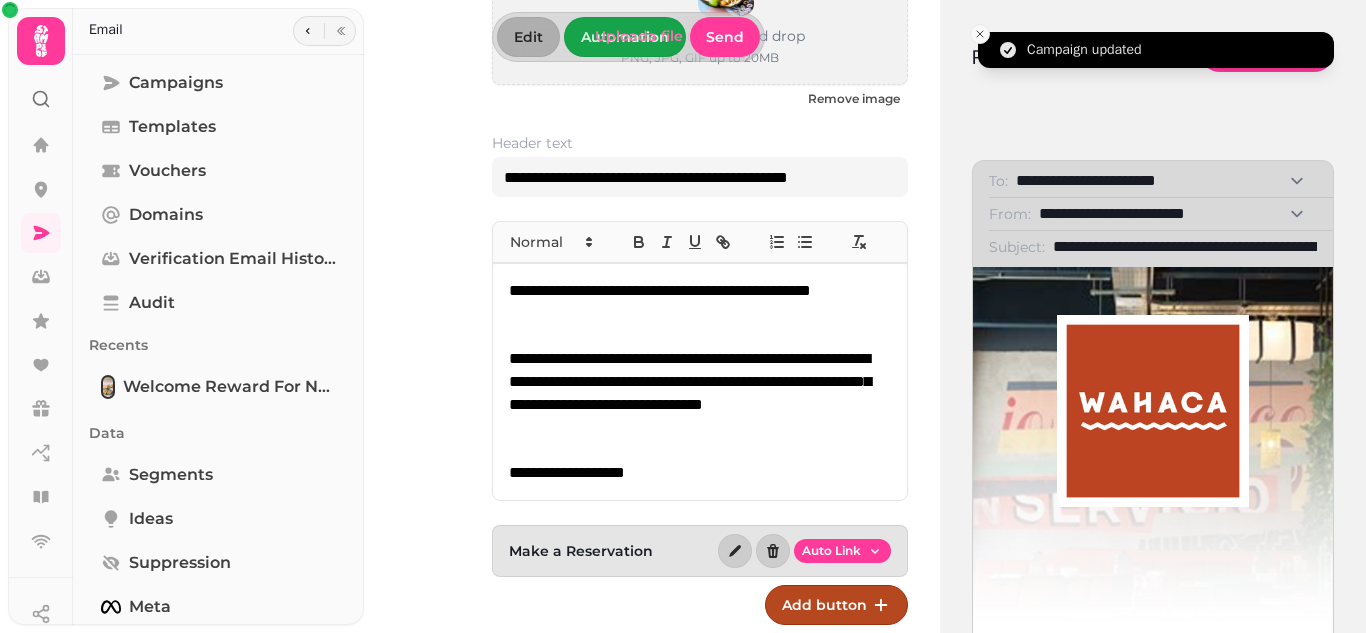click 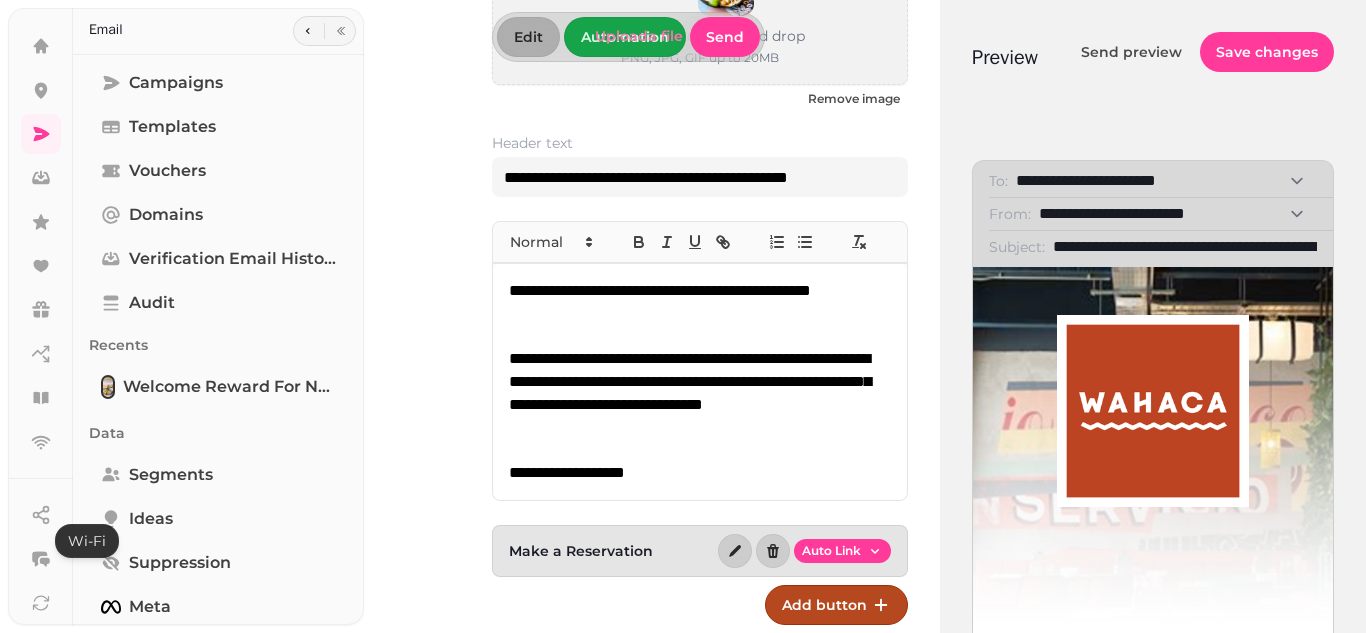 scroll, scrollTop: 294, scrollLeft: 0, axis: vertical 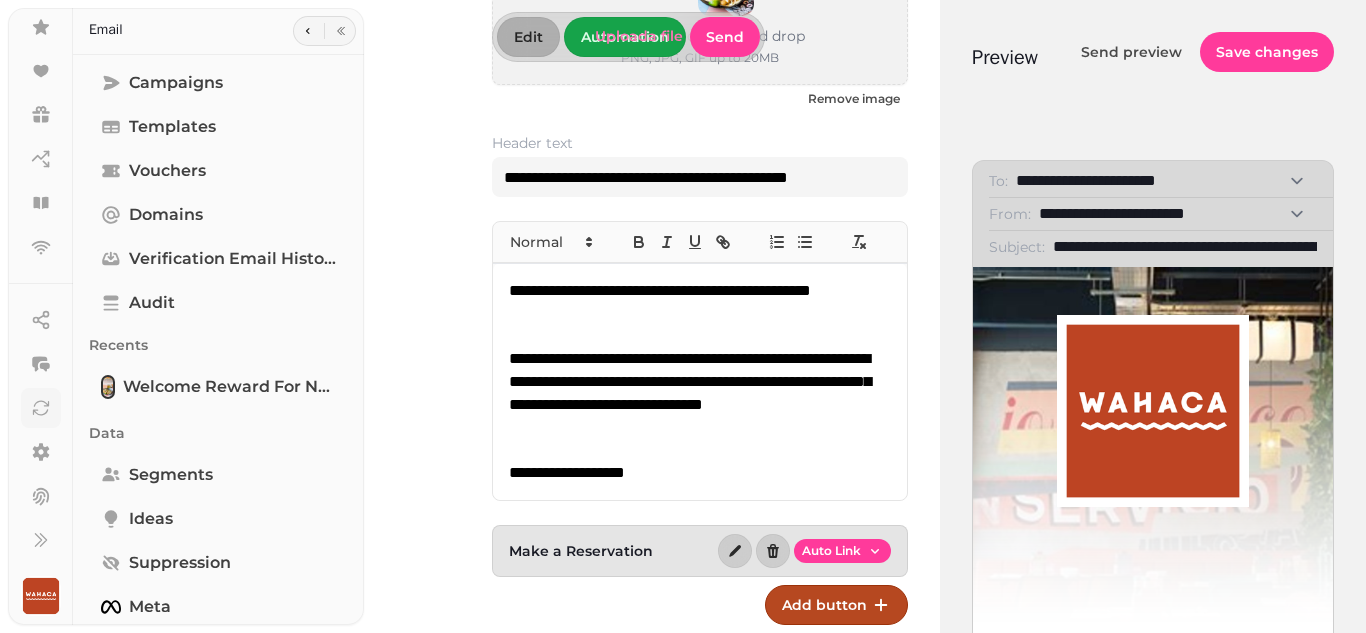 click 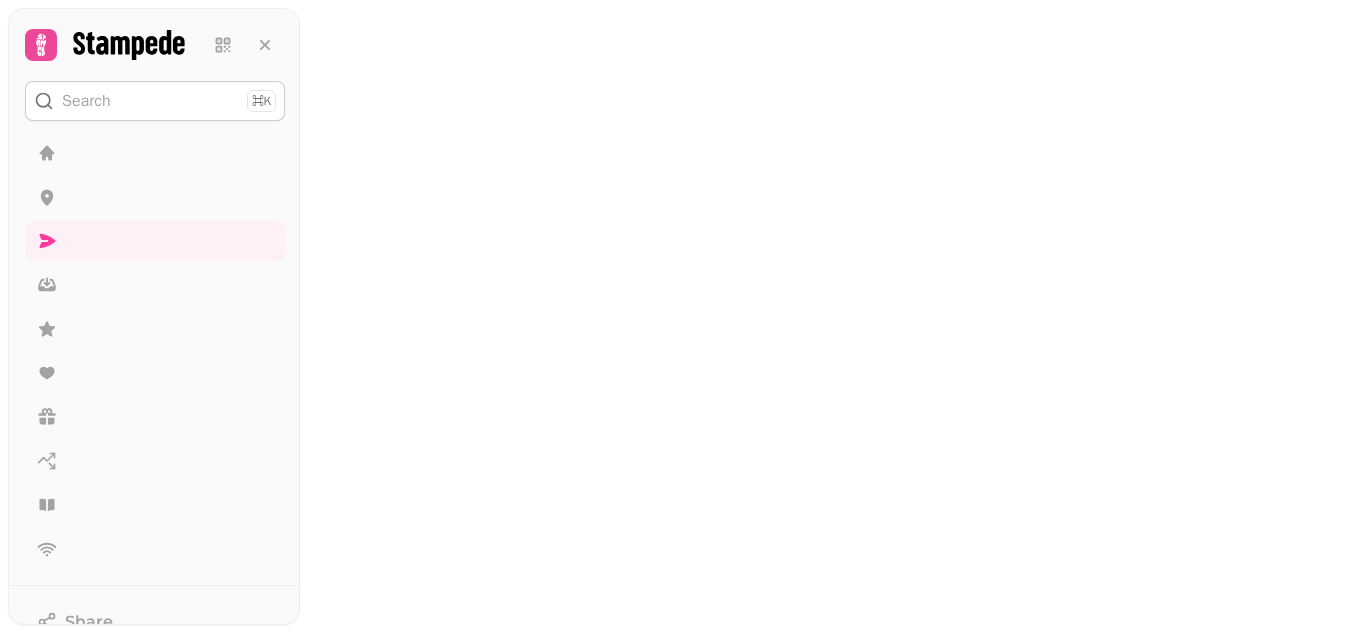 scroll, scrollTop: 0, scrollLeft: 0, axis: both 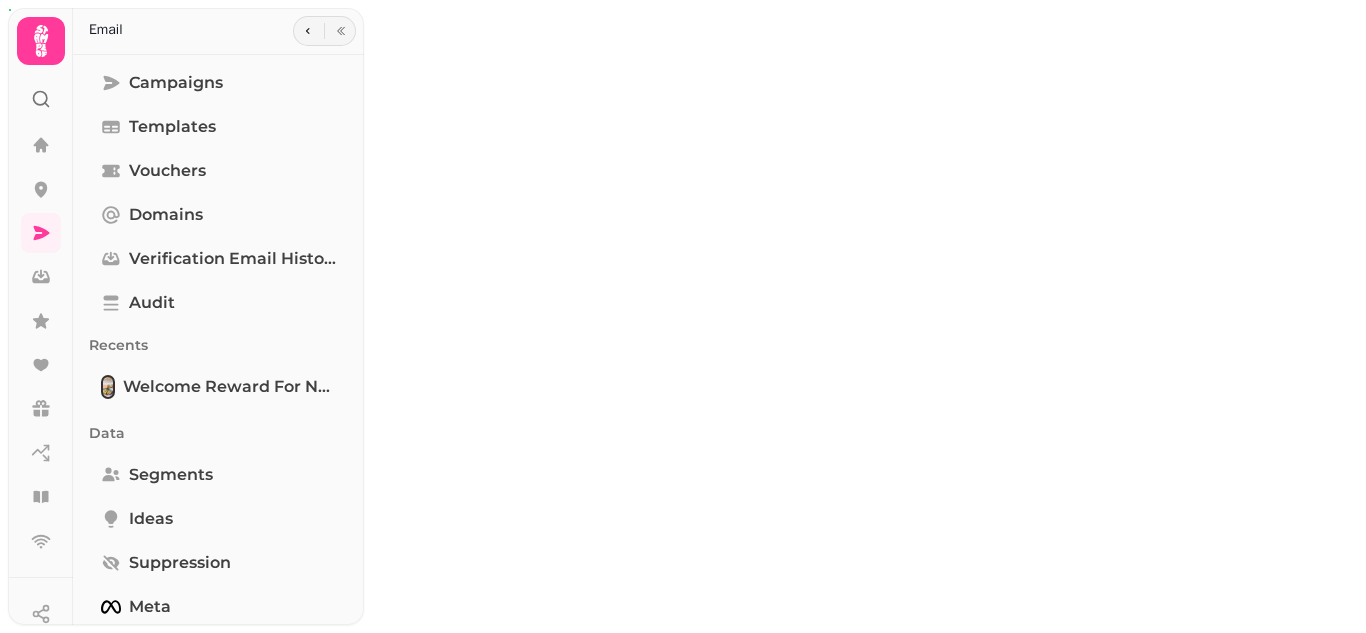 type on "**********" 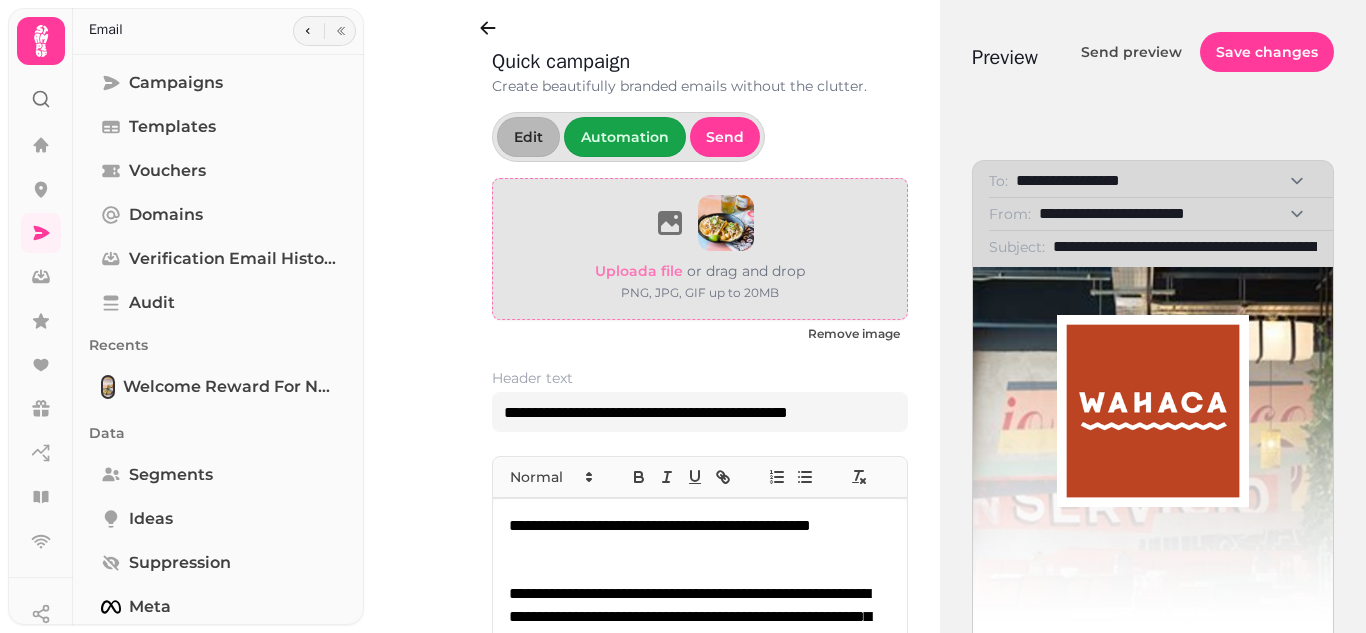 click at bounding box center [726, 223] 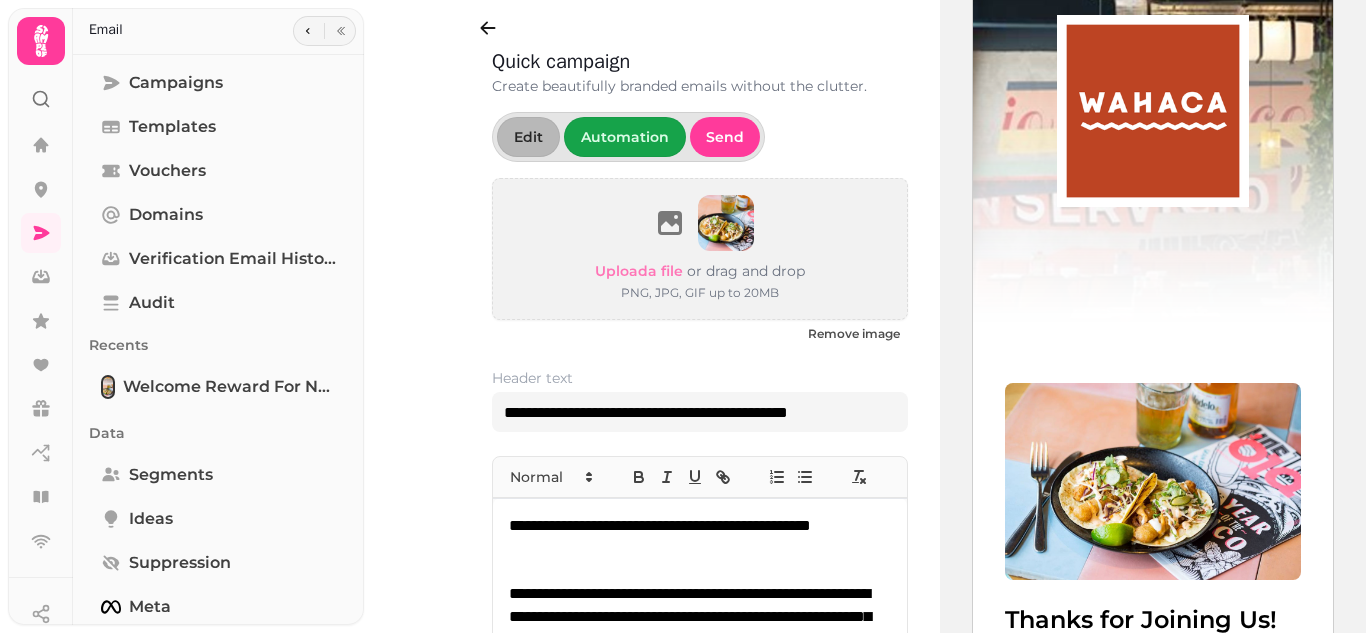 scroll, scrollTop: 0, scrollLeft: 0, axis: both 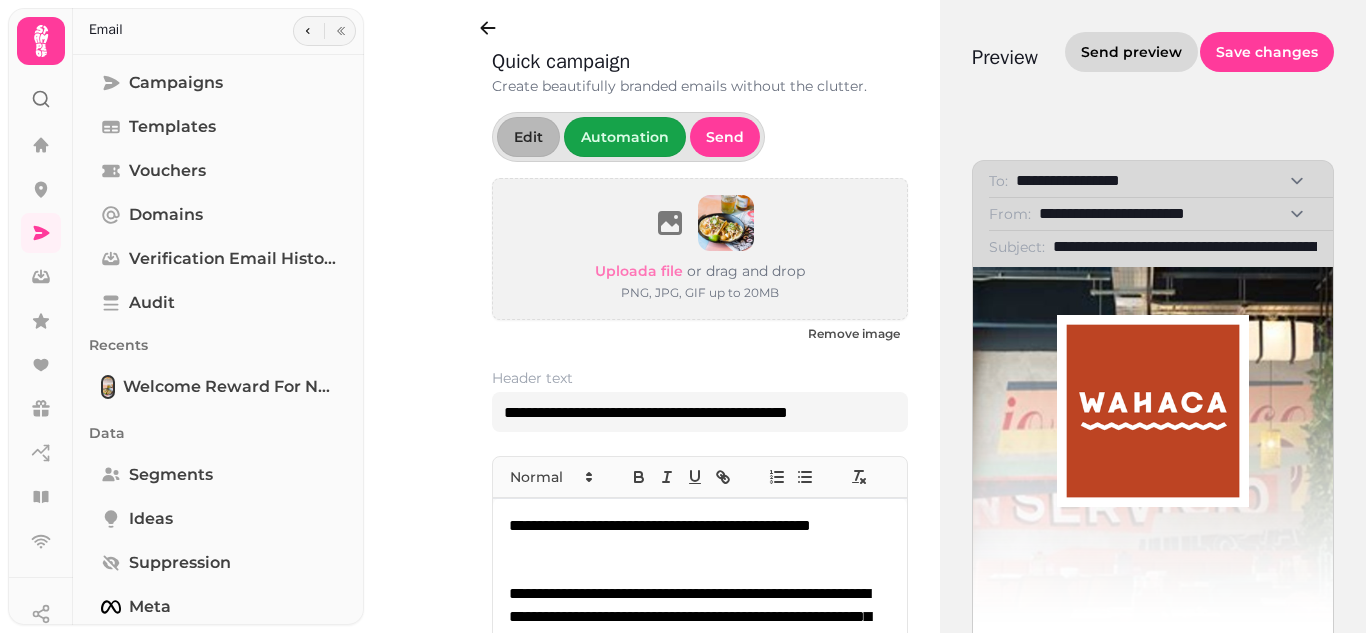click on "Send preview" at bounding box center [1131, 52] 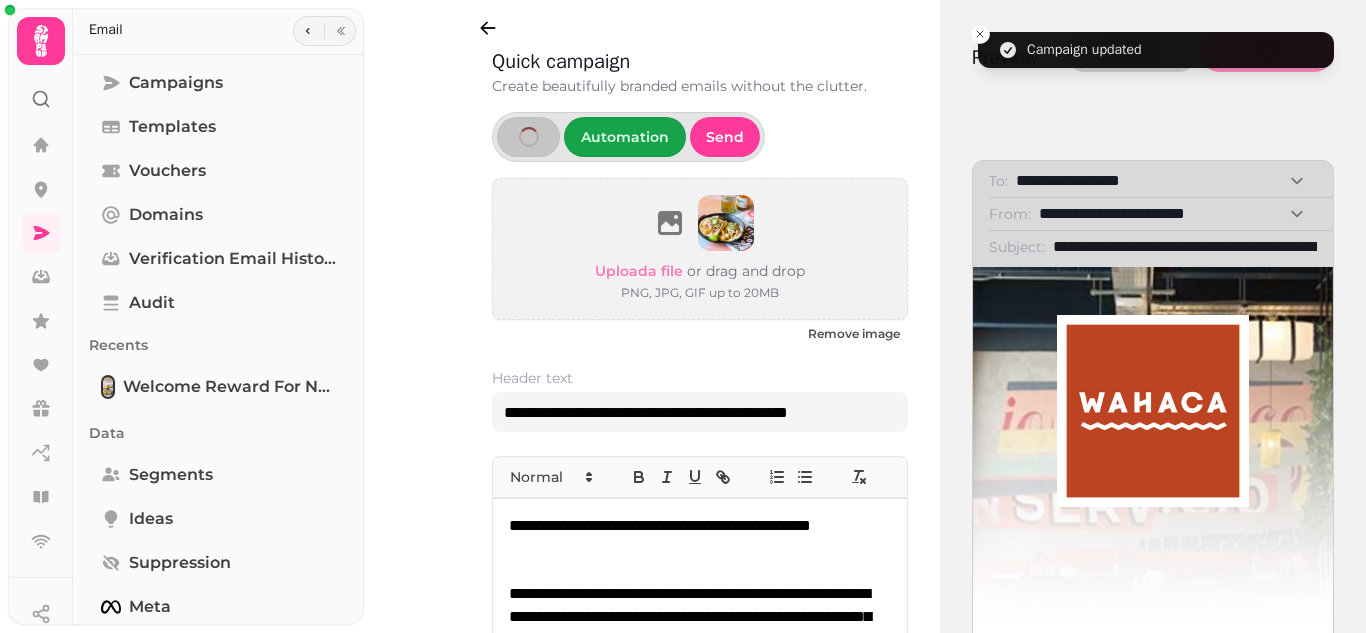 select on "**********" 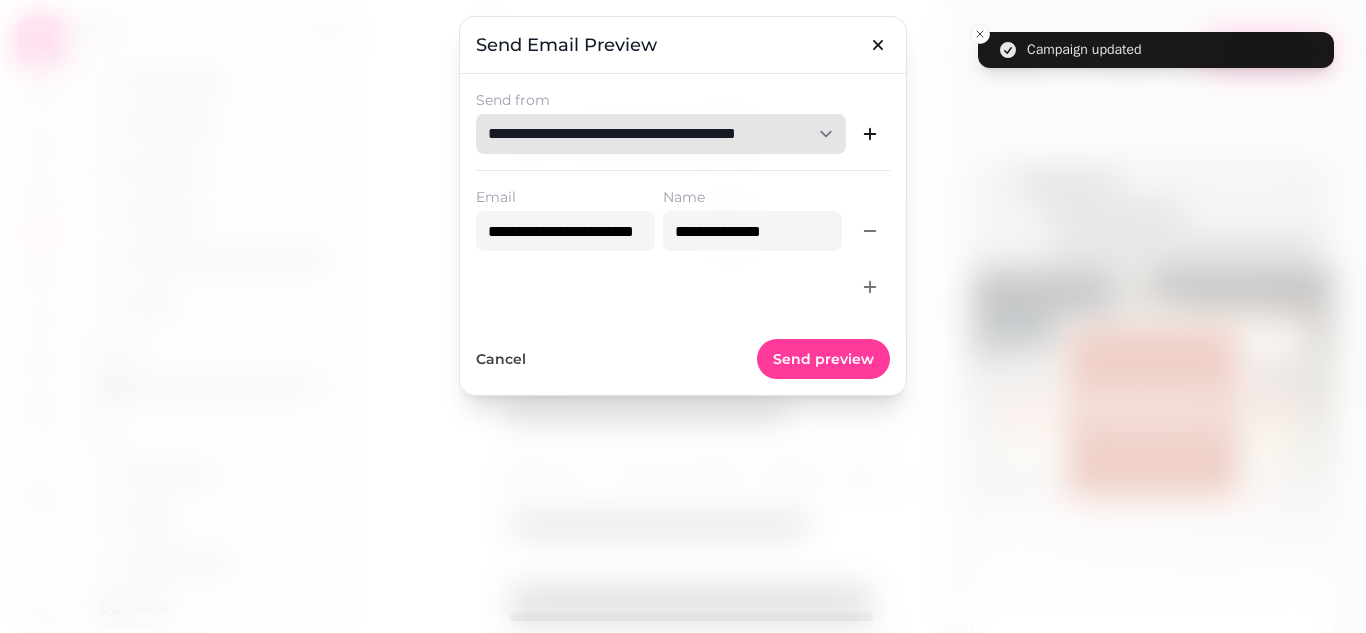 click on "**********" at bounding box center [661, 134] 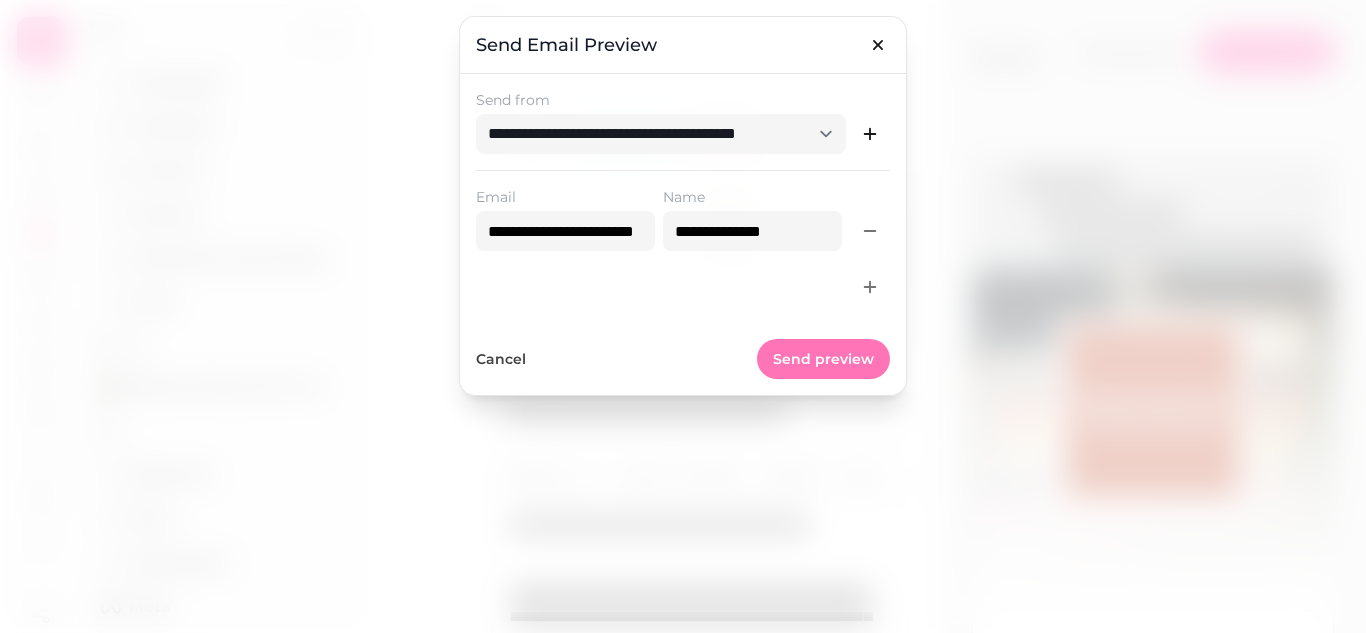 click on "Send preview" at bounding box center [823, 359] 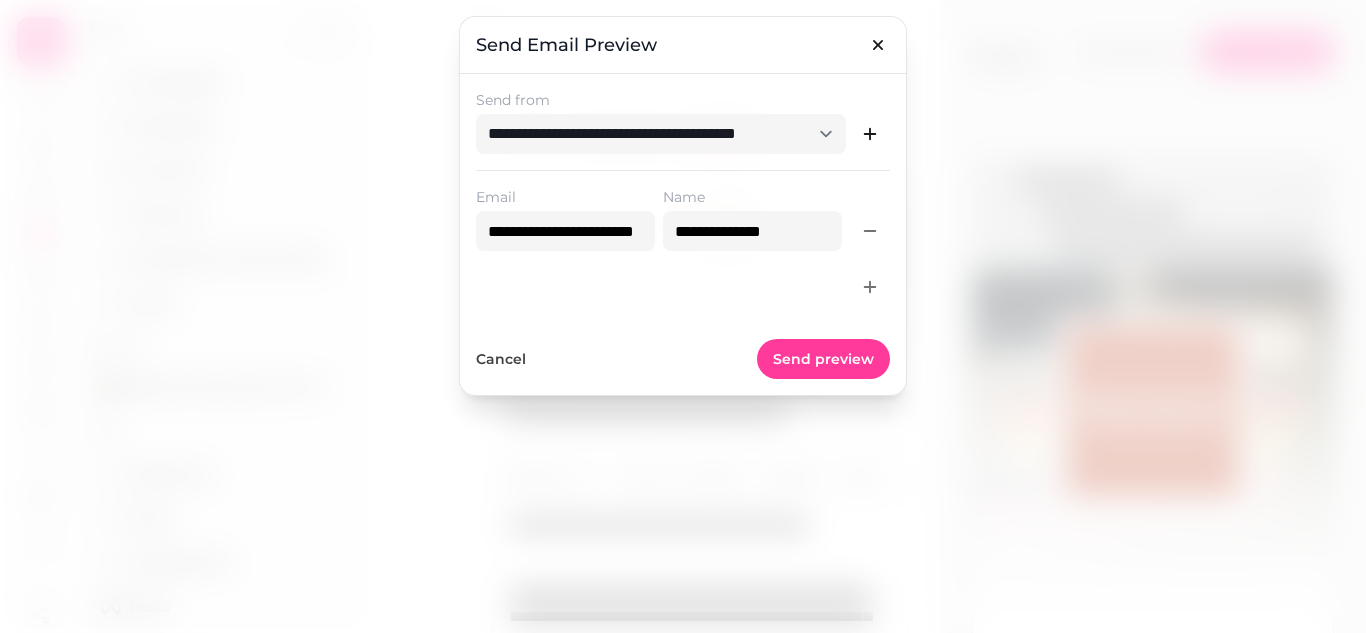 click at bounding box center [683, 316] 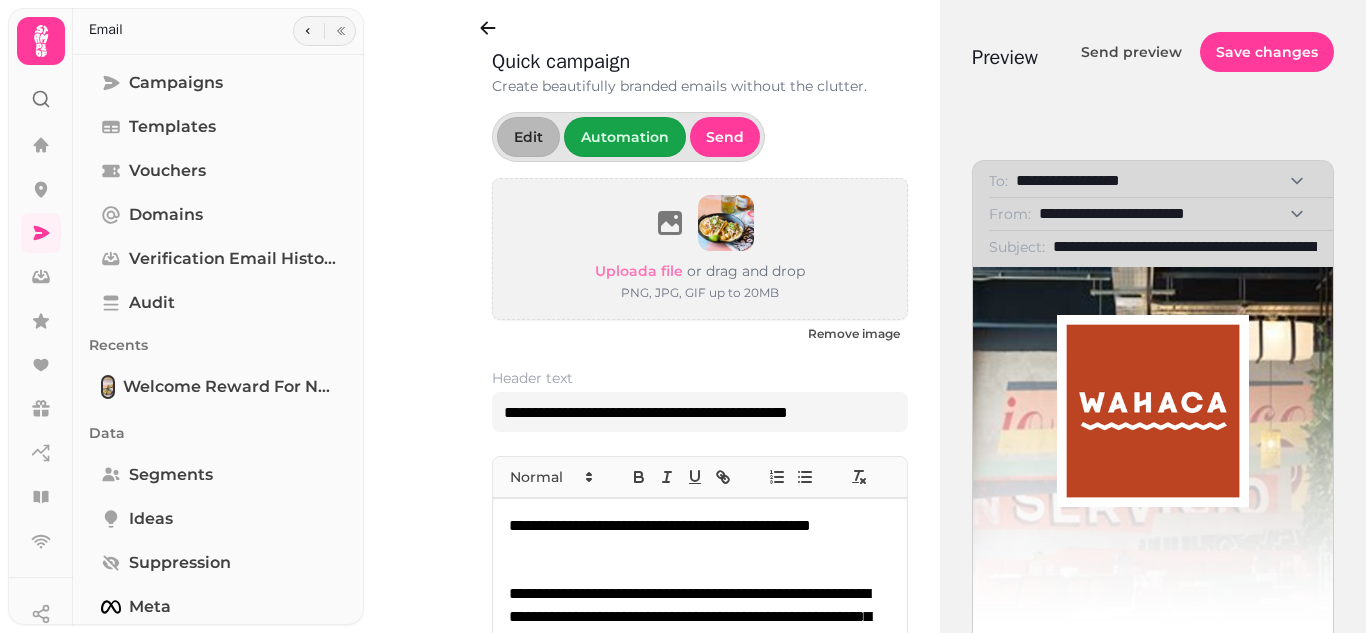 click 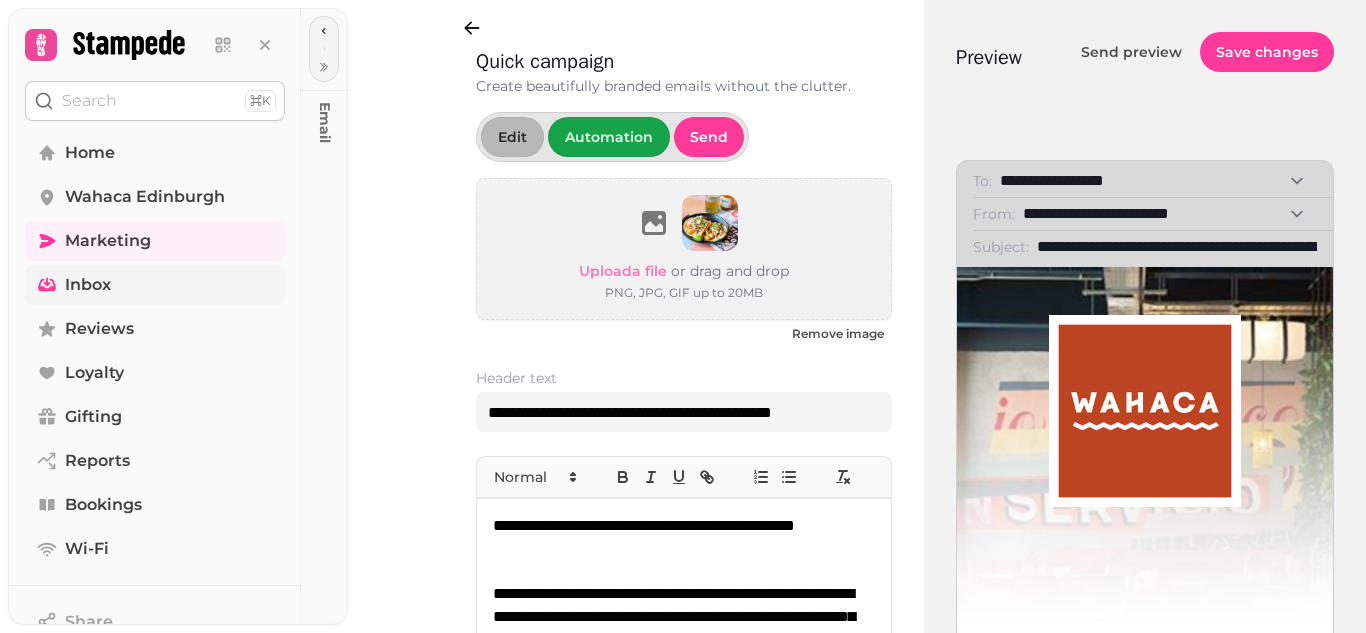 click on "Inbox" at bounding box center (88, 285) 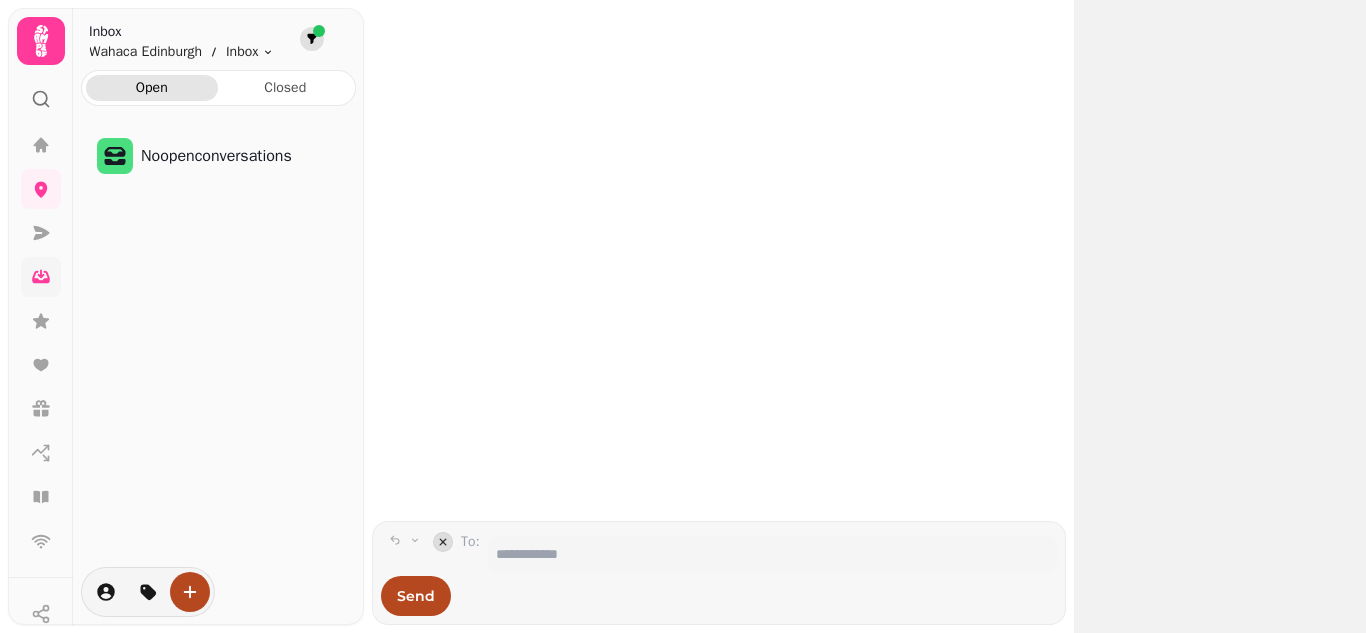 click 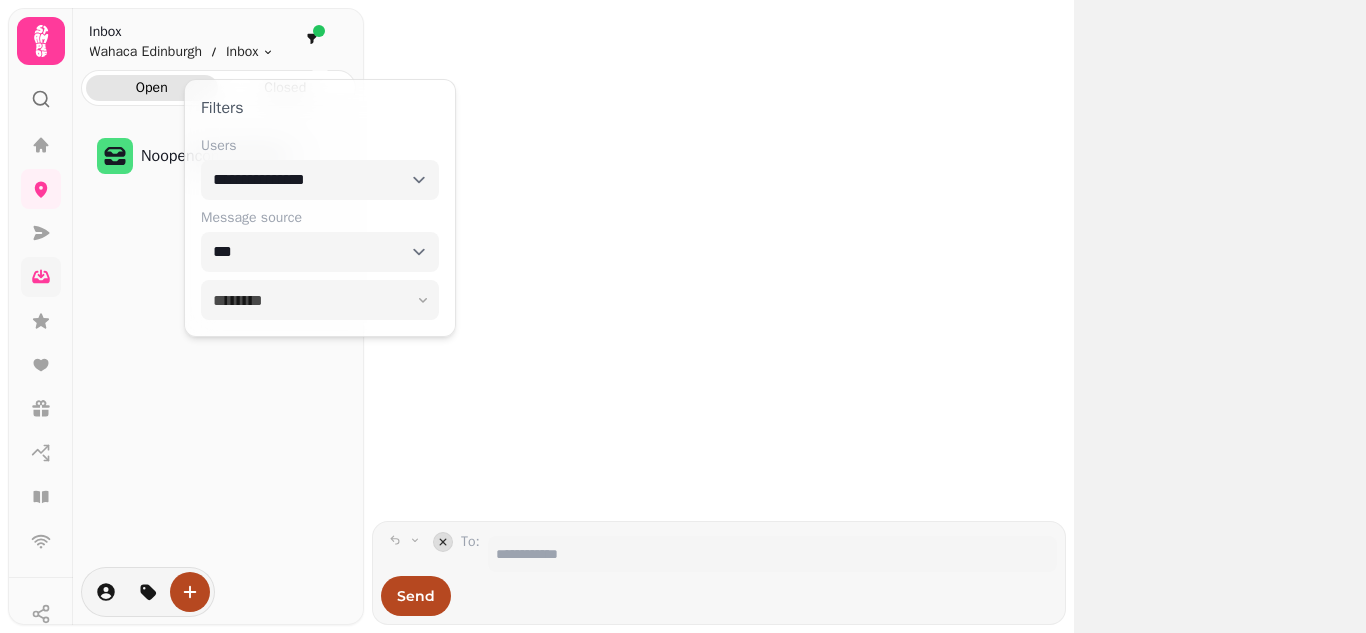 click on "*********   ***** ********   ***** *********   *****" at bounding box center [320, 180] 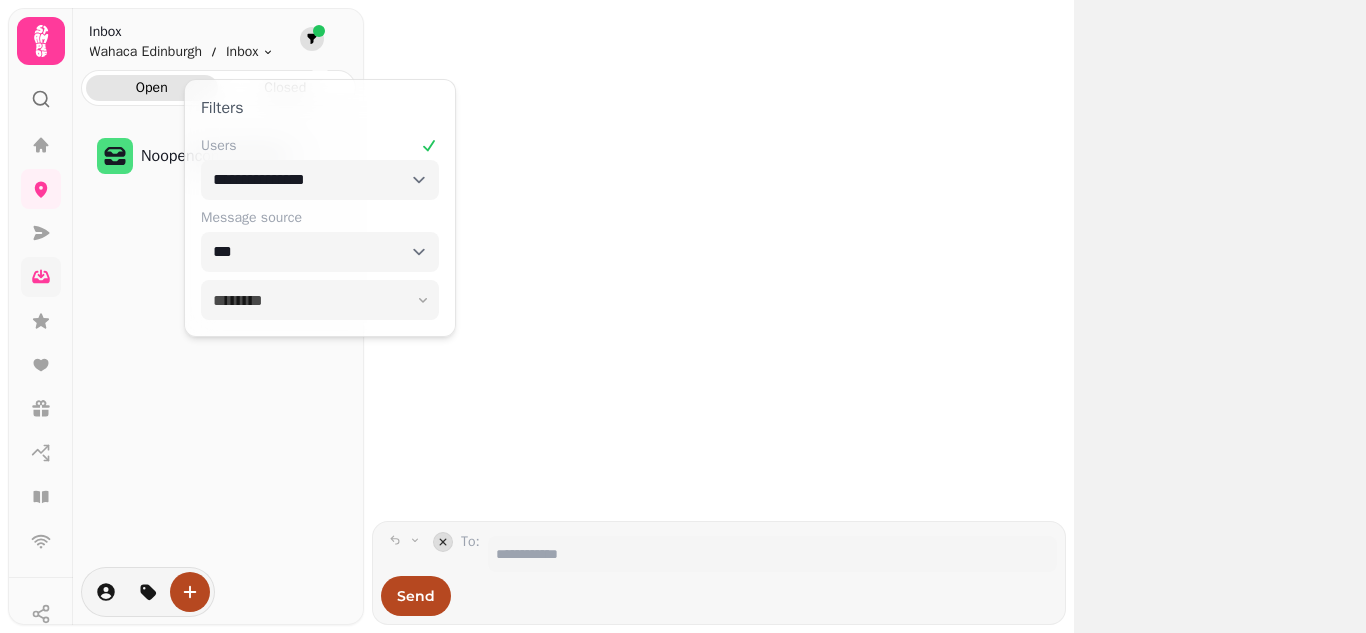 click 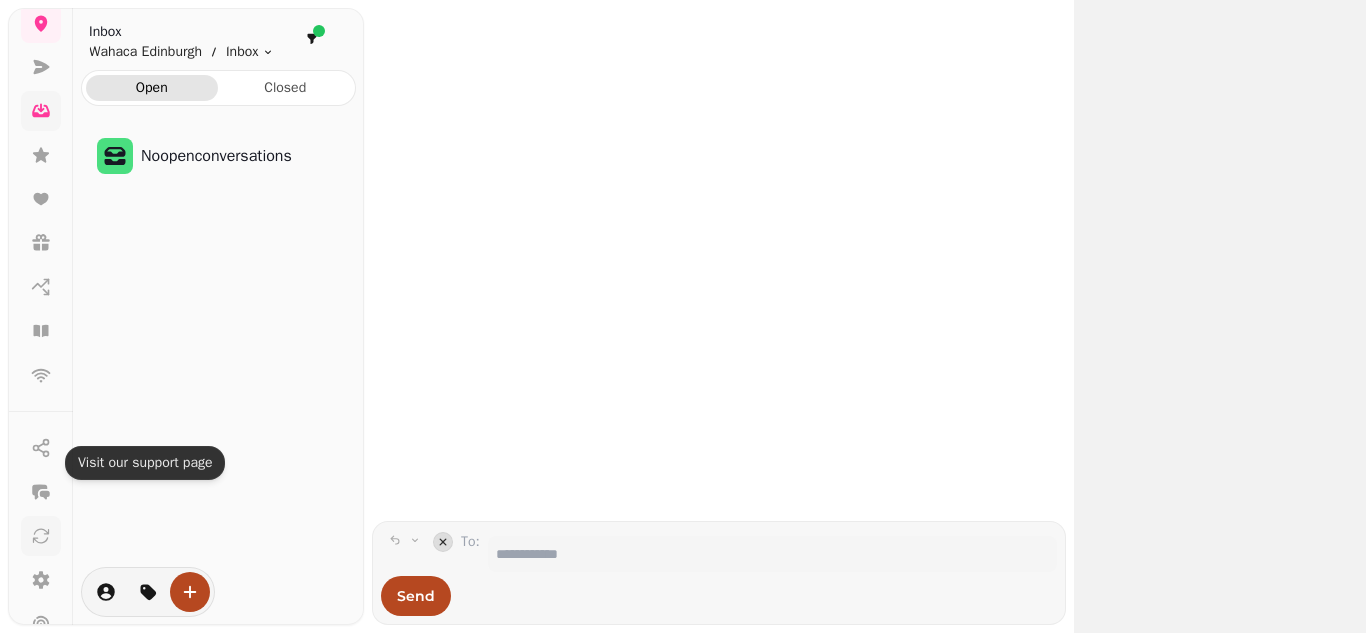scroll, scrollTop: 200, scrollLeft: 0, axis: vertical 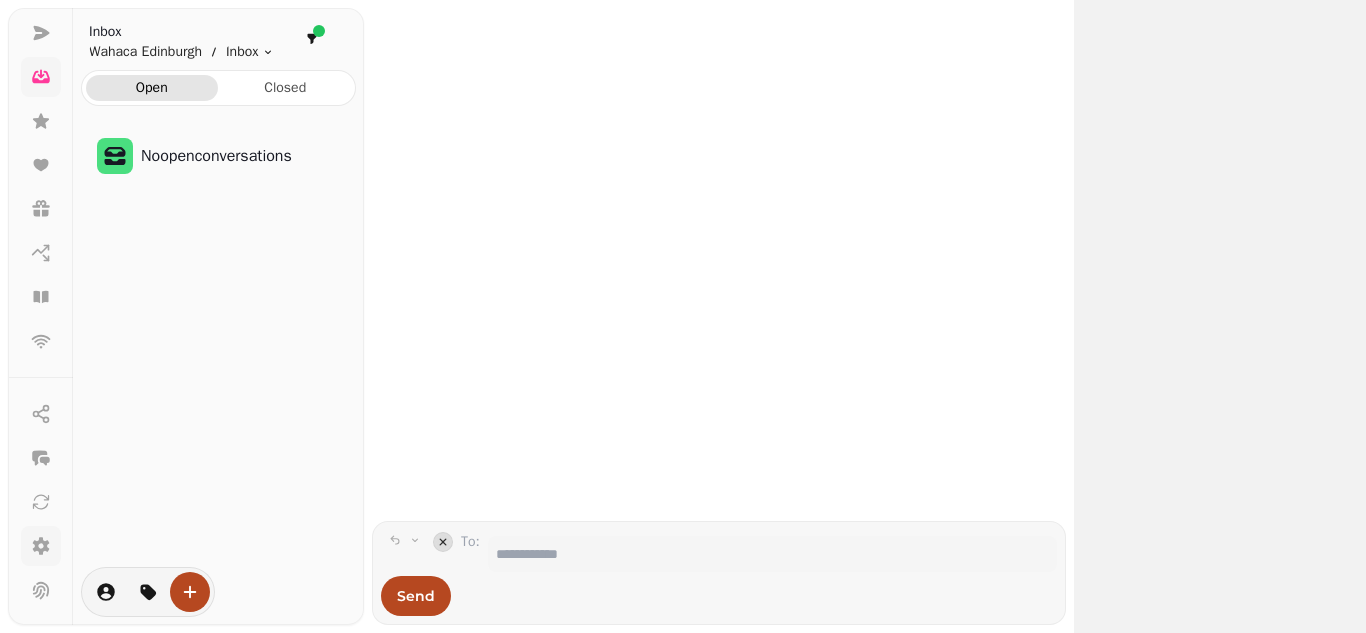 click 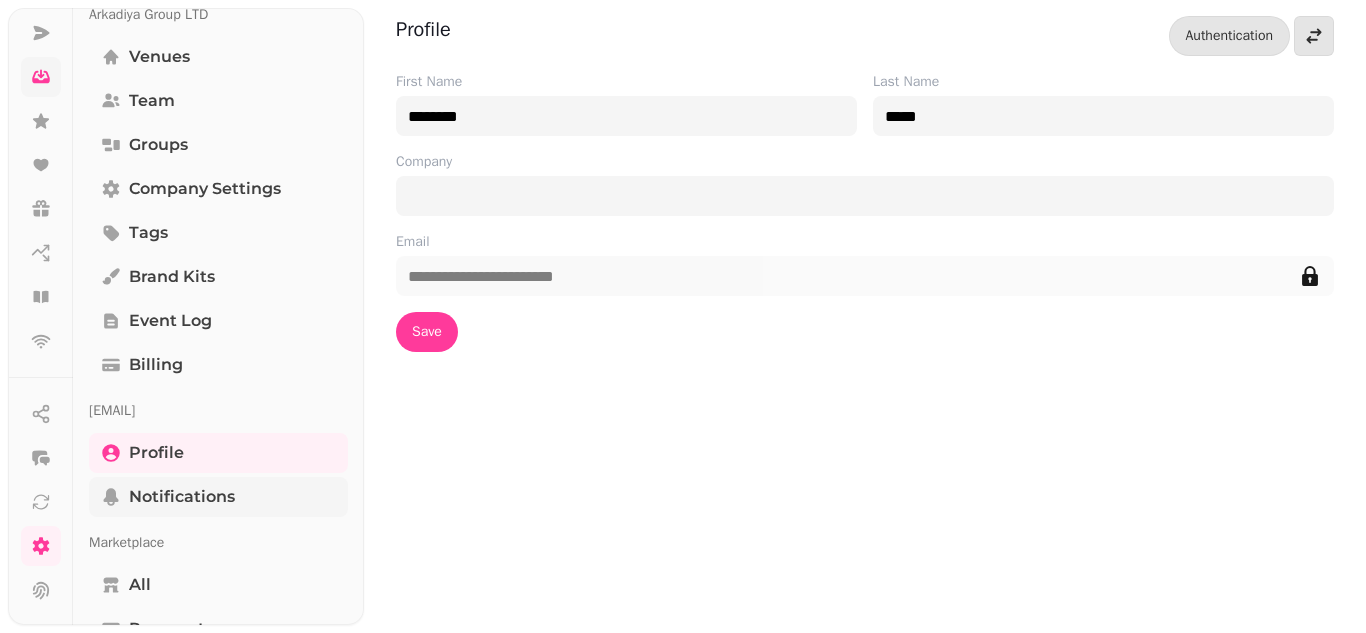 scroll, scrollTop: 0, scrollLeft: 0, axis: both 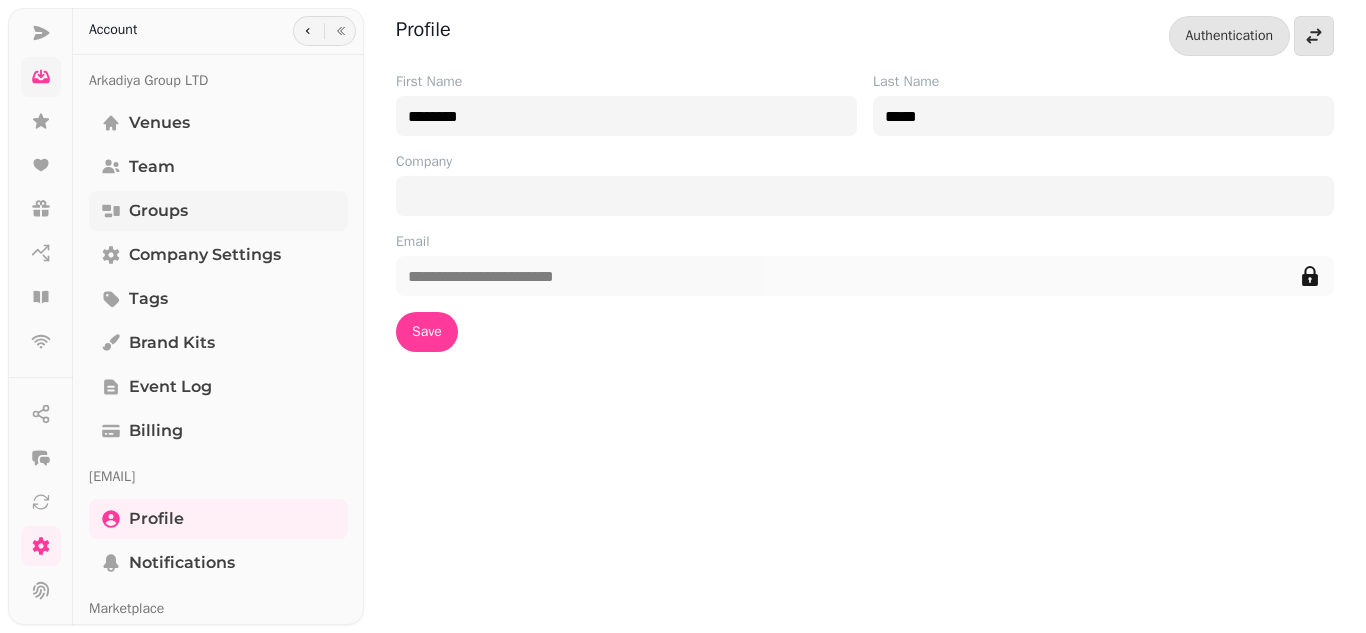 click on "Groups" at bounding box center (158, 211) 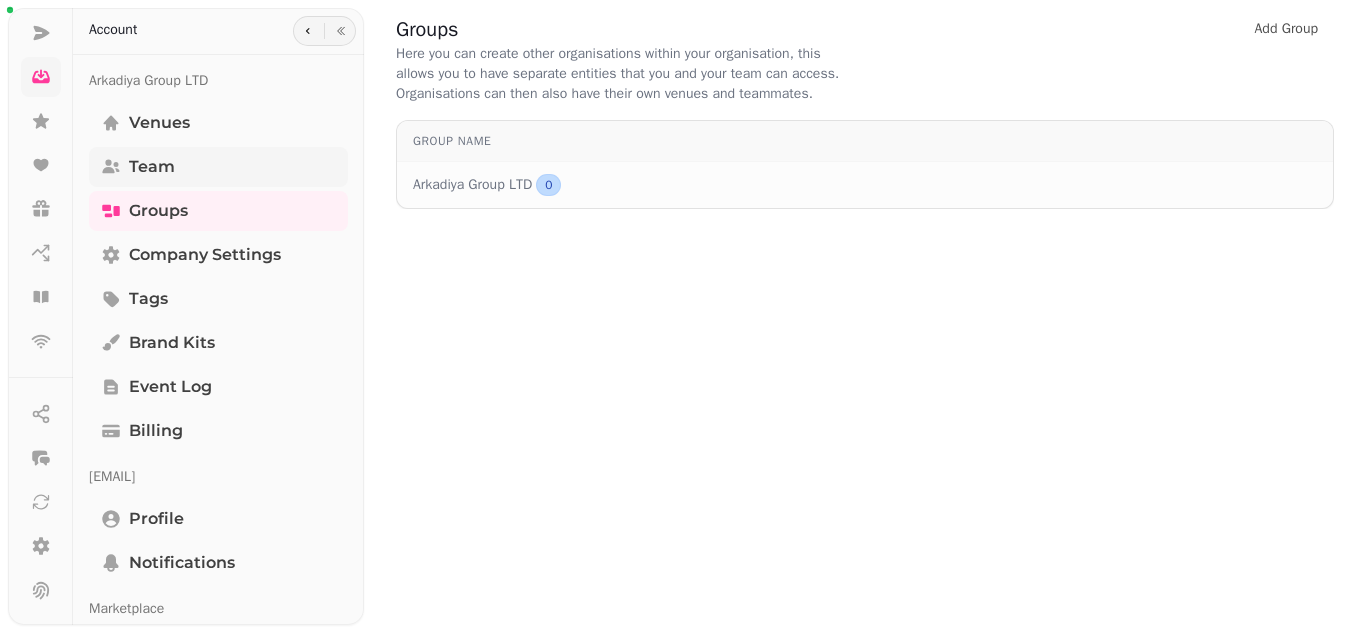 click on "Team" at bounding box center [152, 167] 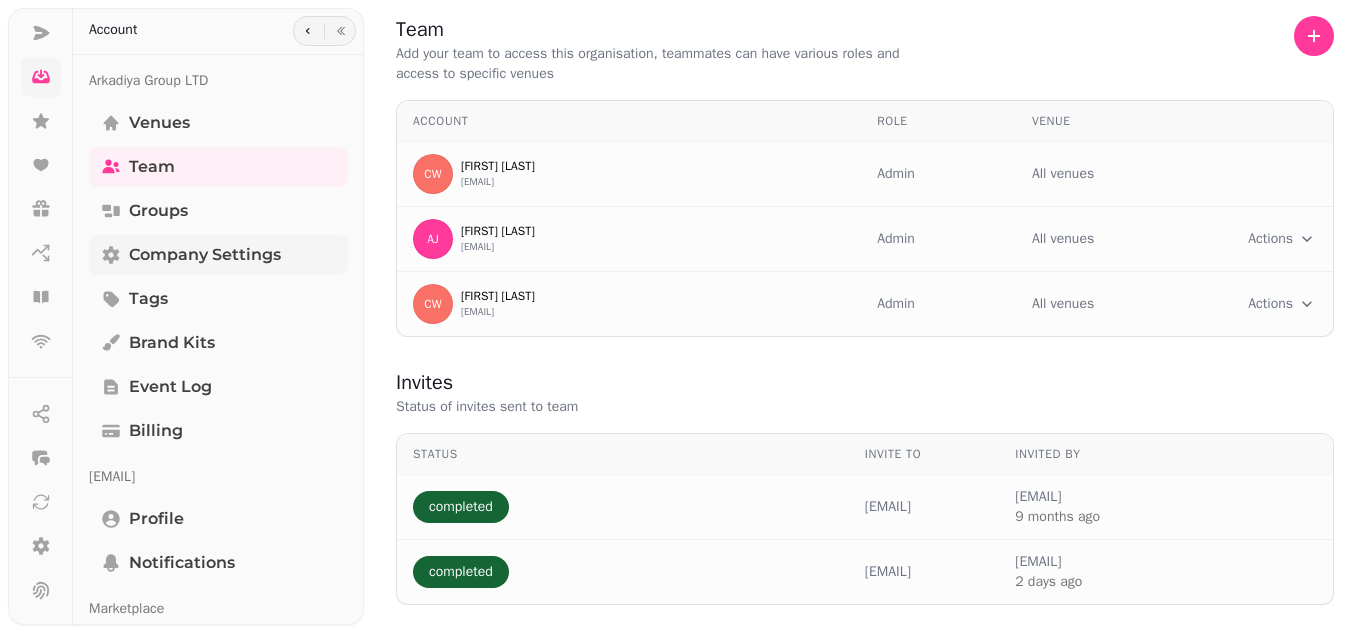 click on "Company settings" at bounding box center (205, 255) 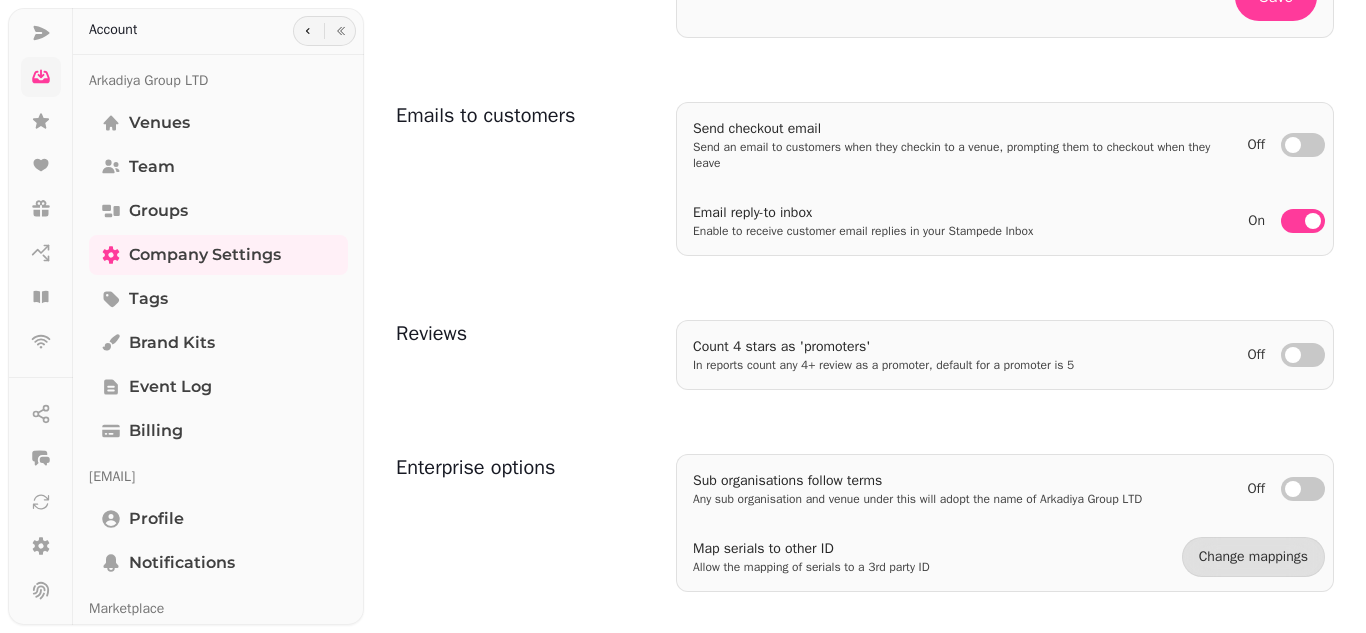 scroll, scrollTop: 0, scrollLeft: 0, axis: both 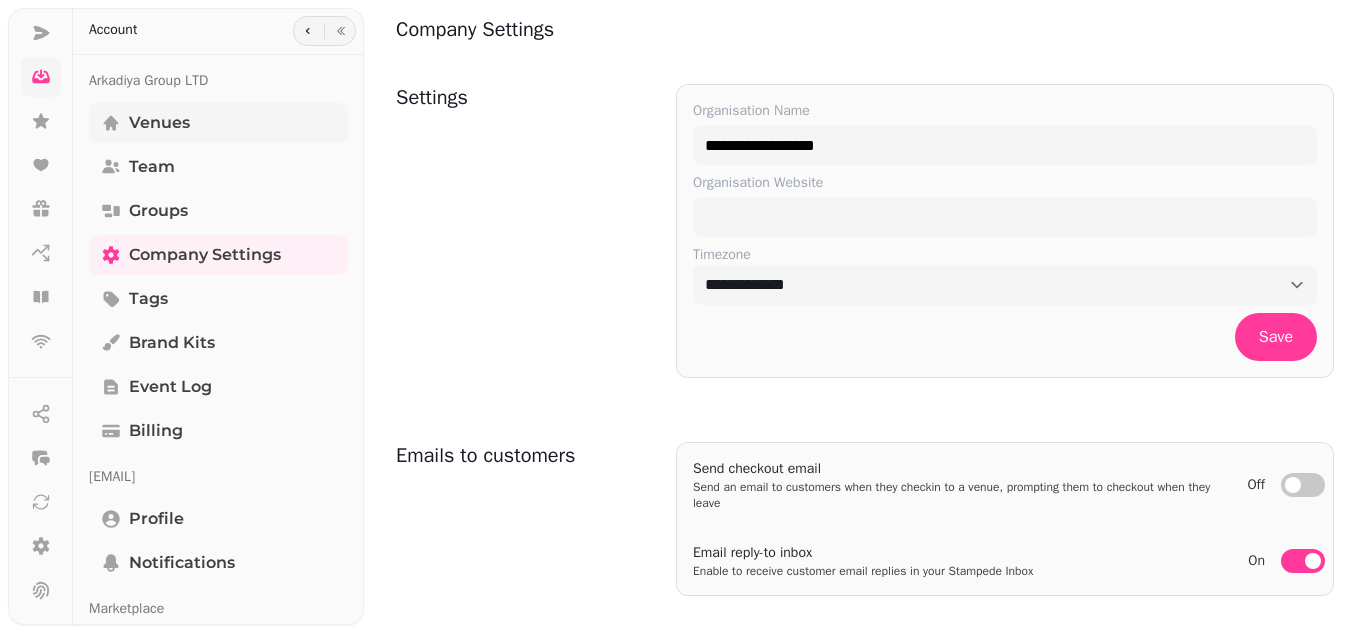 click on "Venues" at bounding box center [159, 123] 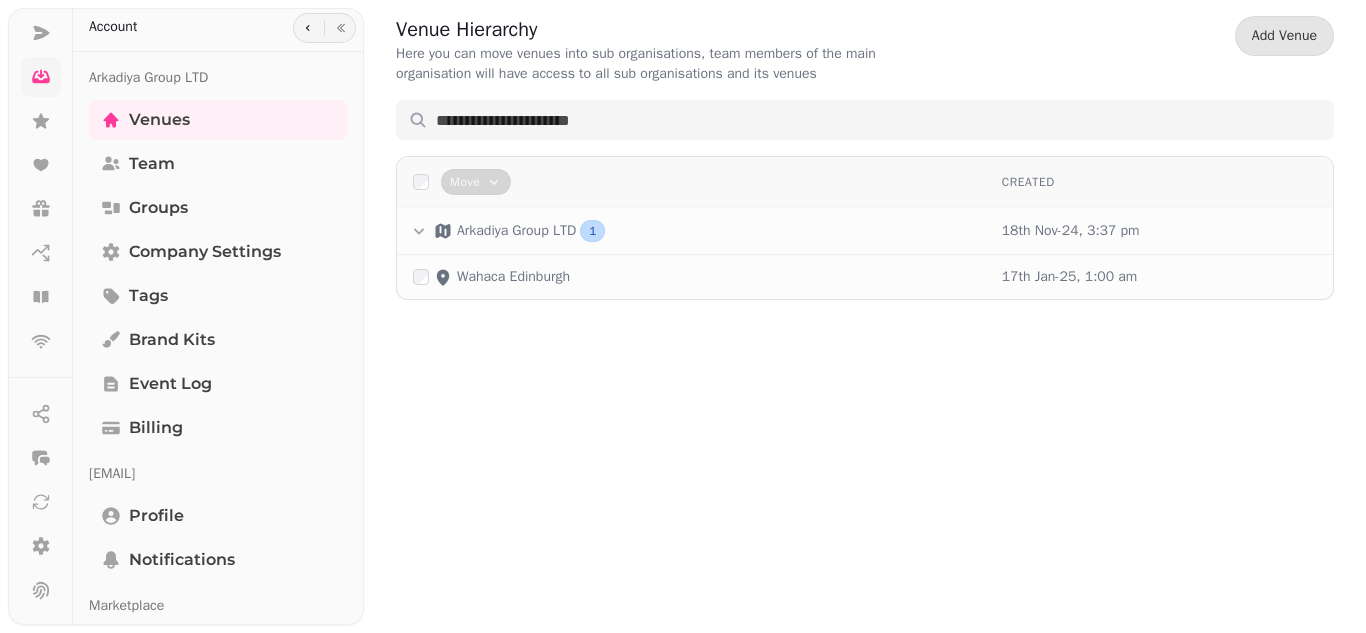 scroll, scrollTop: 0, scrollLeft: 0, axis: both 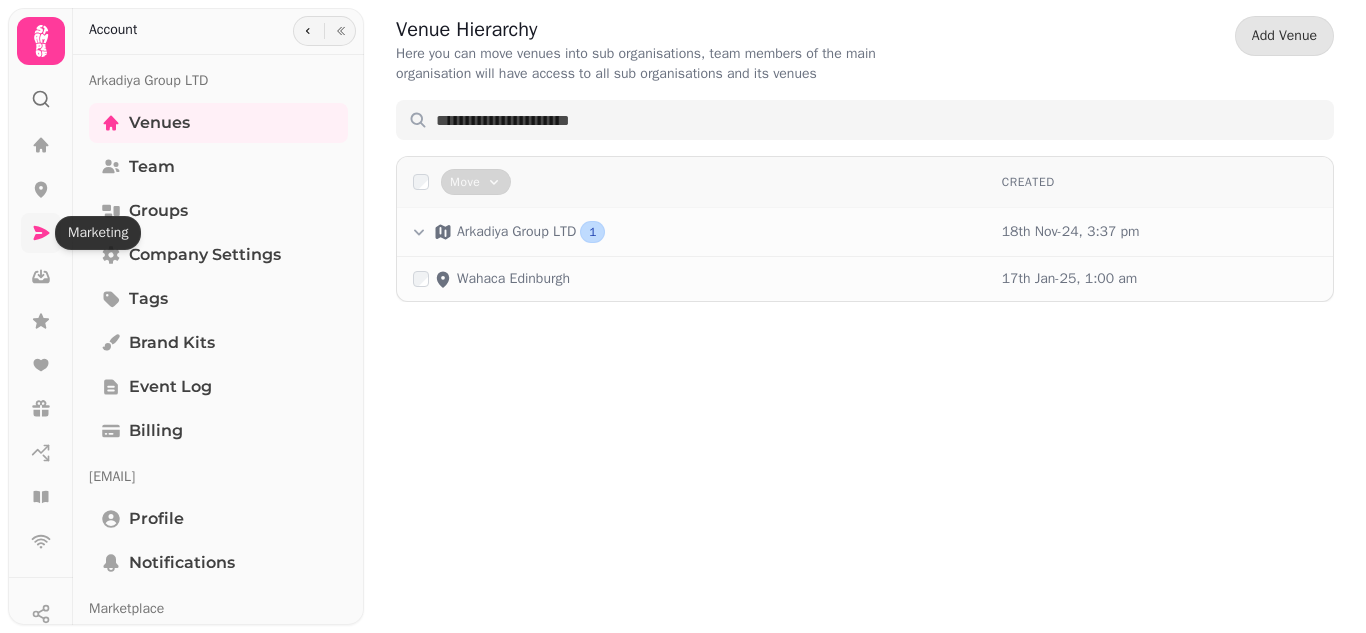 click at bounding box center (41, 233) 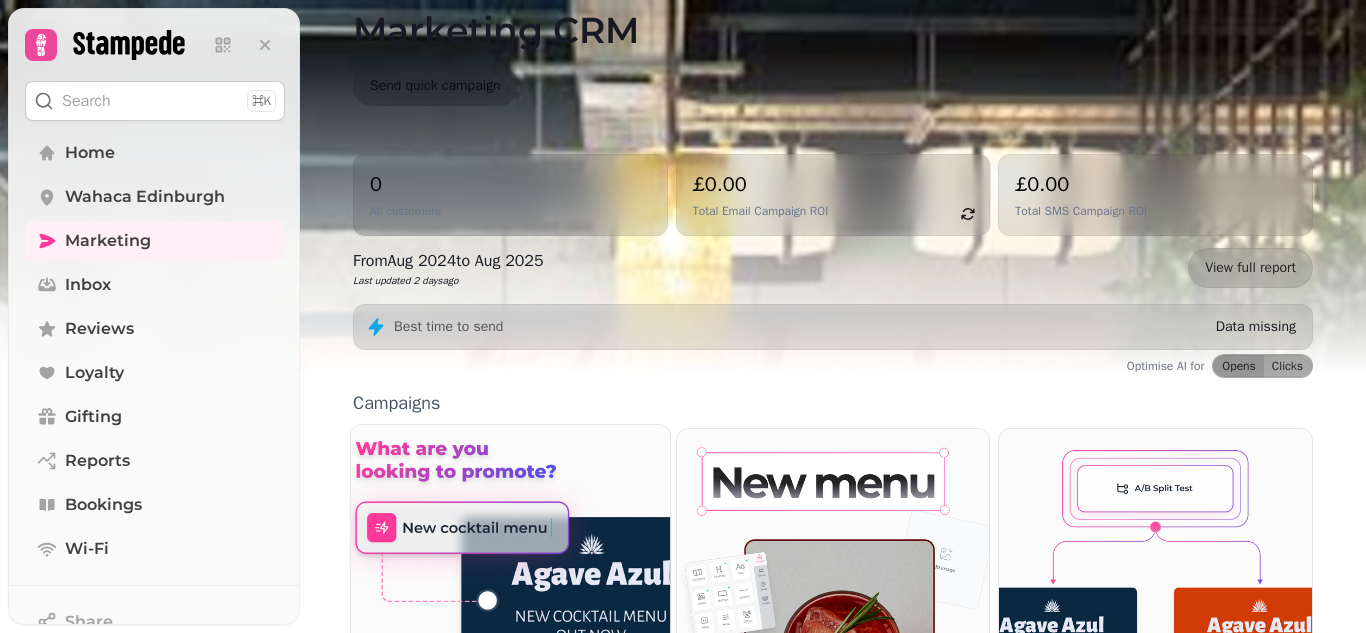 scroll, scrollTop: 200, scrollLeft: 0, axis: vertical 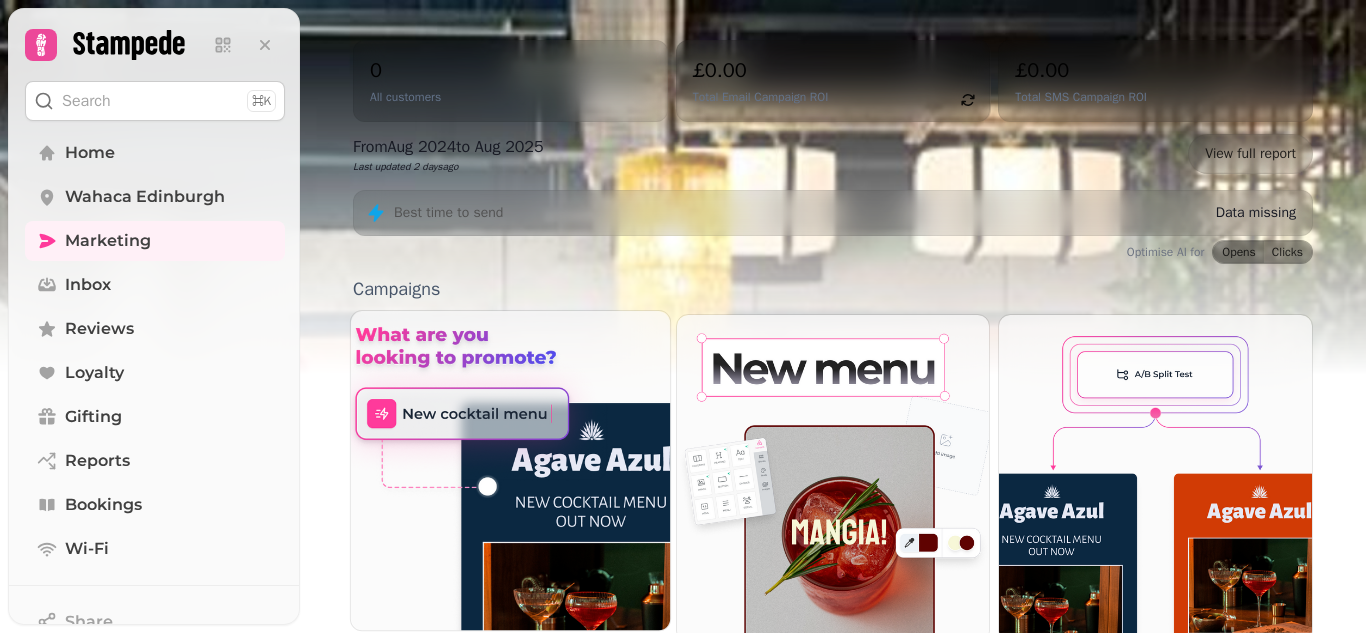 click at bounding box center [510, 470] 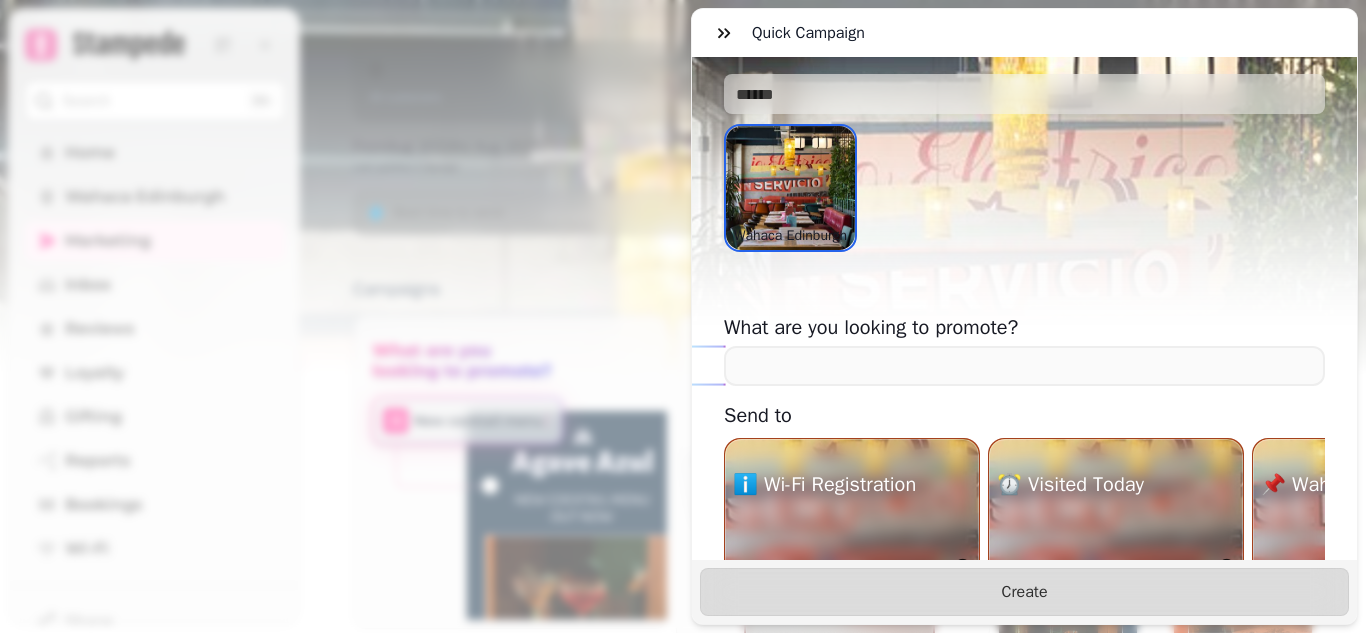 scroll, scrollTop: 0, scrollLeft: 0, axis: both 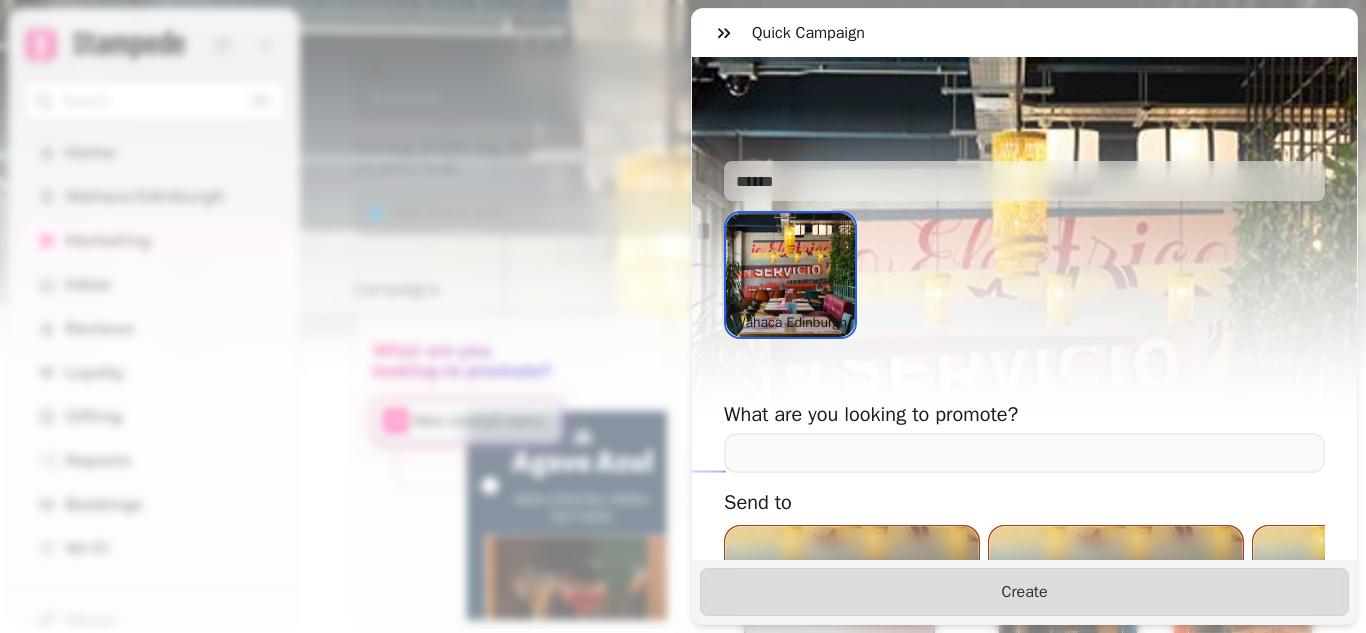 click on "Quick Campaign Wahaca Edinburgh Wahaca Edinburgh What are you looking to promote? Send to ℹ️ Wi-Fi Registration 0 ⏰ Visited Today 0 📌 Wahaca Edinburgh 0 📌 Venue A 0 Need some ideas? Create" at bounding box center (683, 332) 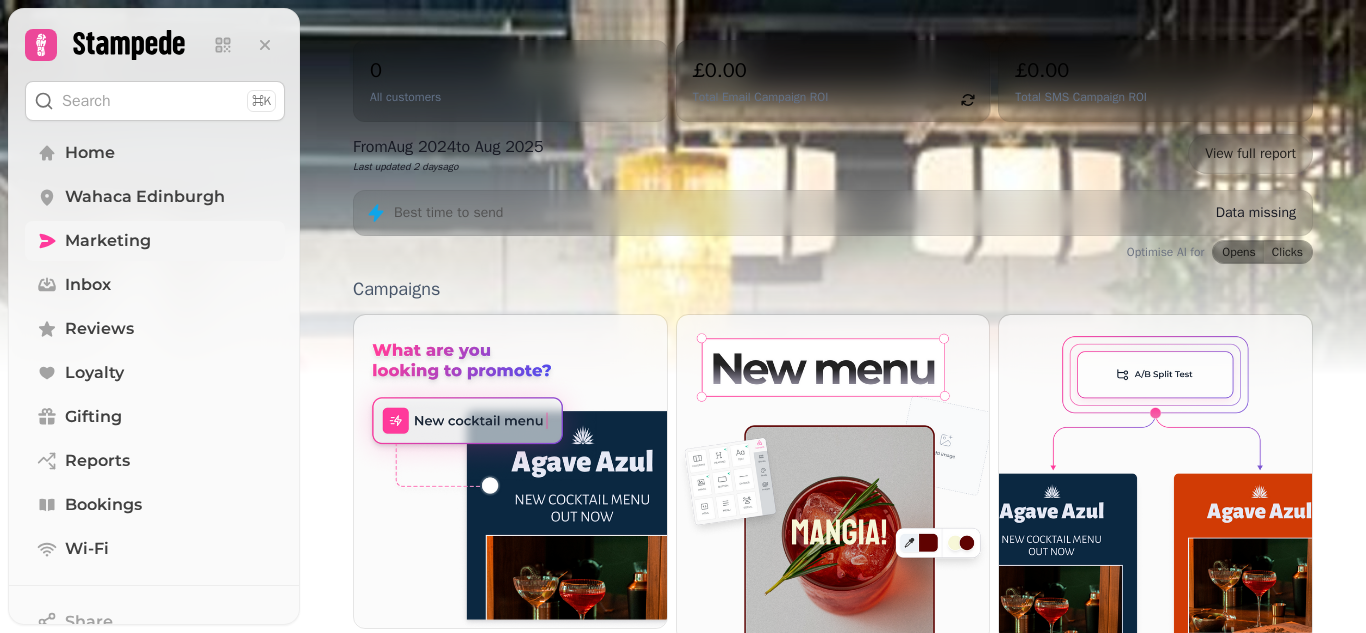 click on "Marketing" at bounding box center [108, 241] 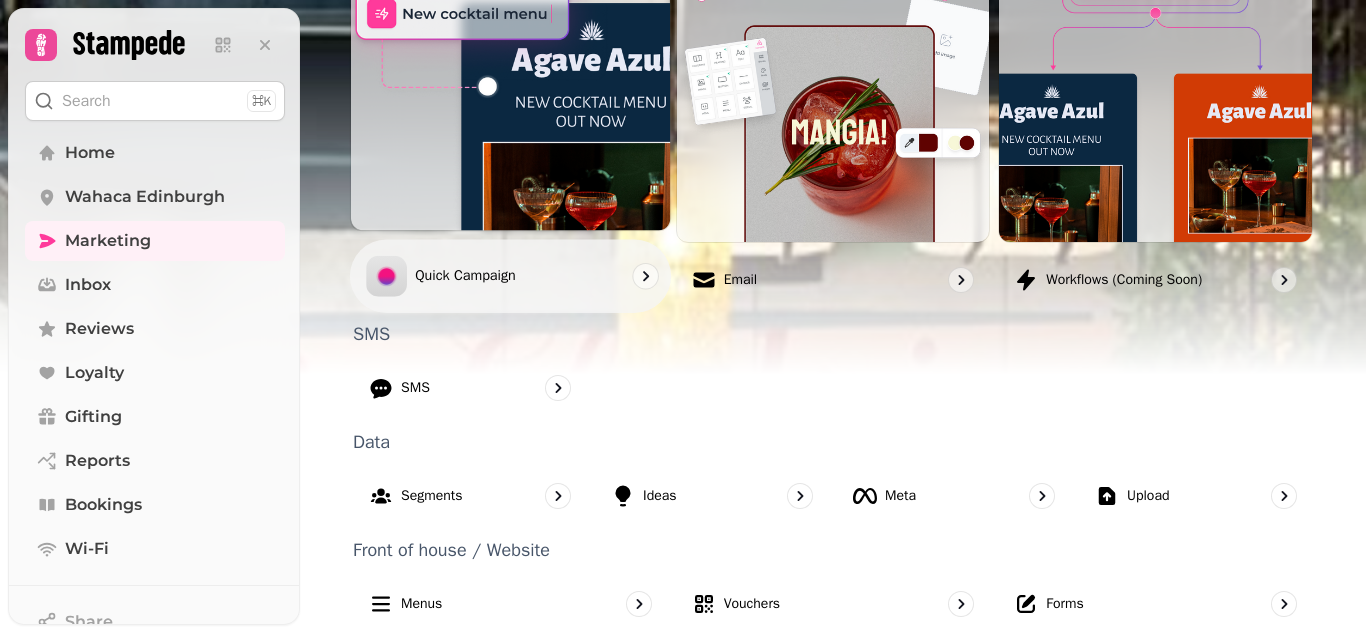scroll, scrollTop: 616, scrollLeft: 0, axis: vertical 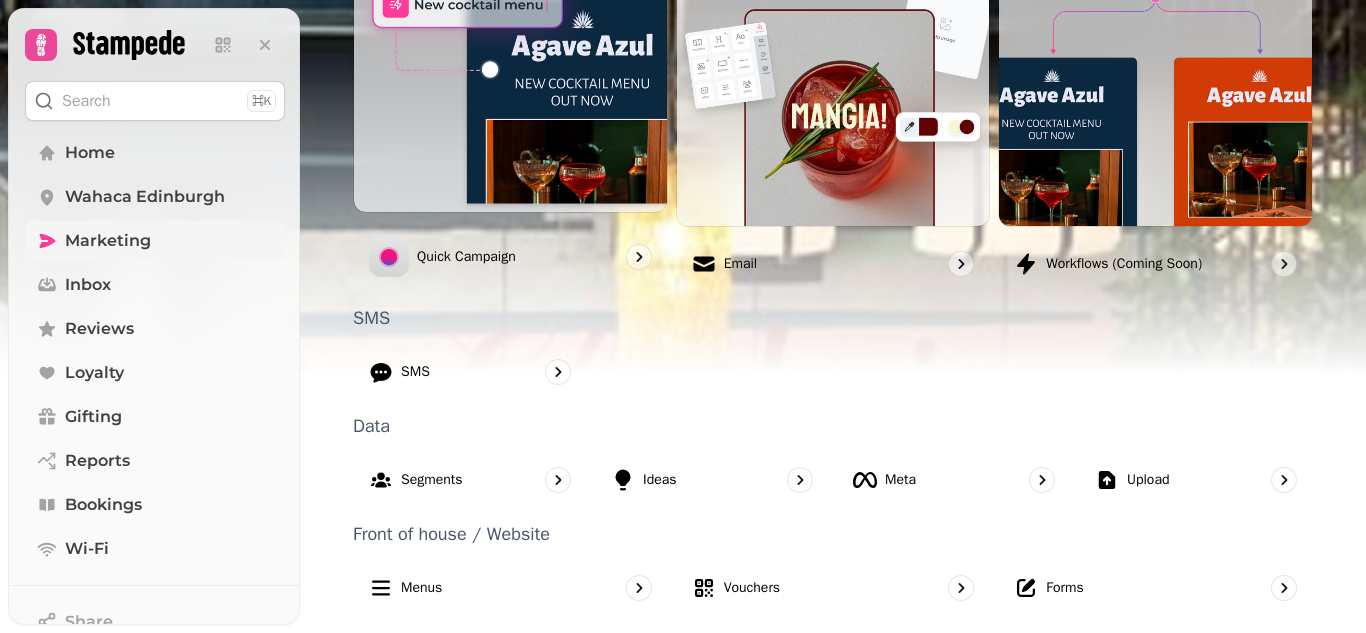 click on "Marketing" at bounding box center (108, 241) 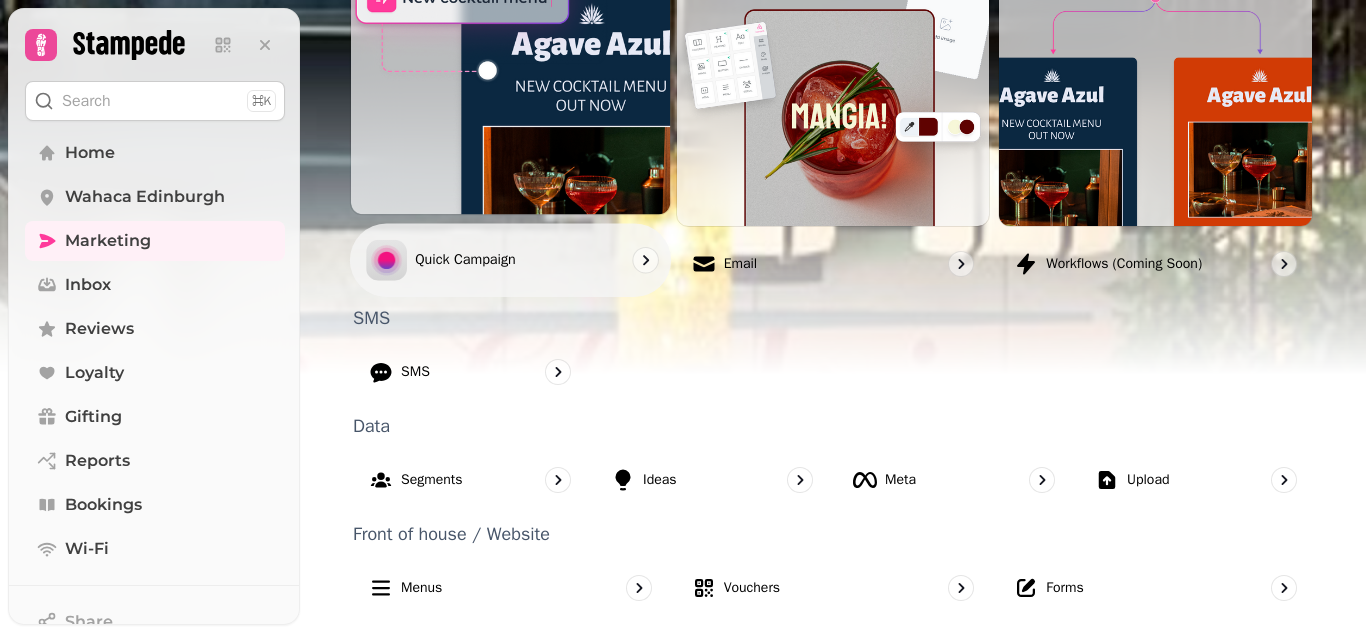 click at bounding box center [510, 54] 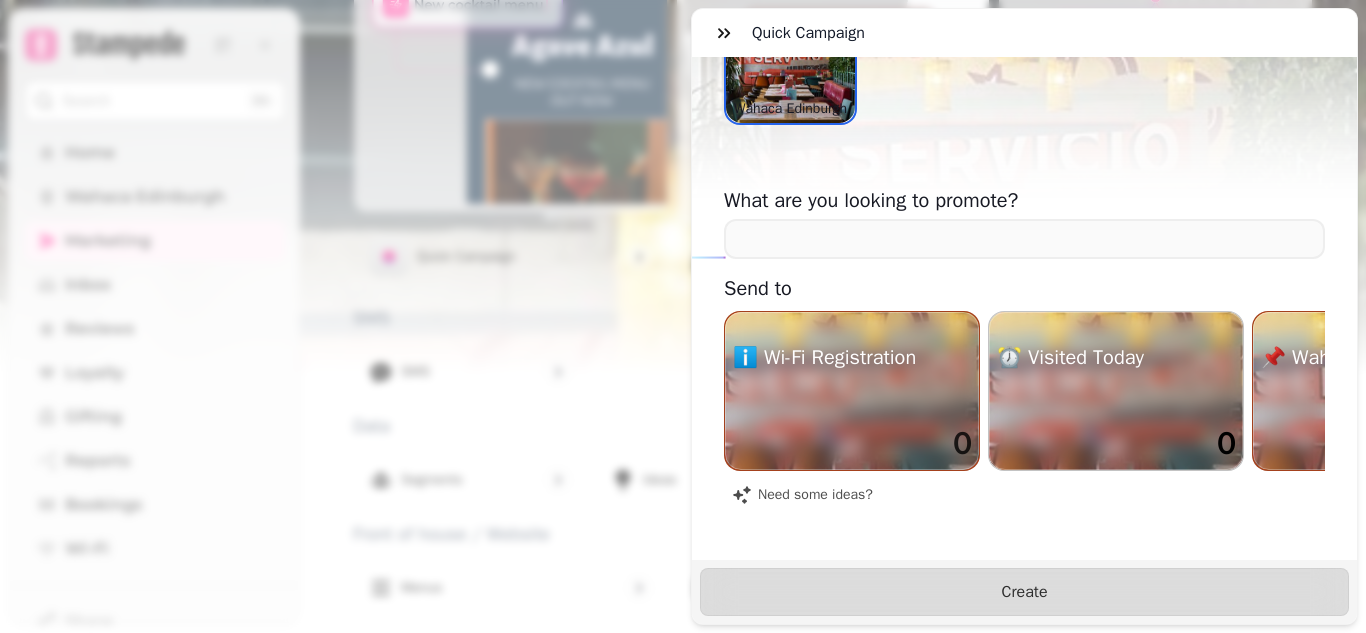scroll, scrollTop: 0, scrollLeft: 0, axis: both 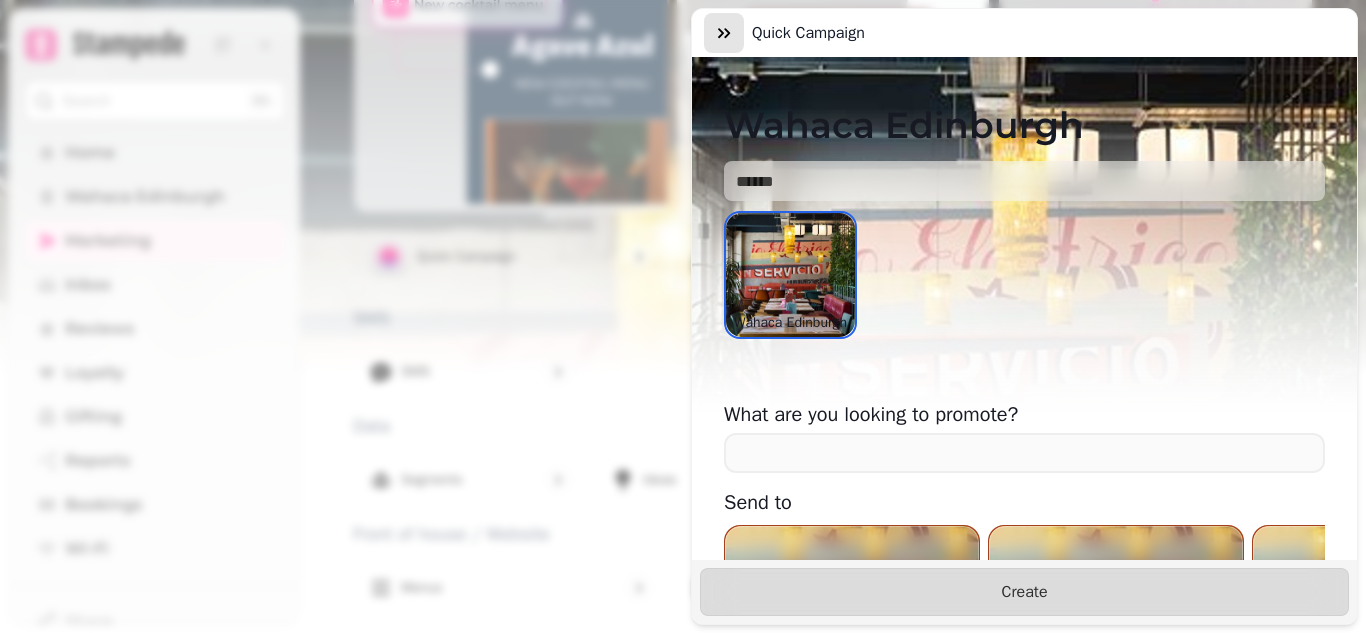 click 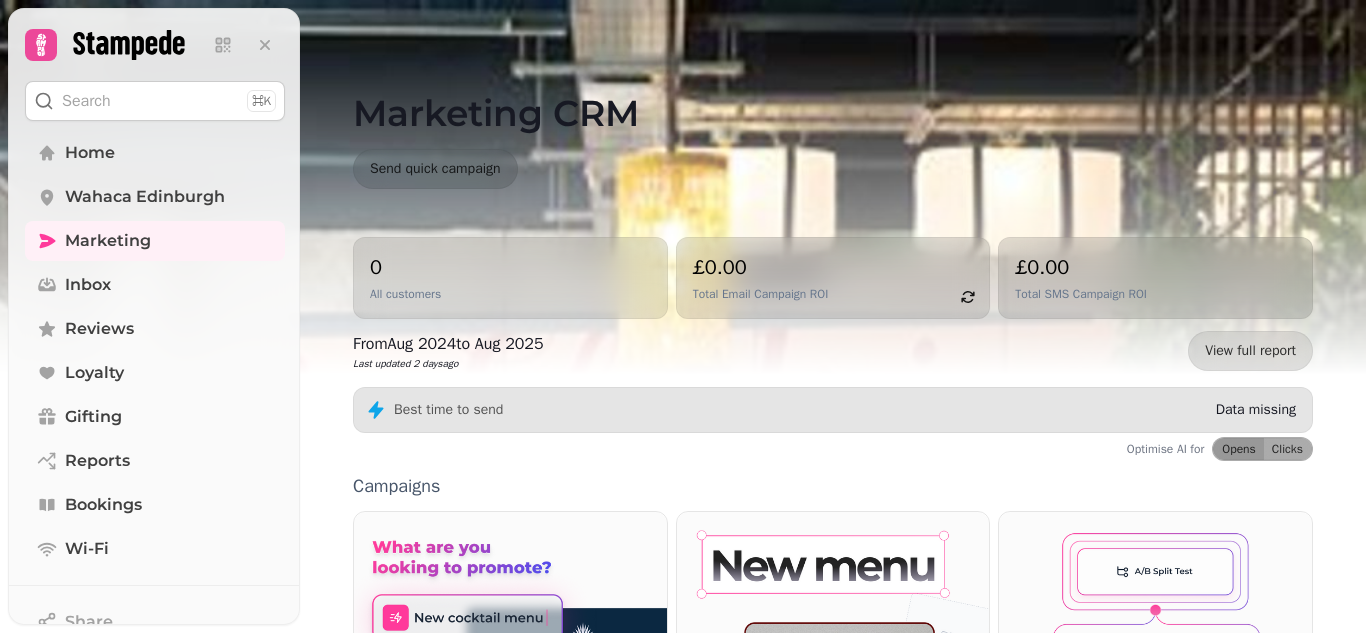 scroll, scrollTop: 0, scrollLeft: 0, axis: both 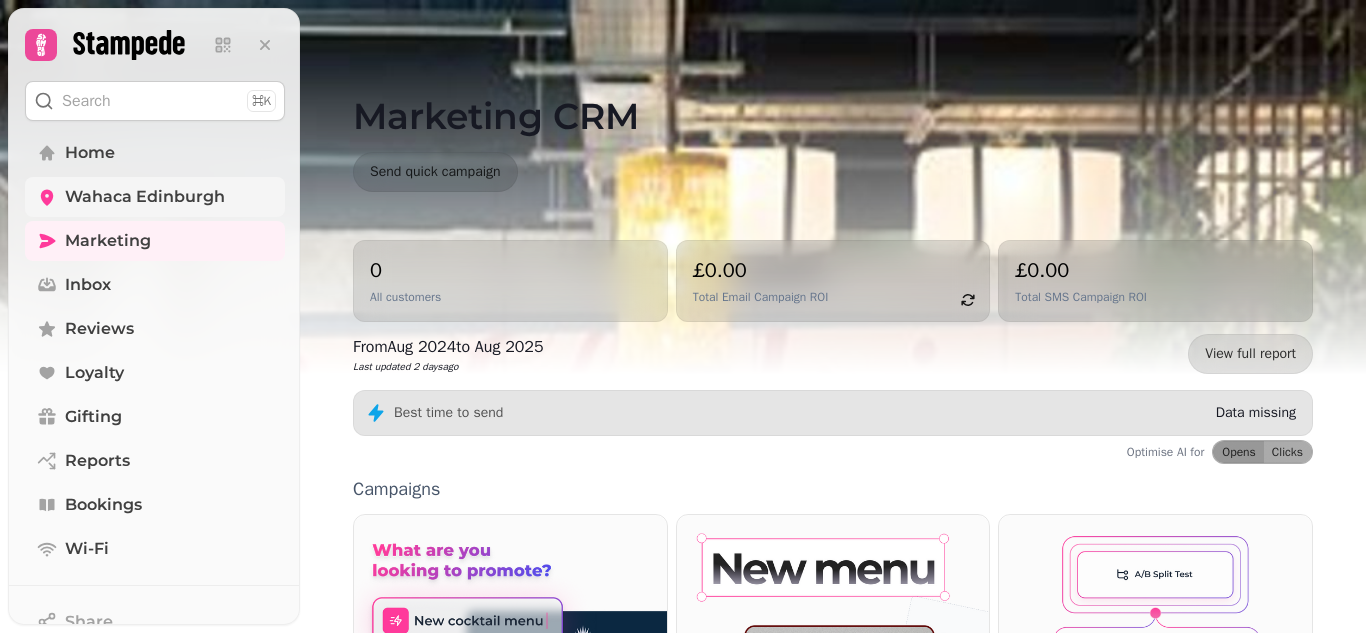 click on "Wahaca Edinburgh" at bounding box center [155, 197] 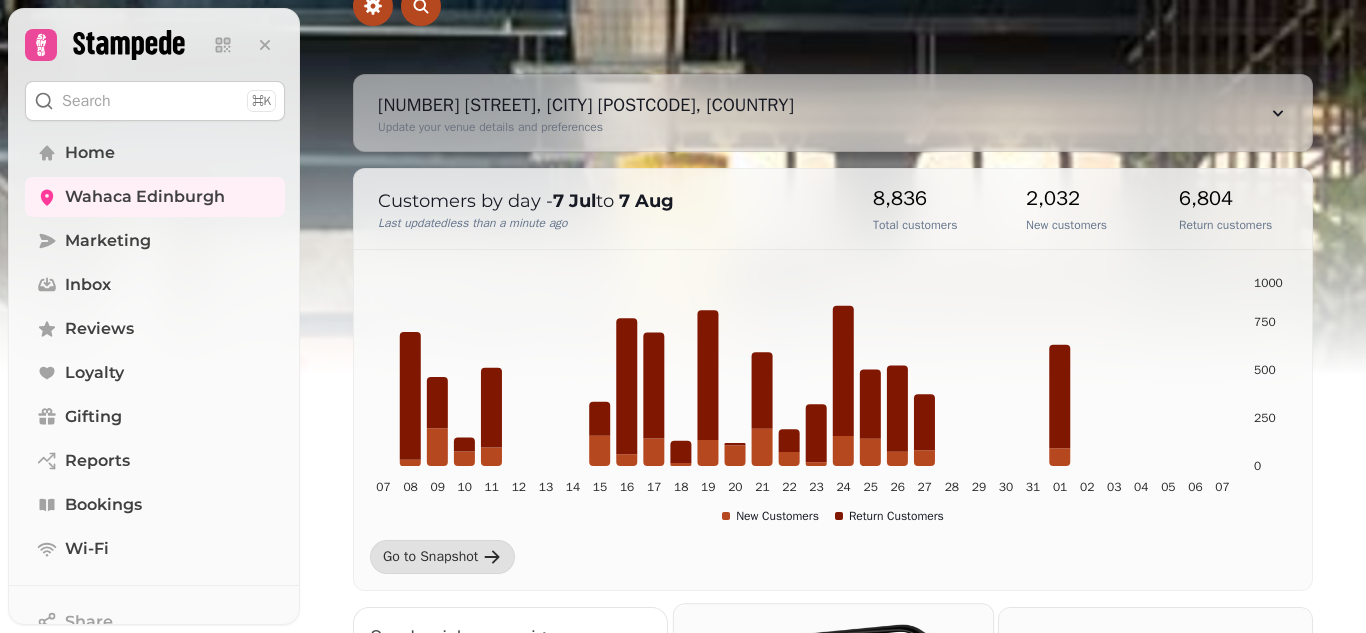 scroll, scrollTop: 0, scrollLeft: 0, axis: both 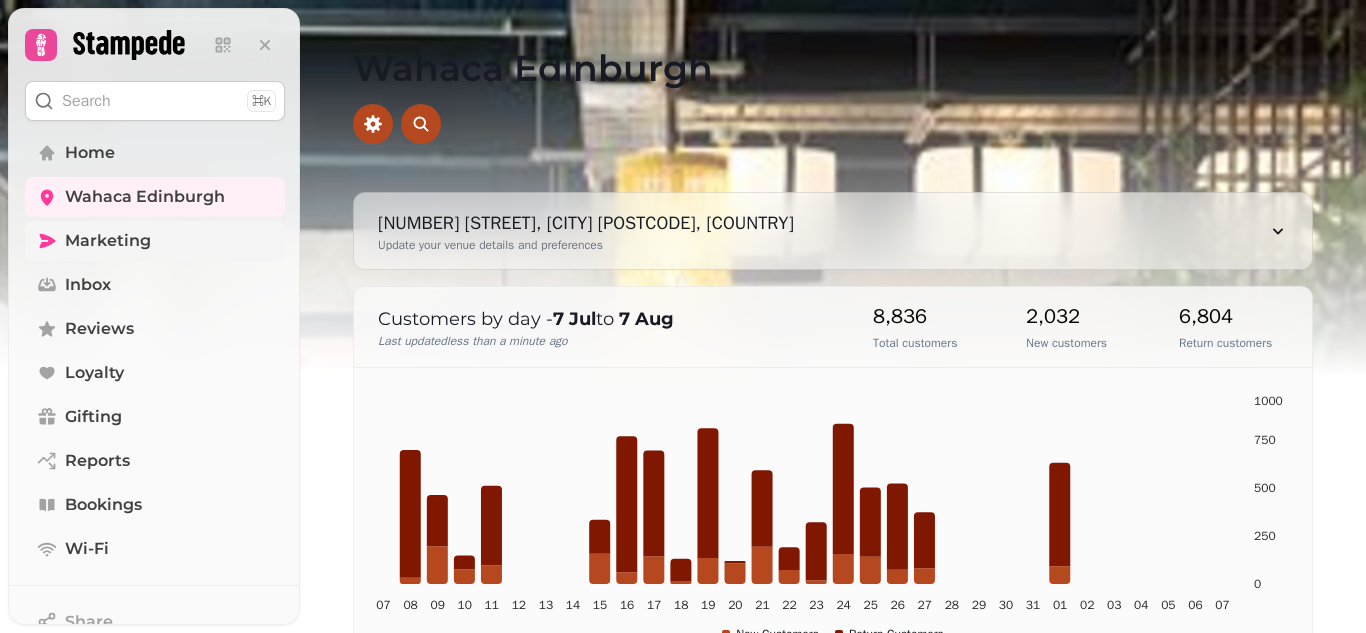 click on "Marketing" at bounding box center (108, 241) 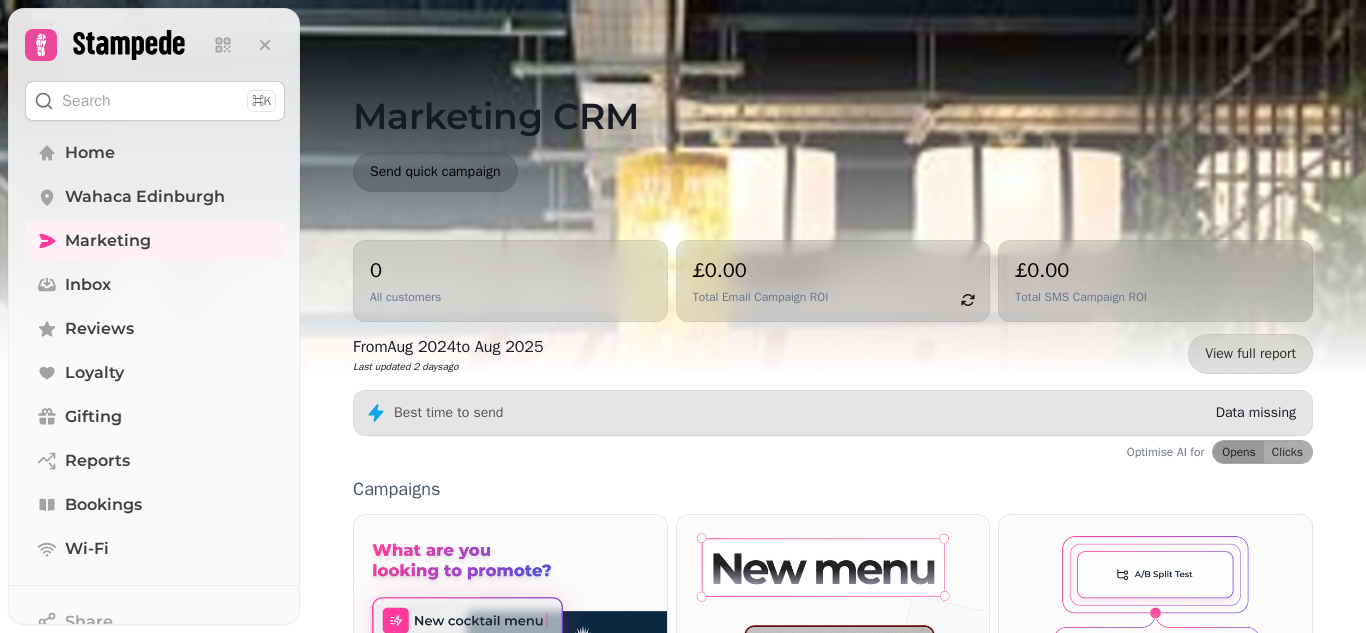 click on "Send quick campaign" at bounding box center [435, 172] 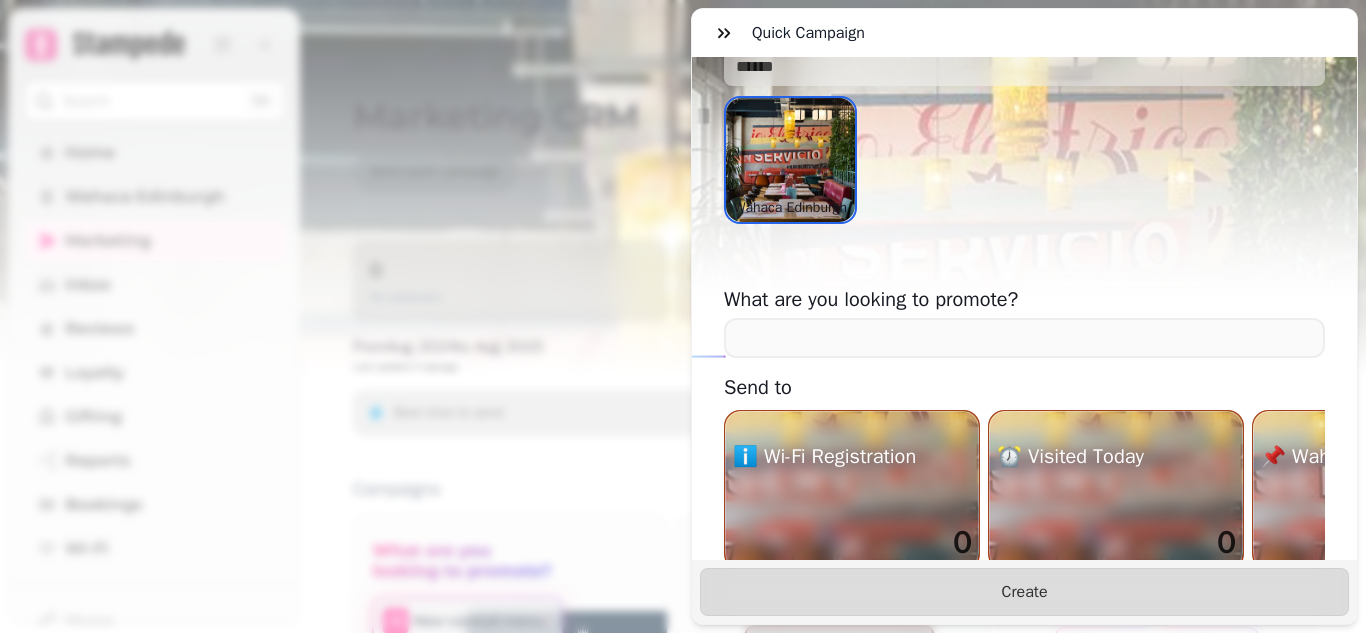 scroll, scrollTop: 0, scrollLeft: 0, axis: both 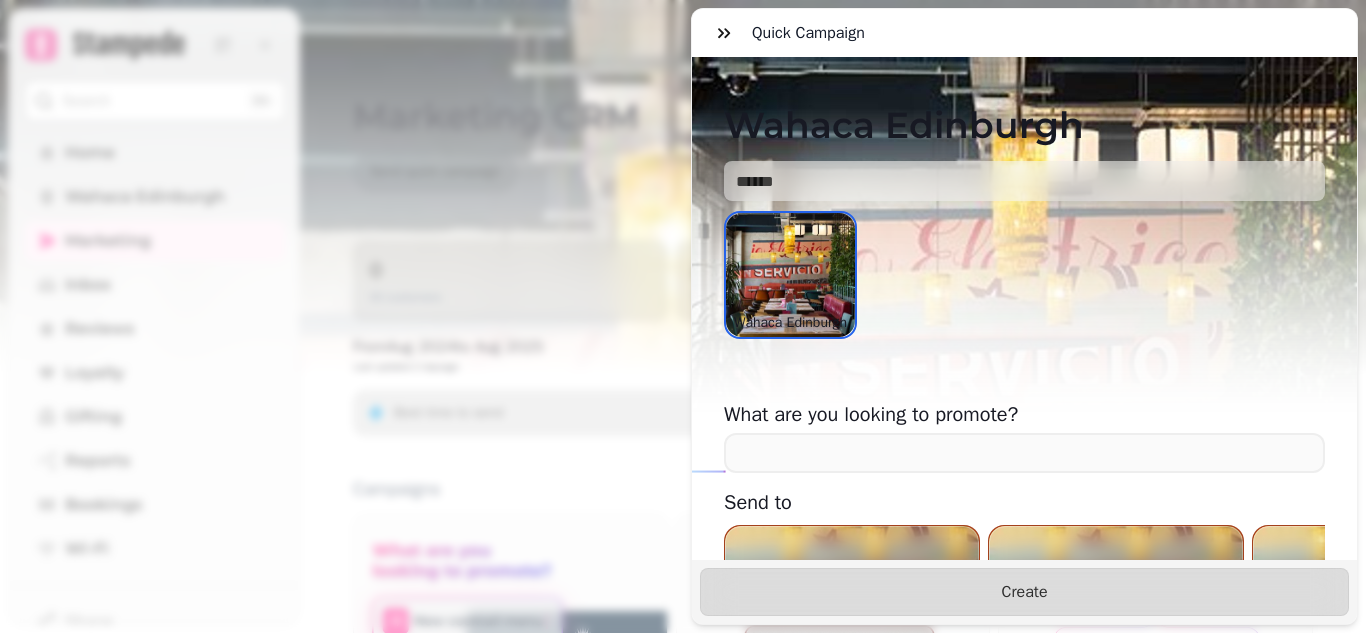 click on "Quick Campaign Wahaca Edinburgh Wahaca Edinburgh What are you looking to promote? Send to ℹ️ Wi-Fi Registration 0 ⏰ Visited Today 0 📌 Wahaca Edinburgh 0 📌 Venue A 0 Need some ideas? Create" at bounding box center [683, 332] 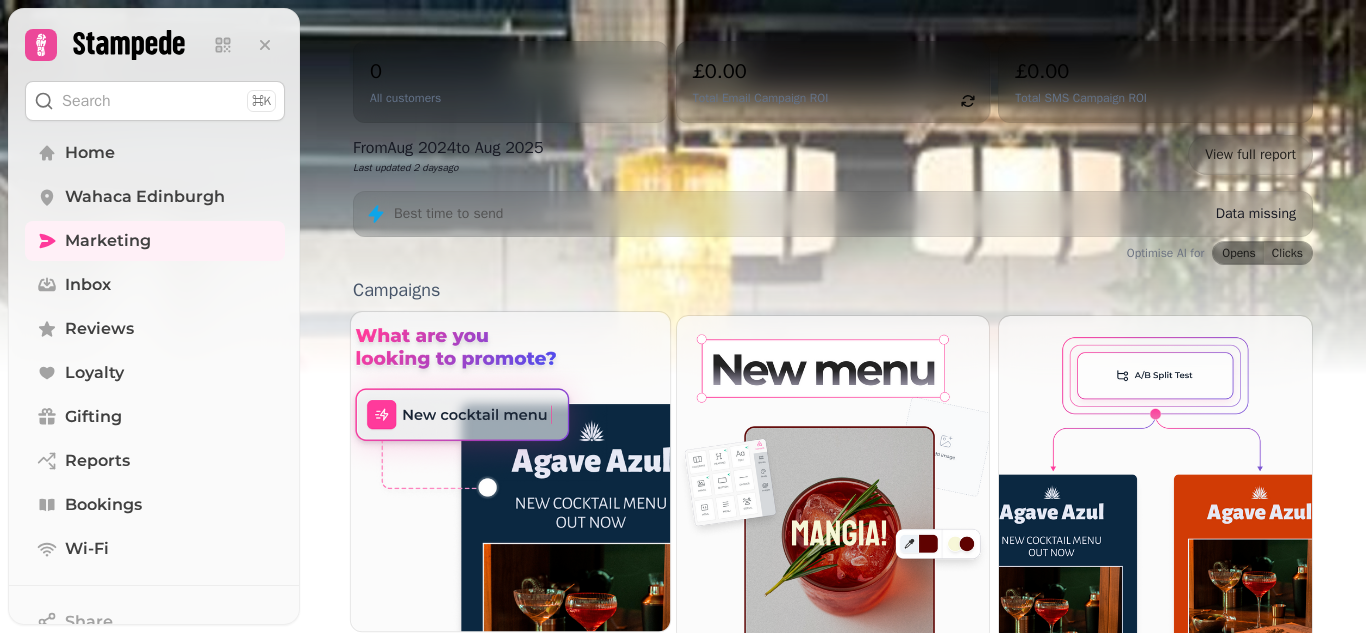 scroll, scrollTop: 200, scrollLeft: 0, axis: vertical 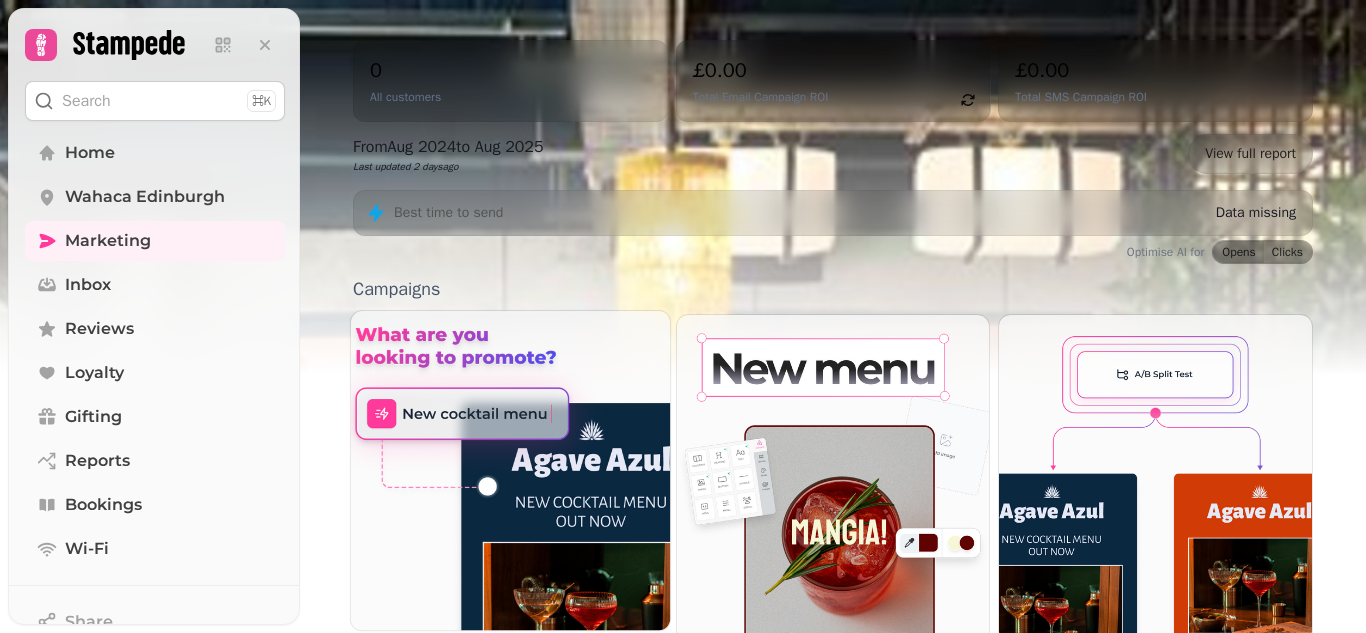 click at bounding box center (510, 470) 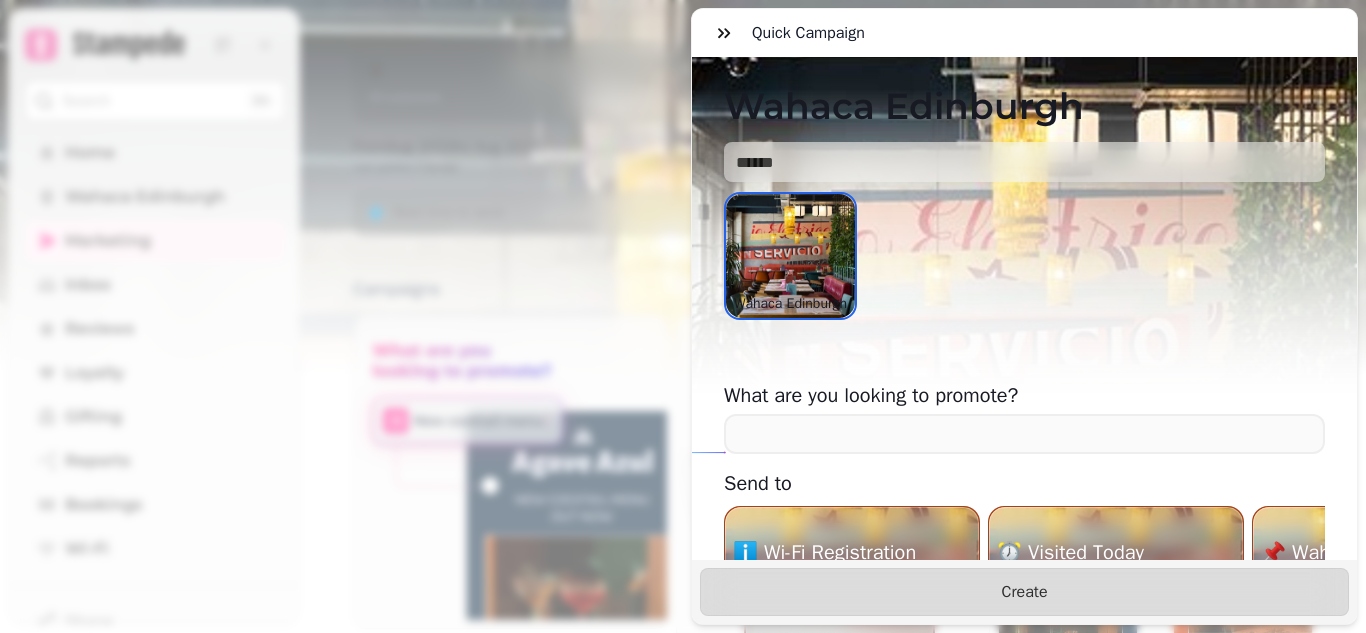scroll, scrollTop: 0, scrollLeft: 0, axis: both 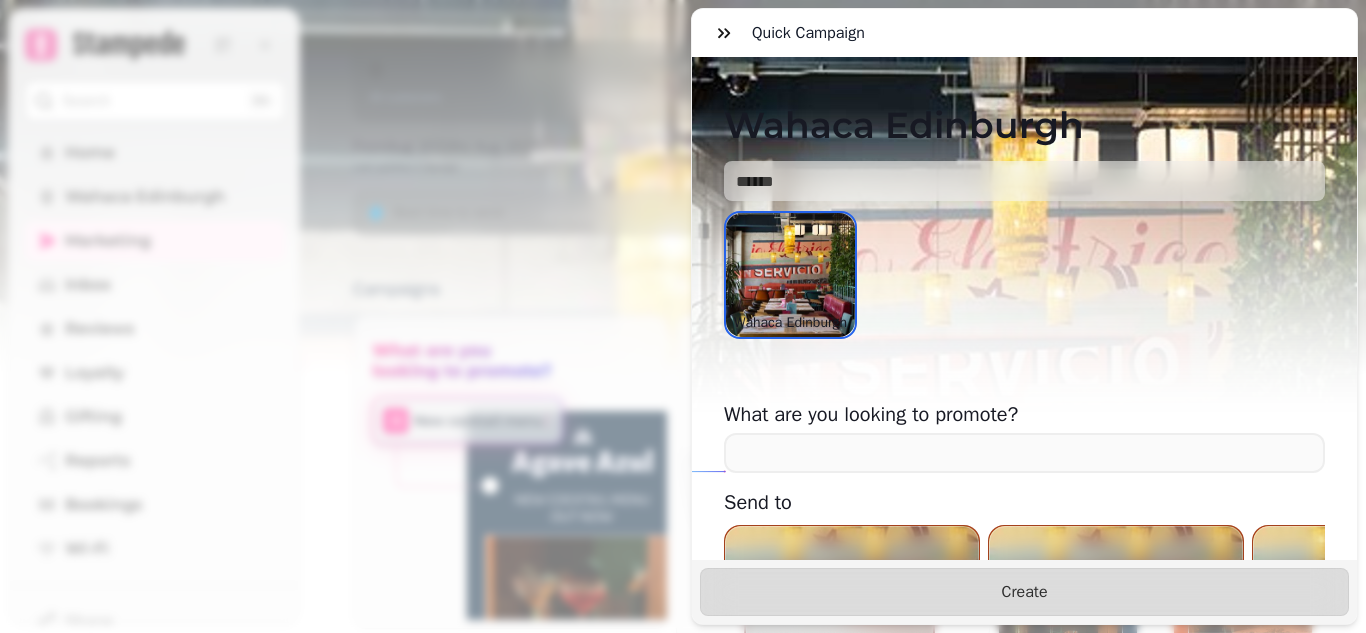 click on "Wahaca Edinburgh" at bounding box center [790, 323] 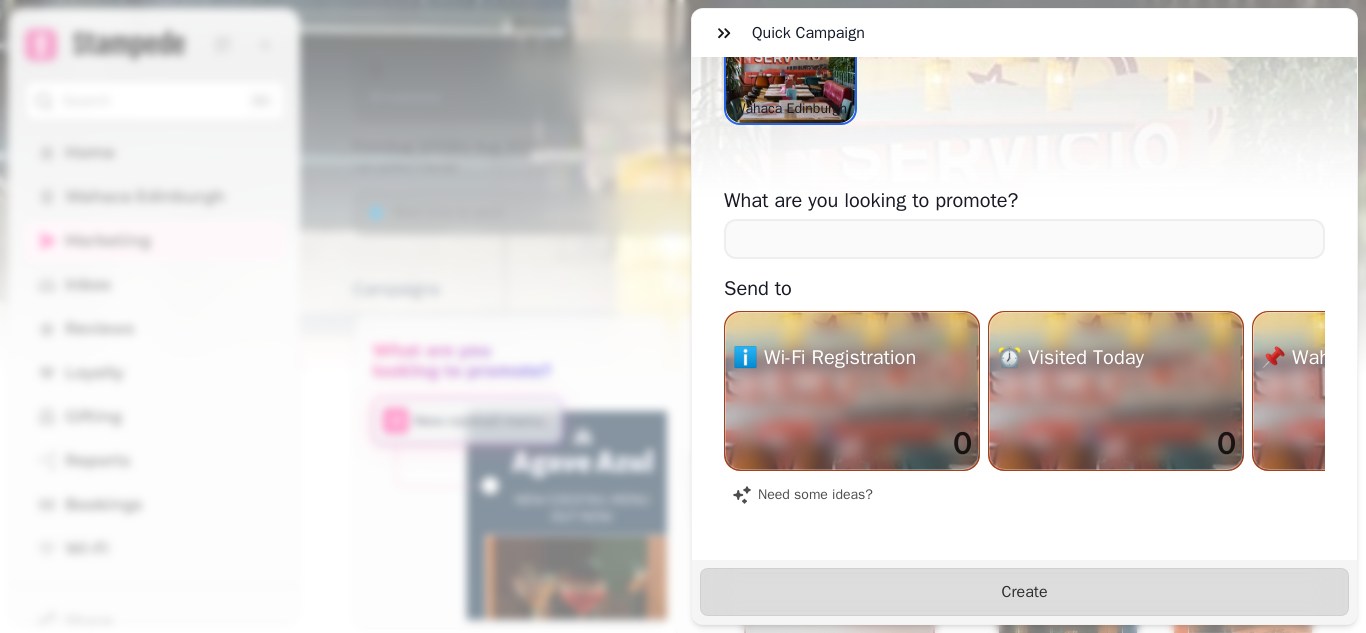scroll, scrollTop: 246, scrollLeft: 0, axis: vertical 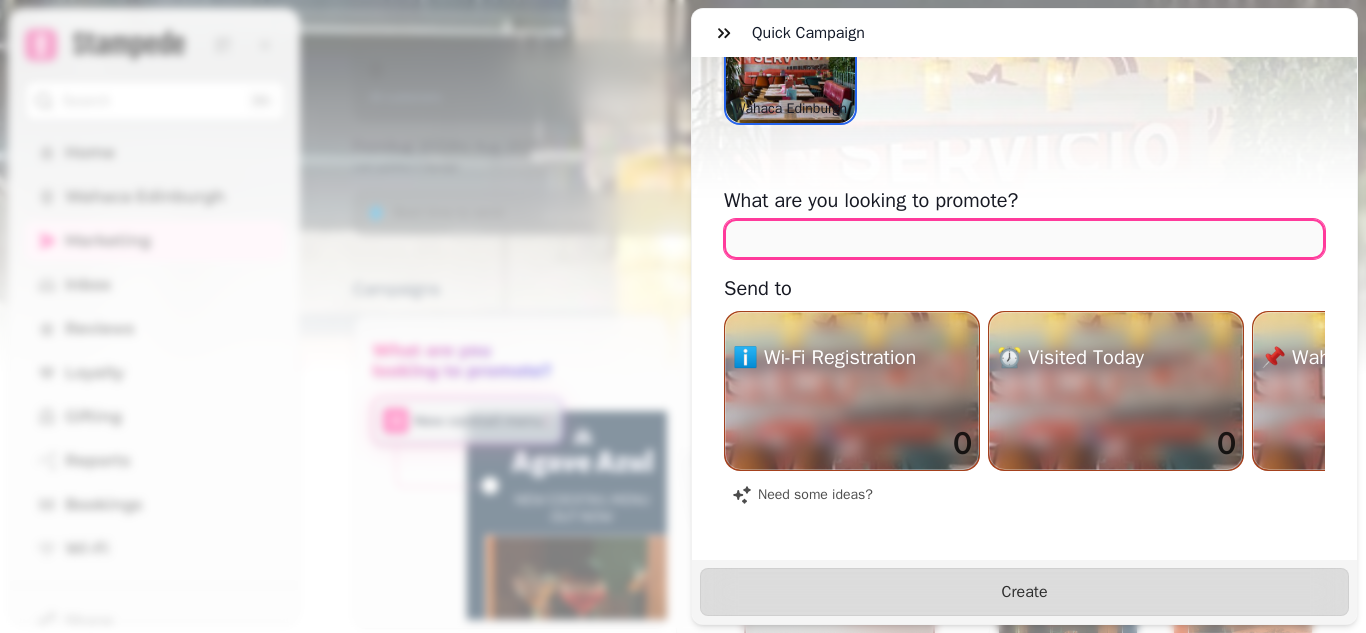 click at bounding box center (1024, 239) 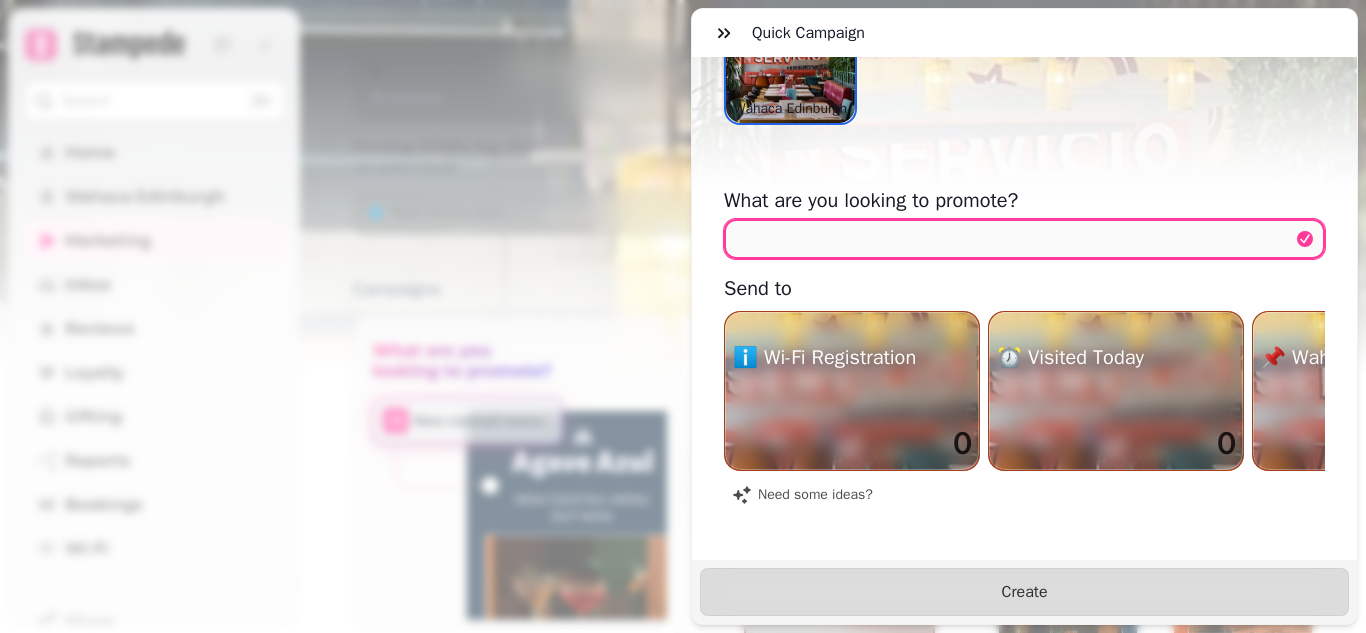 click at bounding box center [1024, 239] 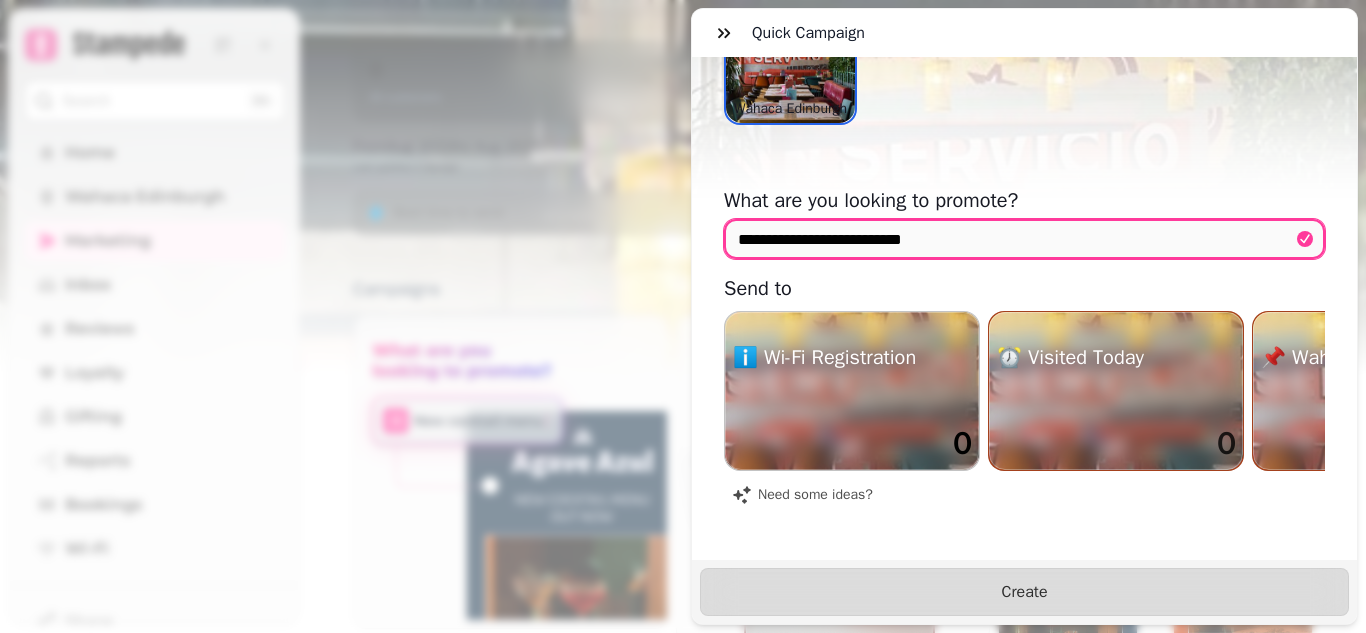 type on "**********" 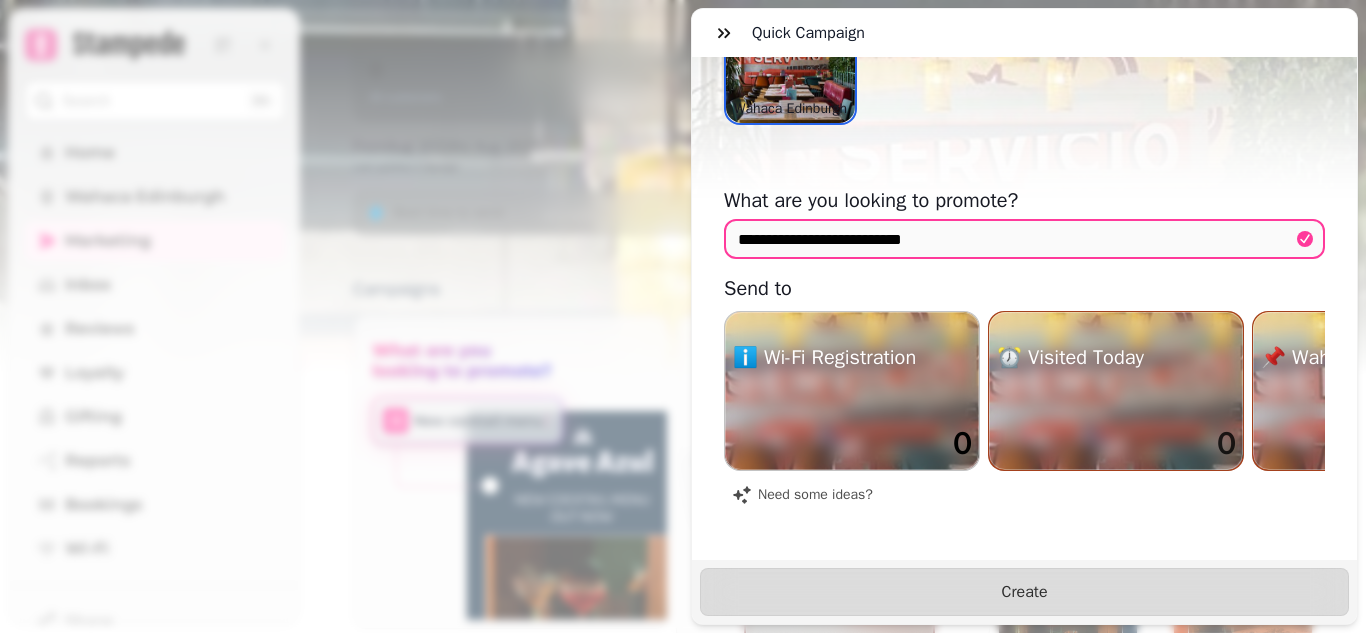 click at bounding box center (852, 391) 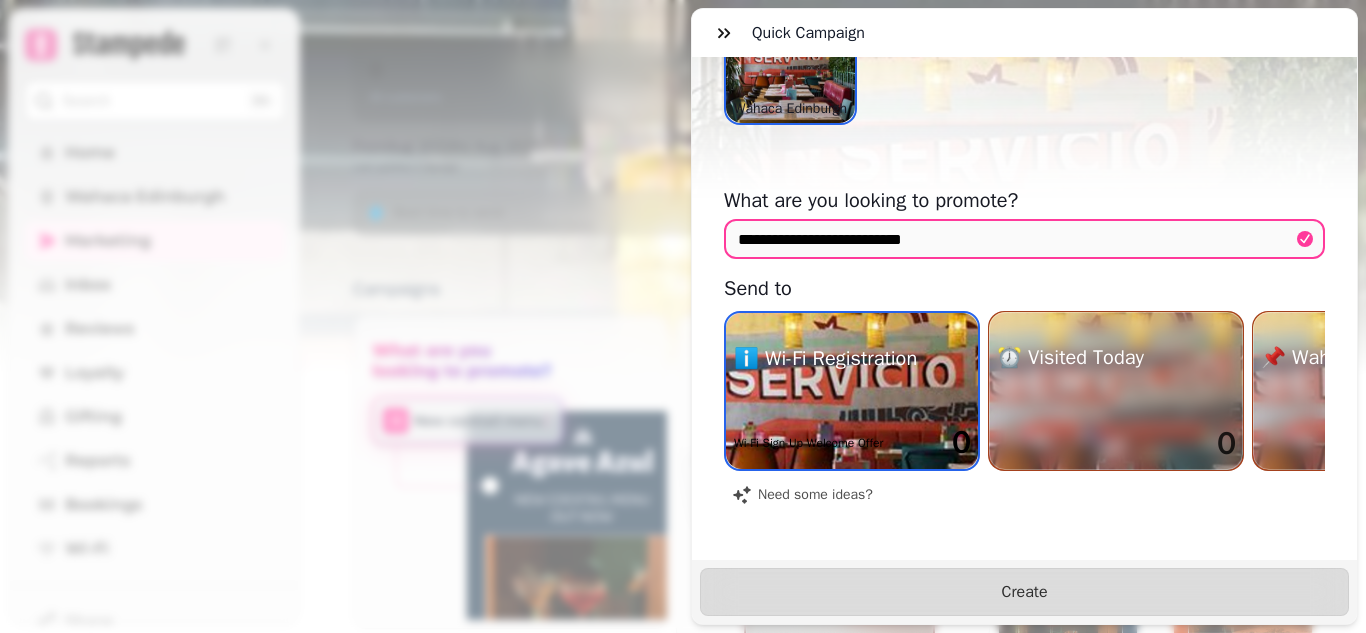 click at bounding box center [852, 391] 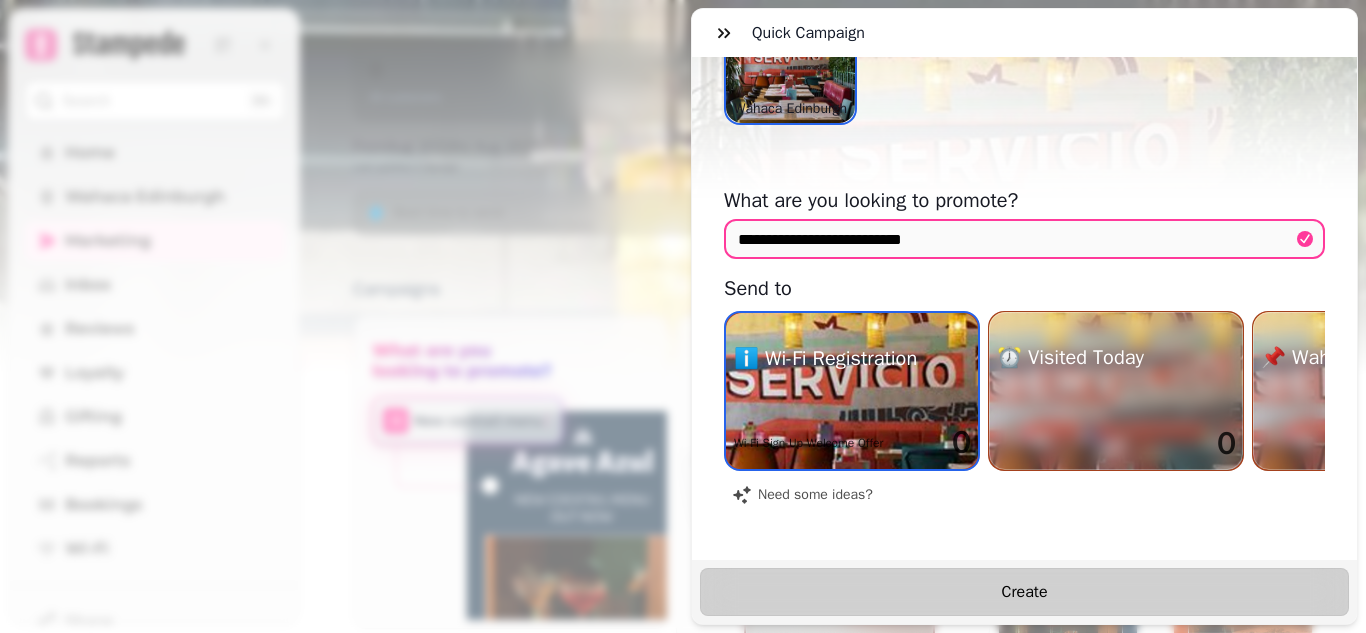 click on "Create" at bounding box center (1024, 592) 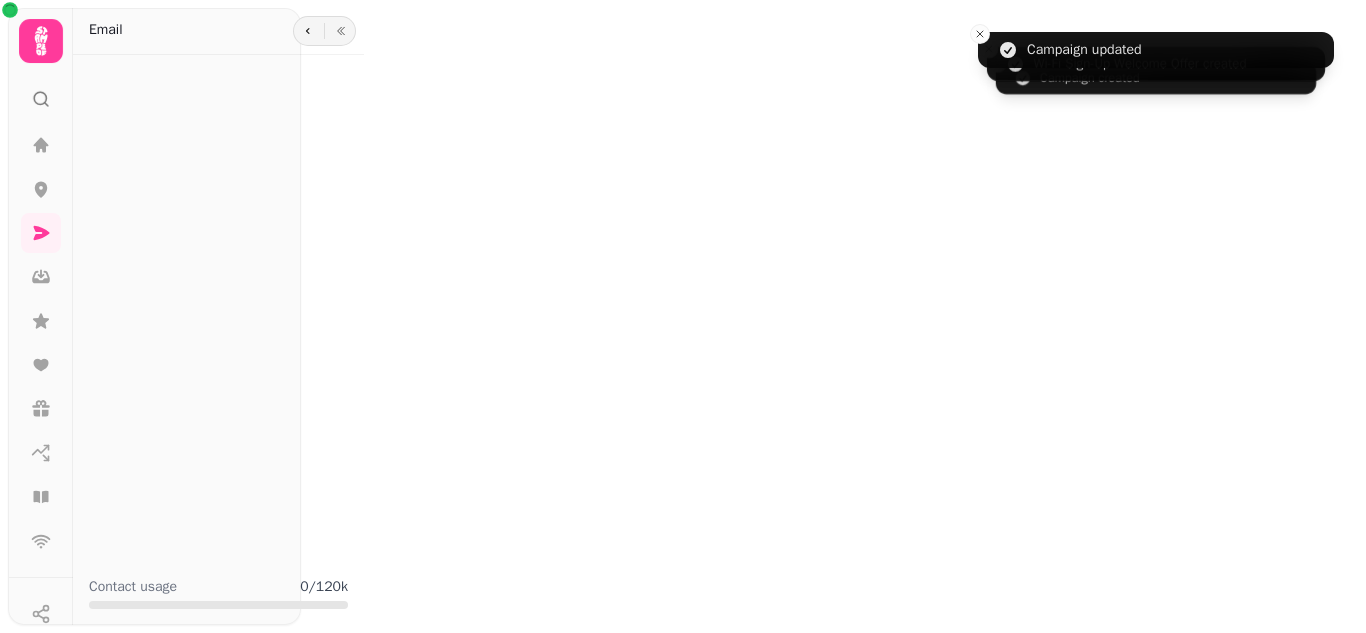scroll, scrollTop: 0, scrollLeft: 0, axis: both 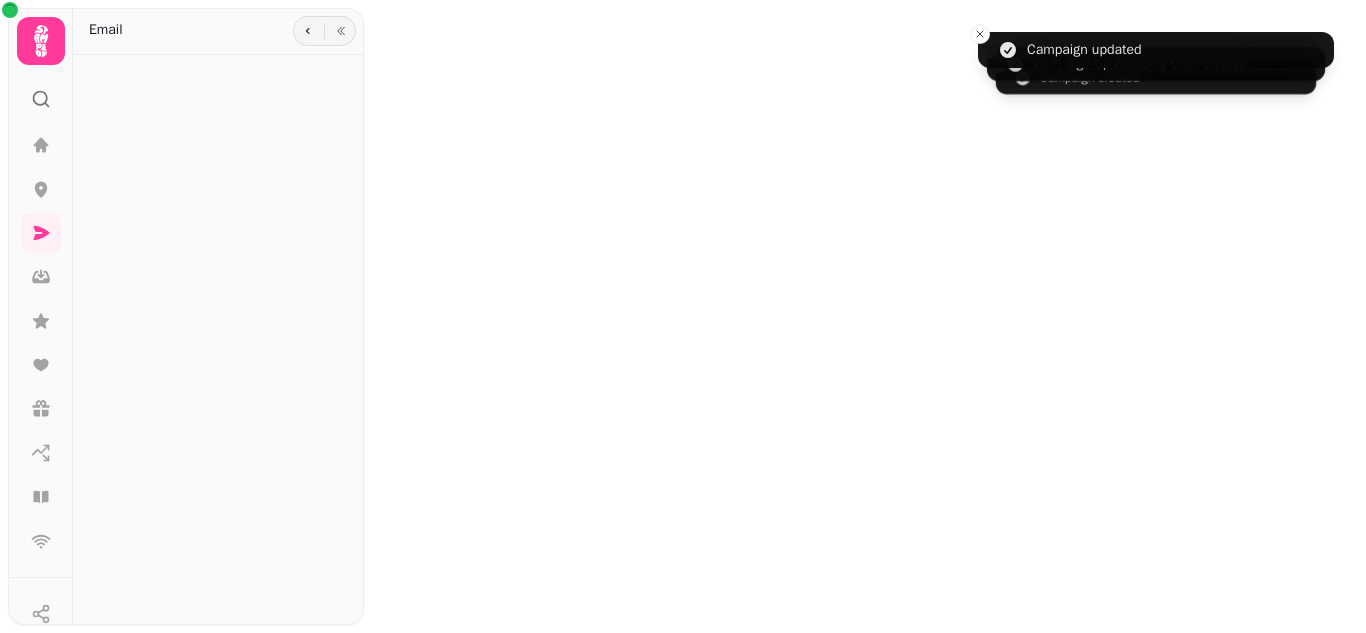 select on "**********" 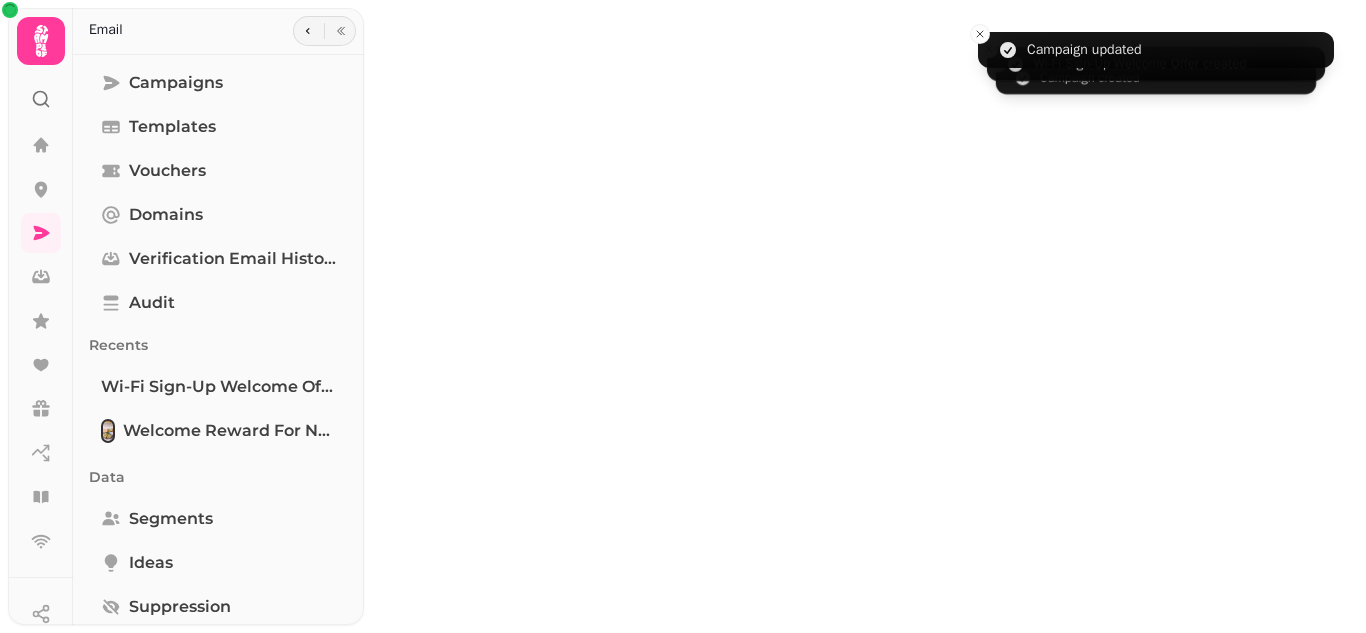 type on "**********" 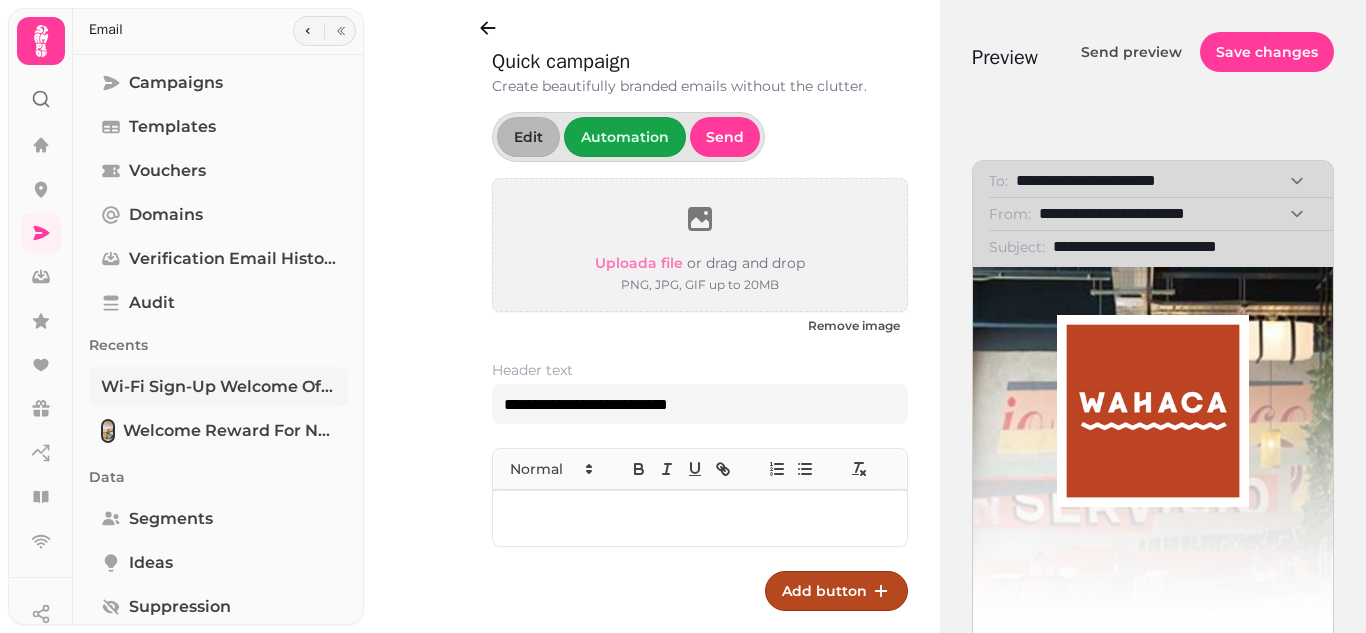 drag, startPoint x: 211, startPoint y: 378, endPoint x: 169, endPoint y: 379, distance: 42.0119 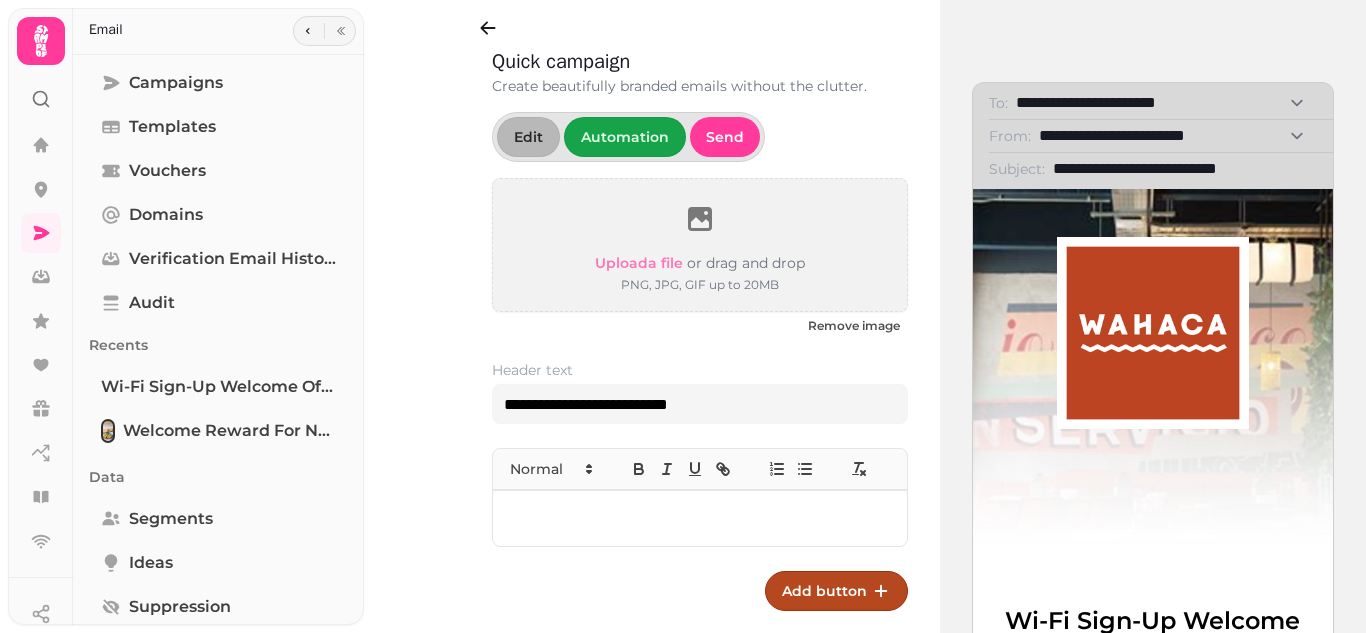scroll, scrollTop: 0, scrollLeft: 0, axis: both 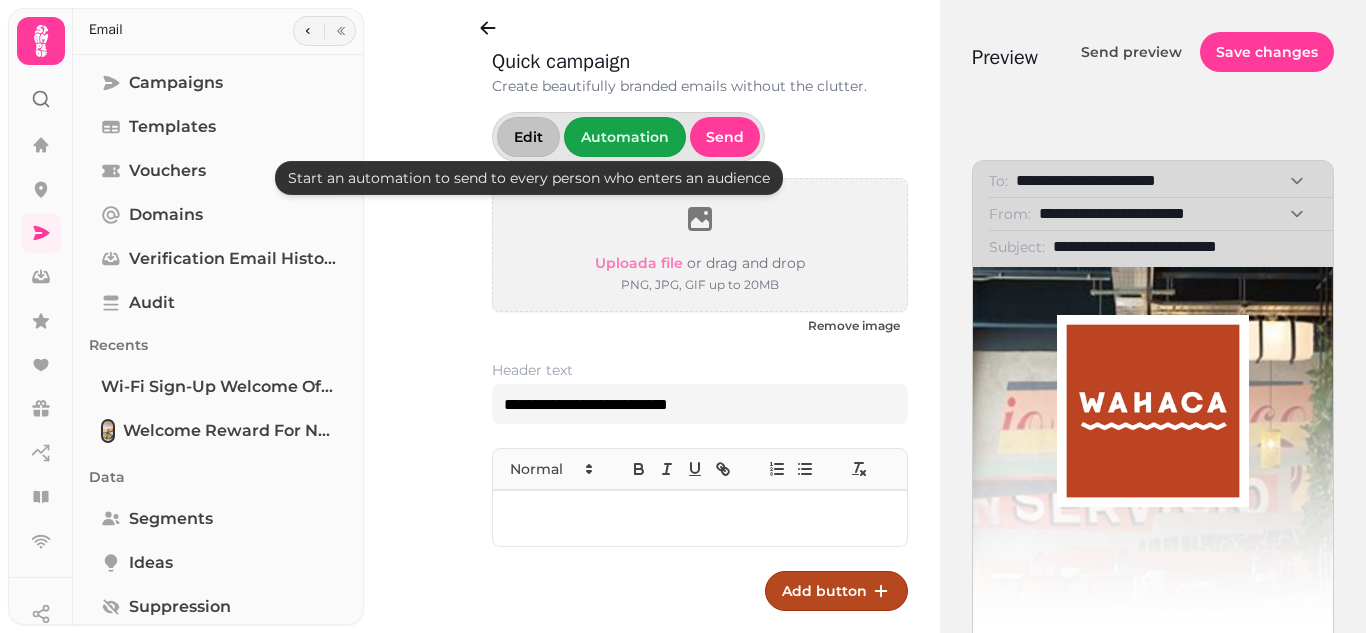 click on "Edit" at bounding box center (528, 137) 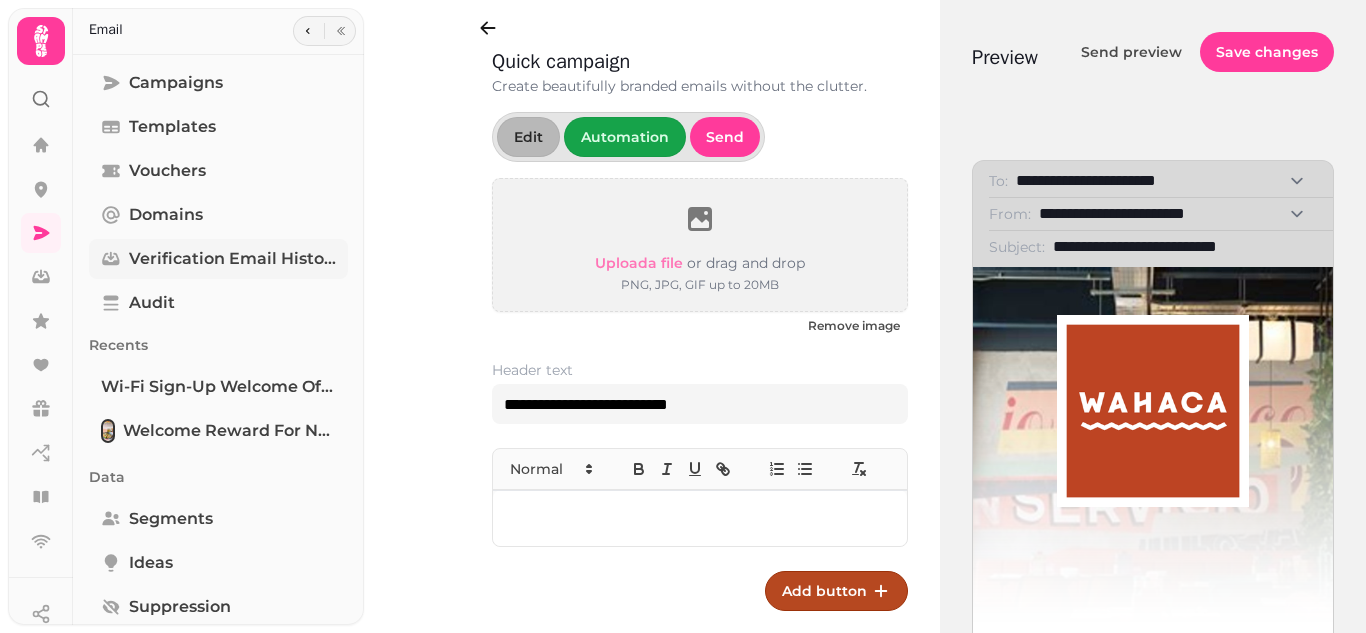 click on "Verification email history" at bounding box center [232, 259] 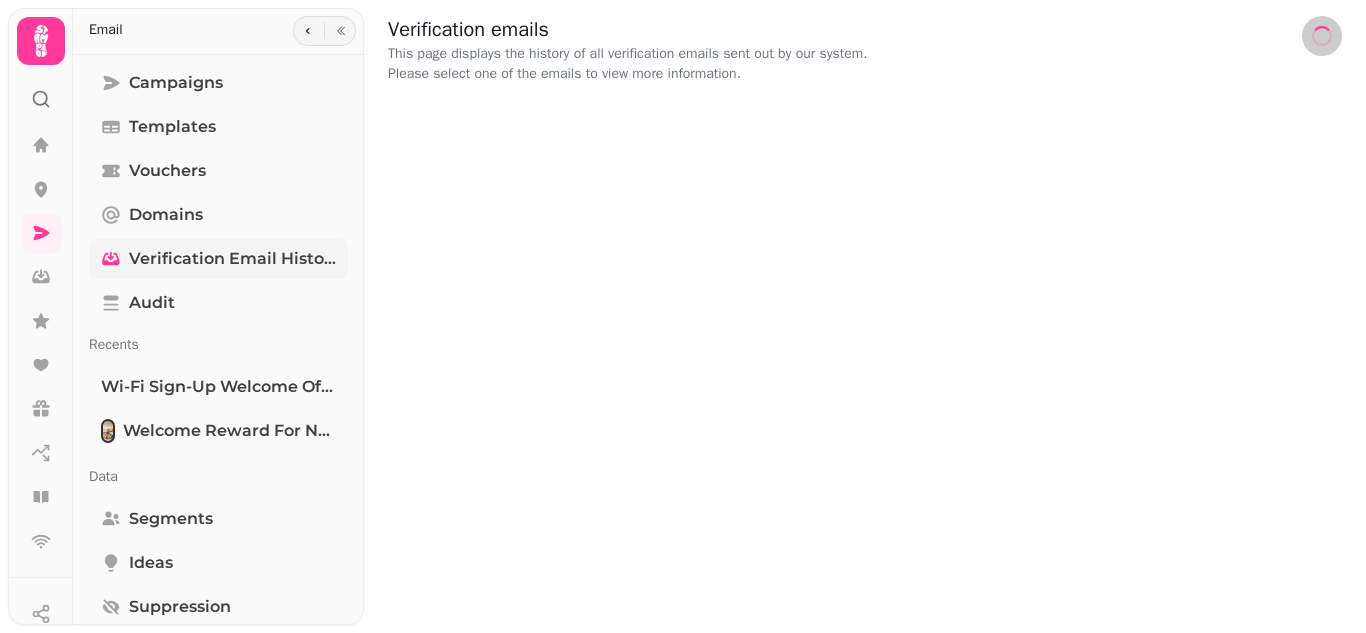 select on "**" 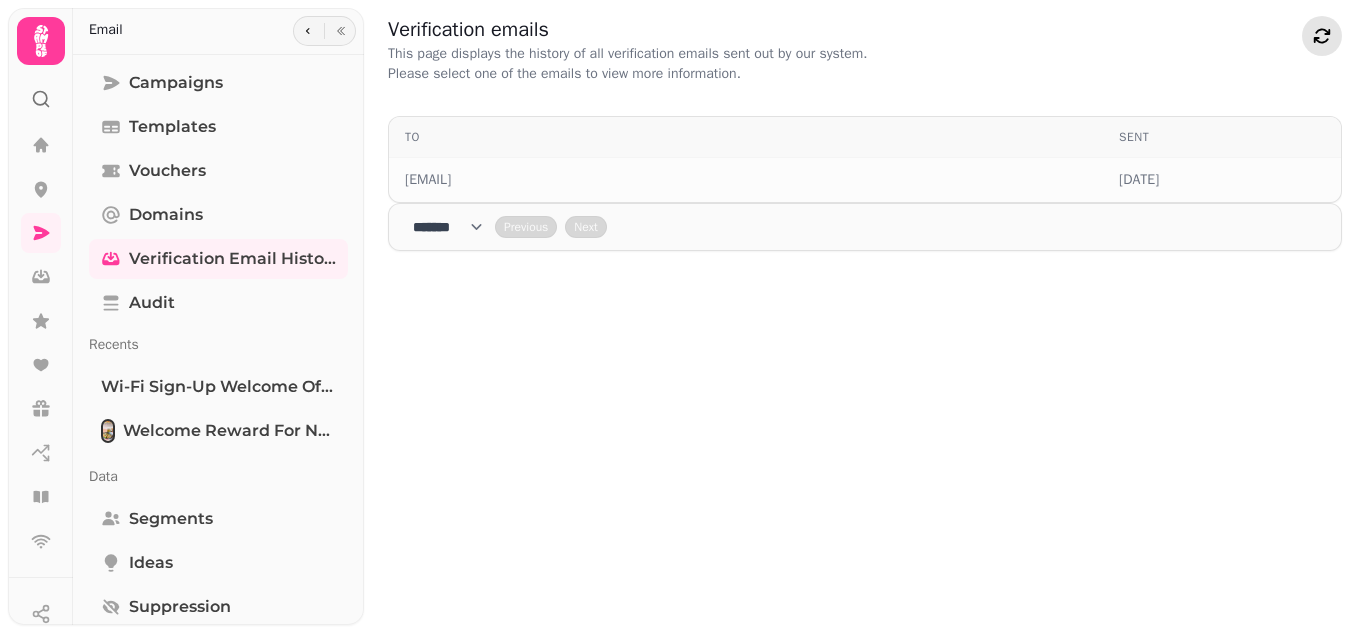 click 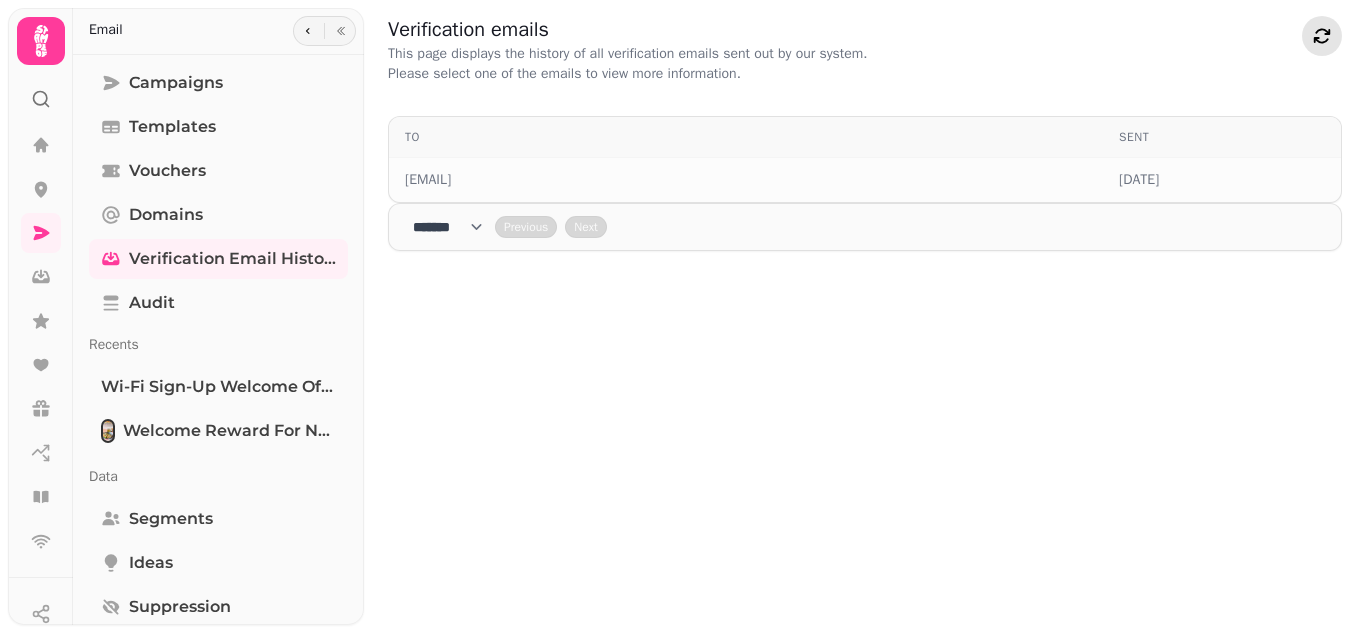 click 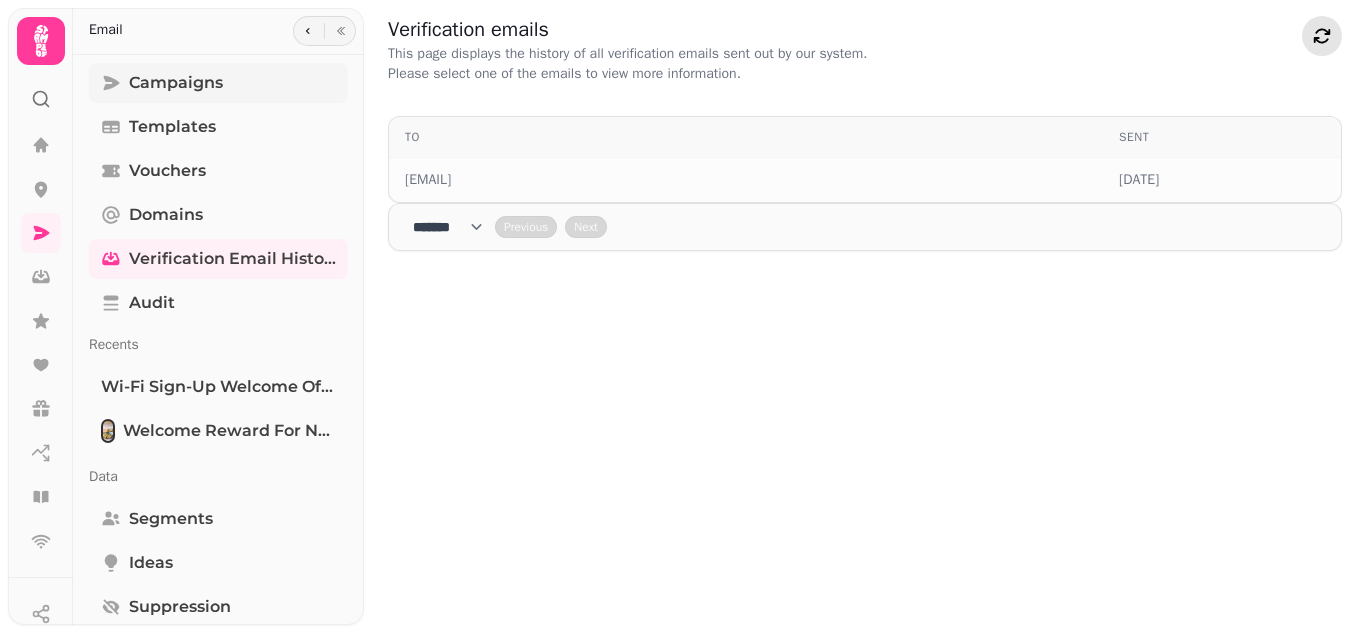 click on "Campaigns" at bounding box center [176, 83] 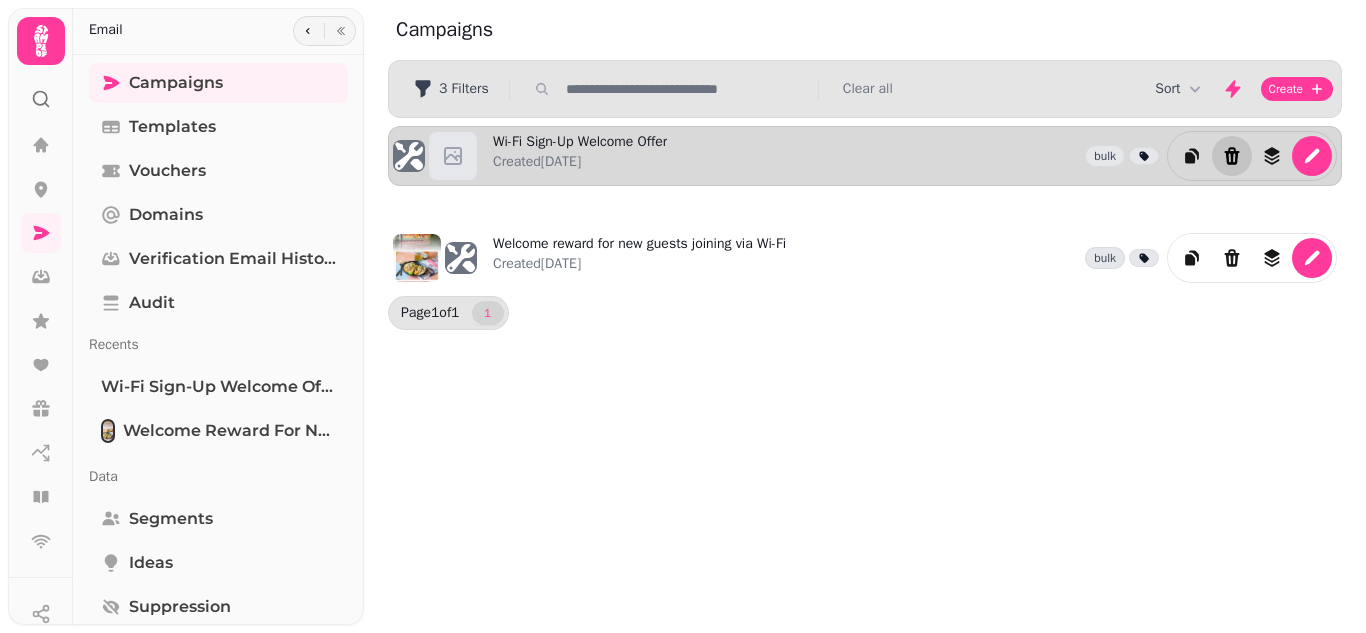 click 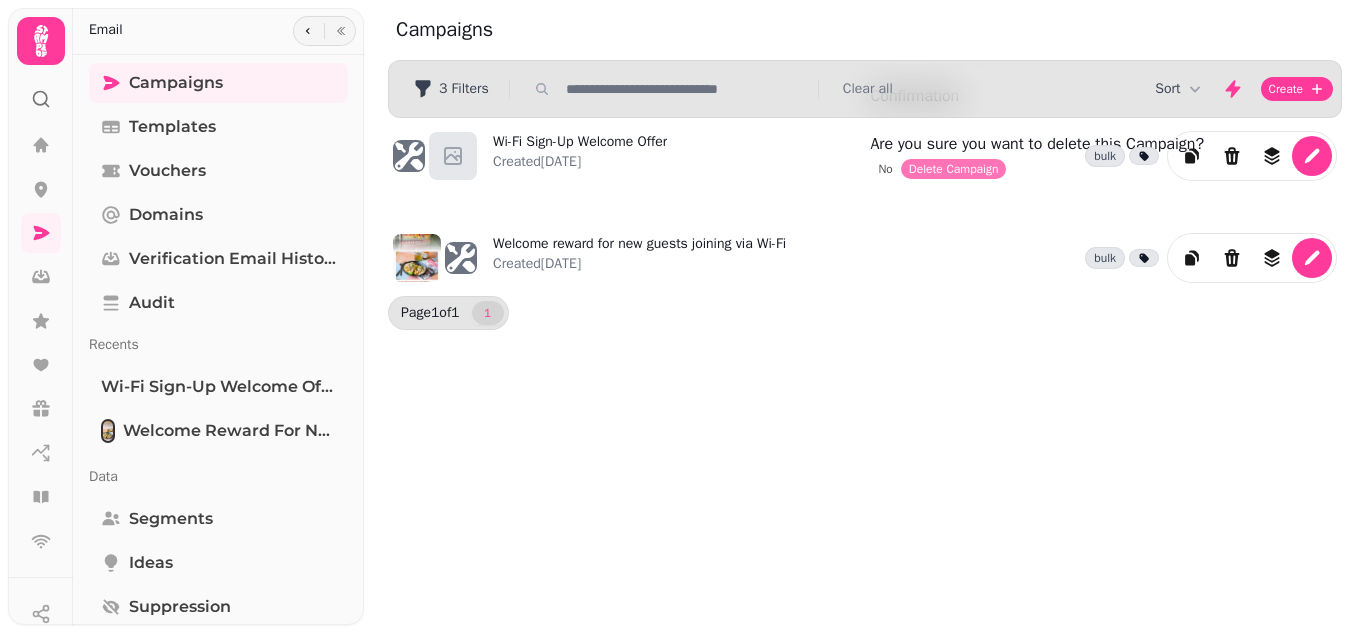 click on "Delete Campaign" at bounding box center [954, 169] 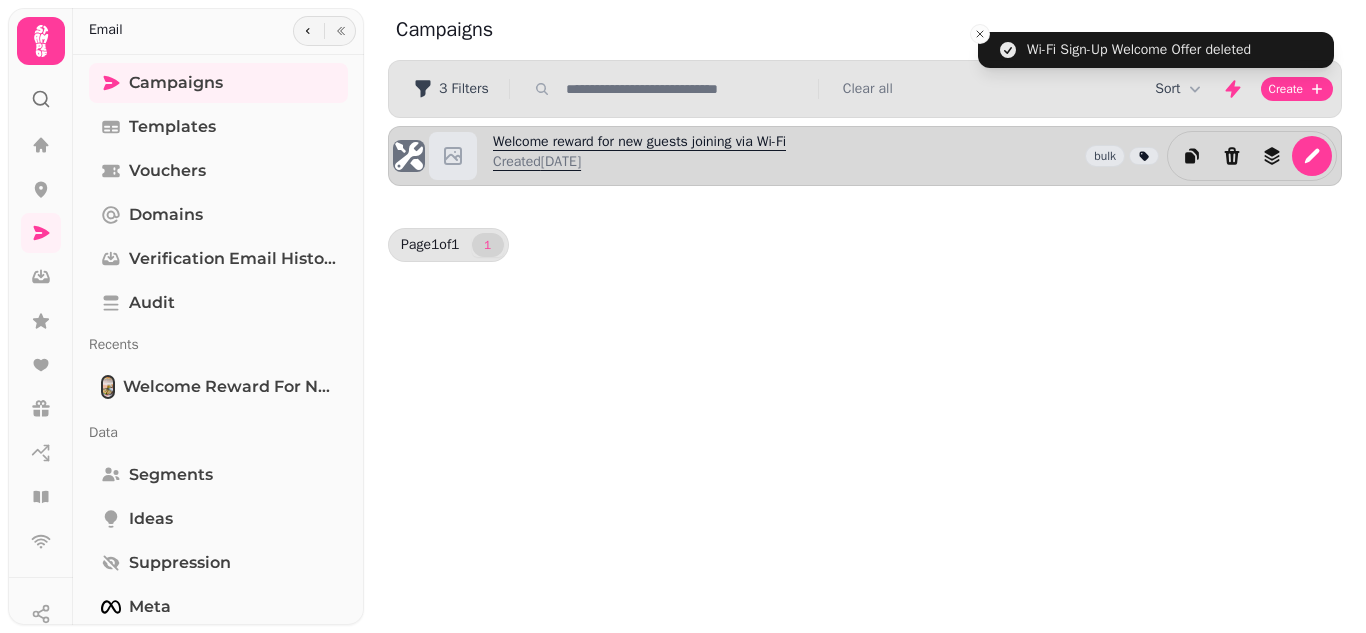 click on "Welcome reward for new guests joining via Wi-Fi Created  7th Aug-25, 11:01 am" at bounding box center [639, 156] 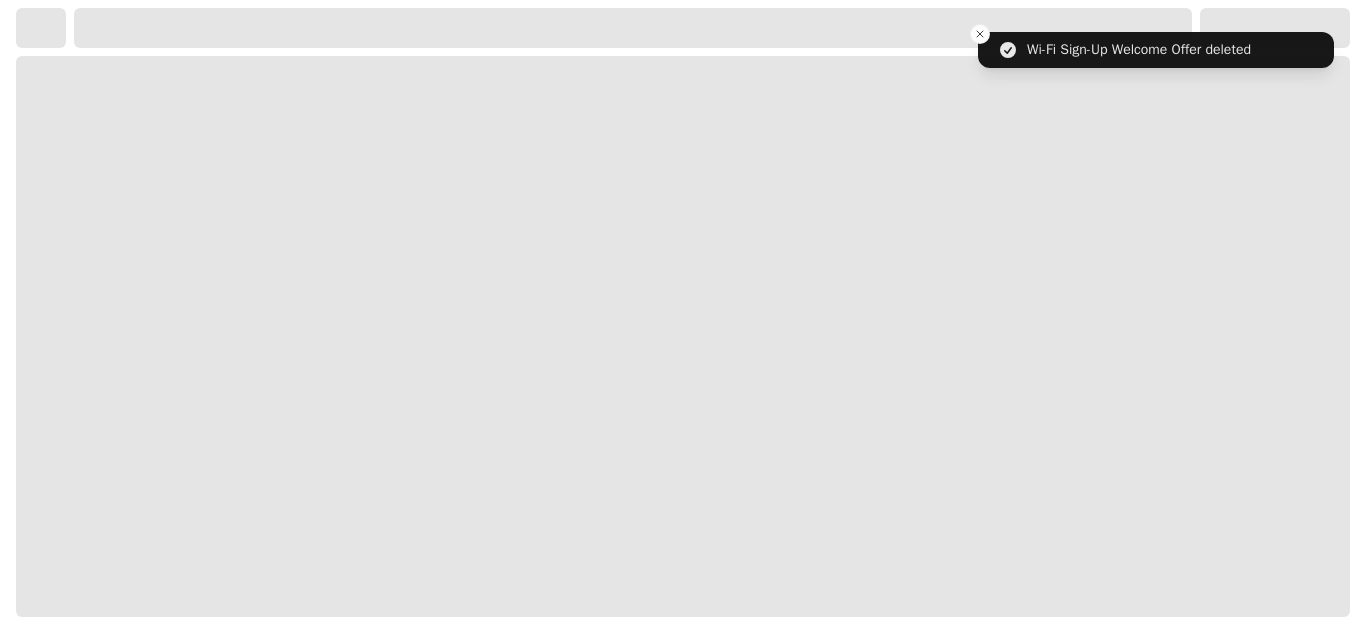 select on "**********" 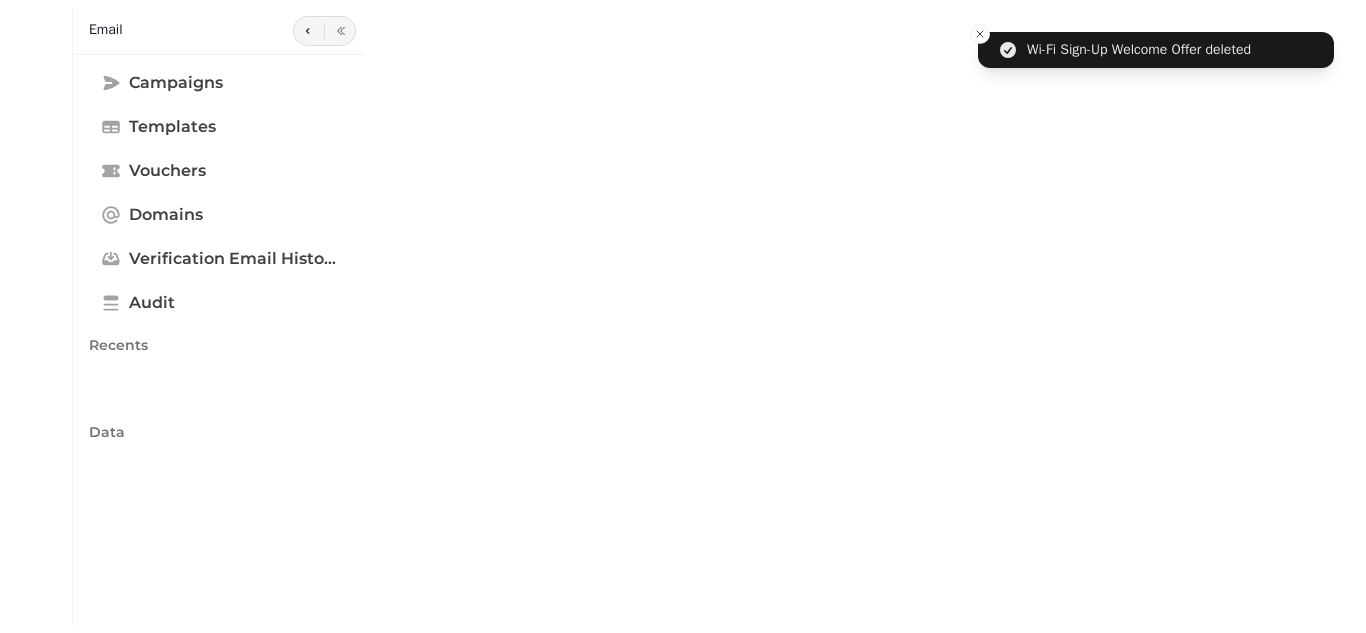 type on "**********" 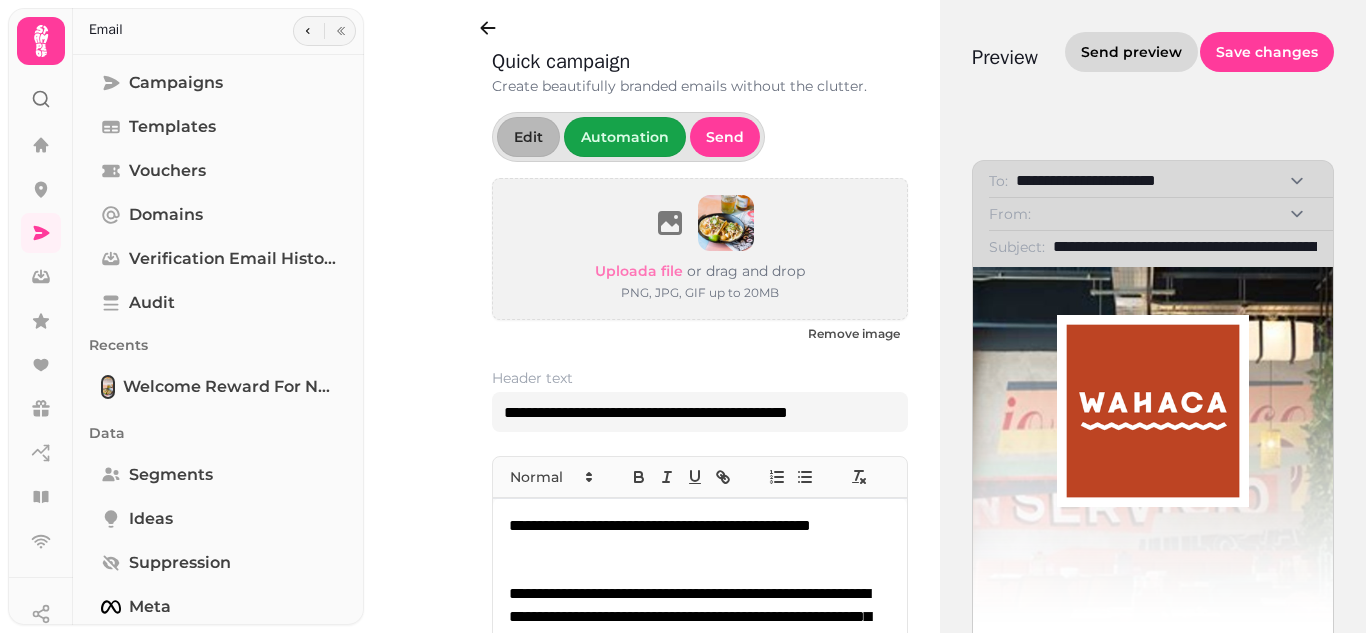 click on "Send preview" at bounding box center (1131, 52) 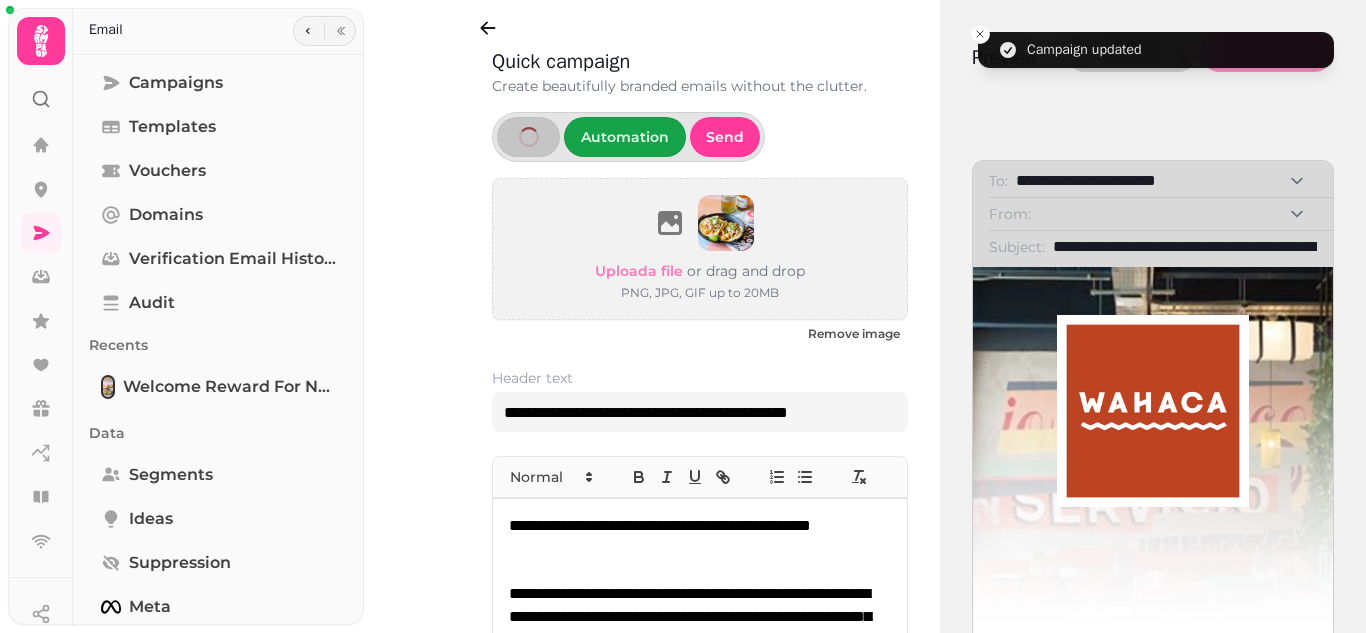 select on "**********" 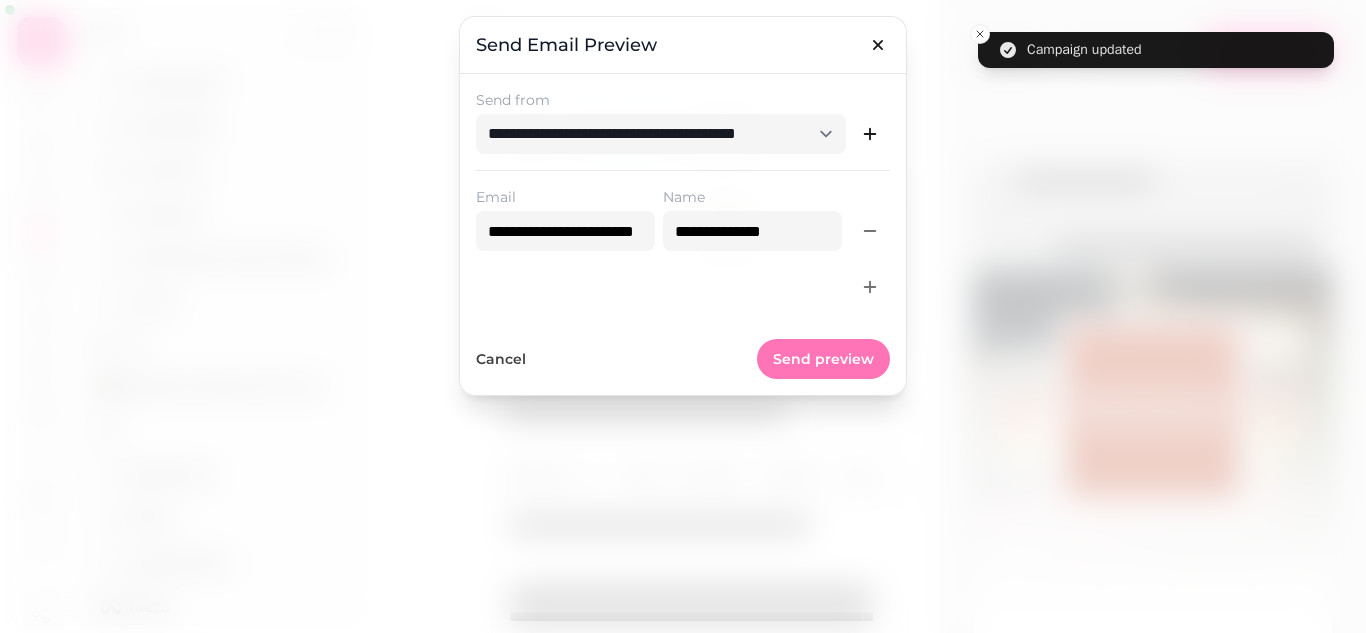 click on "Send preview" at bounding box center (823, 359) 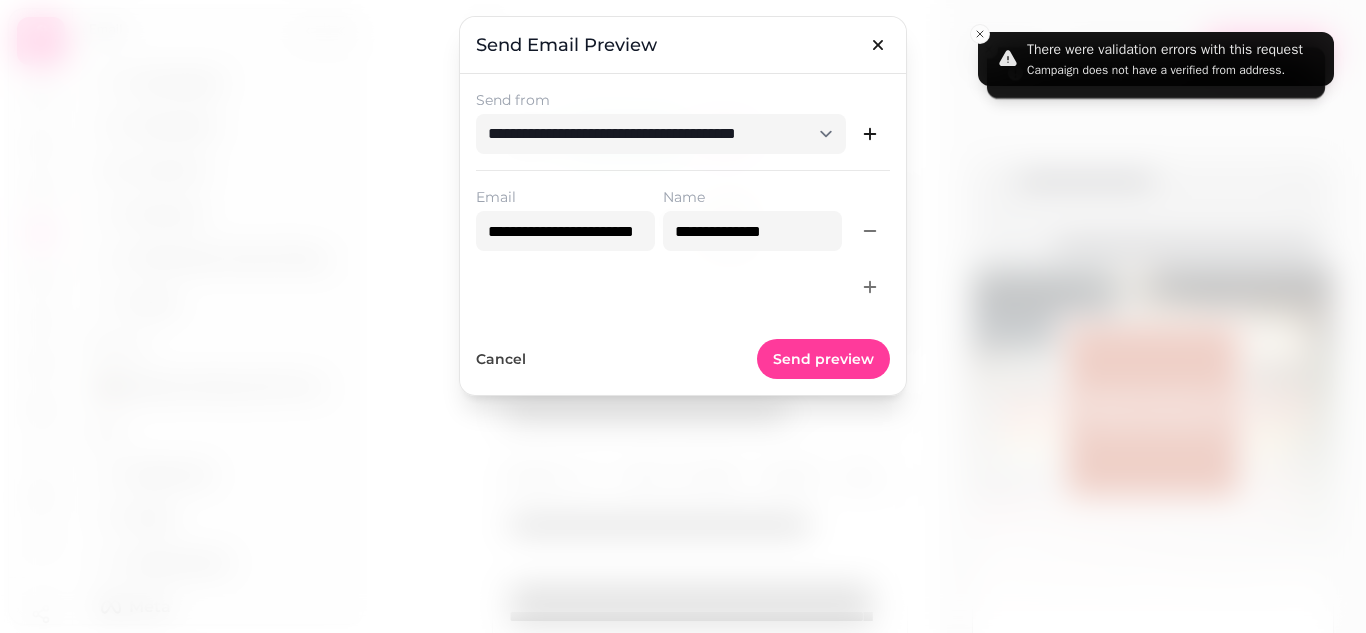 click at bounding box center [683, 316] 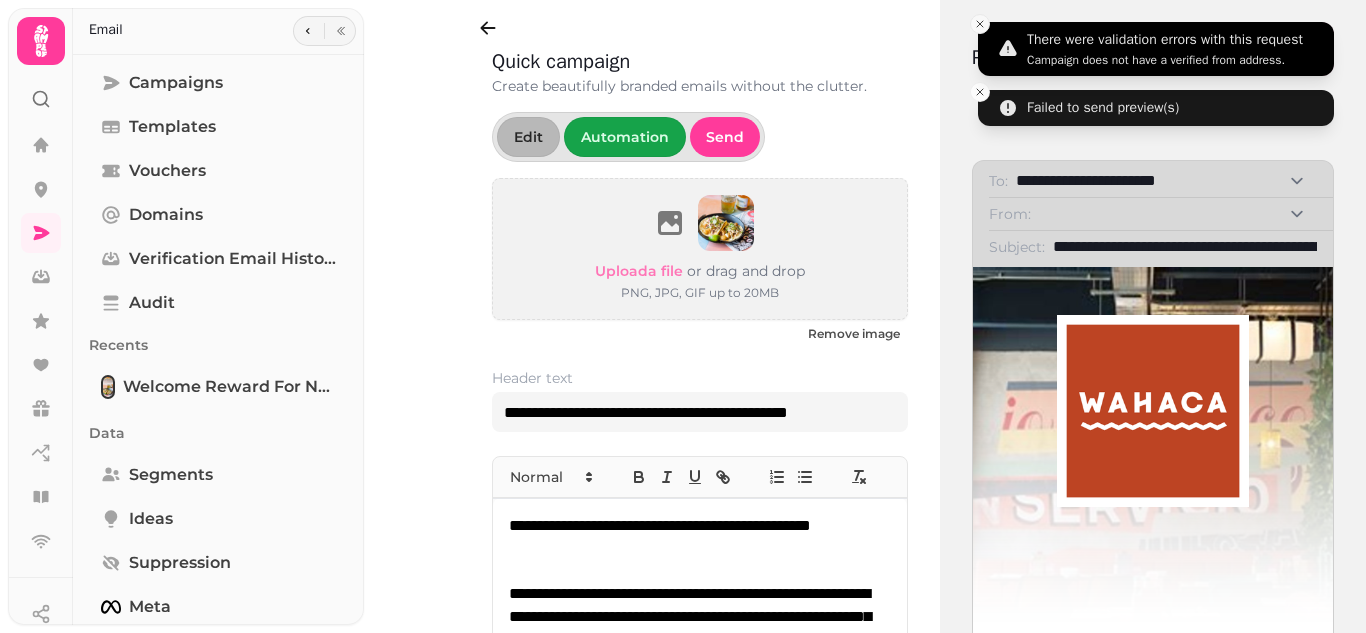 click 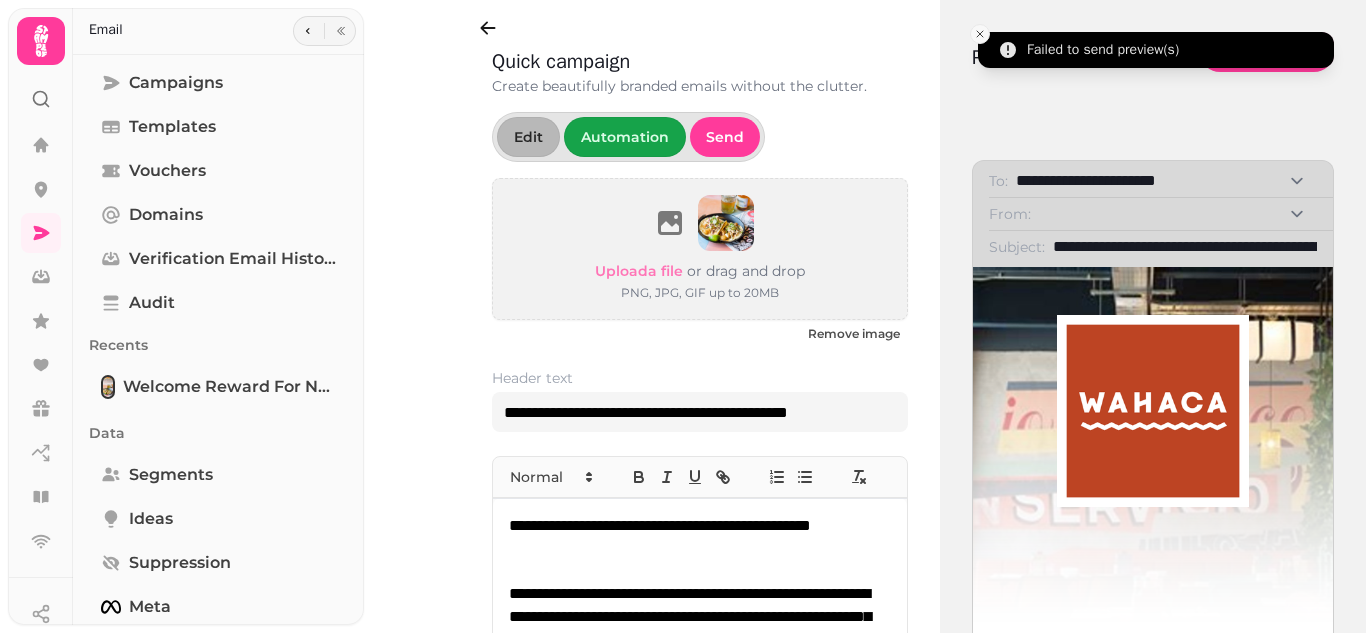 click 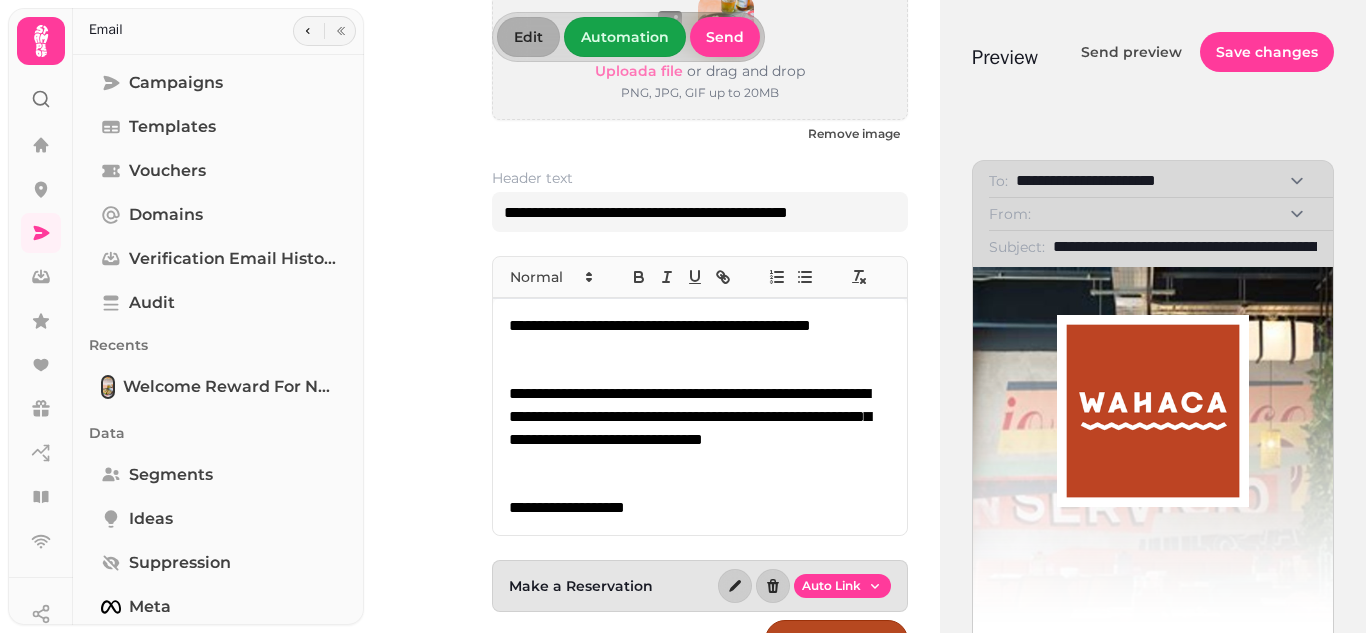 scroll, scrollTop: 235, scrollLeft: 0, axis: vertical 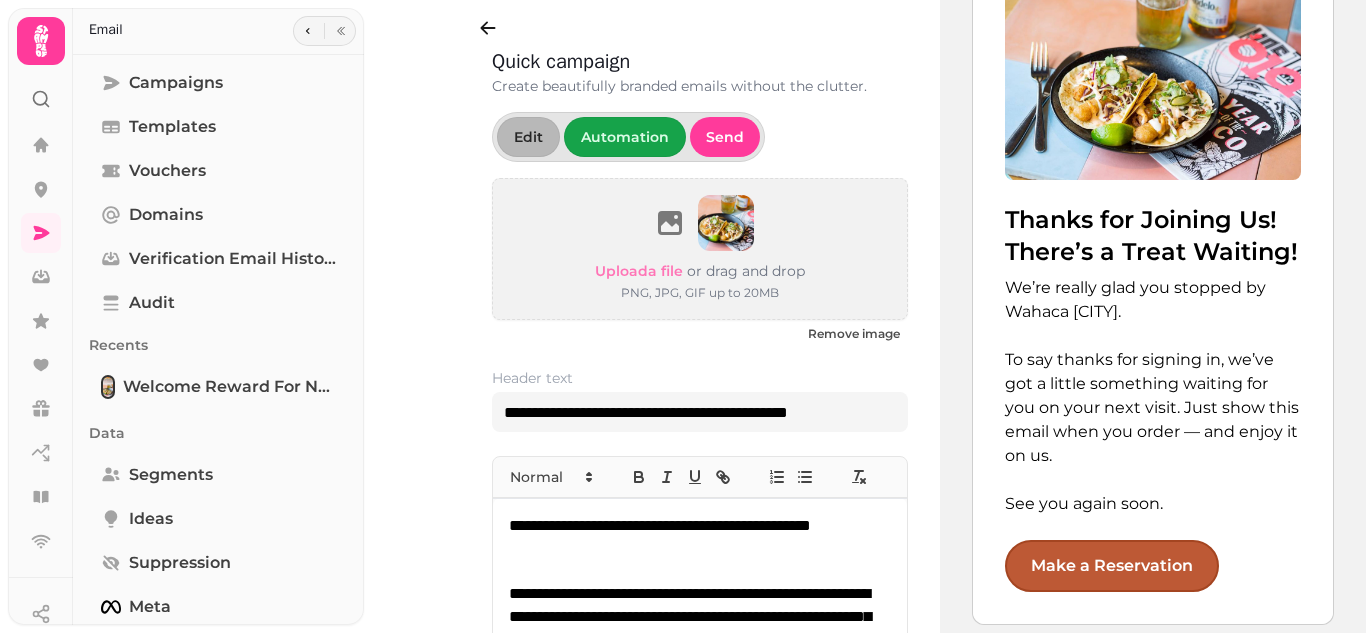 click on "Make a Reservation" at bounding box center (1112, 566) 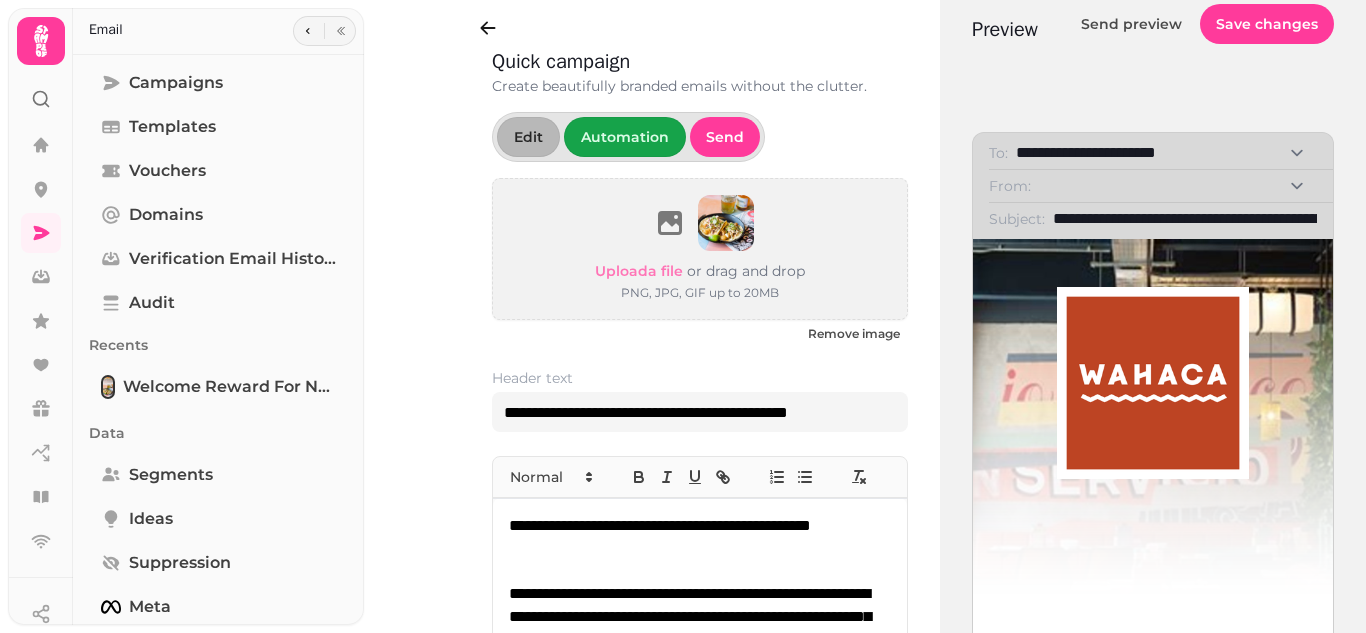 scroll, scrollTop: 0, scrollLeft: 0, axis: both 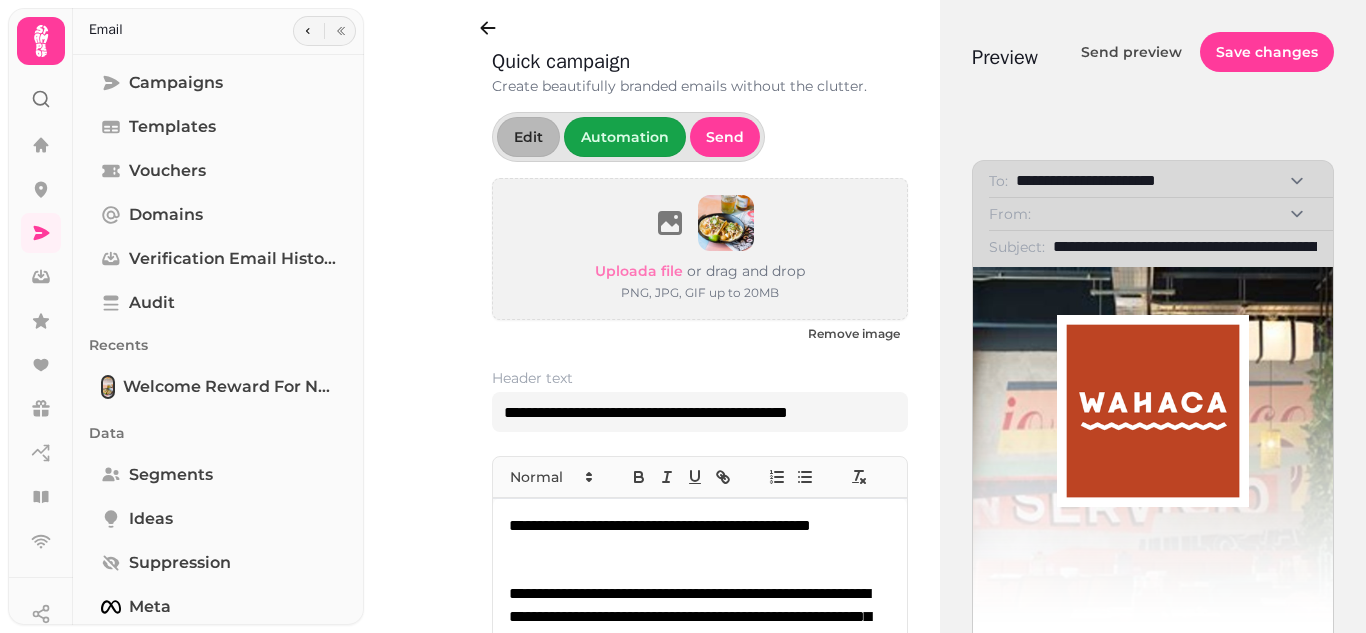 click on "Recents" at bounding box center [218, 345] 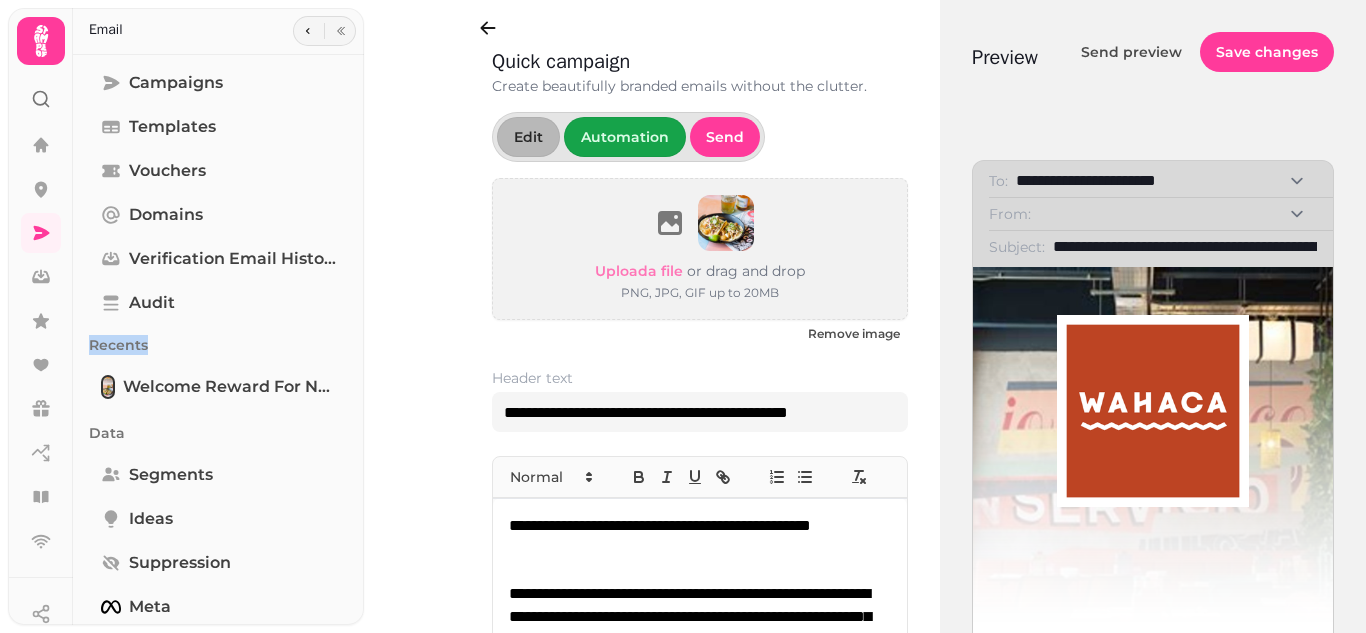 click on "Recents" at bounding box center (218, 345) 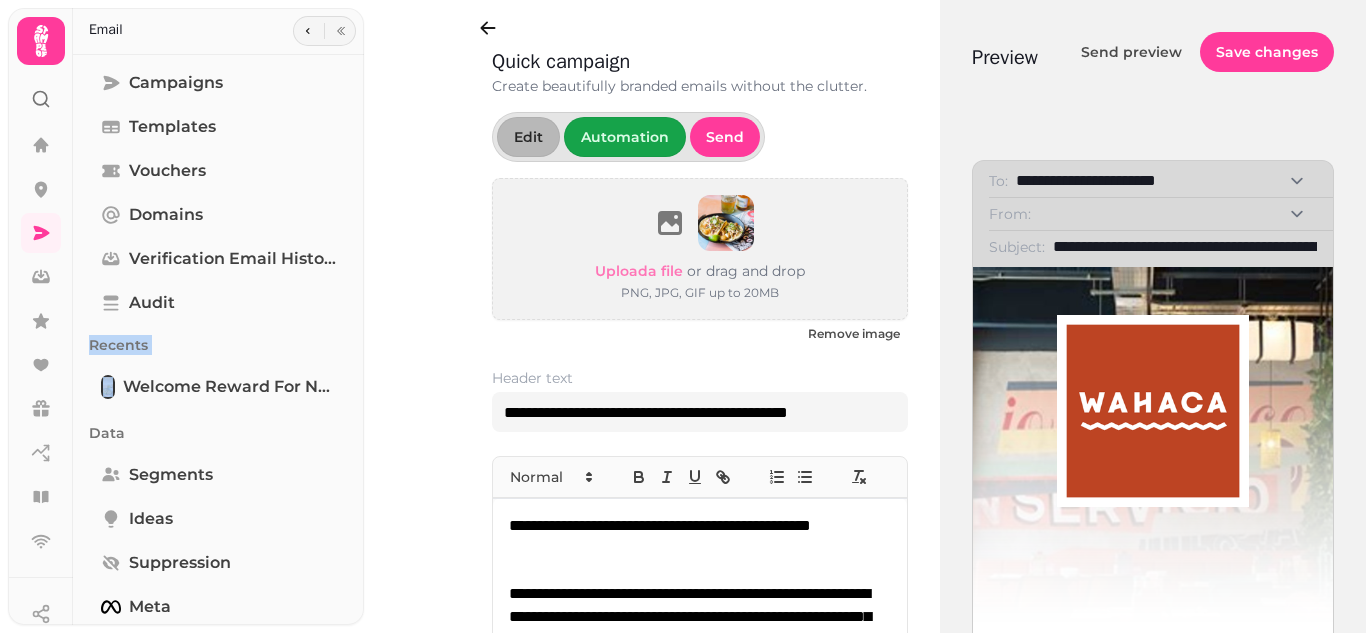 click on "Recents" at bounding box center [218, 345] 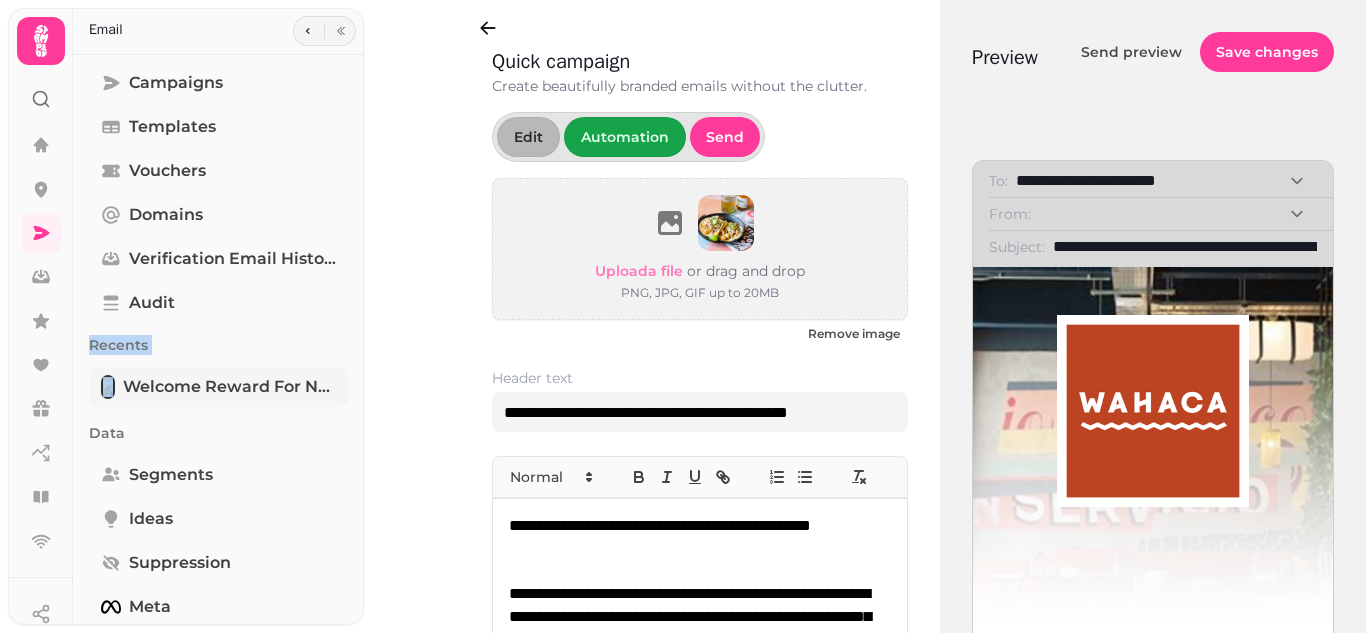 click on "Welcome reward for new guests joining via Wi-Fi" at bounding box center [229, 387] 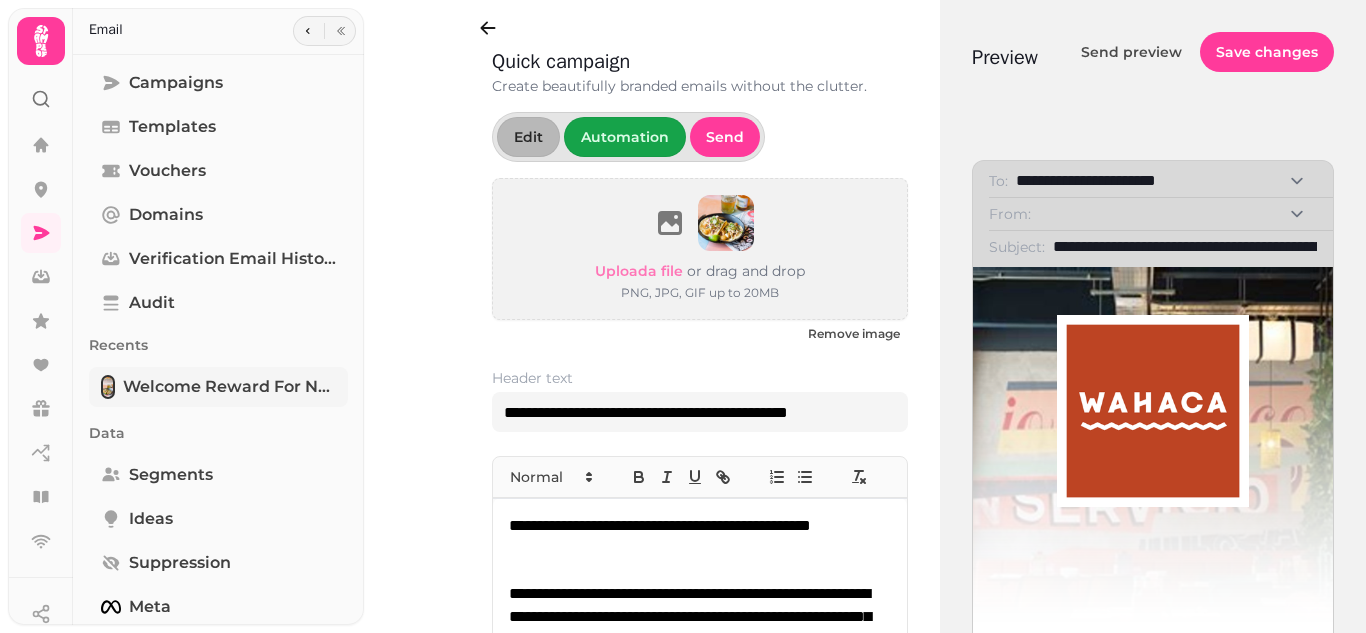 select on "**********" 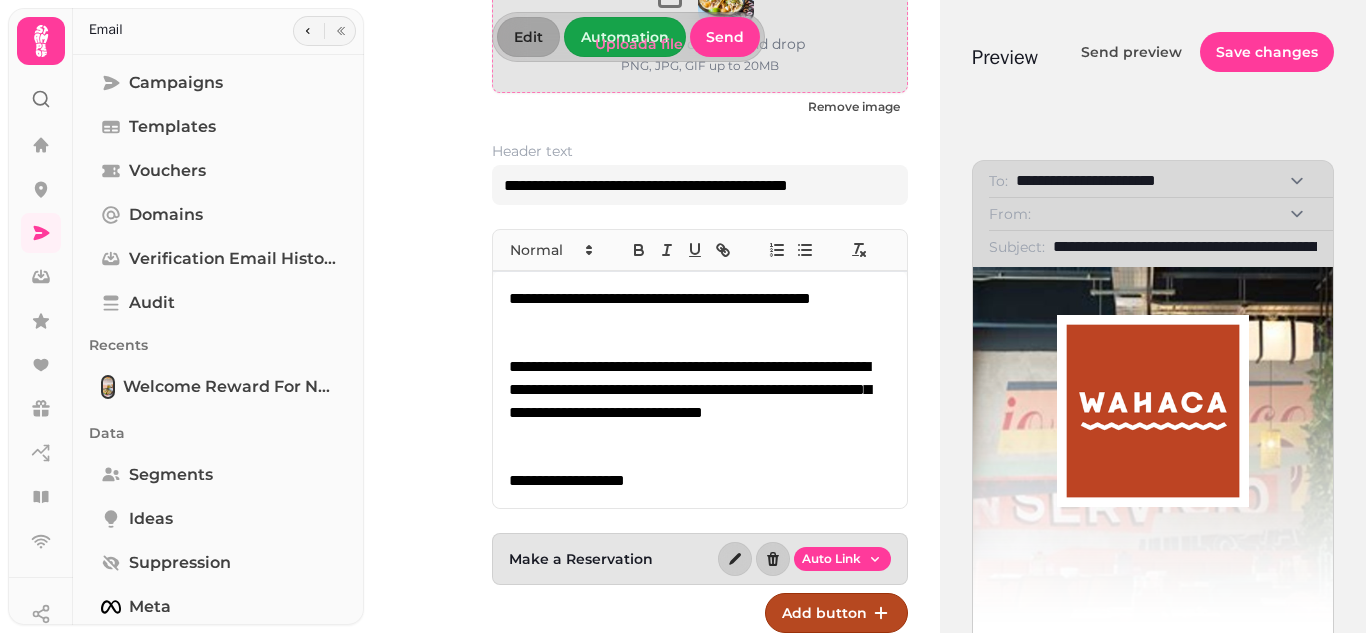 scroll, scrollTop: 235, scrollLeft: 0, axis: vertical 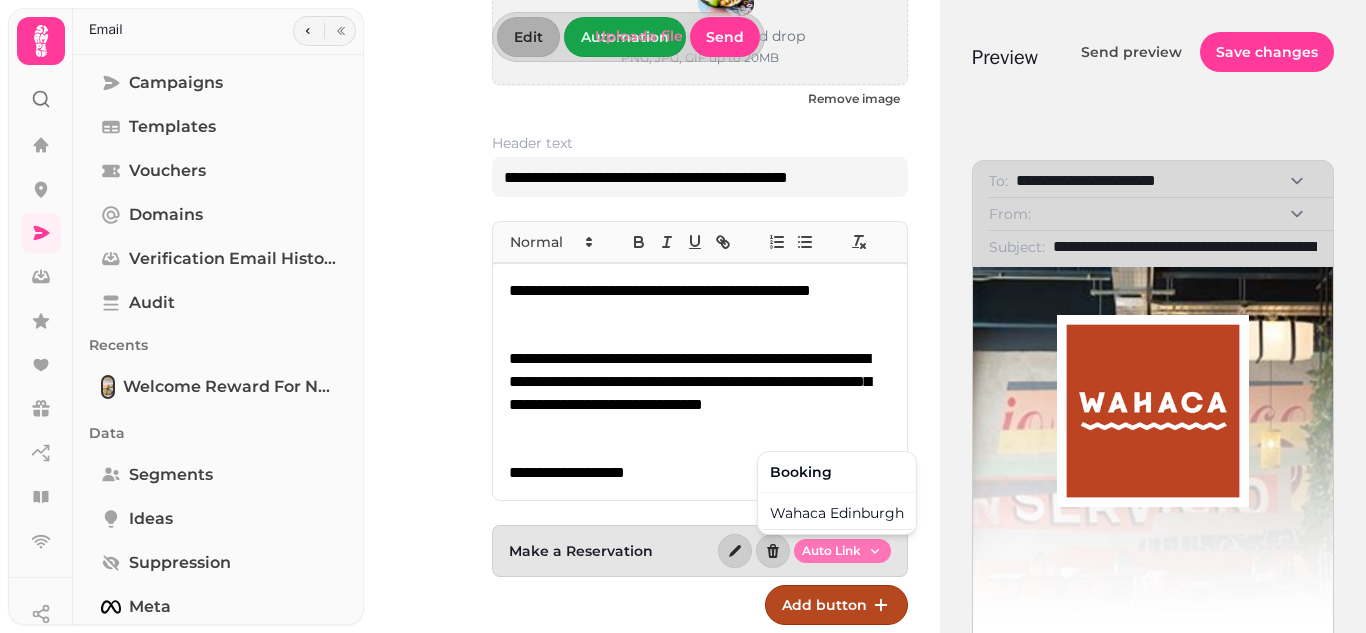 click on "**********" at bounding box center (683, 316) 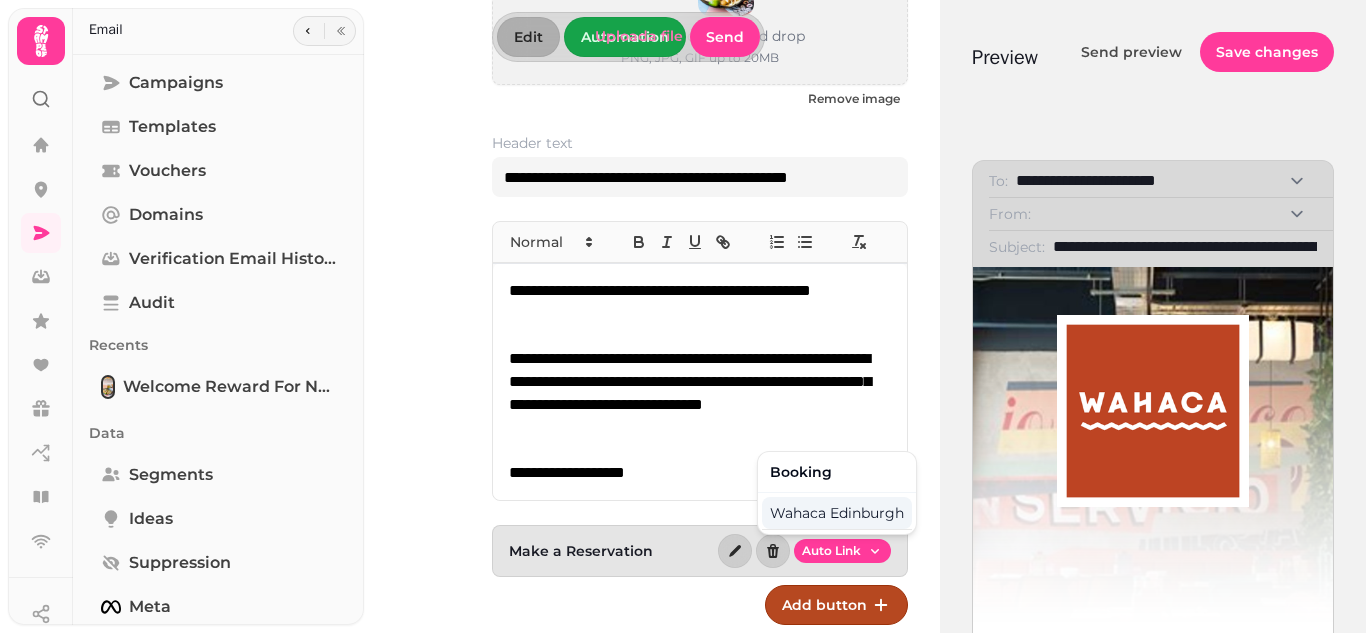 click on "Wahaca Edinburgh" at bounding box center [837, 513] 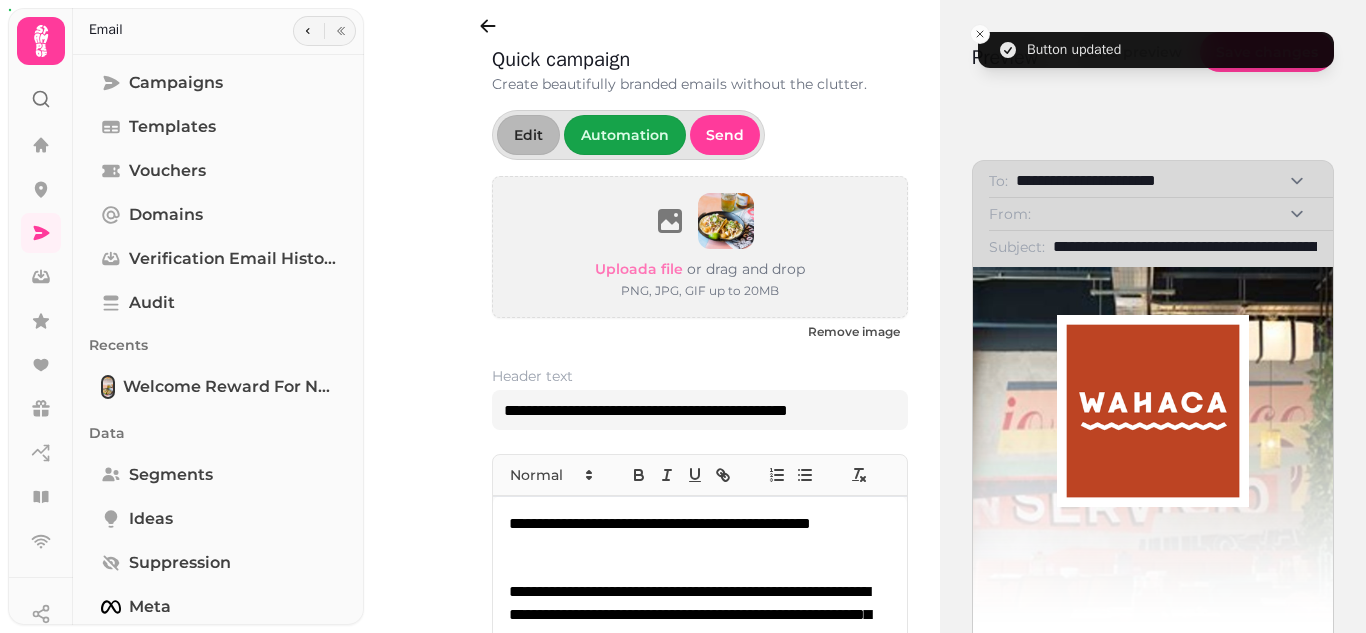 scroll, scrollTop: 0, scrollLeft: 0, axis: both 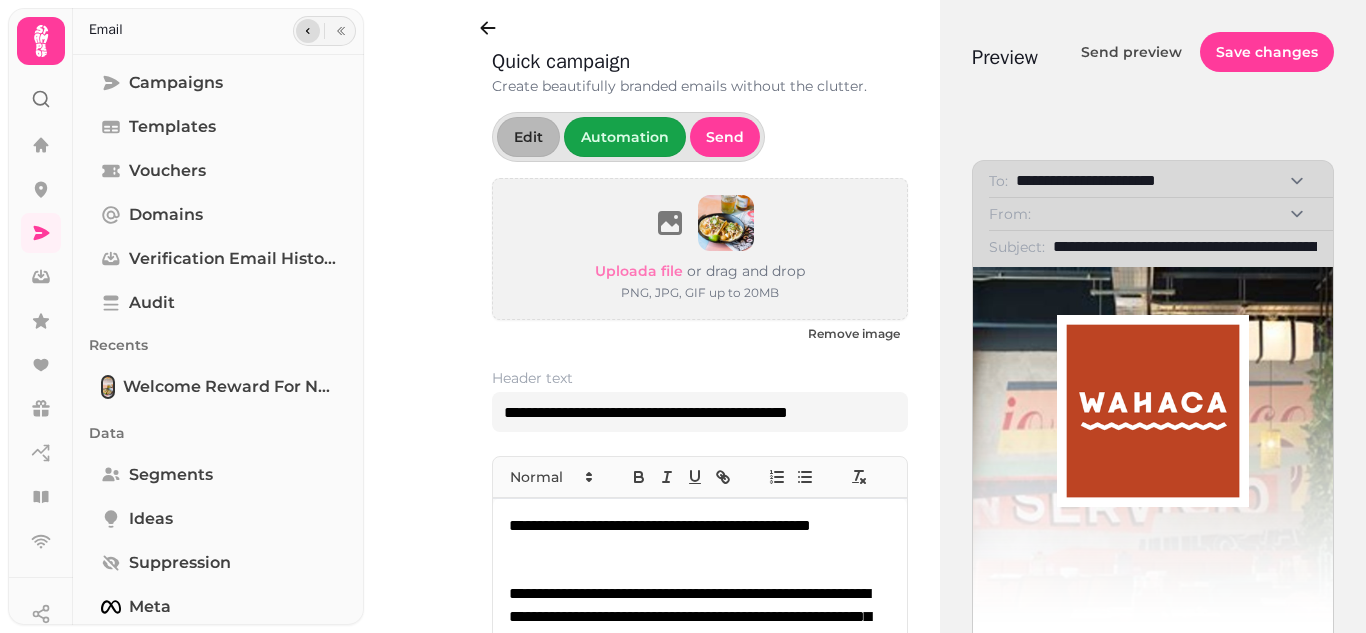 click 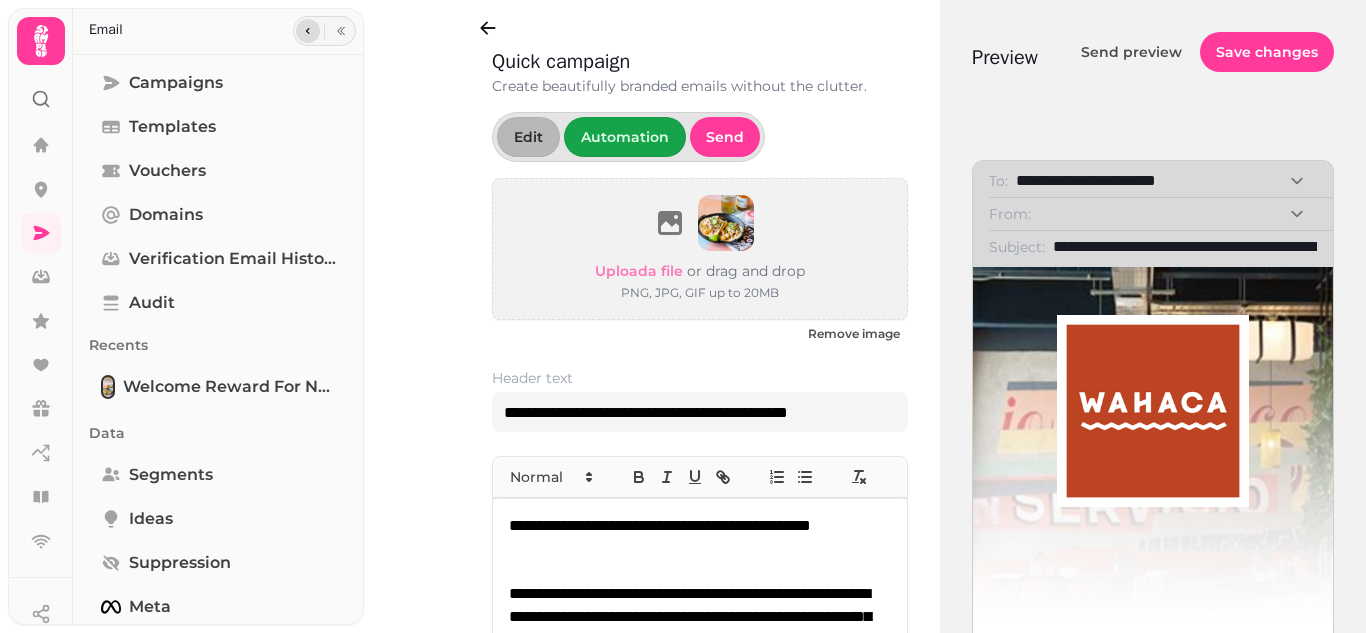 click at bounding box center (308, 31) 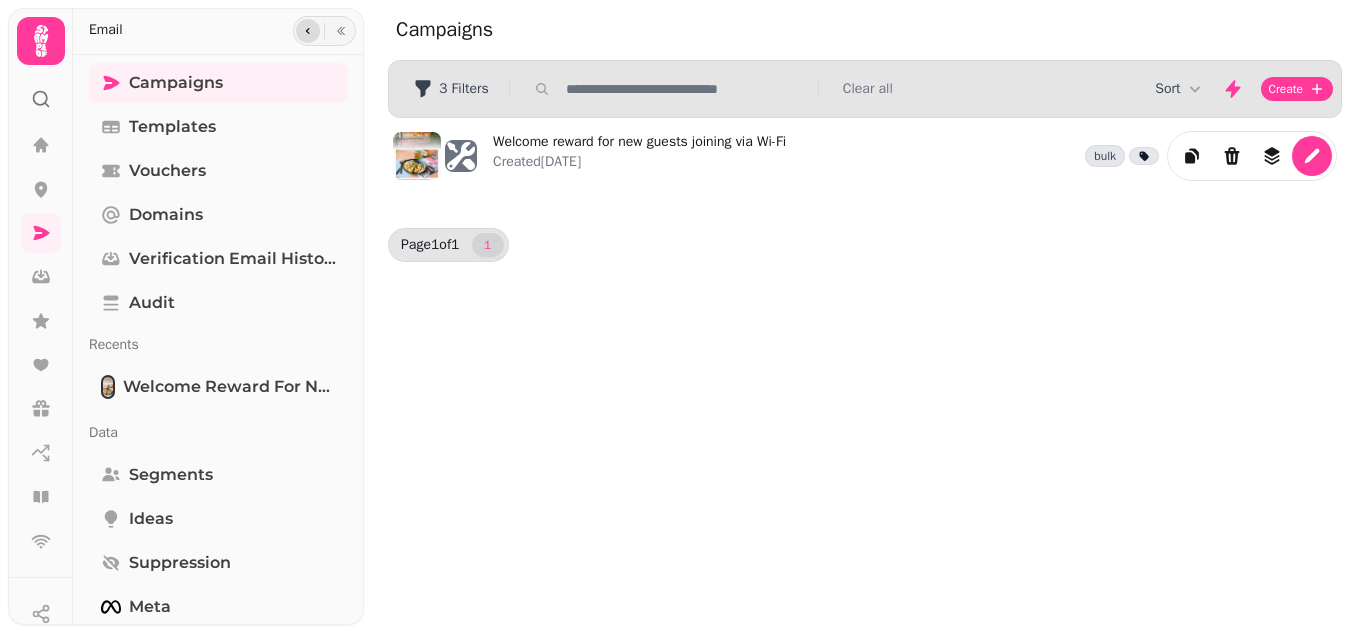 click 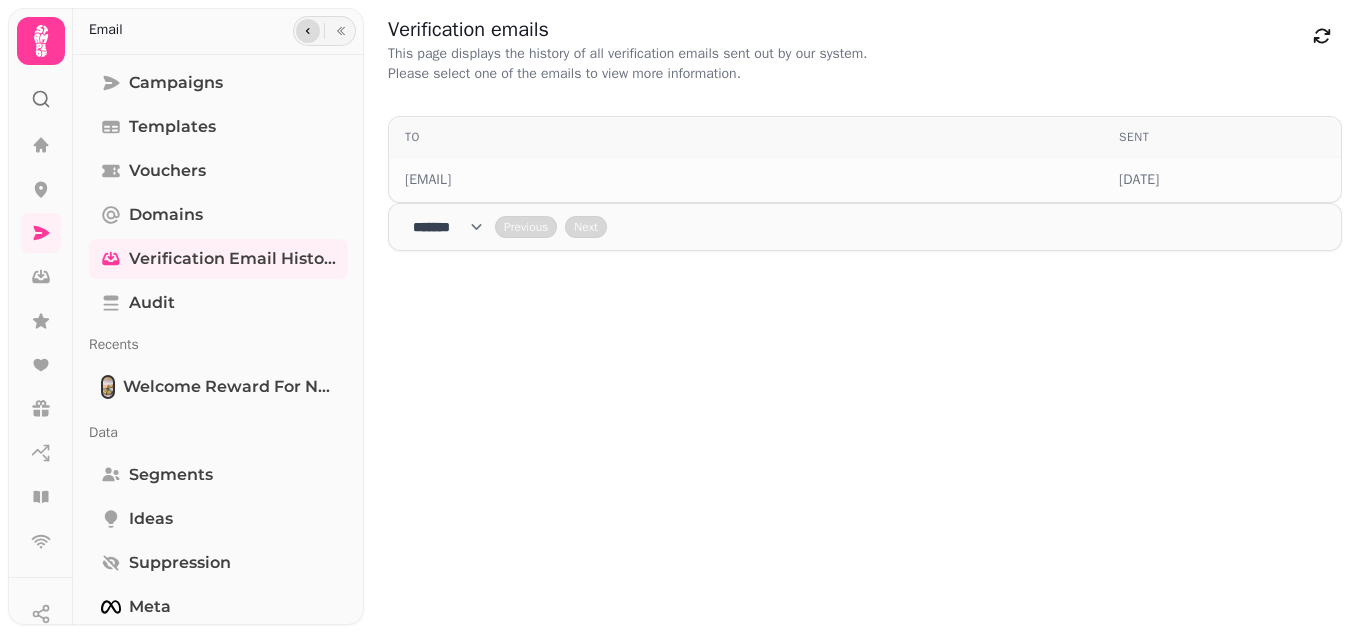 click 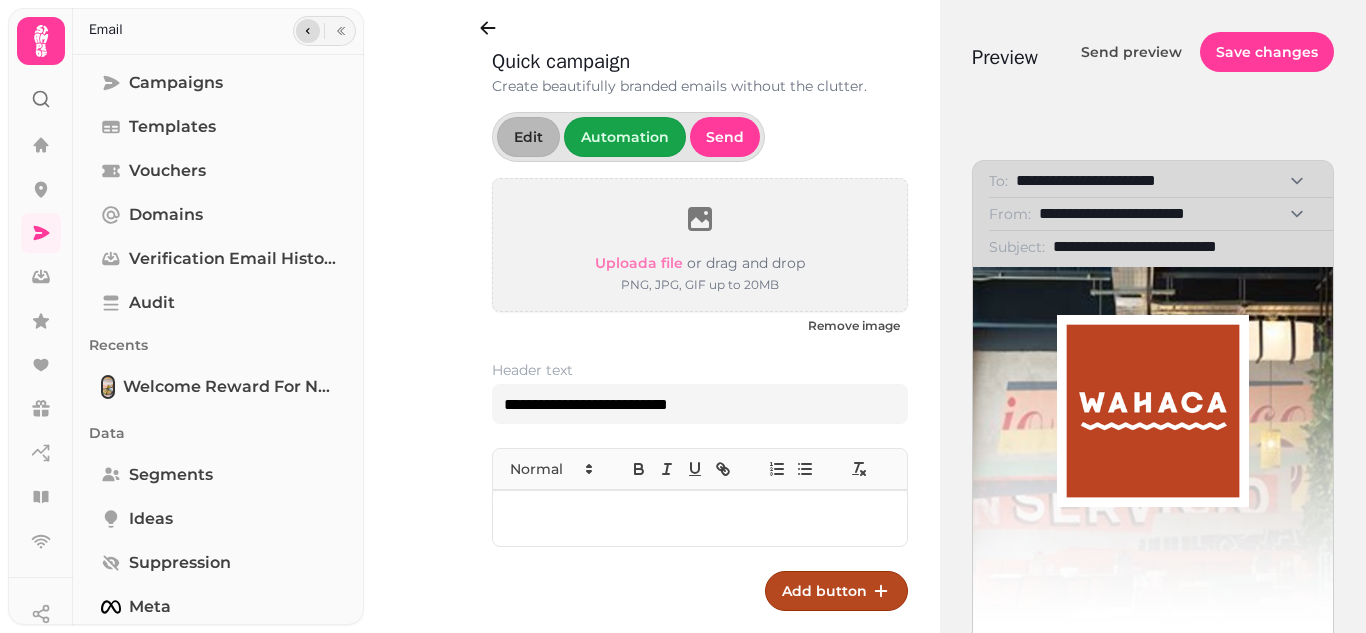click 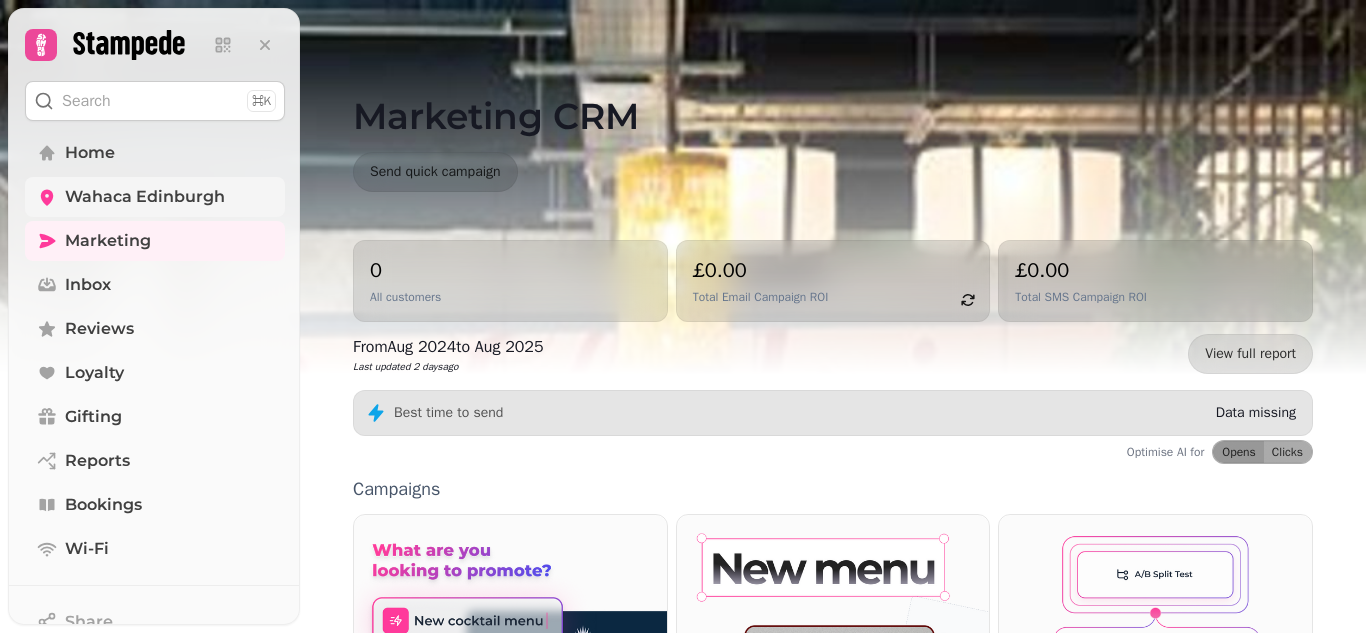click on "Wahaca Edinburgh" at bounding box center (145, 197) 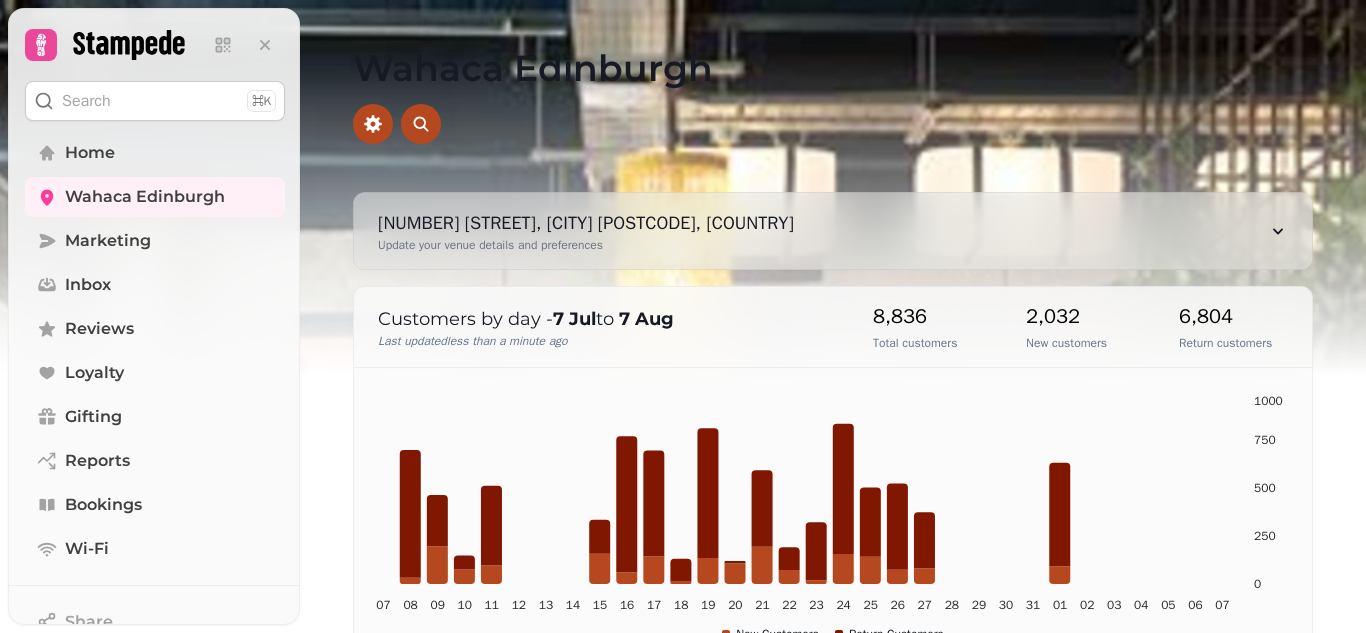 click on "16 S St Andrew St, Edinburgh EH2 2AU, UK Update your venue details and preferences" at bounding box center [833, 231] 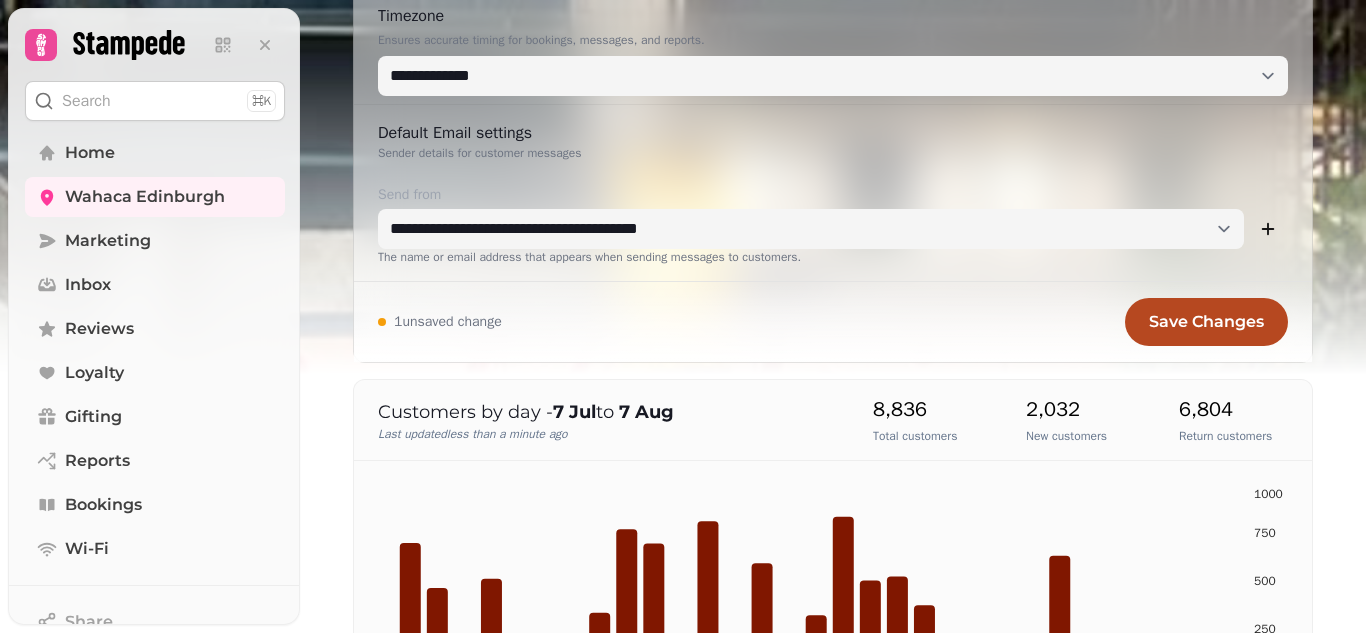 scroll, scrollTop: 700, scrollLeft: 0, axis: vertical 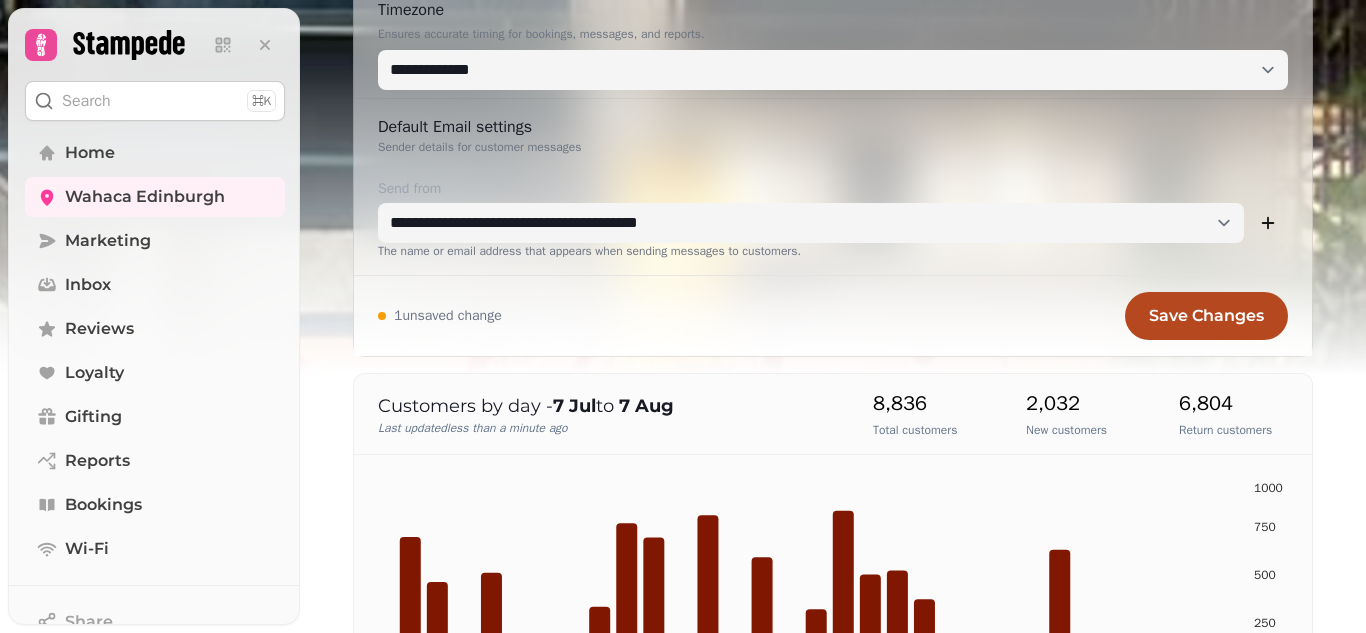 click on "1  unsaved   change" at bounding box center (440, 316) 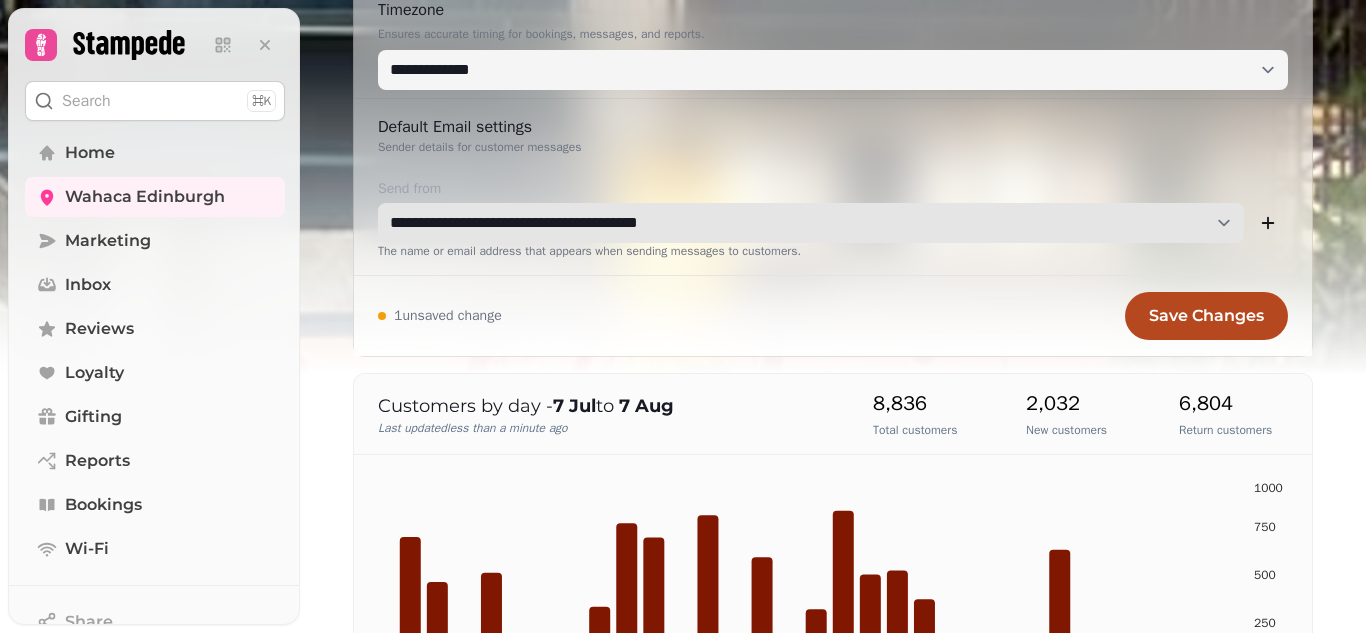 click on "**********" at bounding box center [811, 223] 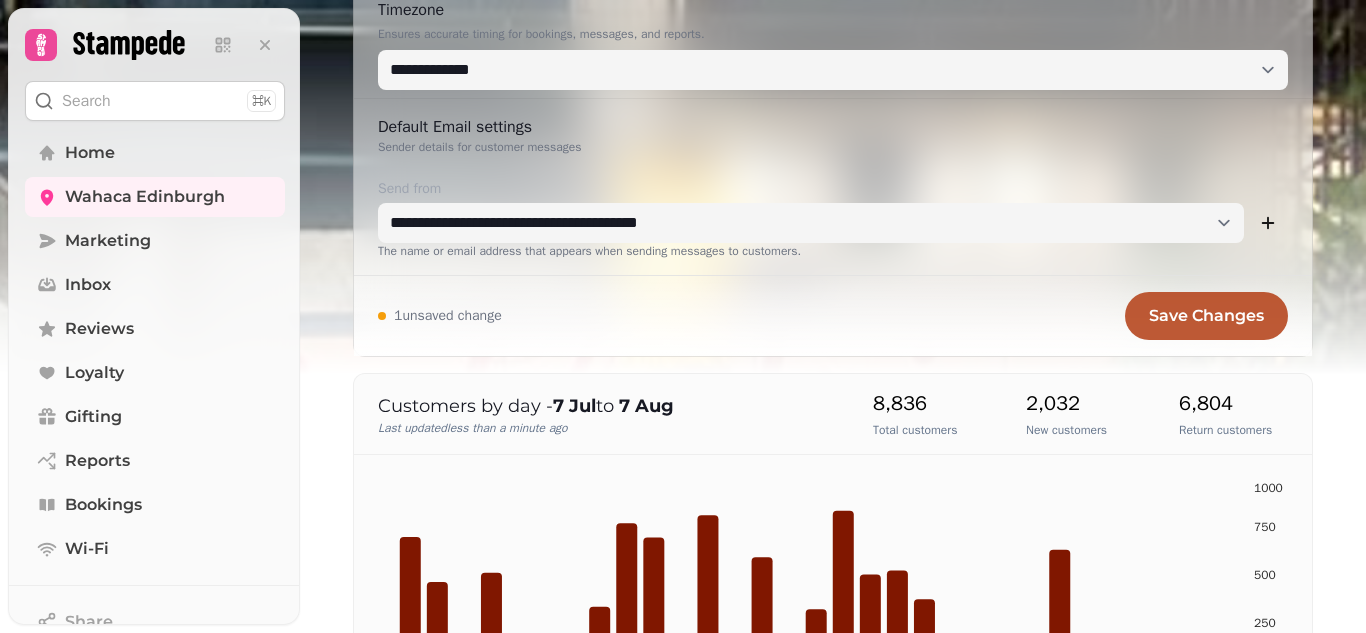 click on "Save Changes" at bounding box center (1206, 316) 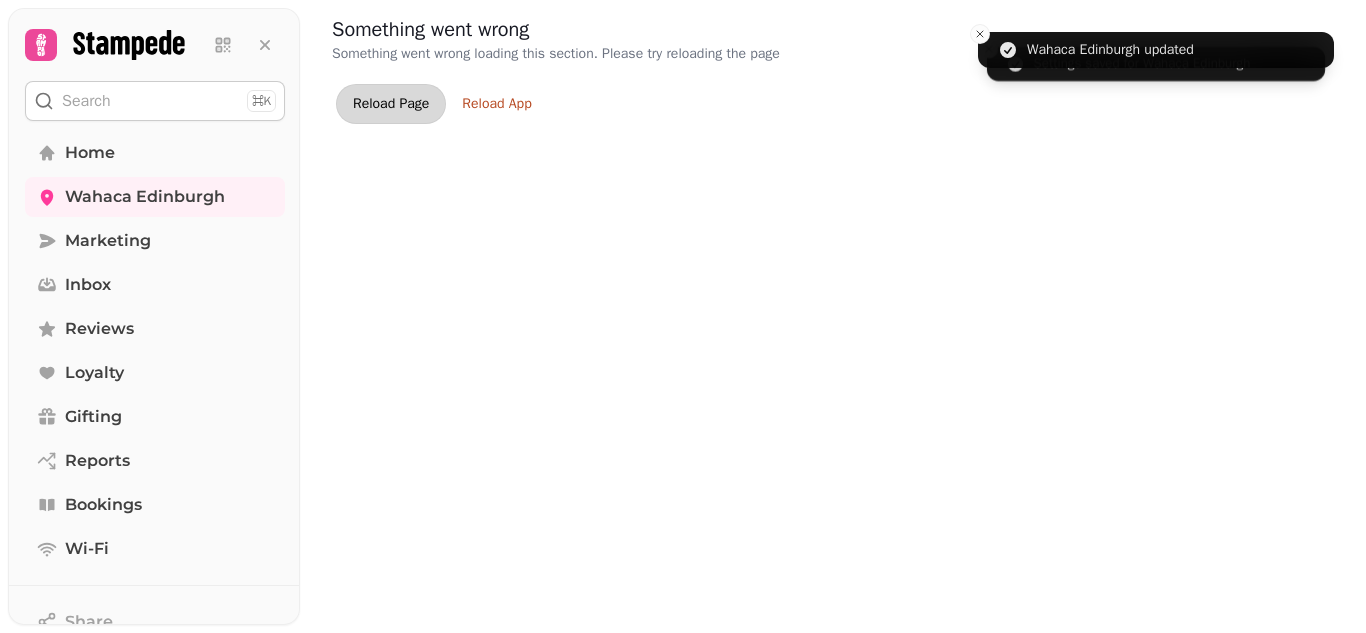 click on "Reload Page" at bounding box center (391, 104) 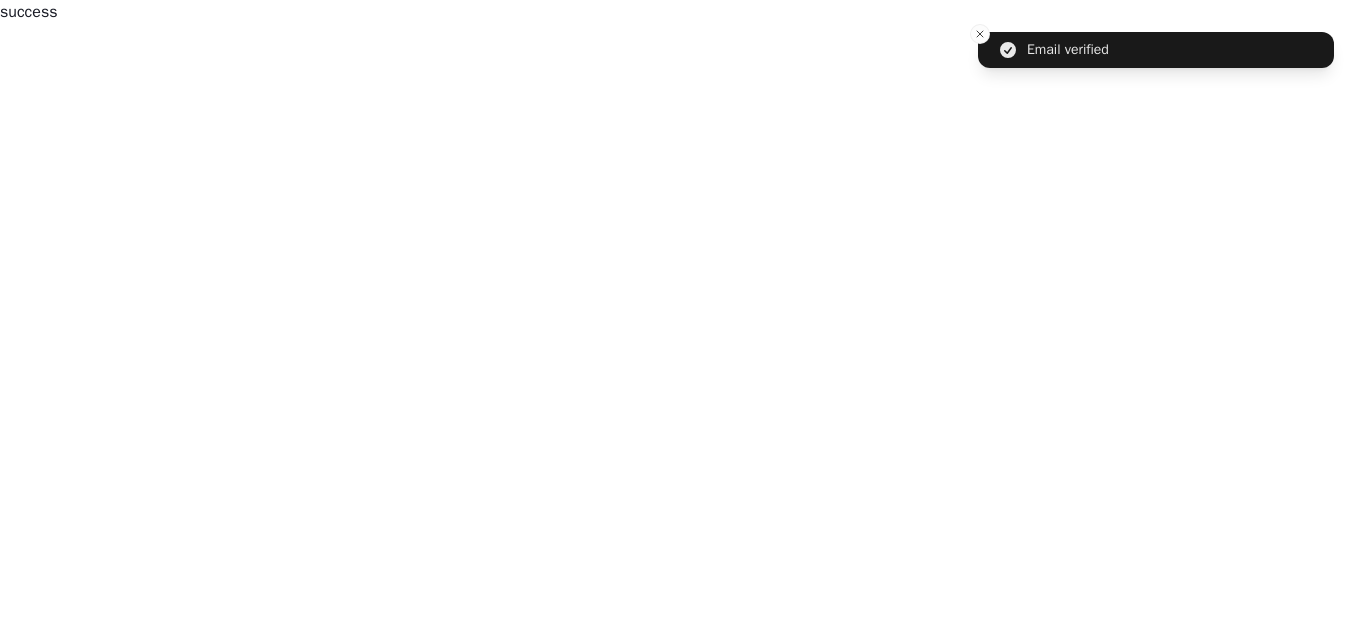 scroll, scrollTop: 0, scrollLeft: 0, axis: both 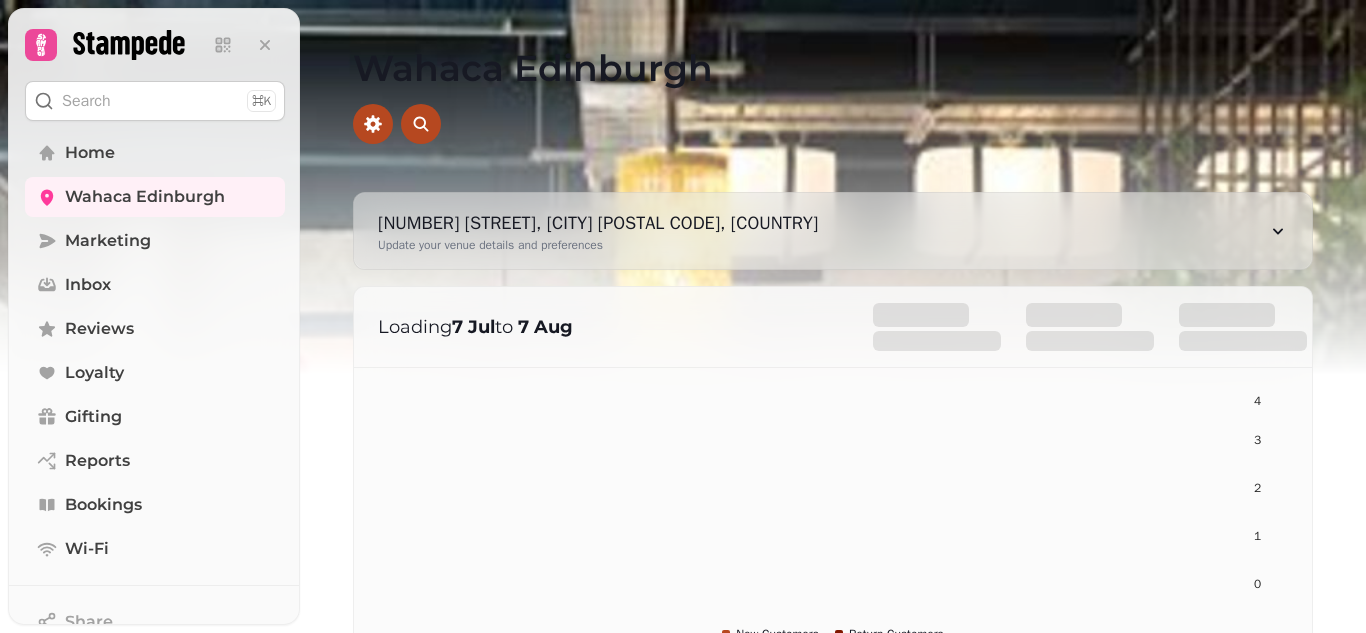 click on "[NUMBER] [STREET], [CITY] [POSTAL CODE], [COUNTRY]" at bounding box center [598, 223] 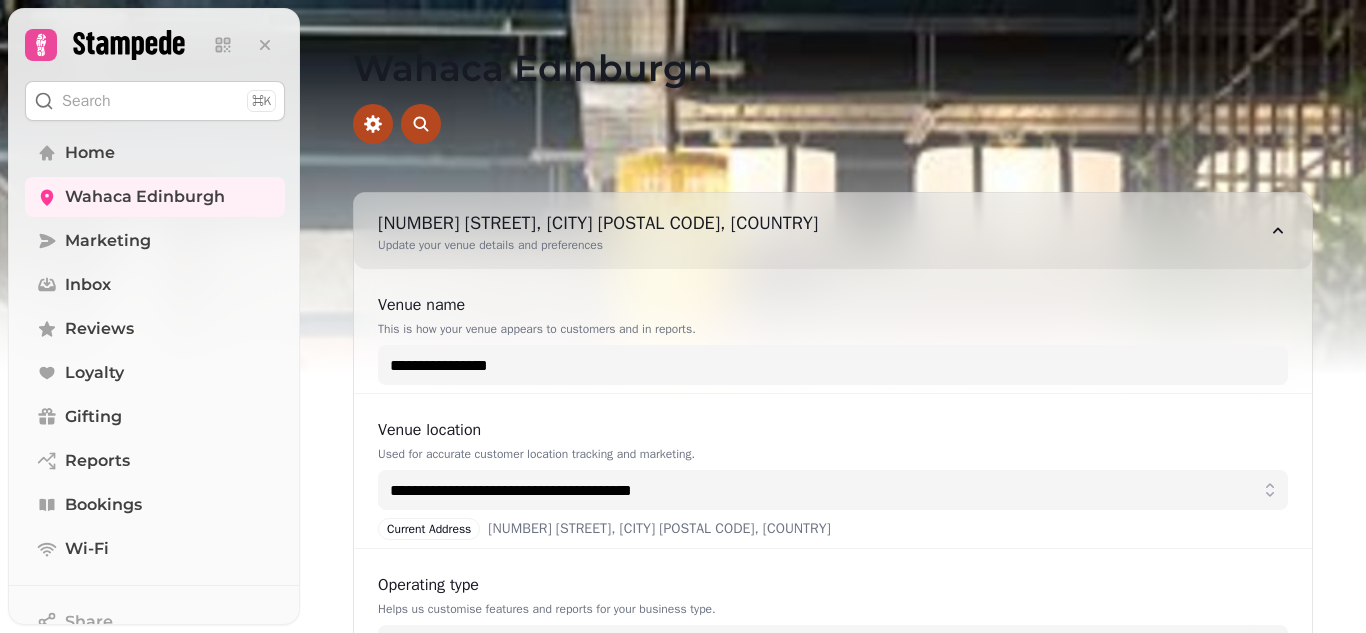 select on "**********" 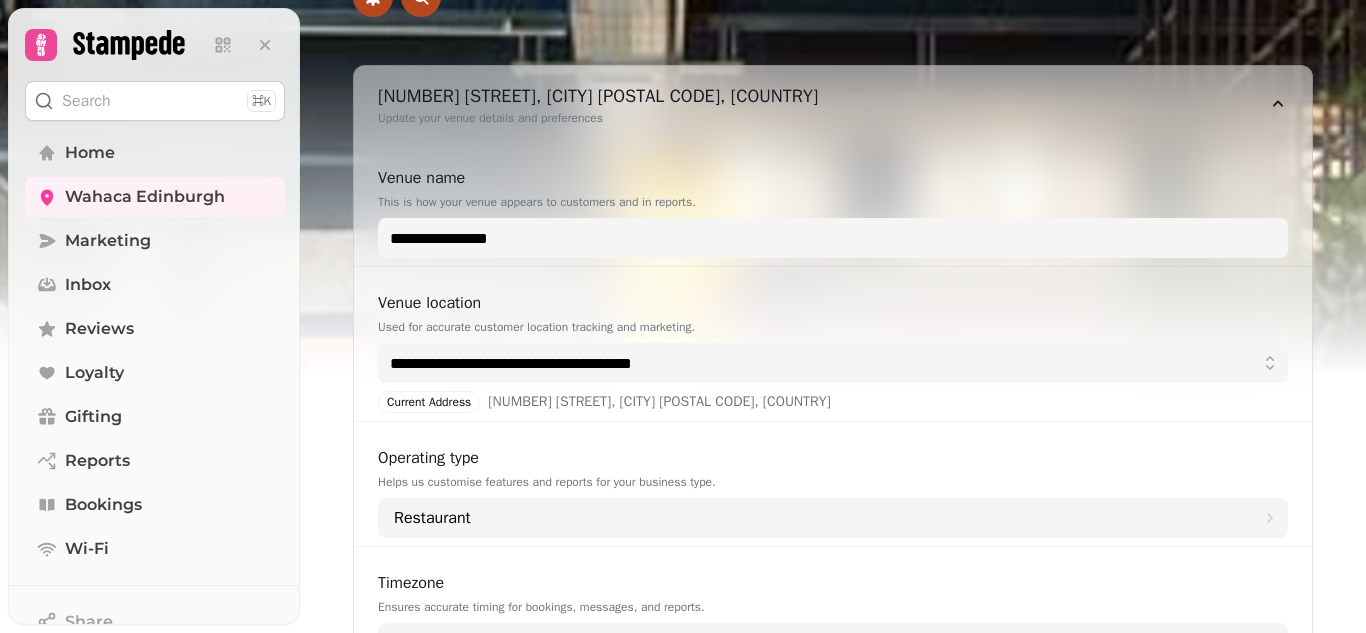 scroll, scrollTop: 0, scrollLeft: 0, axis: both 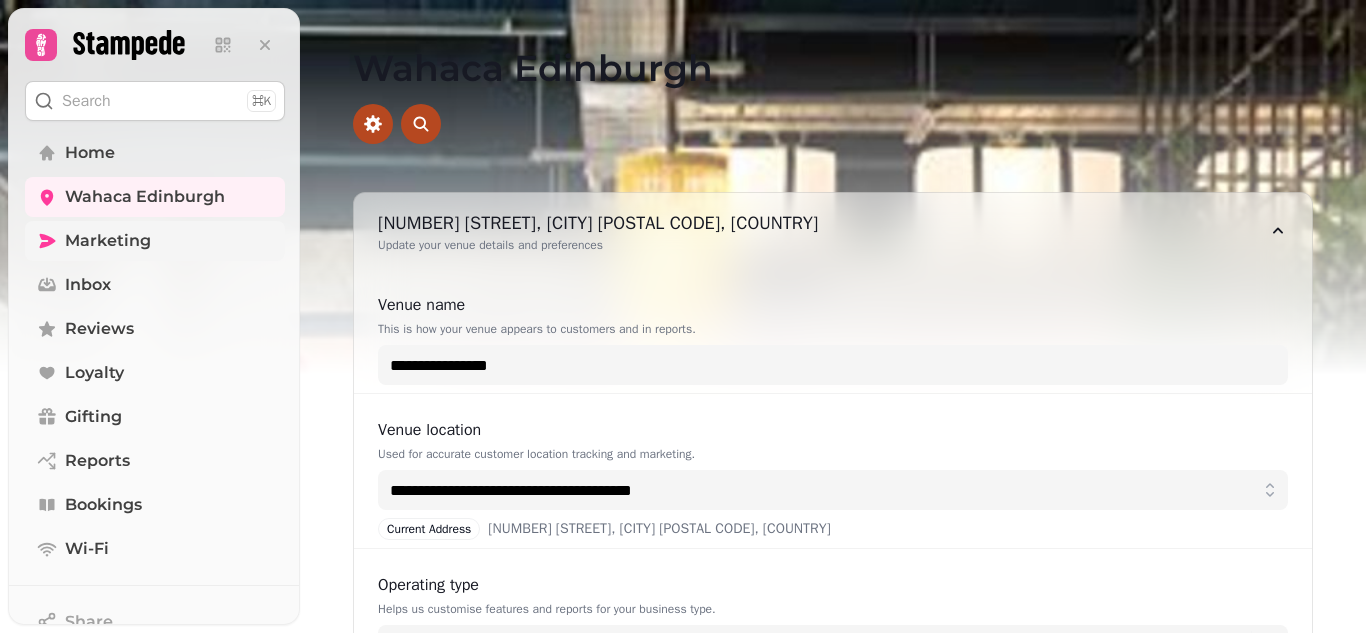 click on "Marketing" at bounding box center [108, 241] 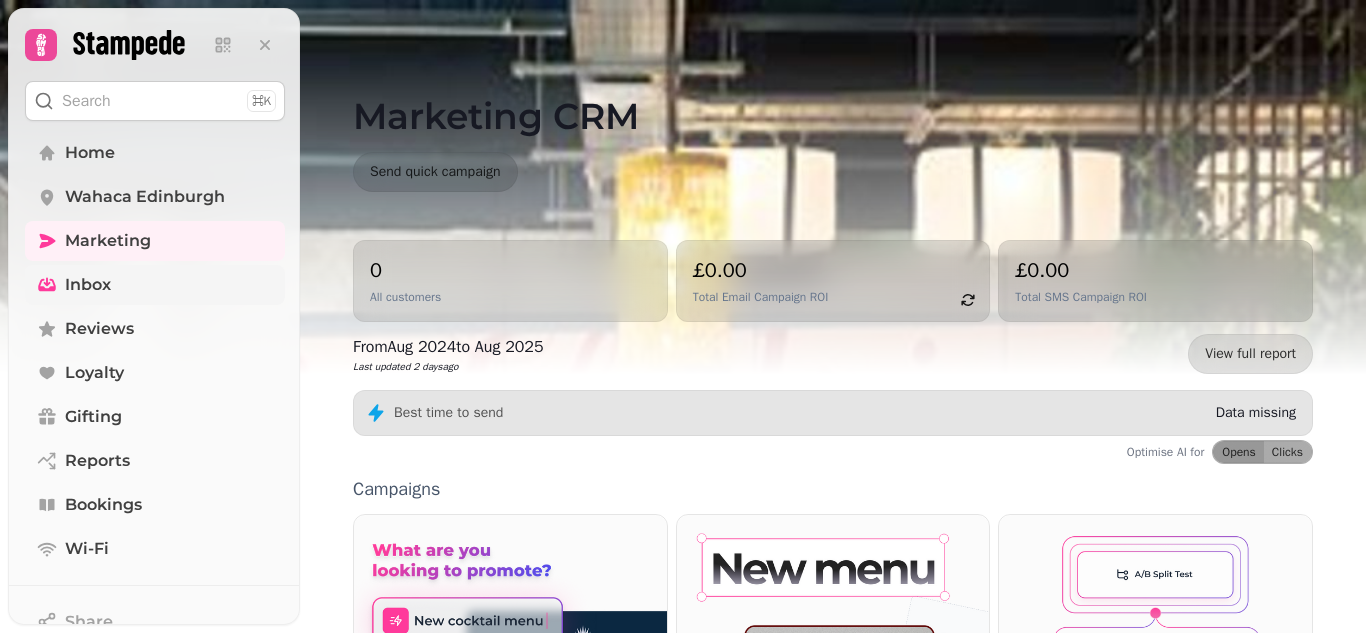 click on "Inbox" at bounding box center [88, 285] 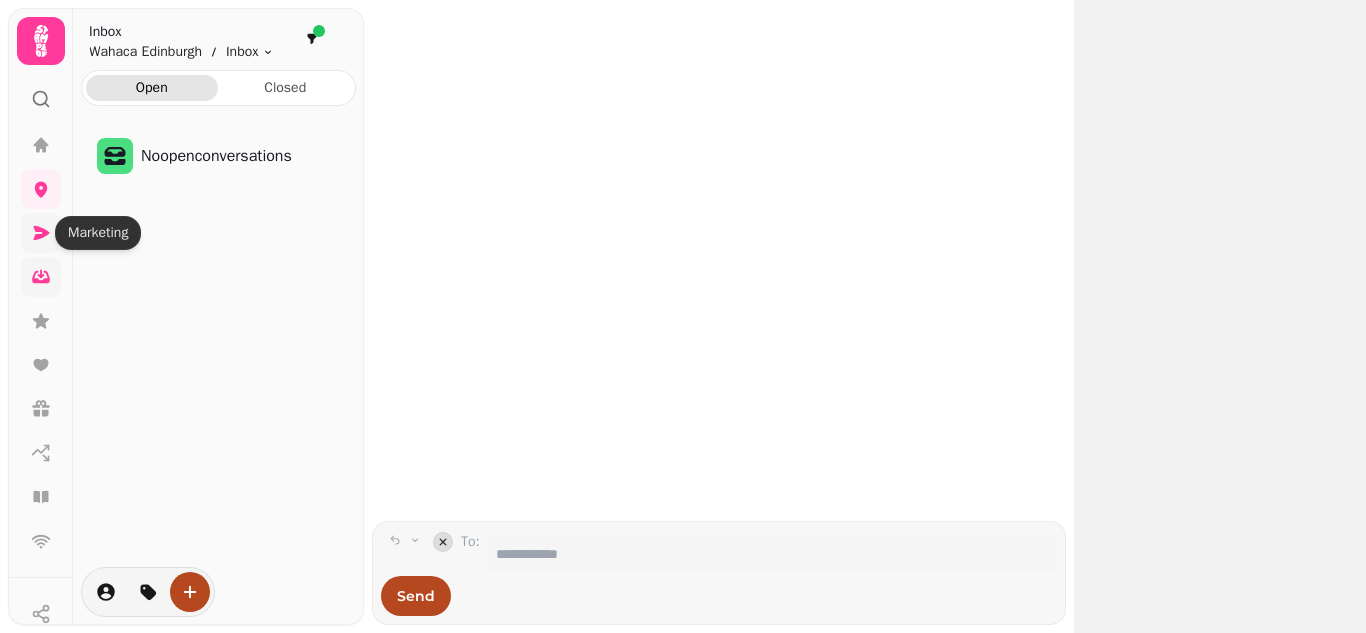 click 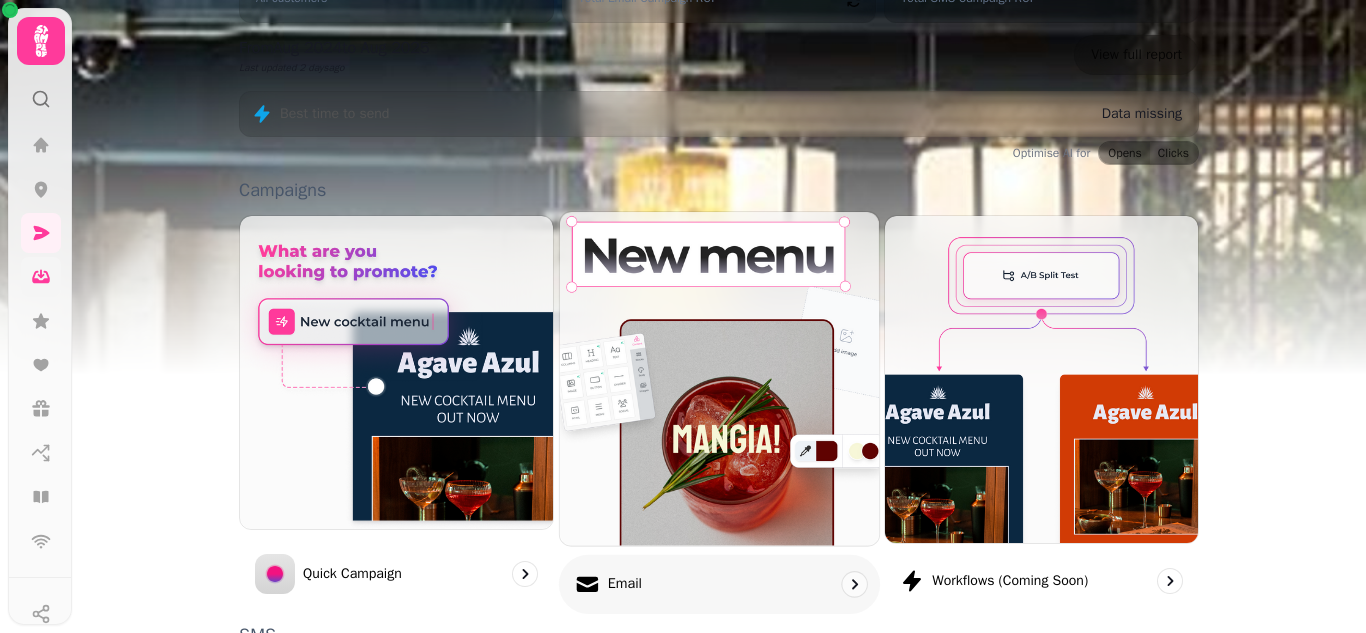 scroll, scrollTop: 300, scrollLeft: 0, axis: vertical 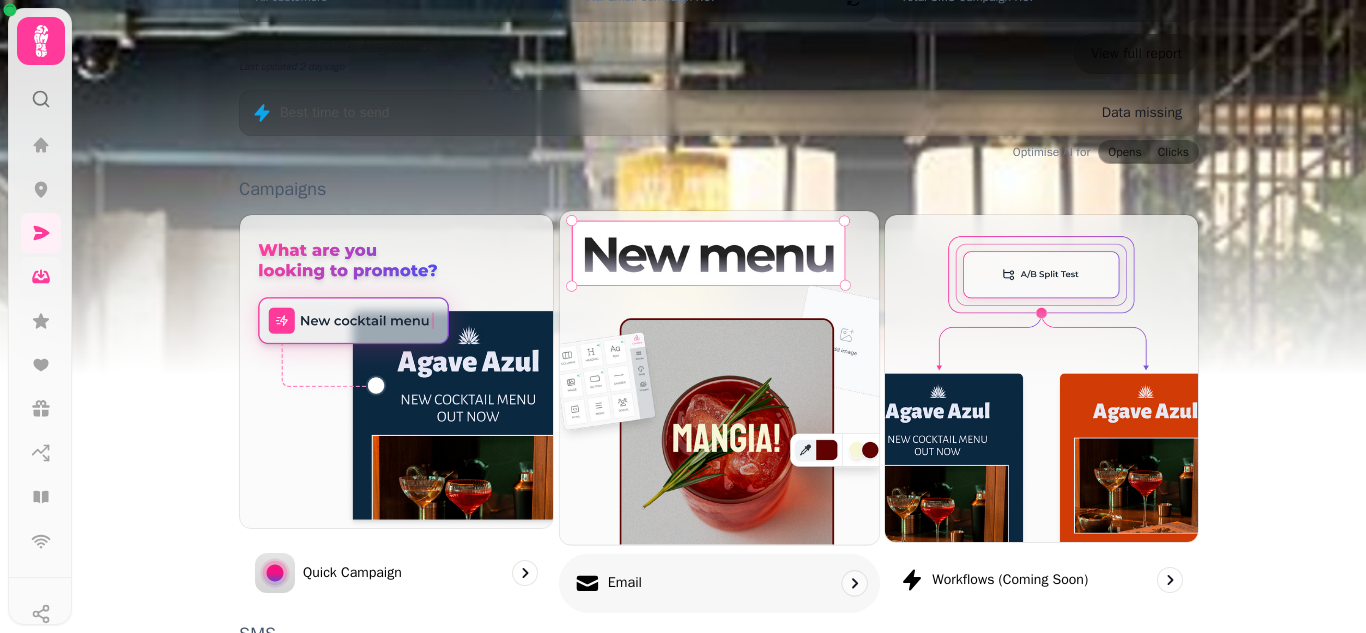 click at bounding box center (719, 377) 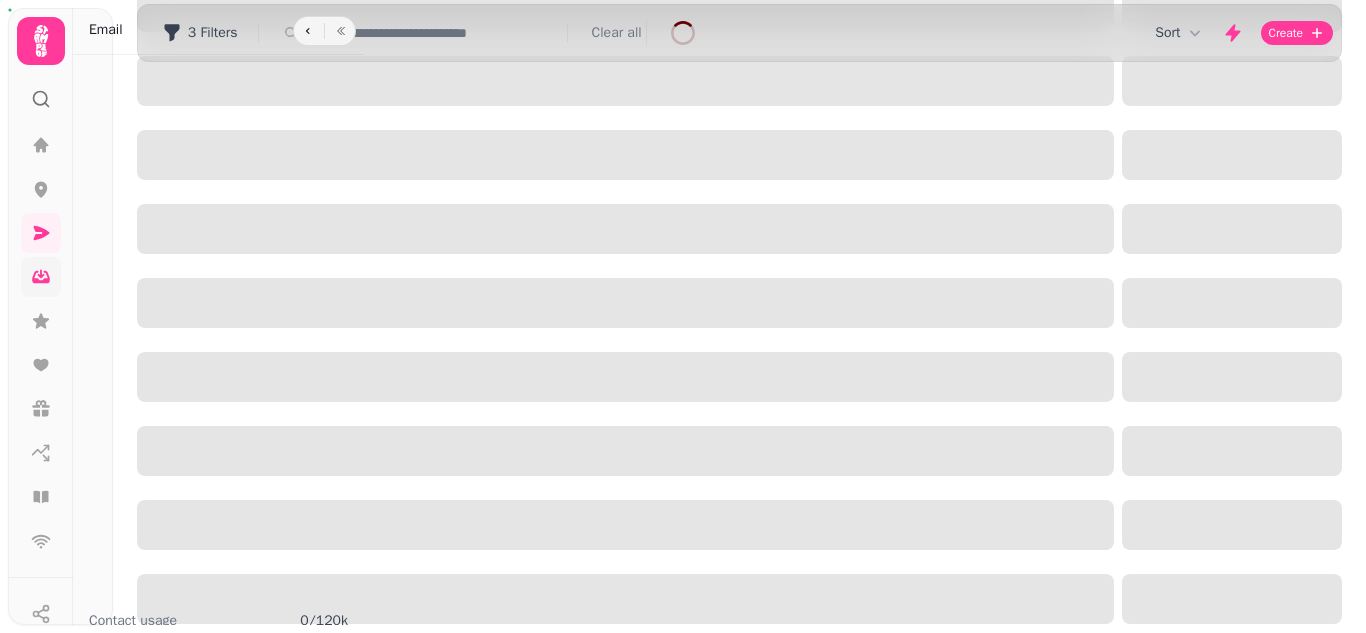 scroll, scrollTop: 0, scrollLeft: 0, axis: both 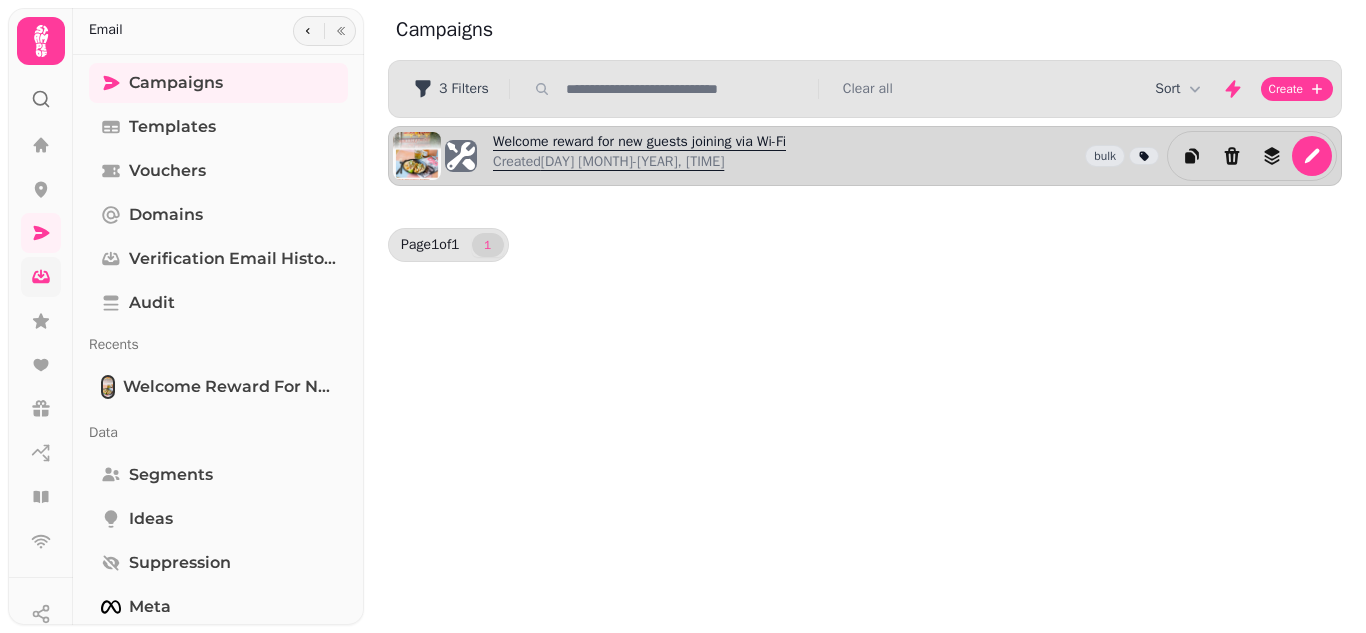 click on "Welcome reward for new guests joining via Wi-Fi Created  7th Aug-25, 11:01 am" at bounding box center [639, 156] 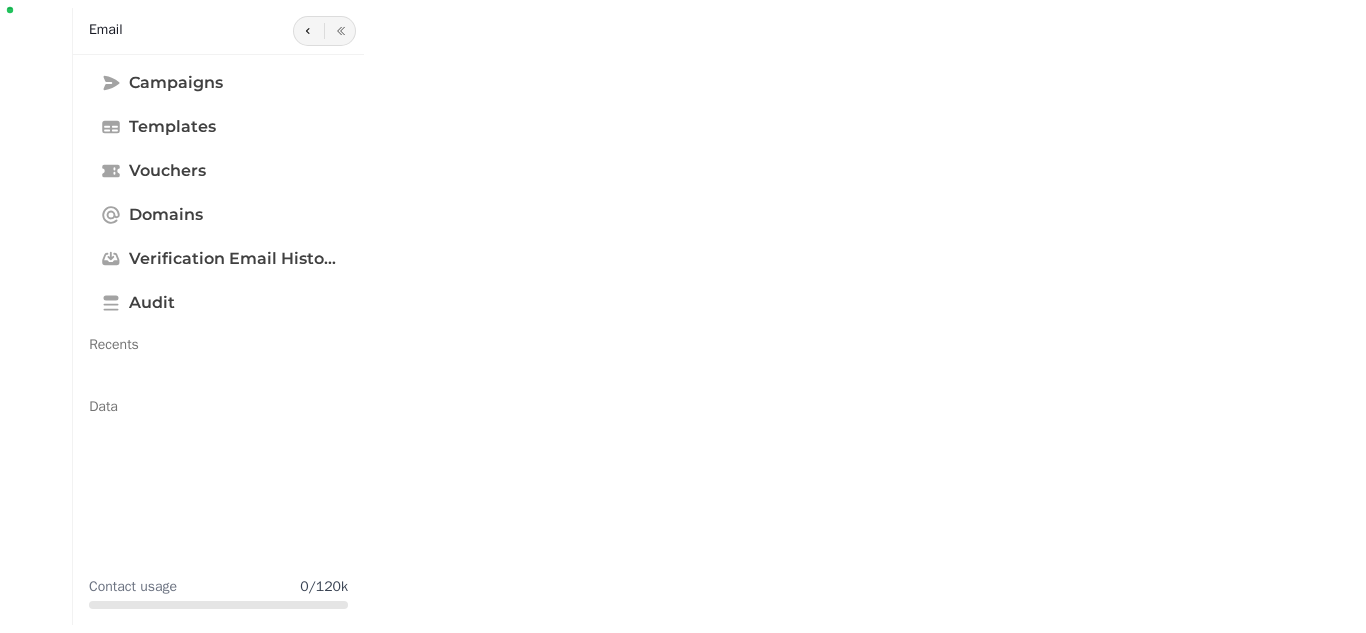 select 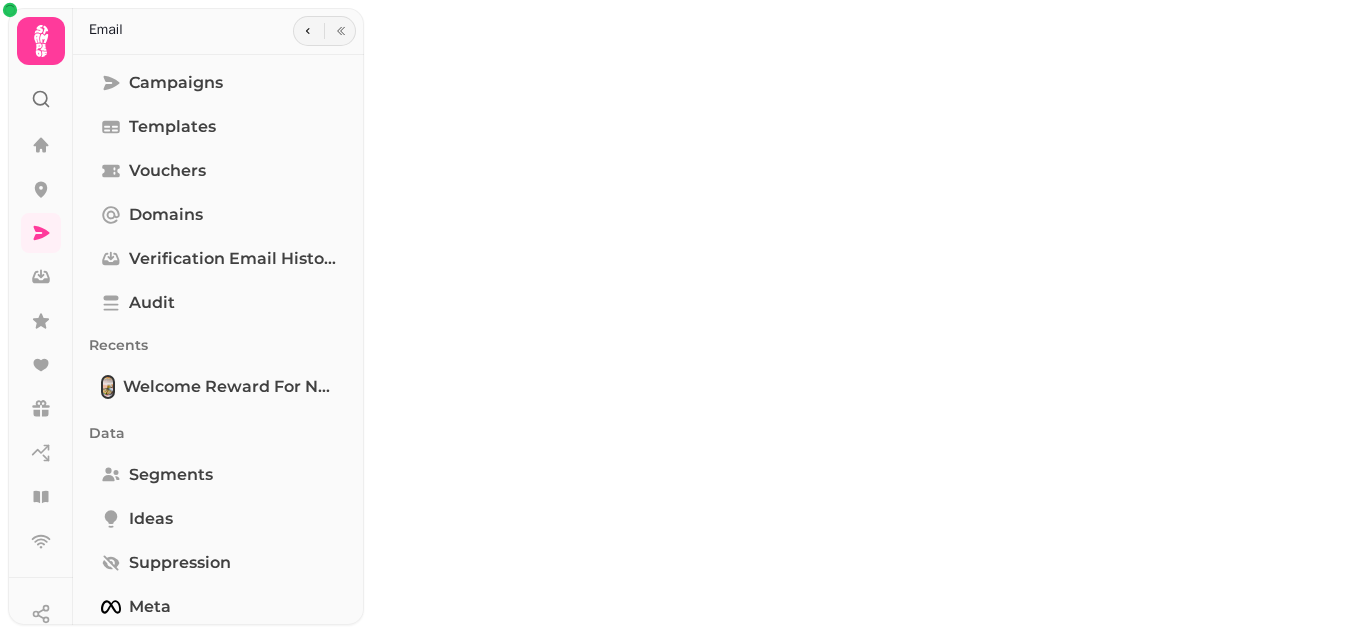 type on "**********" 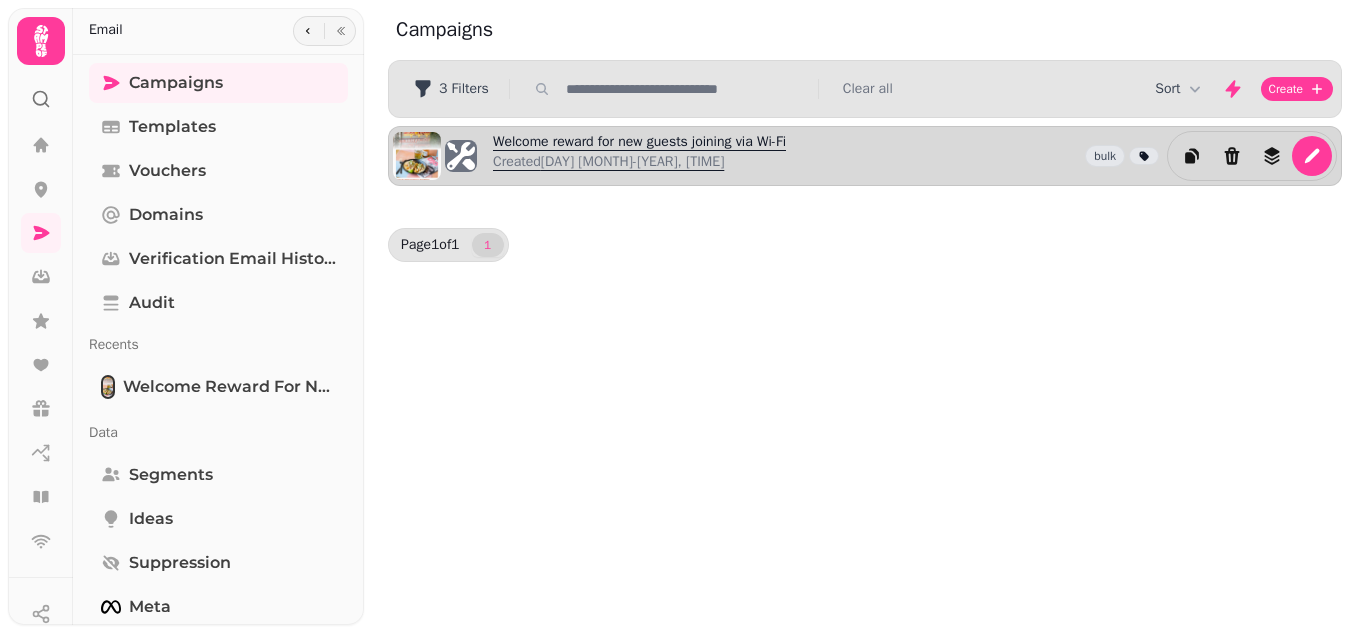 click on "Welcome reward for new guests joining via Wi-Fi Created  7th Aug-25, 11:01 am" at bounding box center [639, 156] 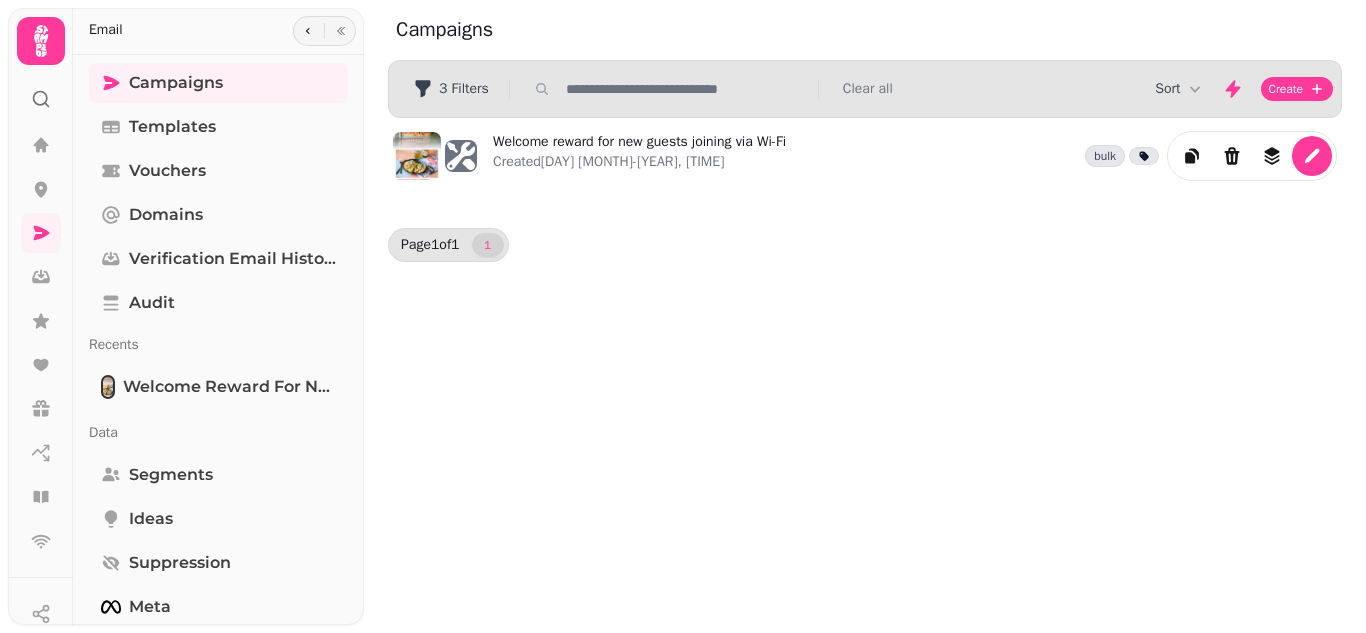 select on "**********" 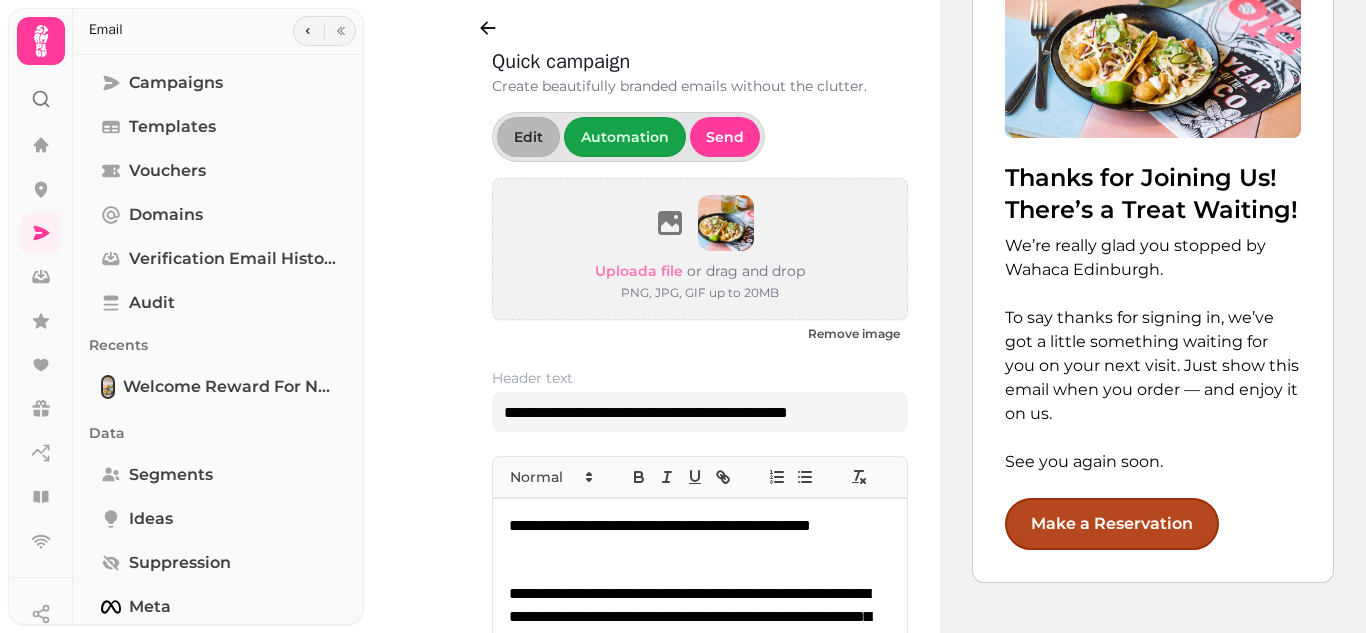 scroll, scrollTop: 762, scrollLeft: 0, axis: vertical 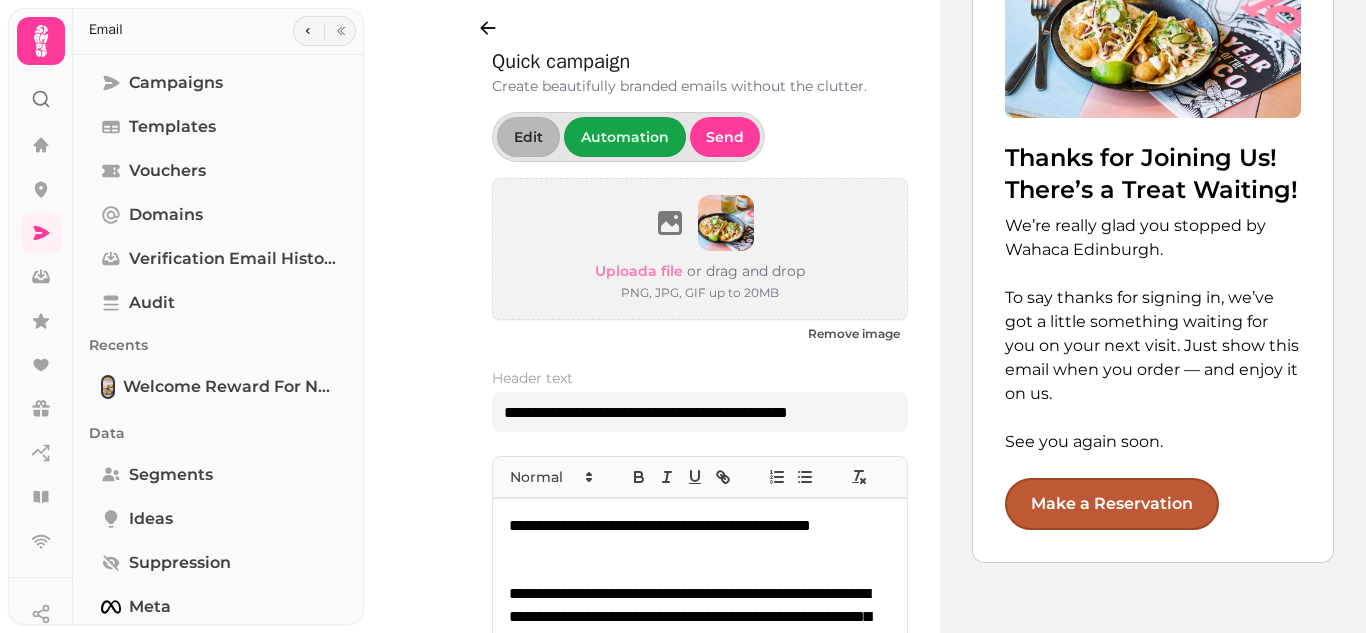 click on "Make a Reservation" at bounding box center (1112, 504) 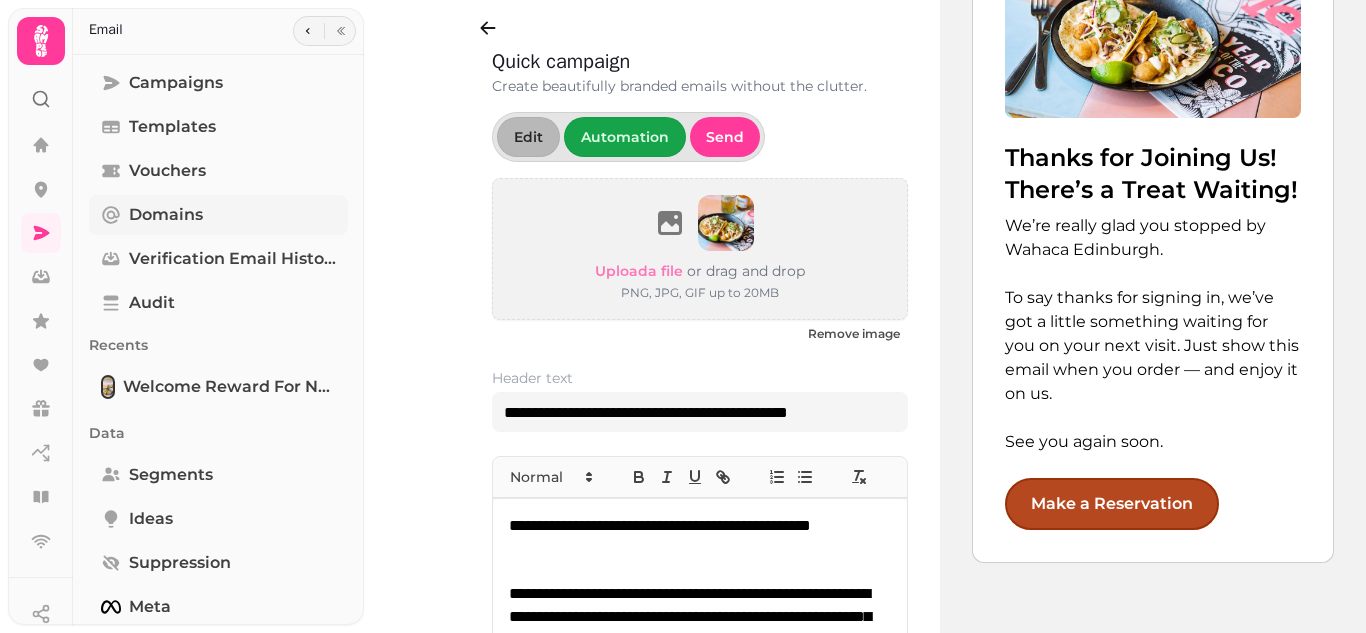 click on "Domains" at bounding box center [166, 215] 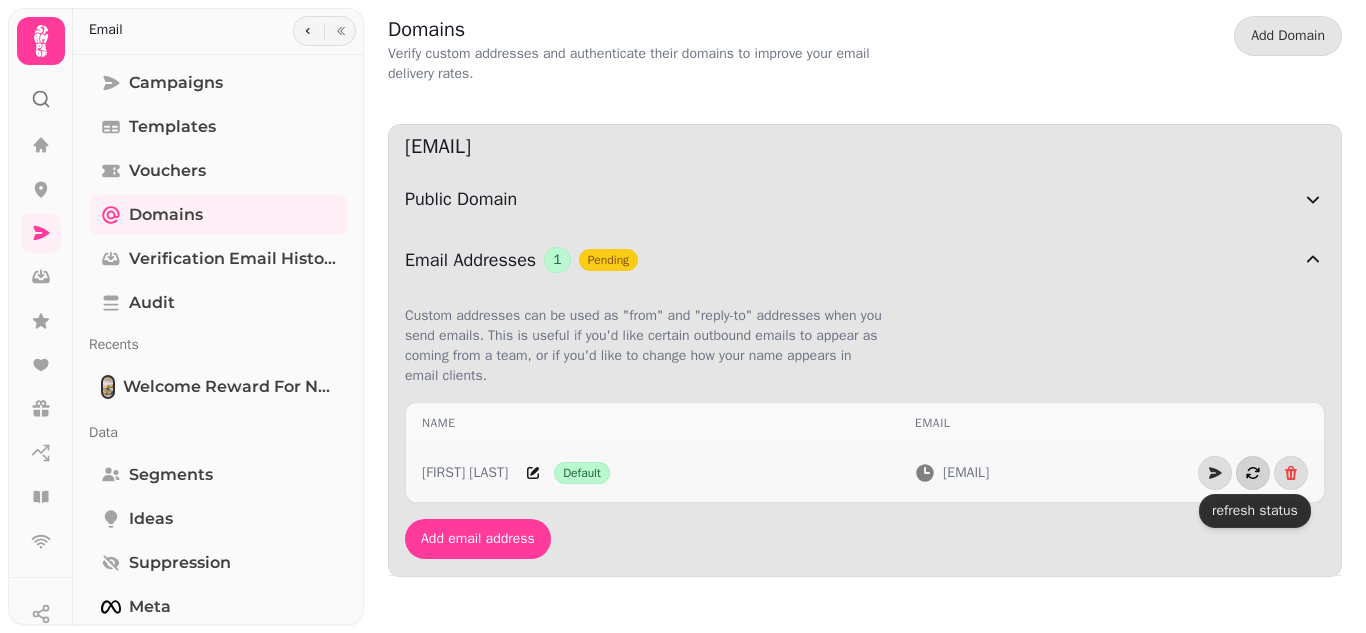 click 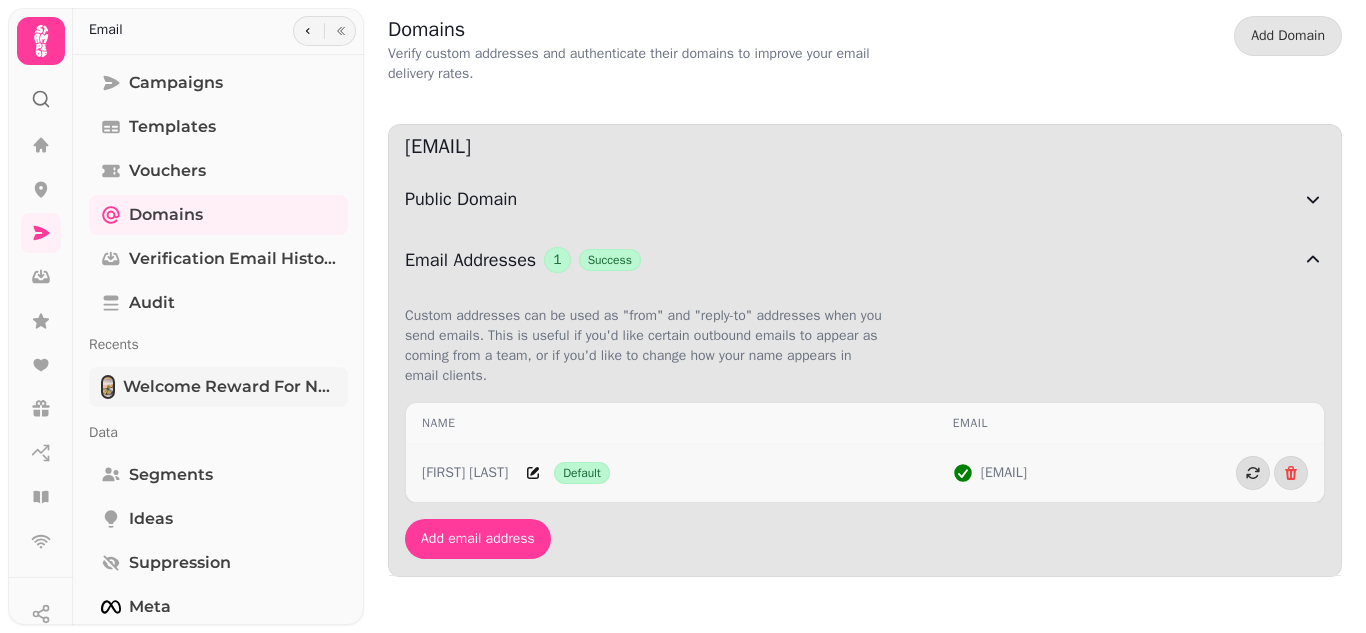 click on "Welcome reward for new guests joining via Wi-Fi" at bounding box center [229, 387] 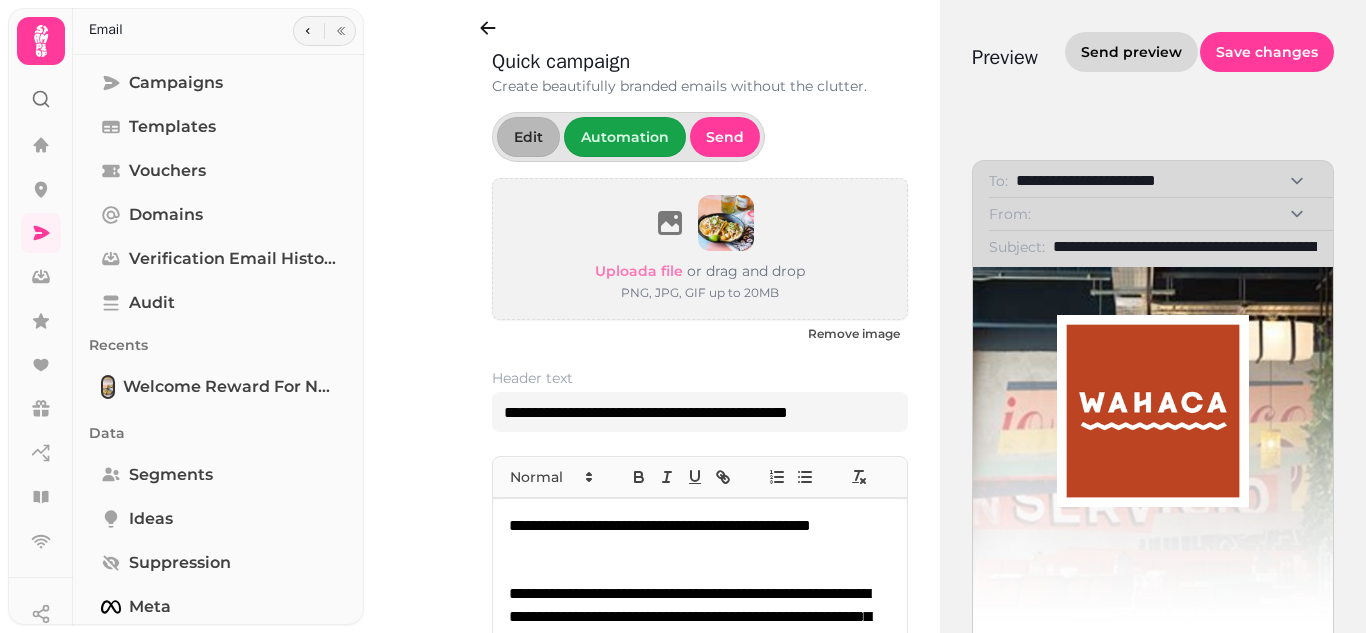 click on "Send preview" at bounding box center [1131, 52] 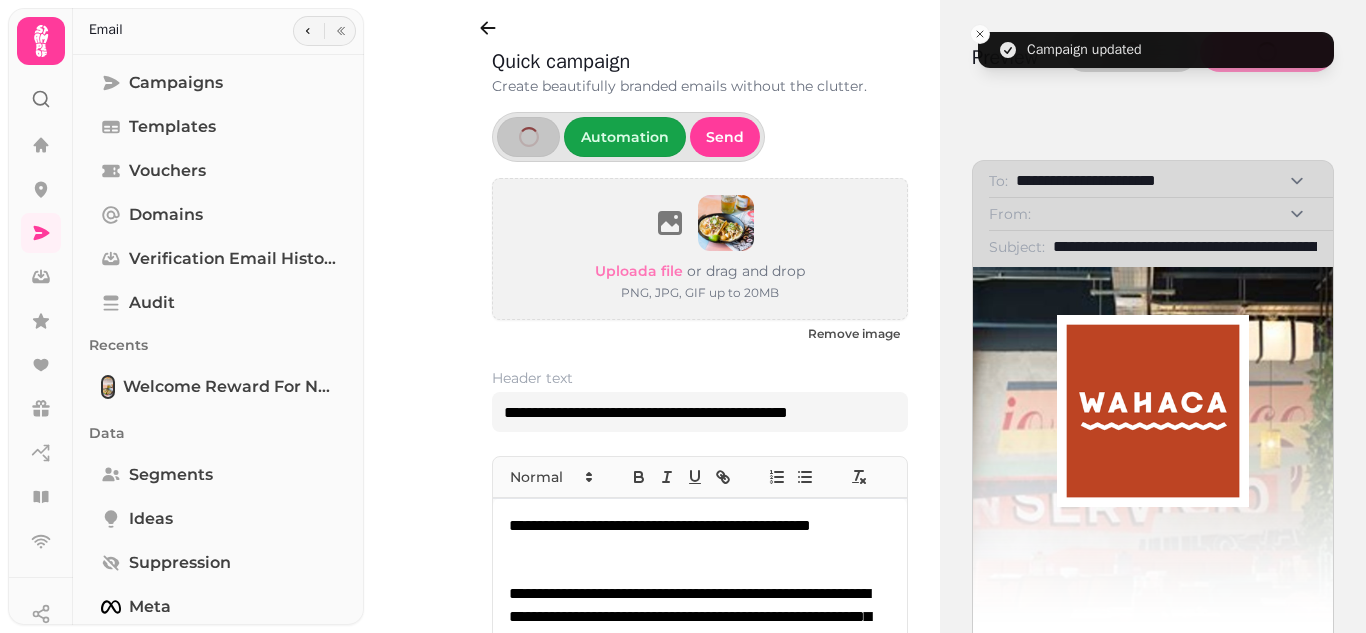 select on "**********" 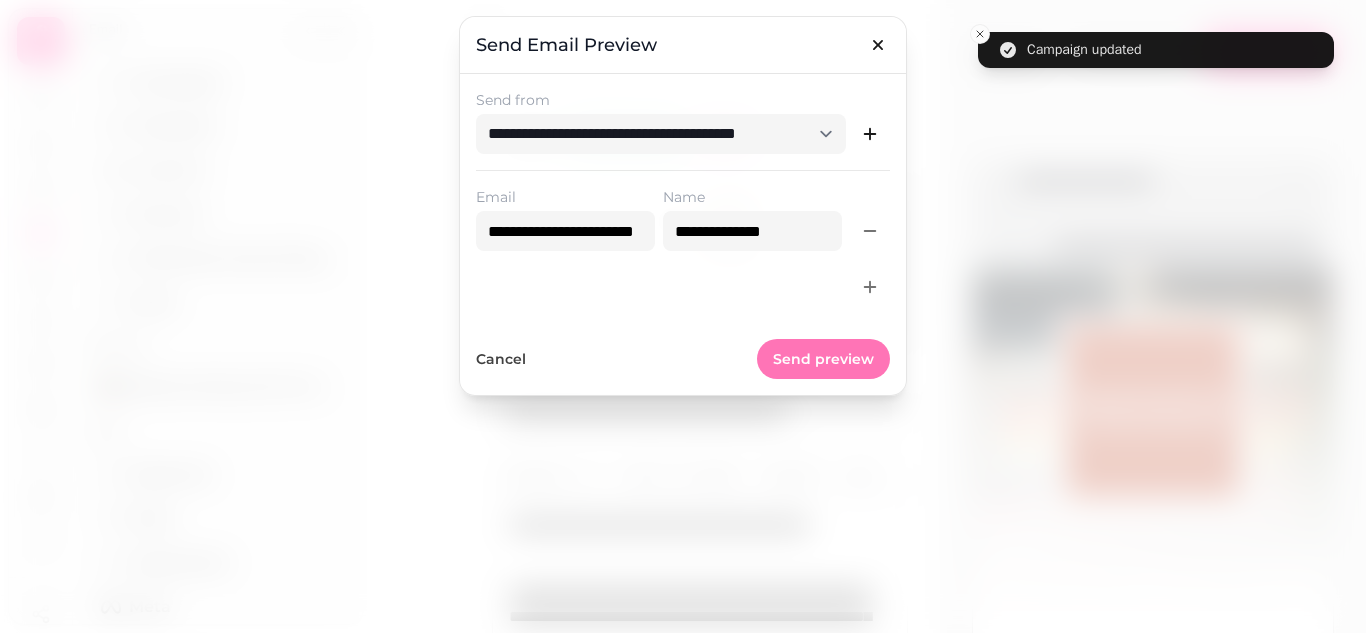 click on "Send preview" at bounding box center [823, 359] 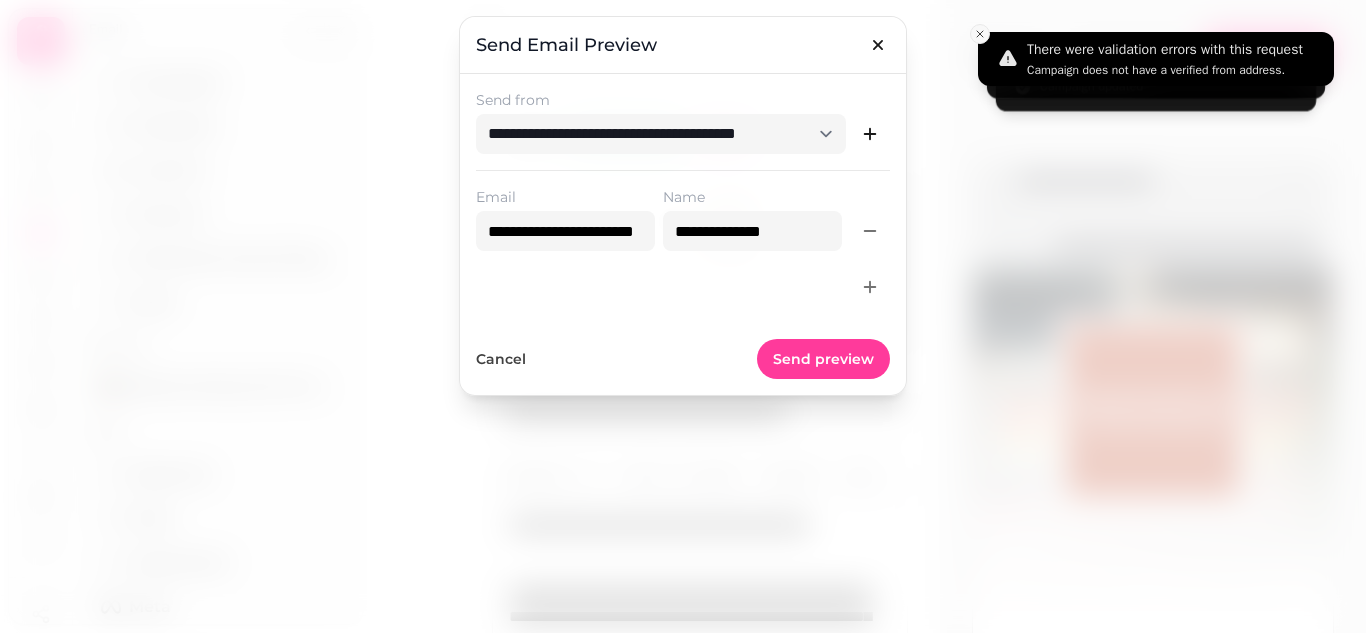 click at bounding box center (683, 316) 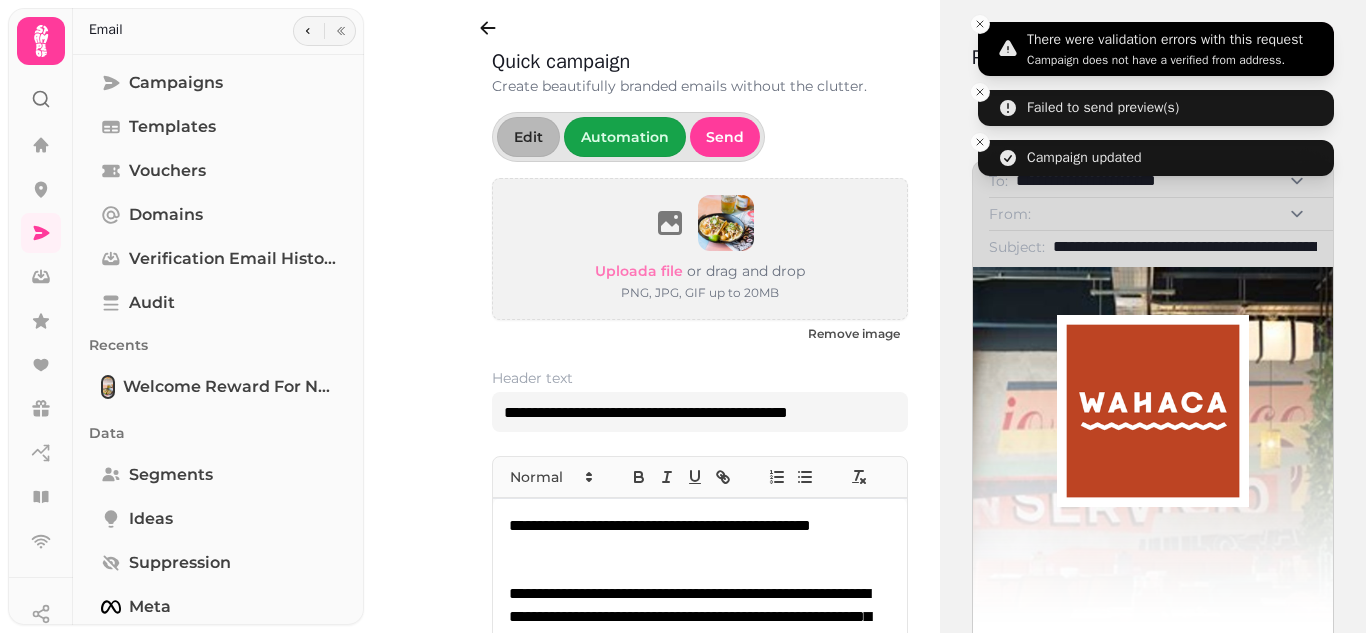 click on "There were validation errors with this request Campaign does not have a verified from address." at bounding box center [1156, 49] 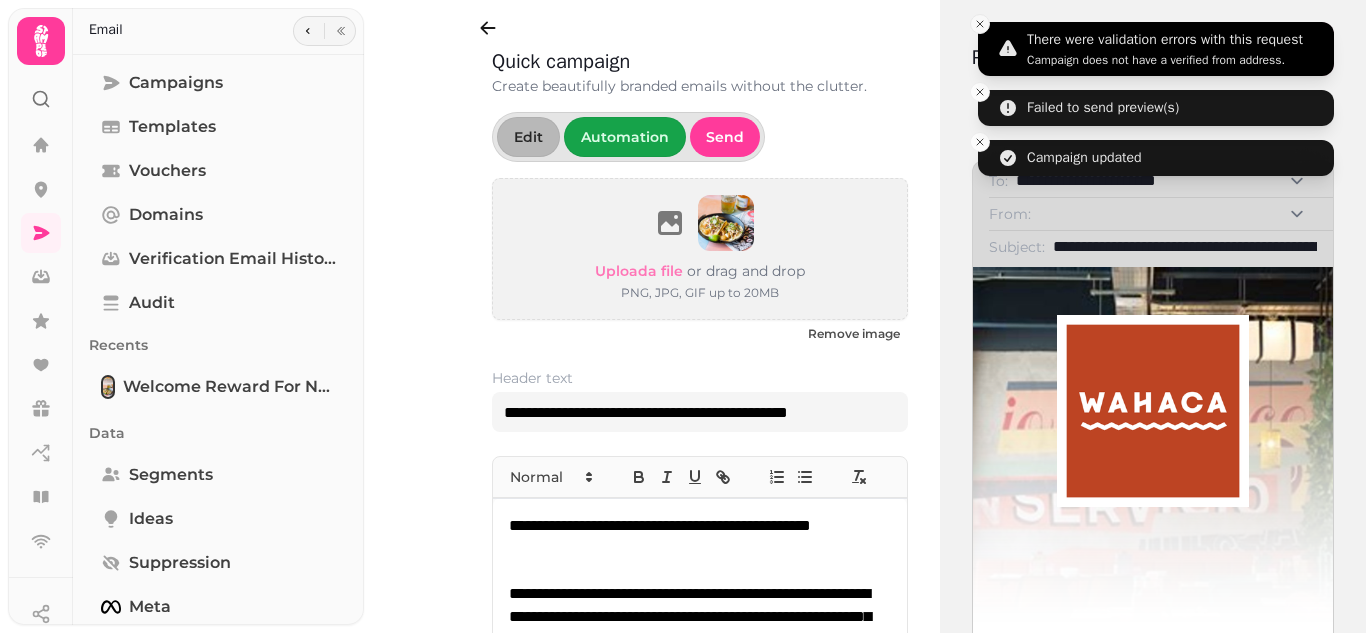 click 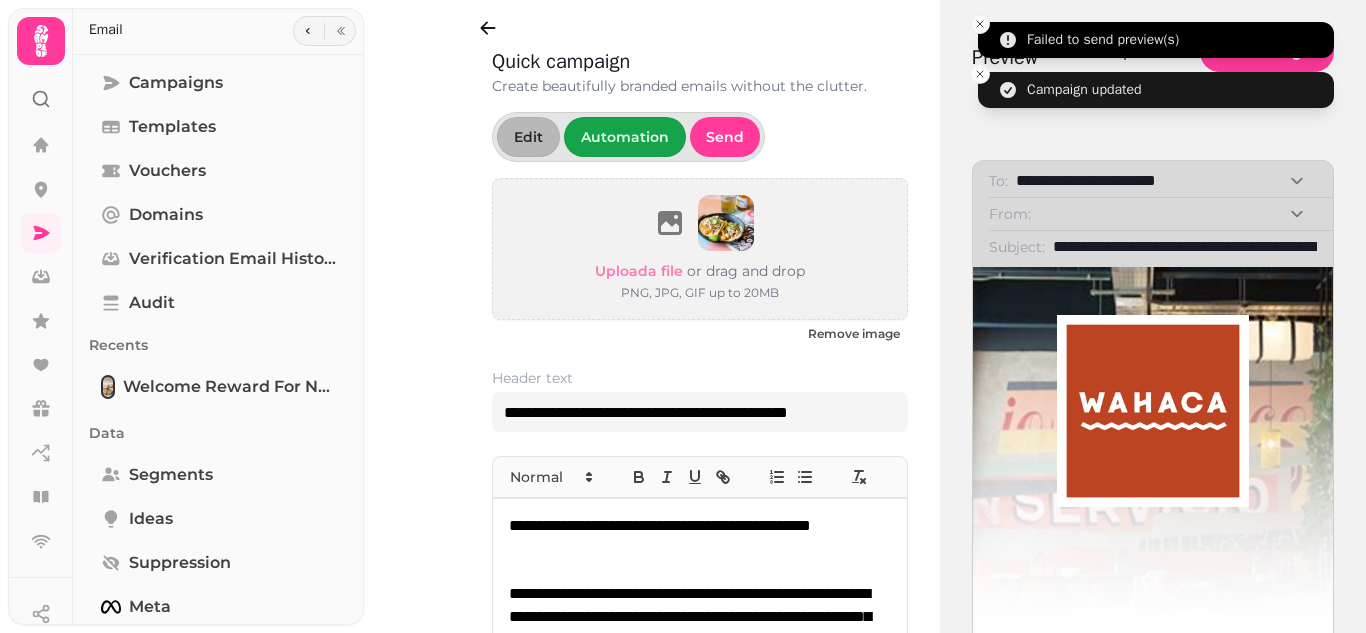 click 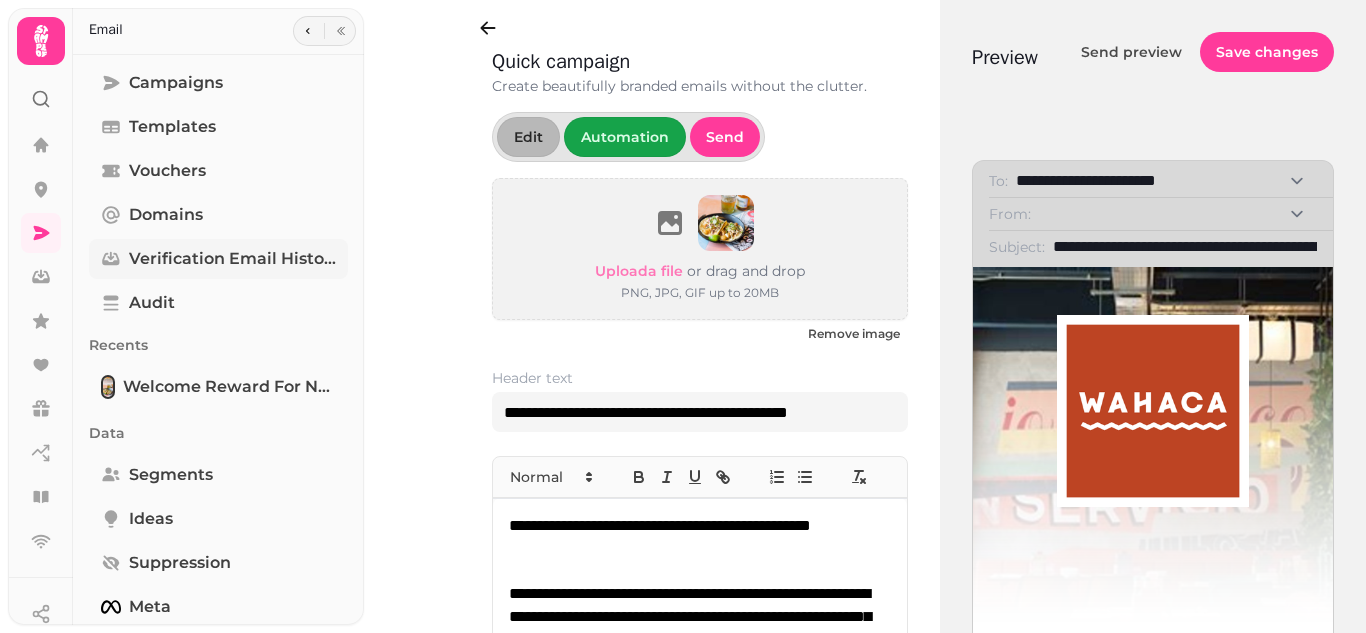 click on "Verification email history" at bounding box center (218, 259) 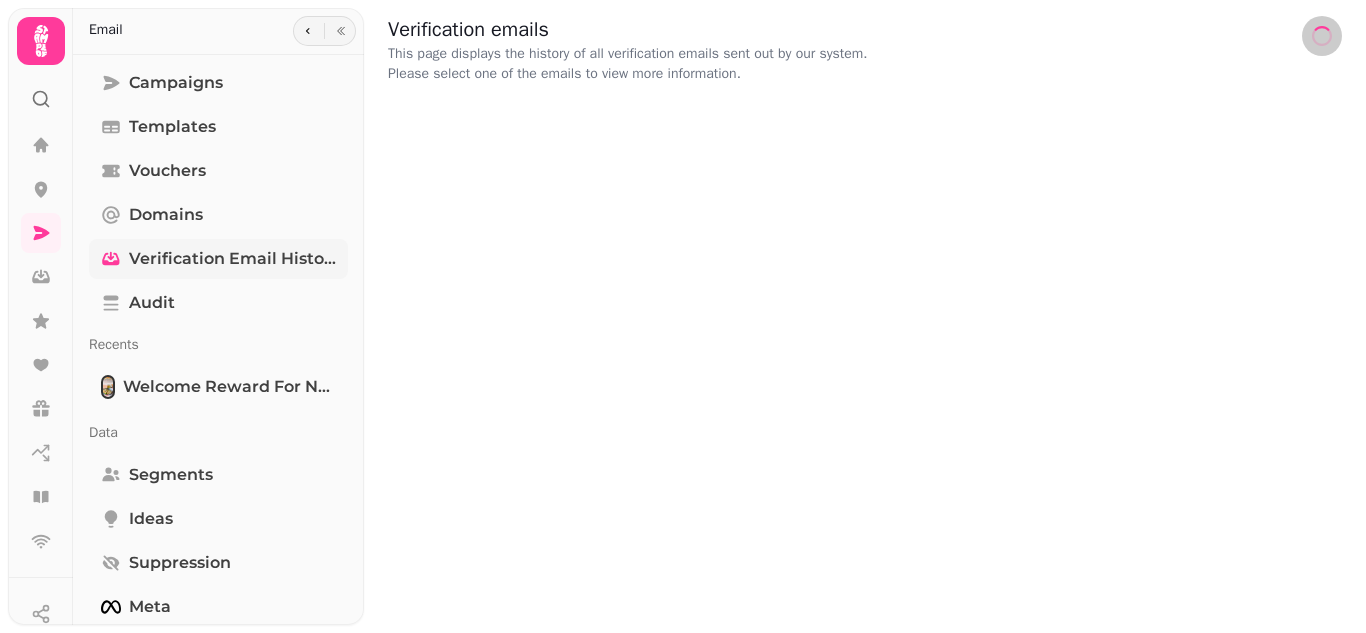 select on "**" 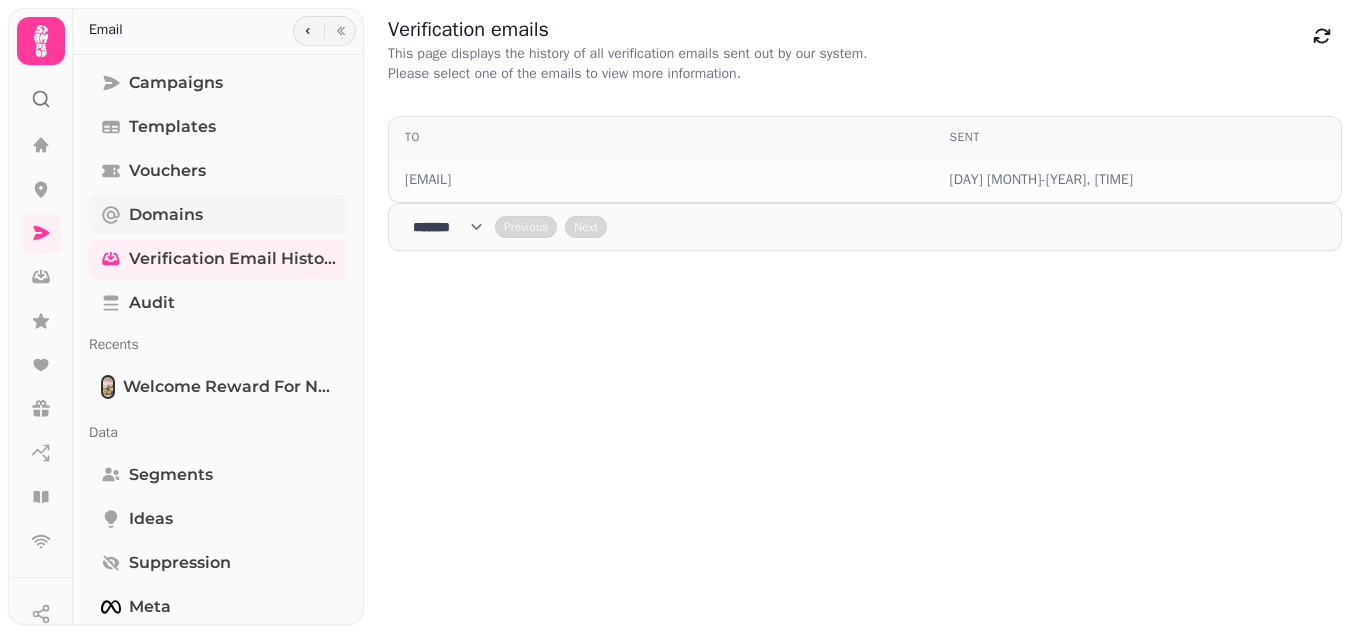 click on "Domains" at bounding box center [166, 215] 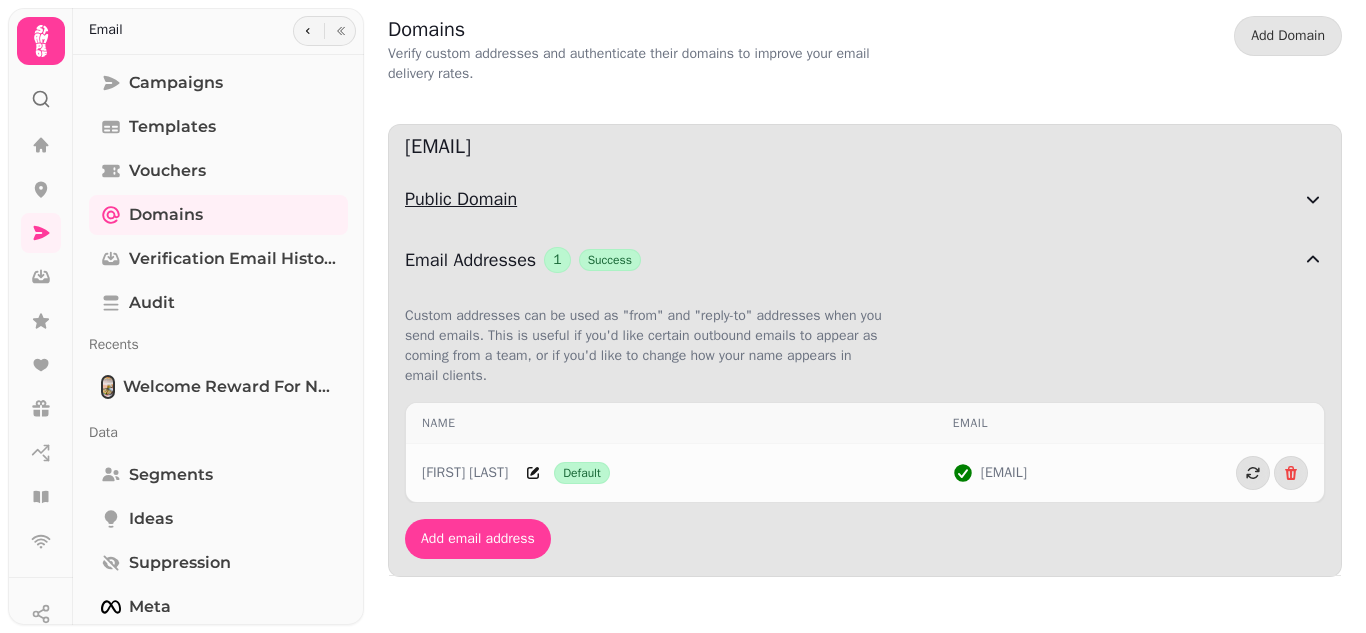 click on "Public Domain" at bounding box center [853, 199] 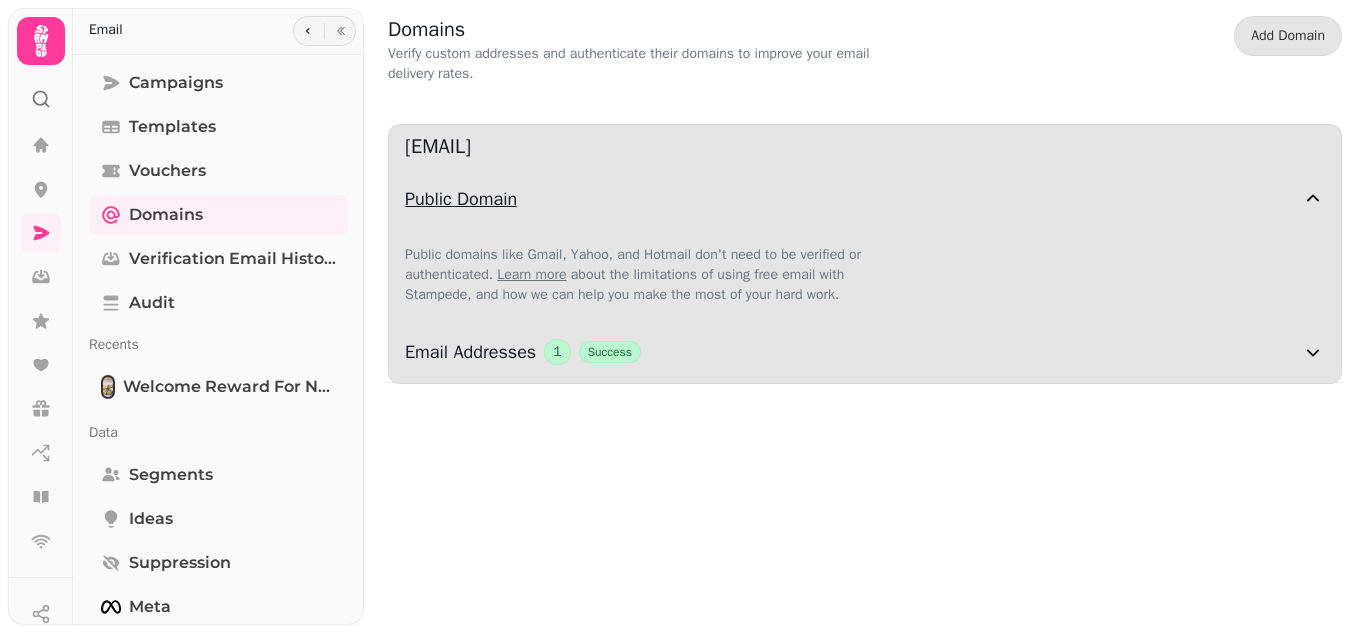 click on "Public Domain" at bounding box center (853, 199) 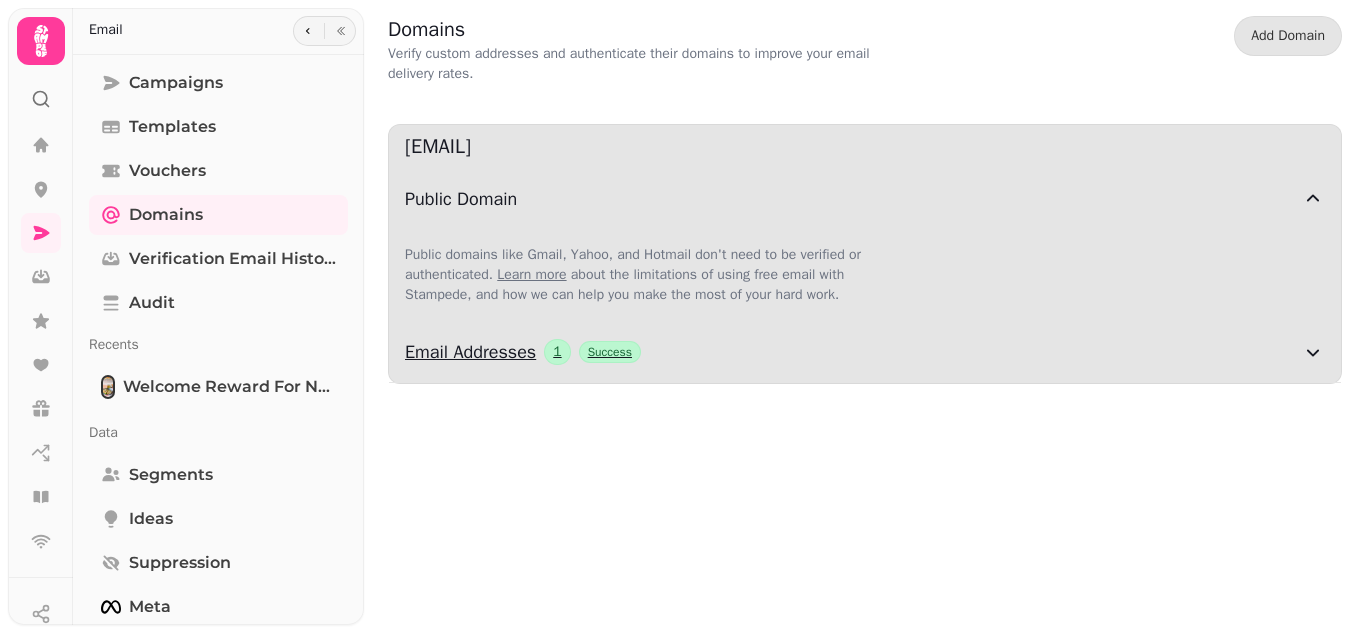 click 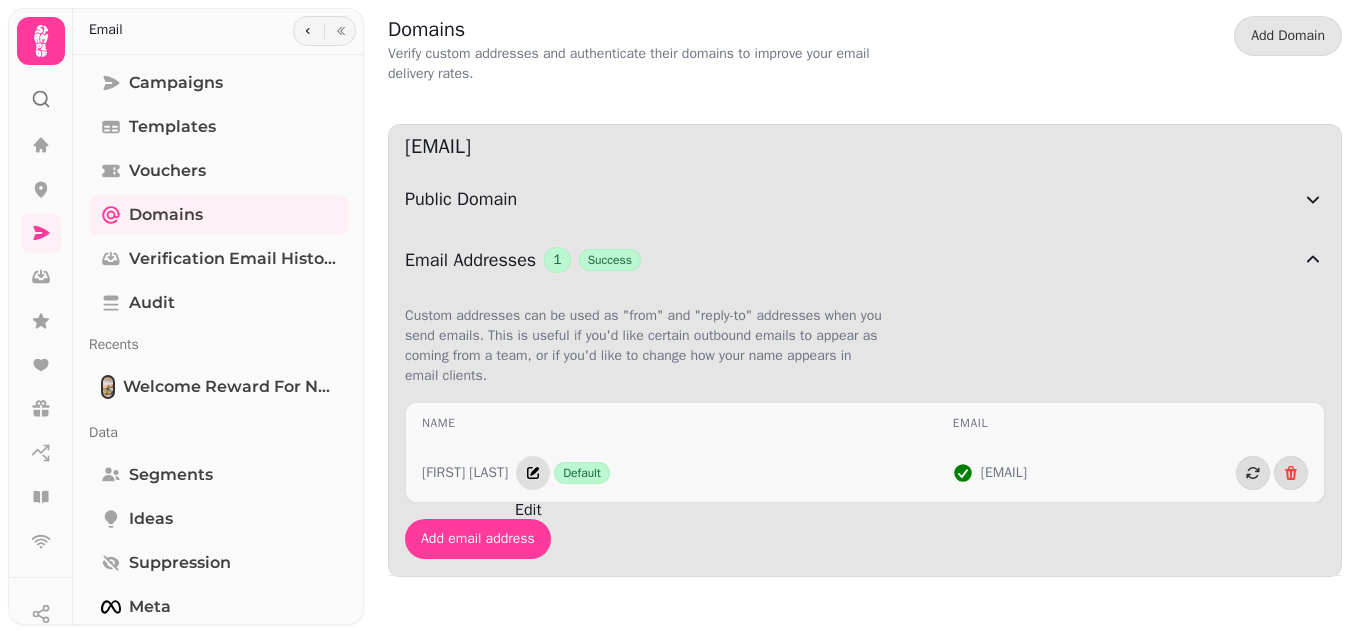 click 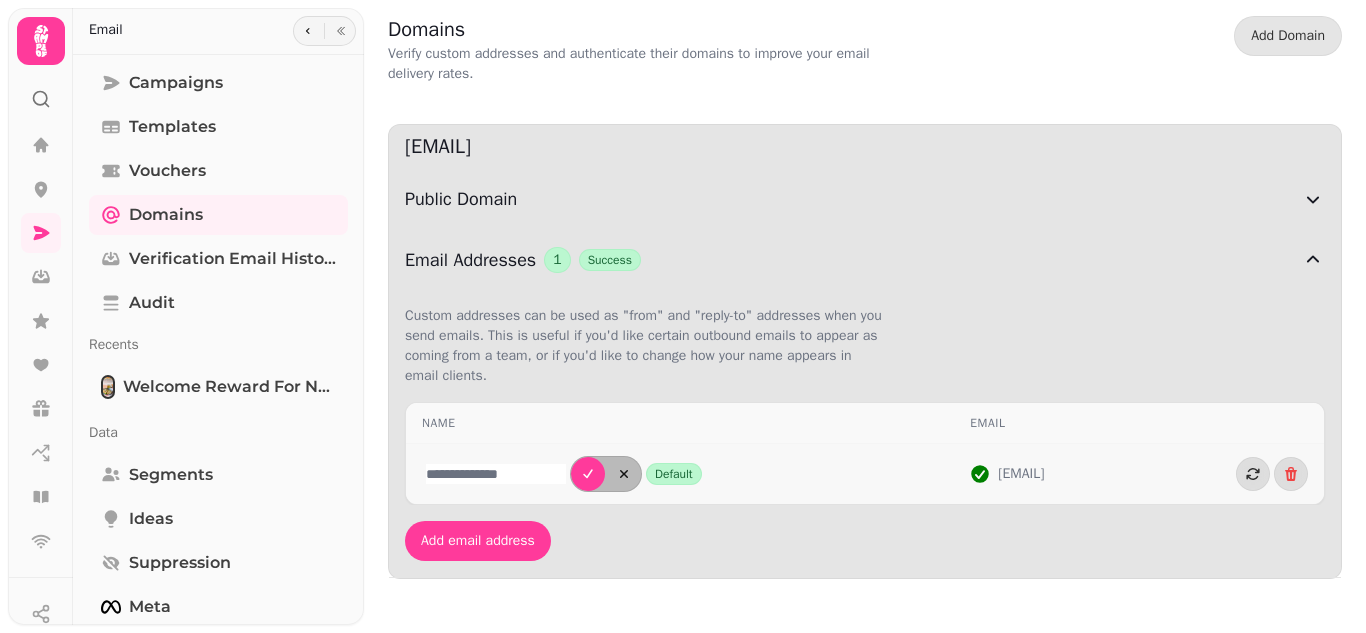 click on "Add email address" at bounding box center [865, 541] 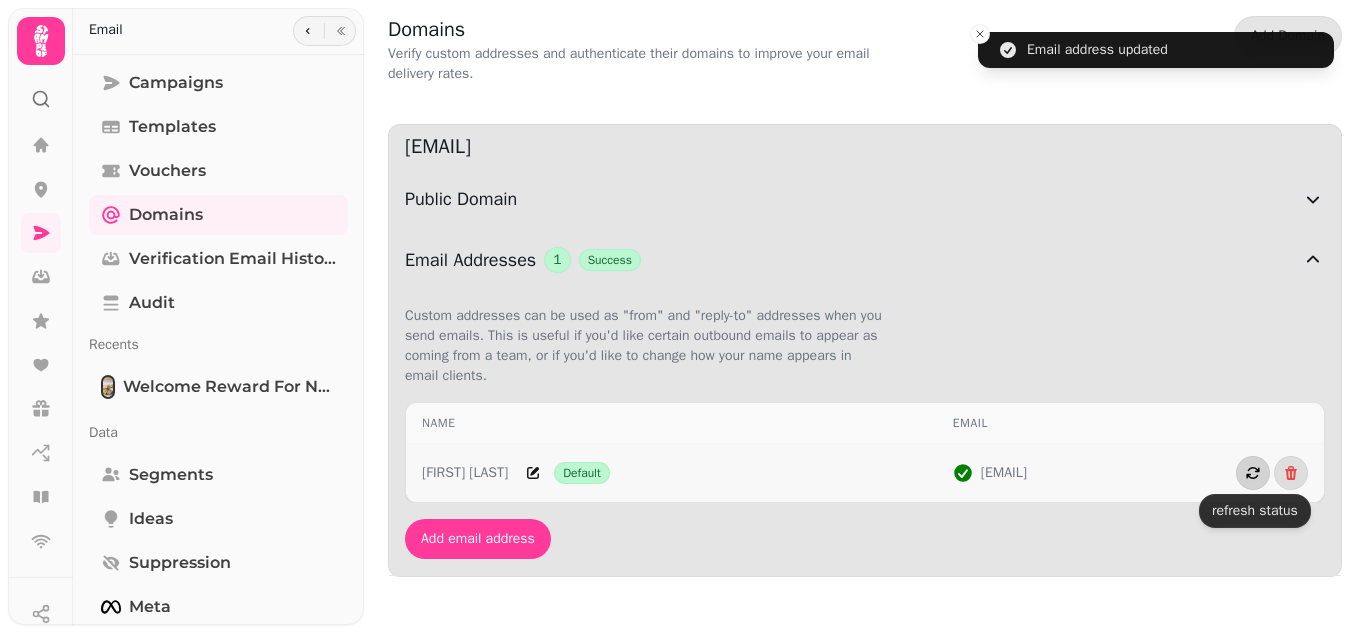 click 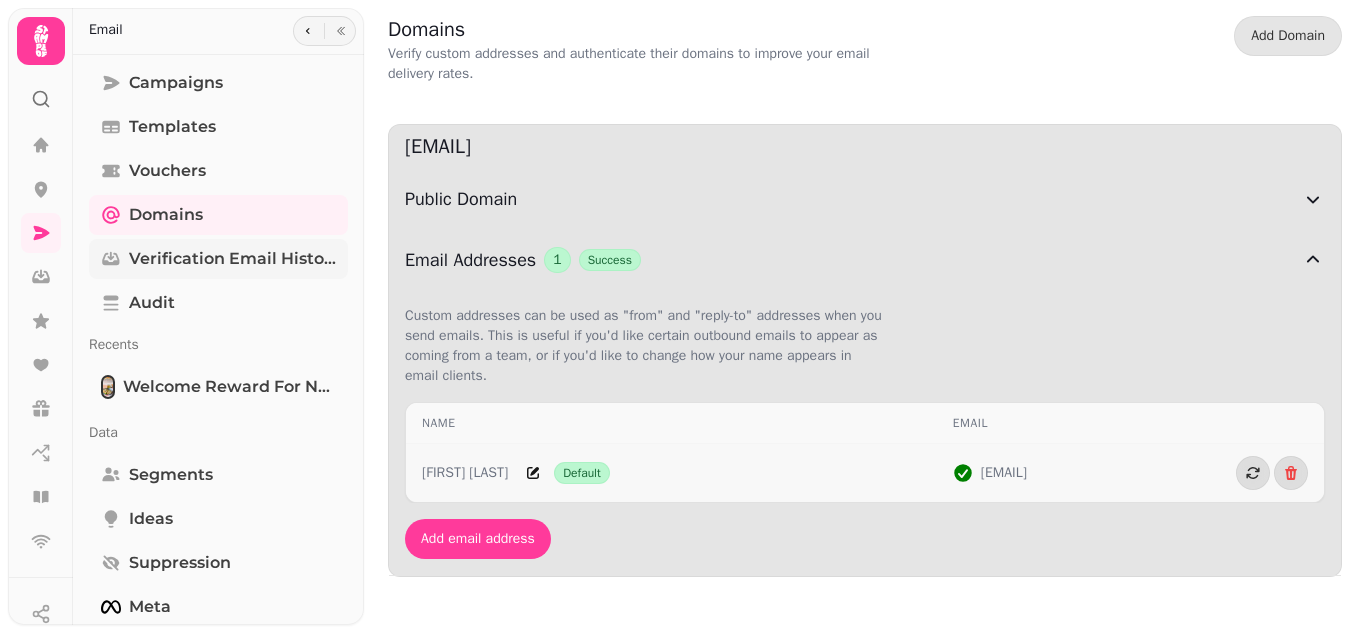 click on "Verification email history" at bounding box center [232, 259] 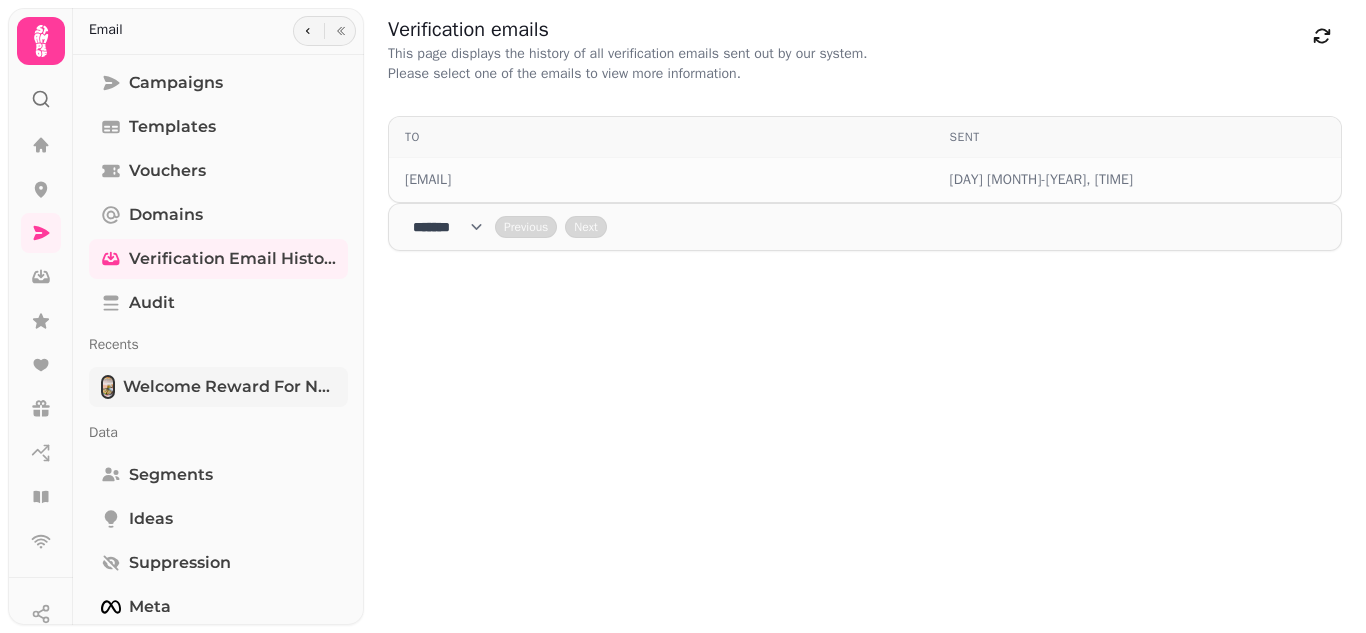 click on "Welcome reward for new guests joining via Wi-Fi" at bounding box center [229, 387] 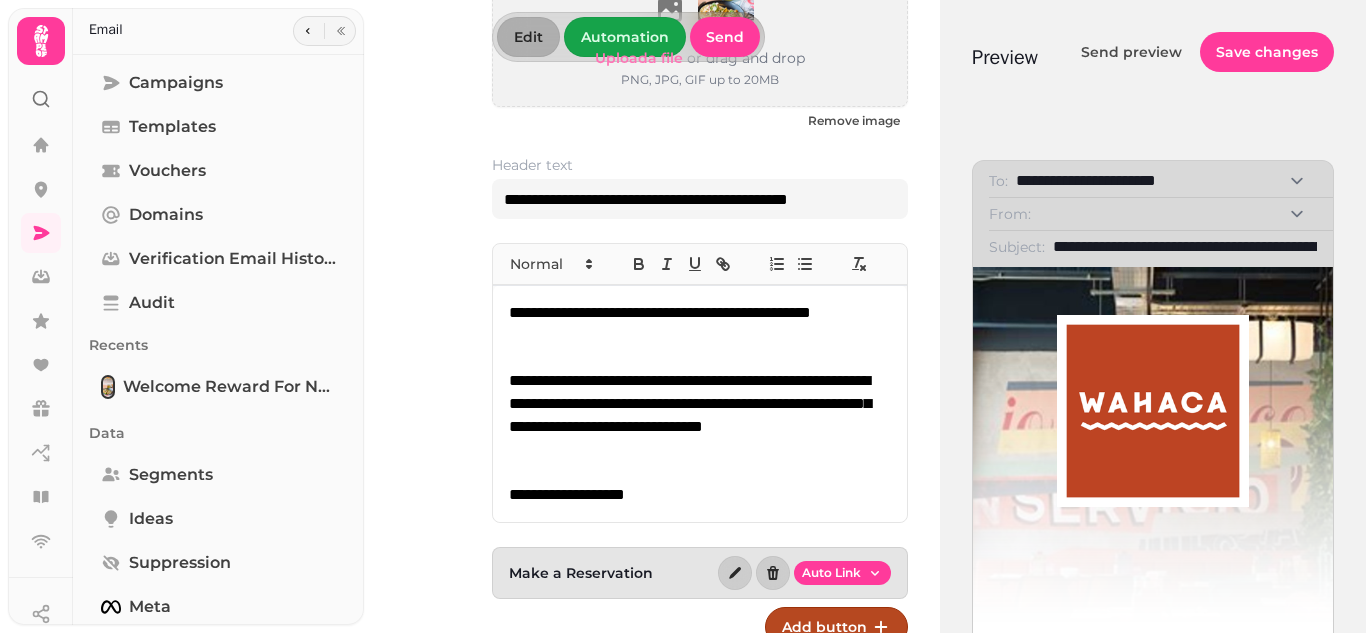 scroll, scrollTop: 235, scrollLeft: 0, axis: vertical 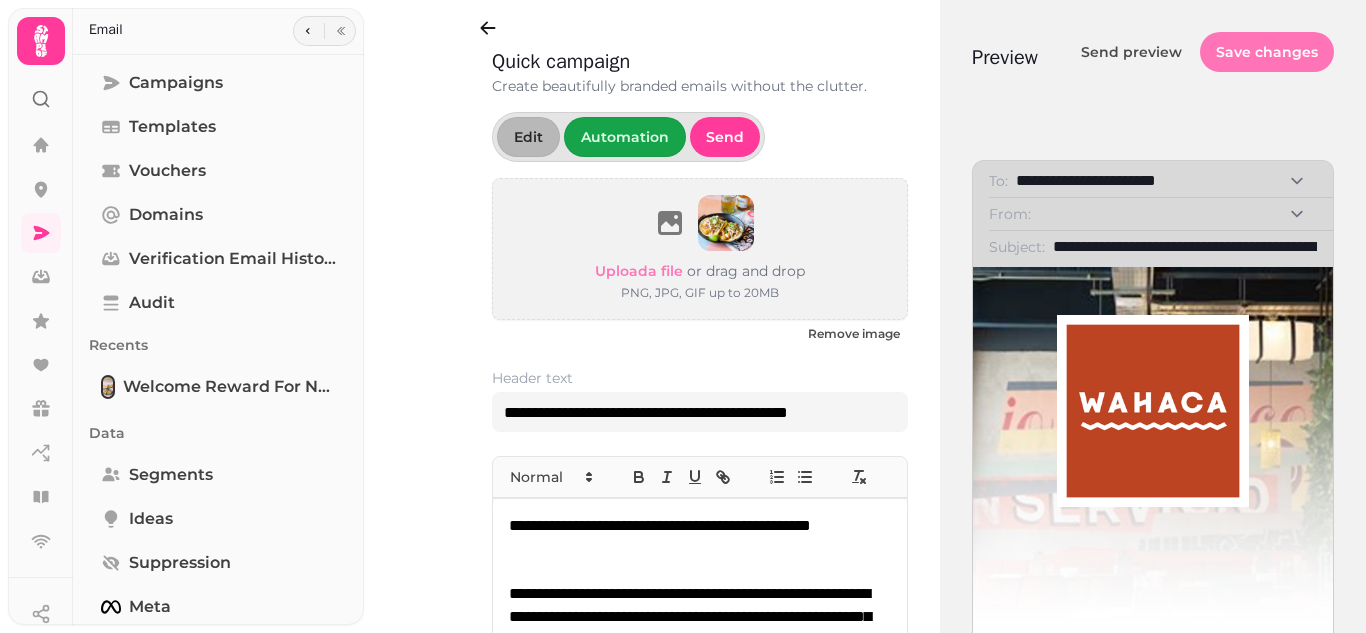click on "Save changes" at bounding box center [1267, 52] 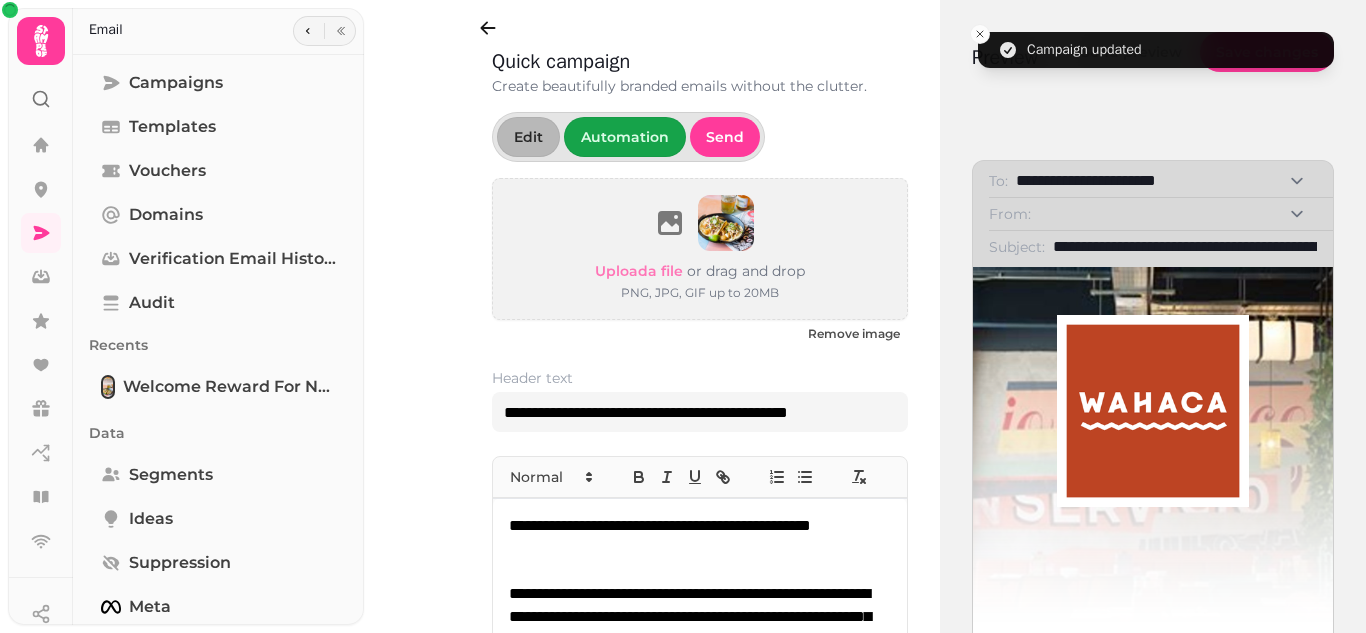 click on "**********" at bounding box center (1178, 214) 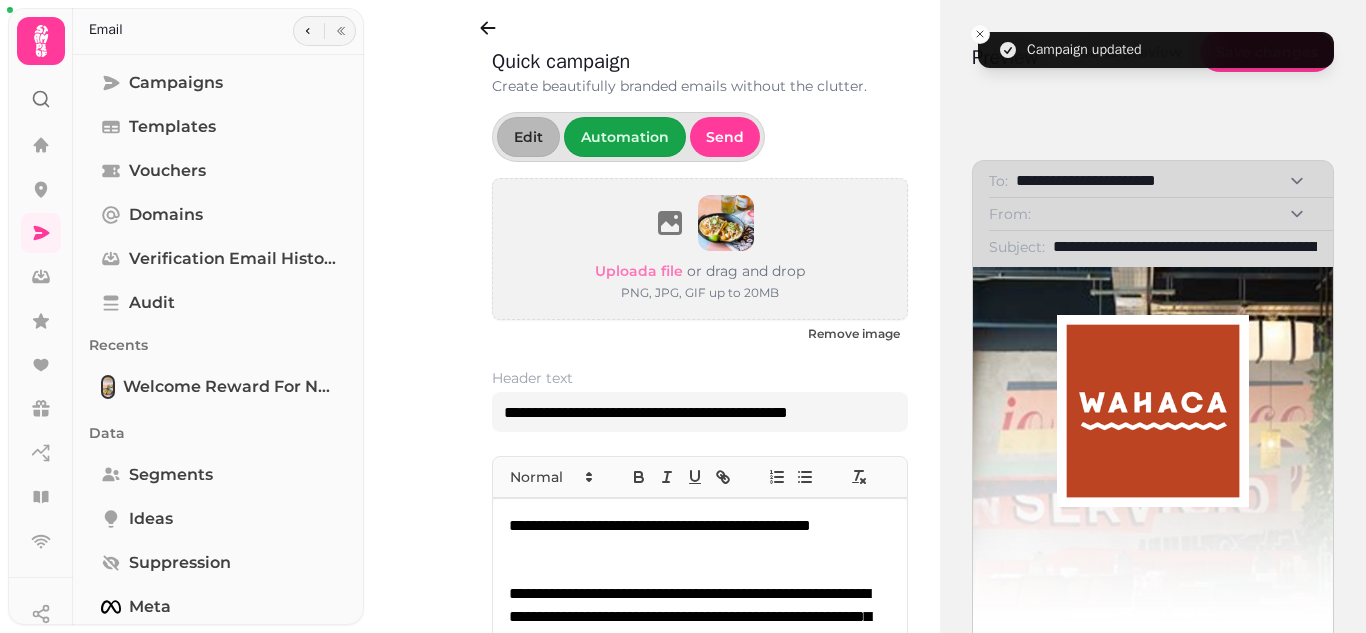 select on "**********" 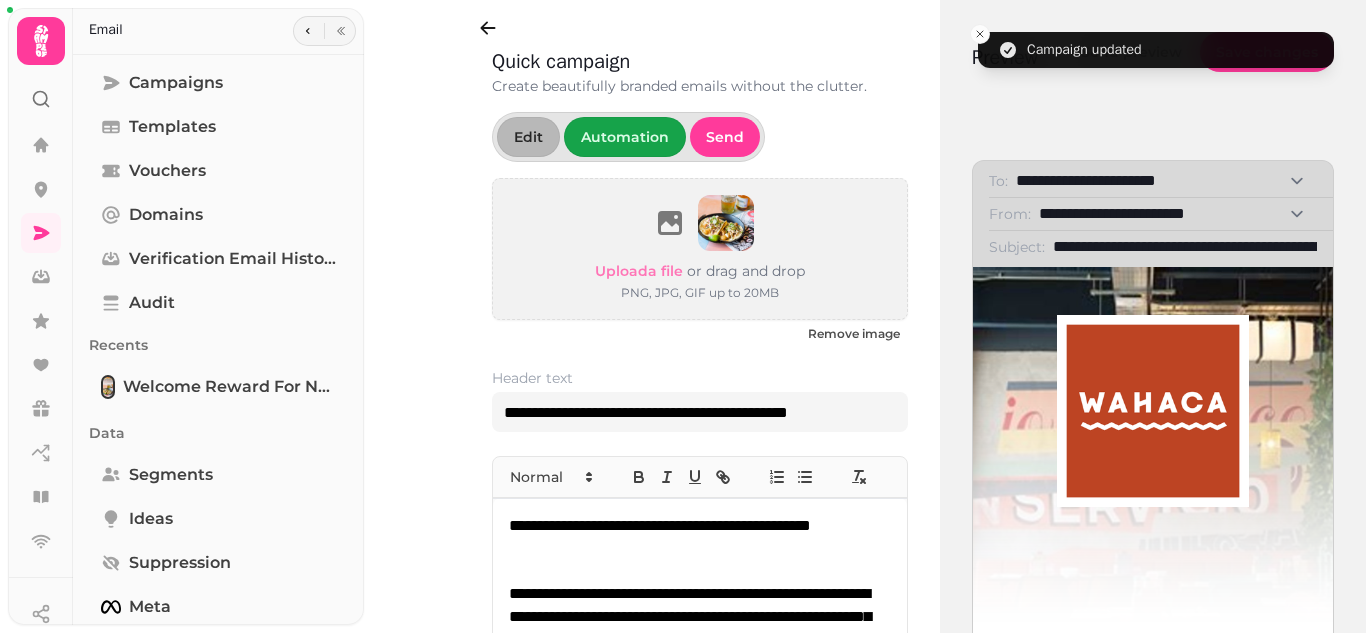 click on "**********" at bounding box center (1178, 214) 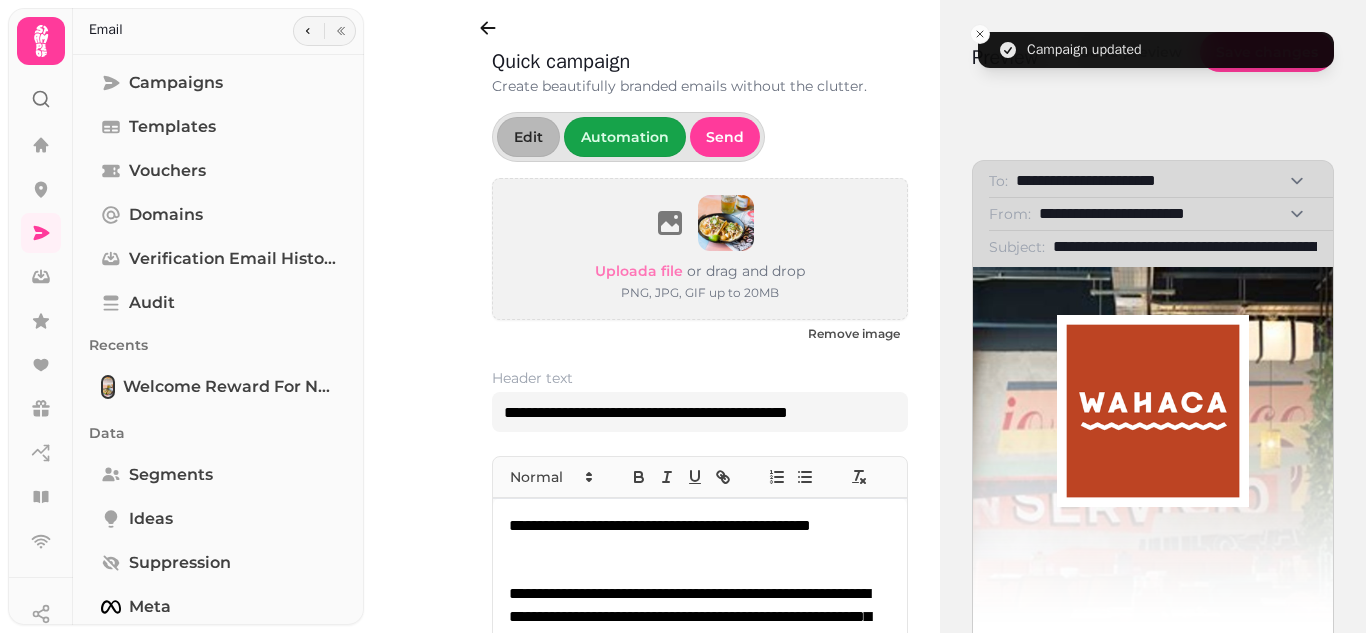 click on "**********" at bounding box center [1153, 742] 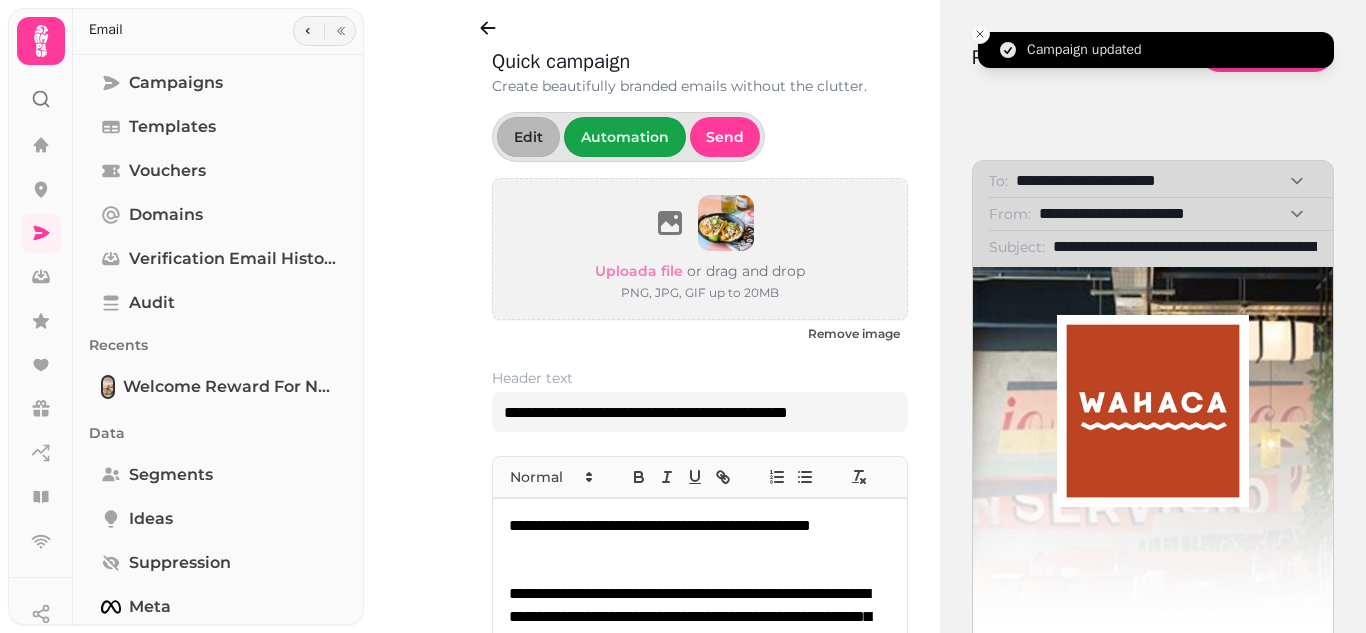 click 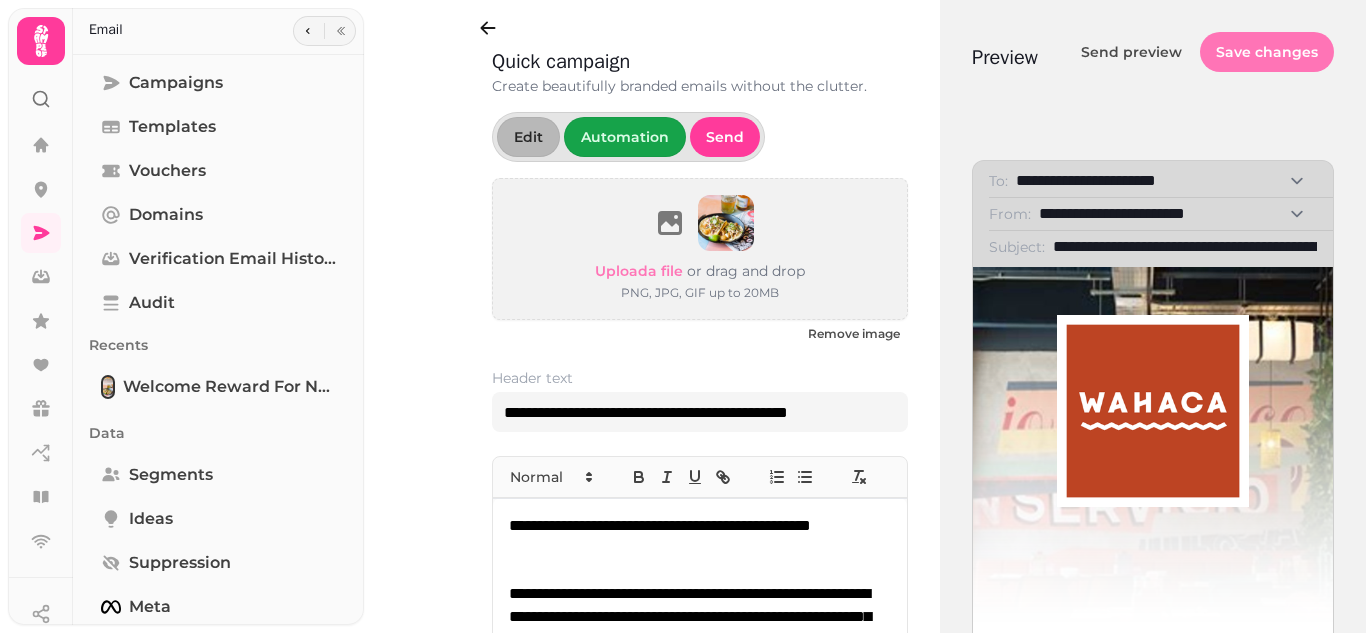 click on "Save changes" at bounding box center (1267, 52) 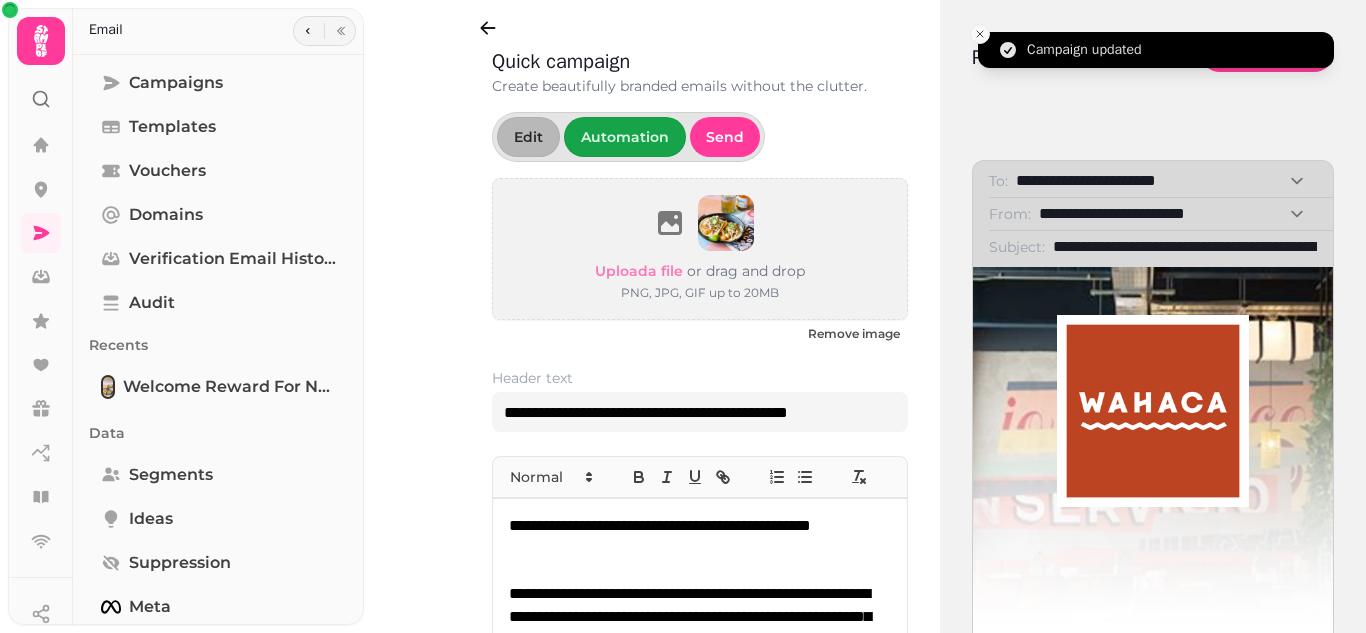 click 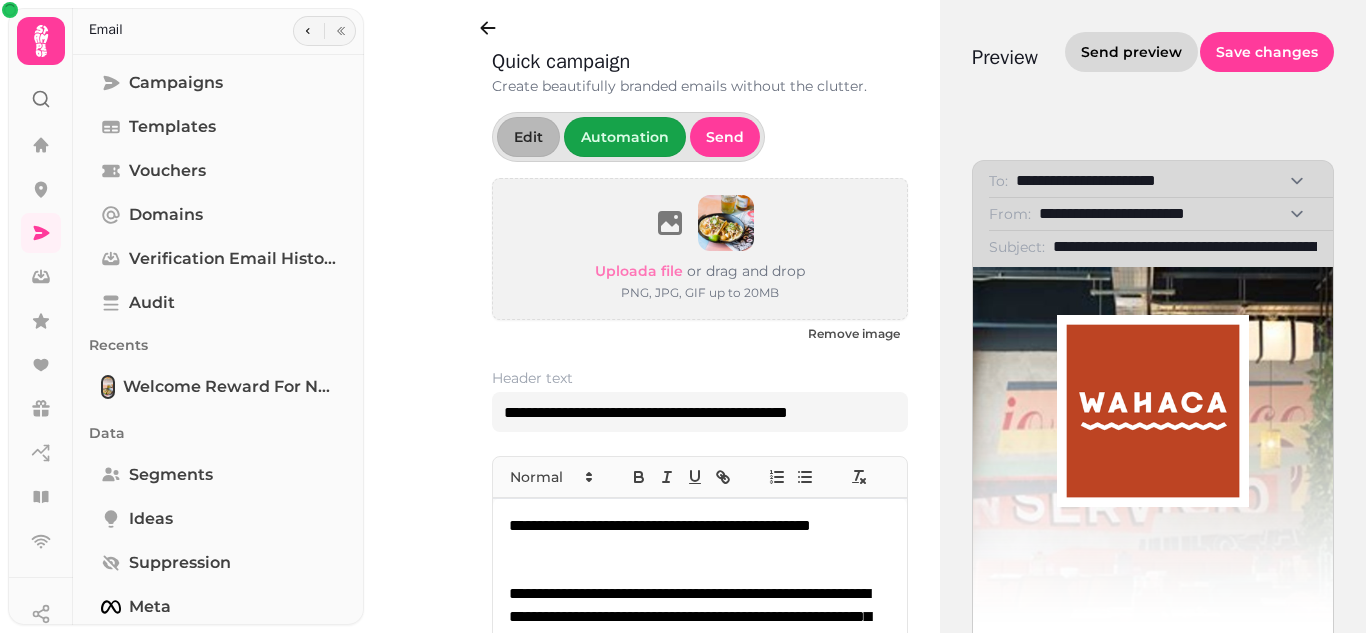 click on "Send preview" at bounding box center [1131, 52] 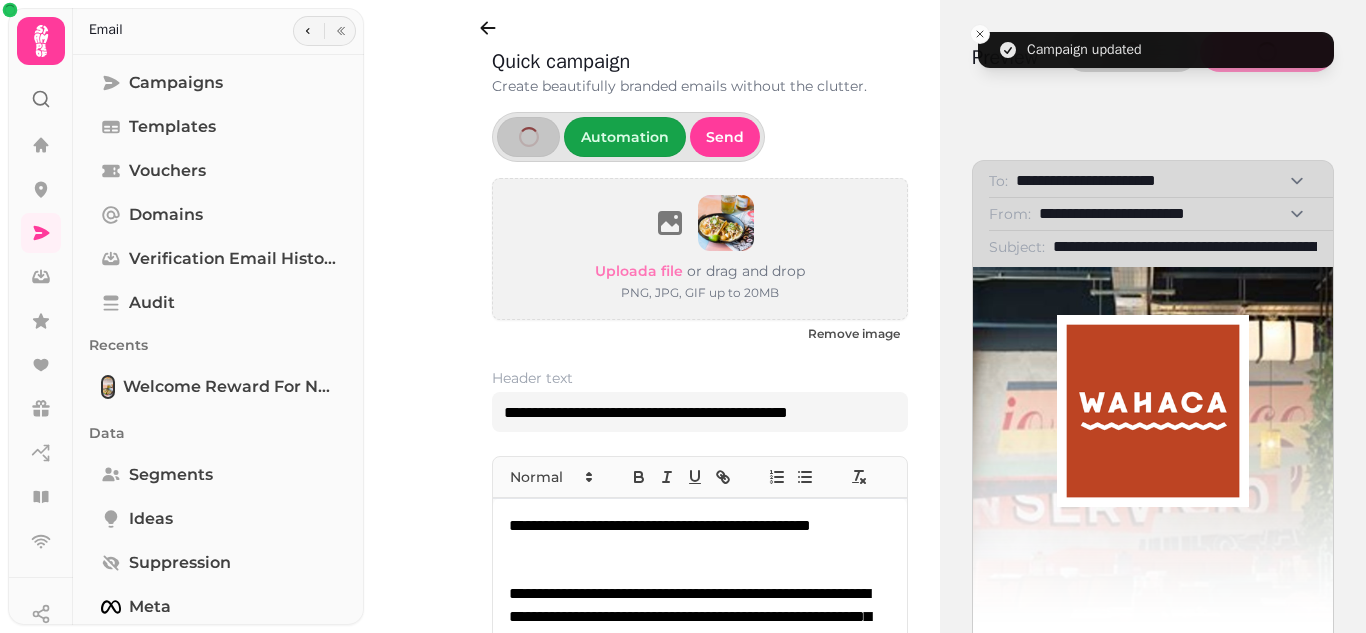 select on "**********" 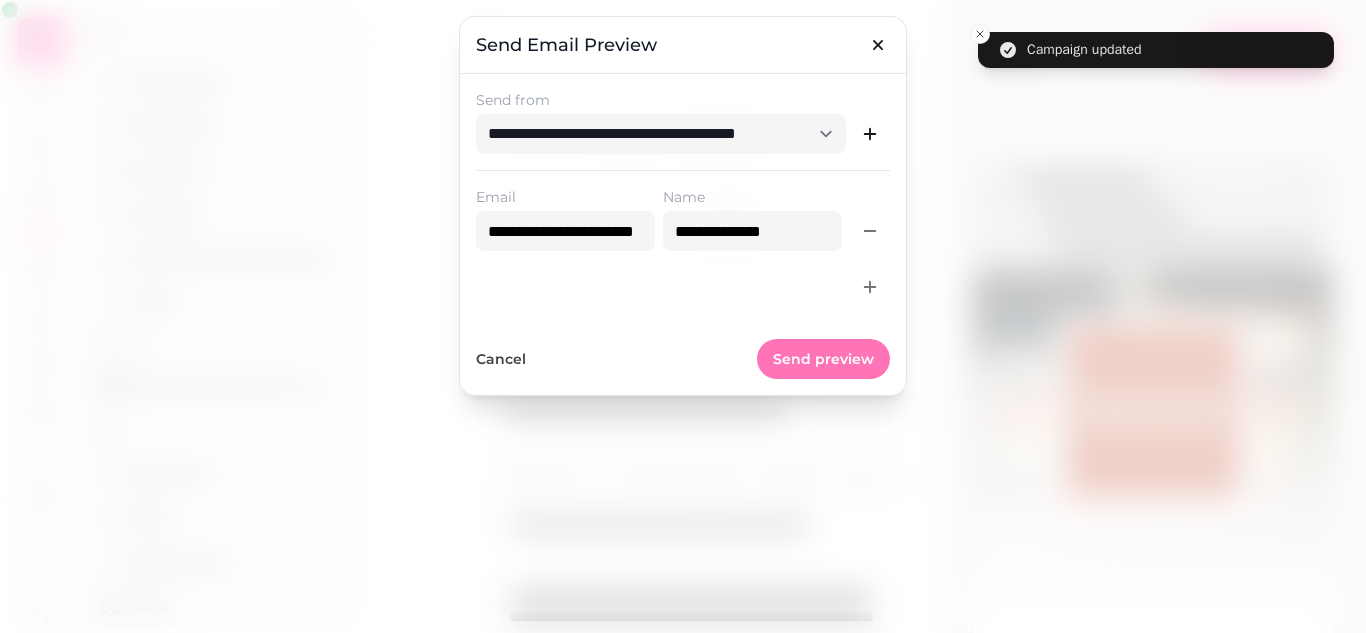click on "Send preview" at bounding box center [823, 359] 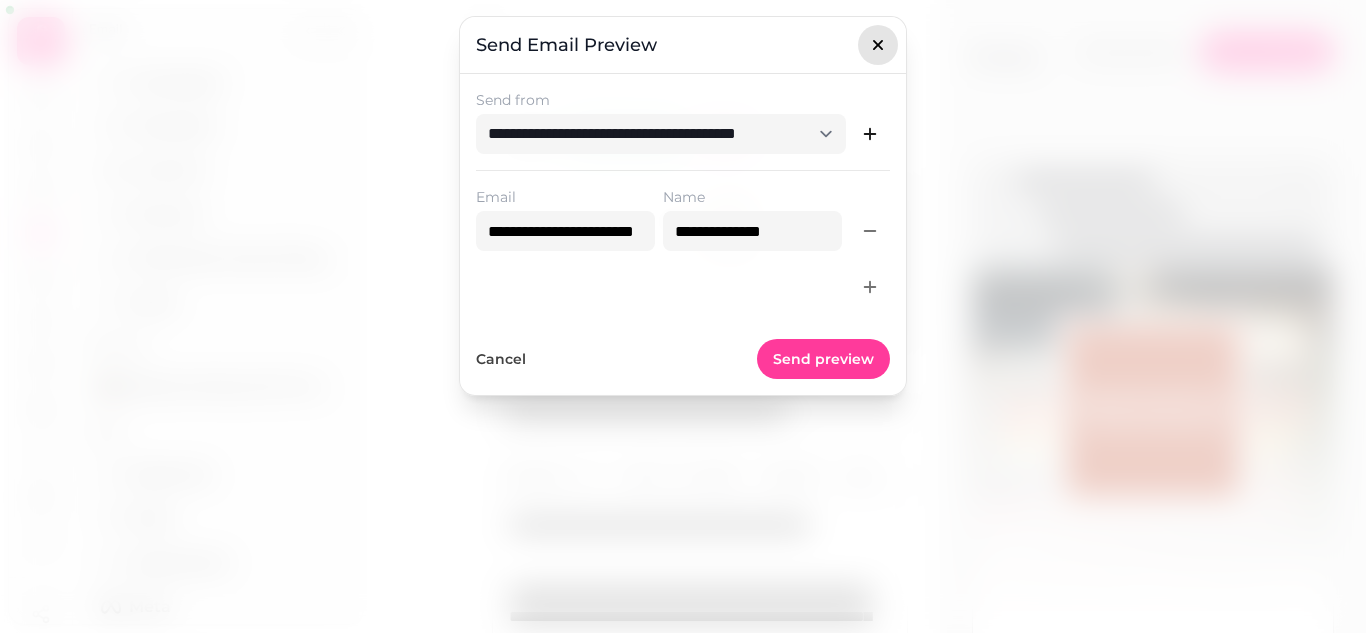 click 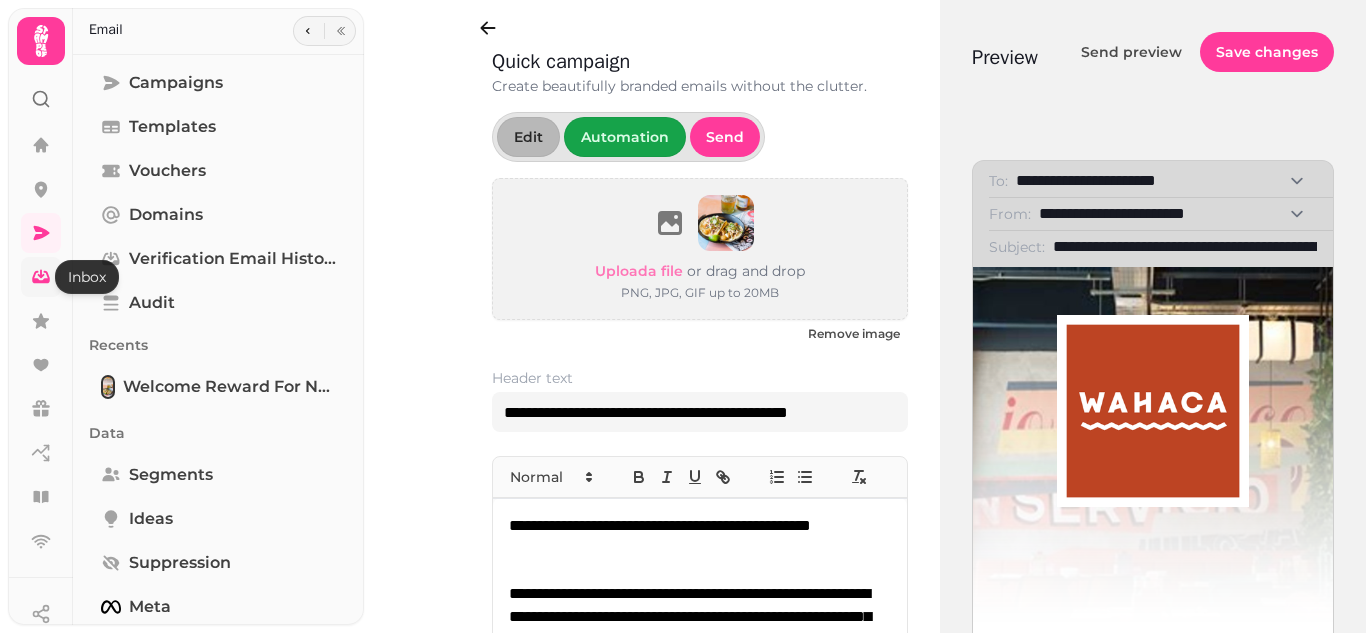 click 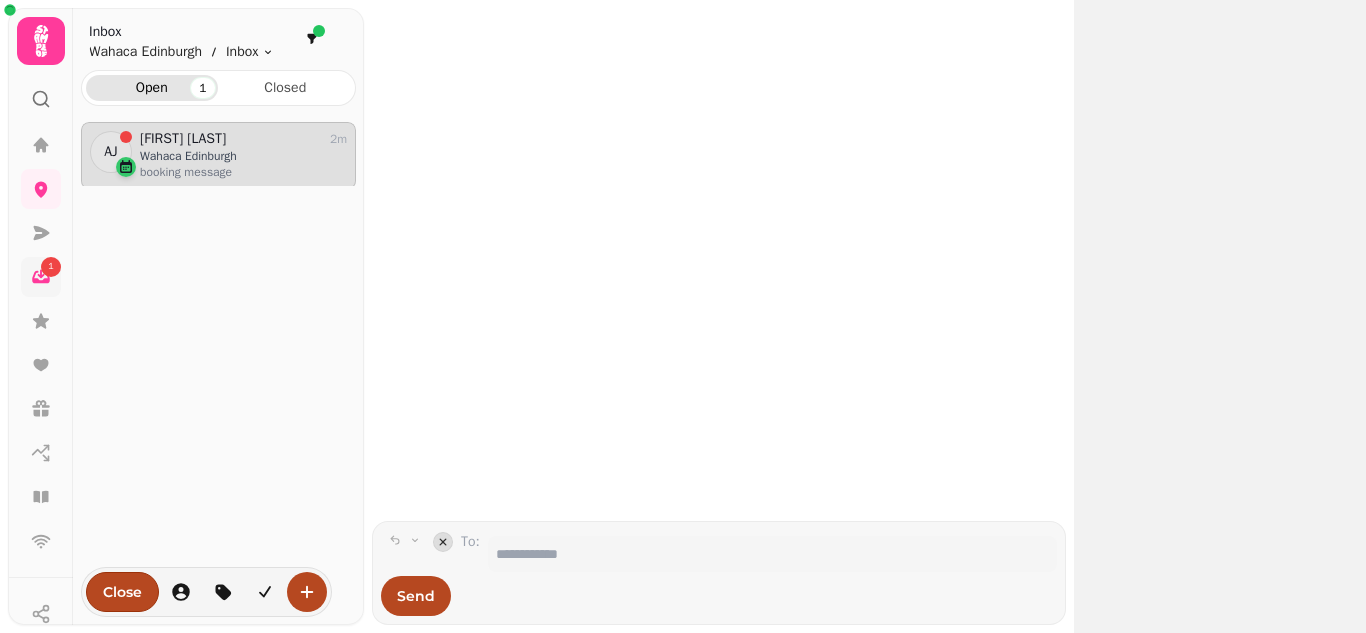 scroll, scrollTop: 16, scrollLeft: 16, axis: both 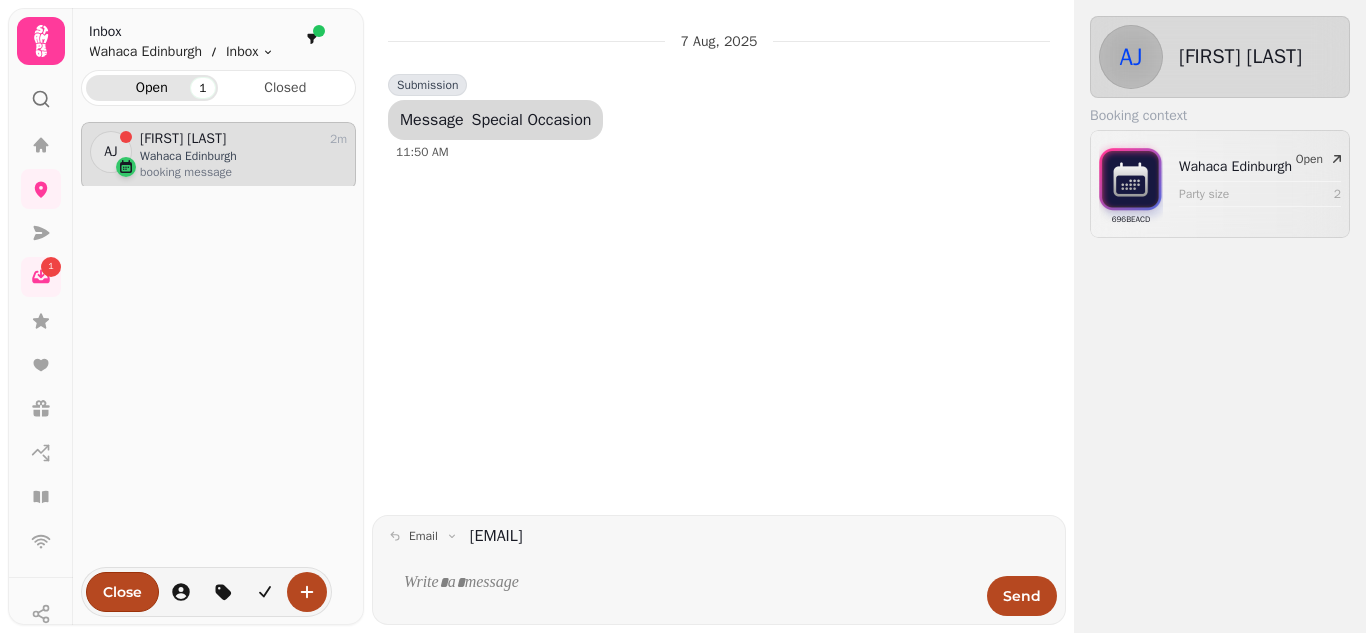 click on "Wahaca Edinburgh" at bounding box center (243, 156) 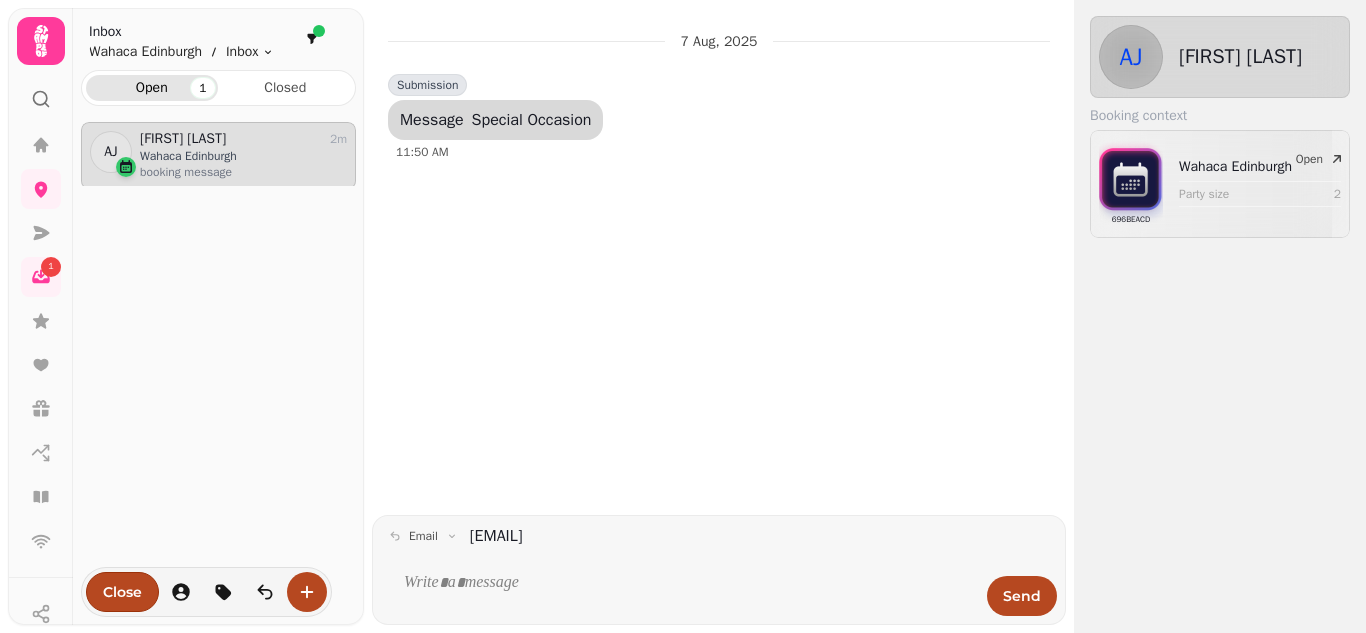 click on "Message" at bounding box center (432, 120) 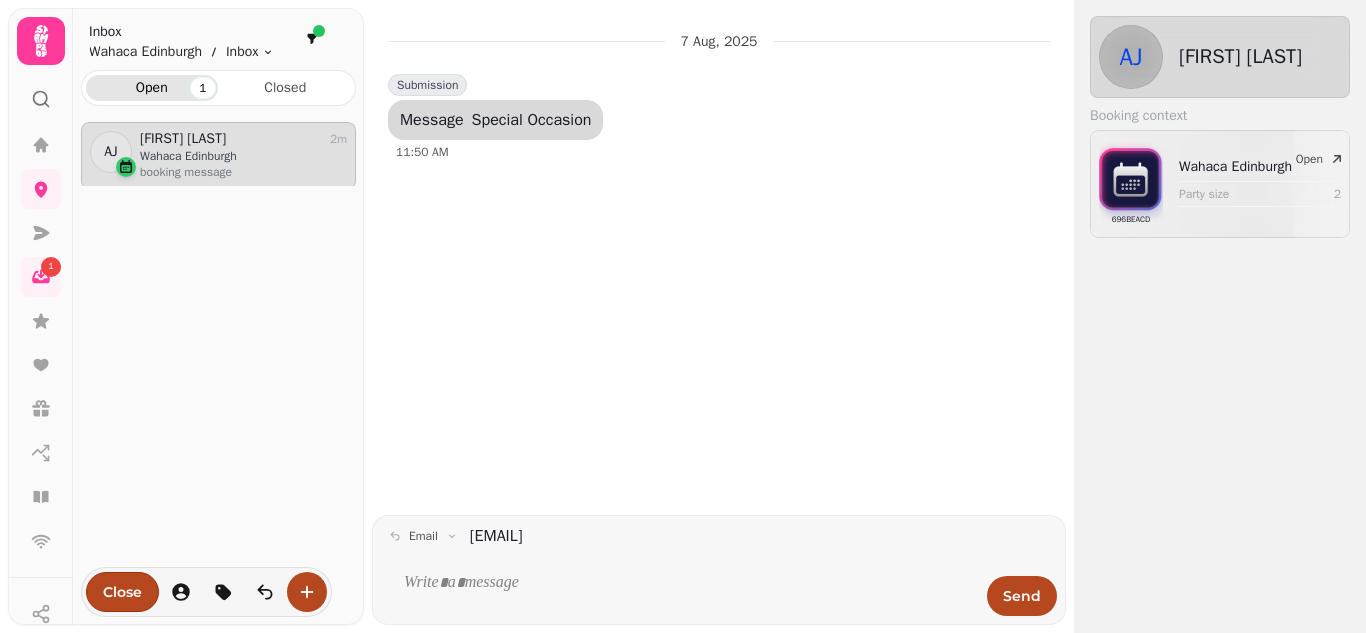 click on "Submission" at bounding box center [427, 85] 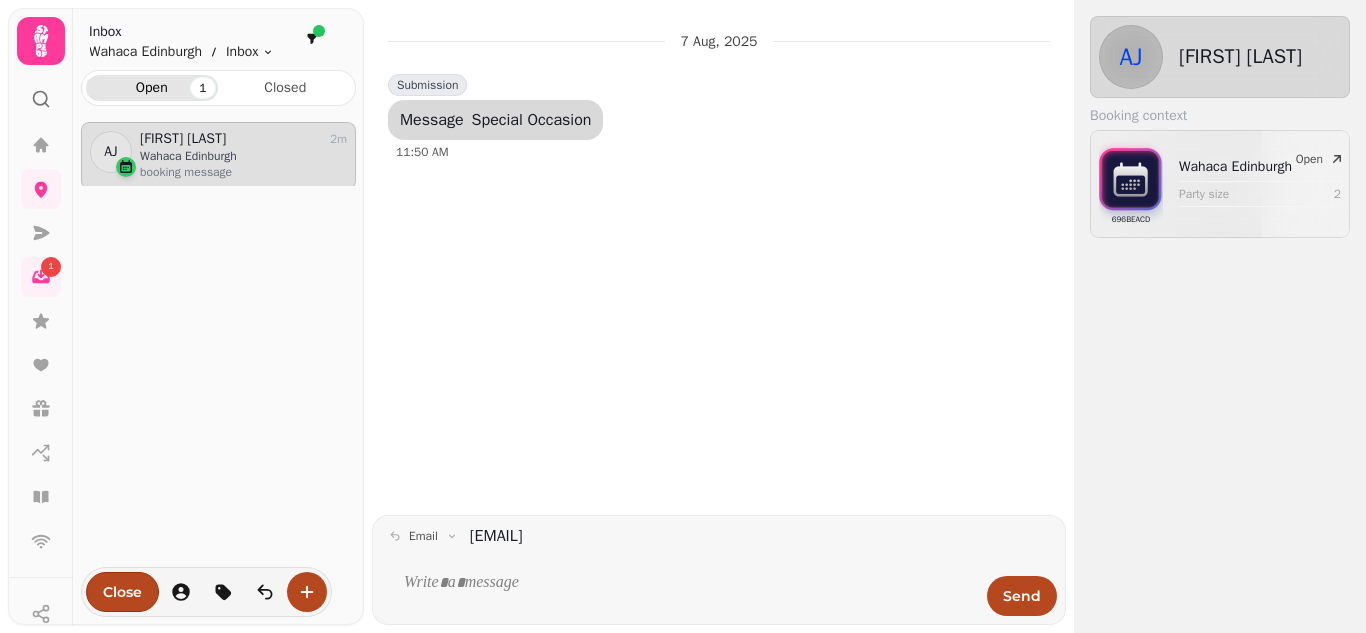 click on "Submission" at bounding box center [427, 85] 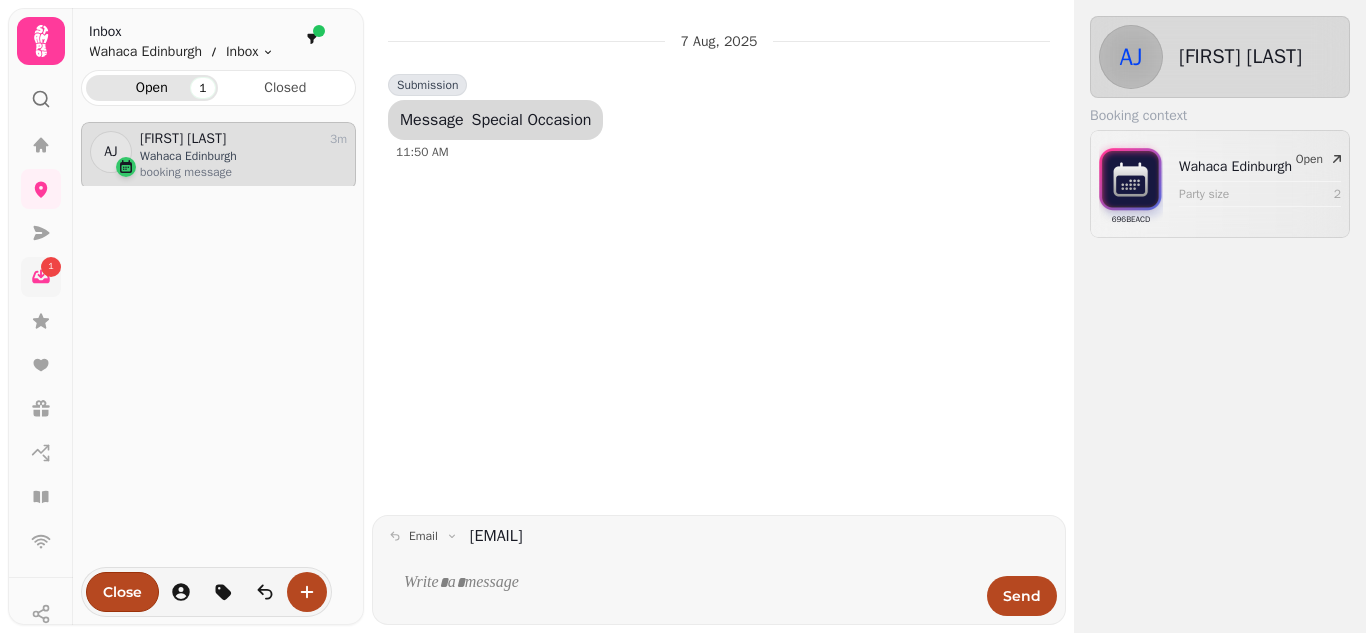 click on "1" at bounding box center [51, 267] 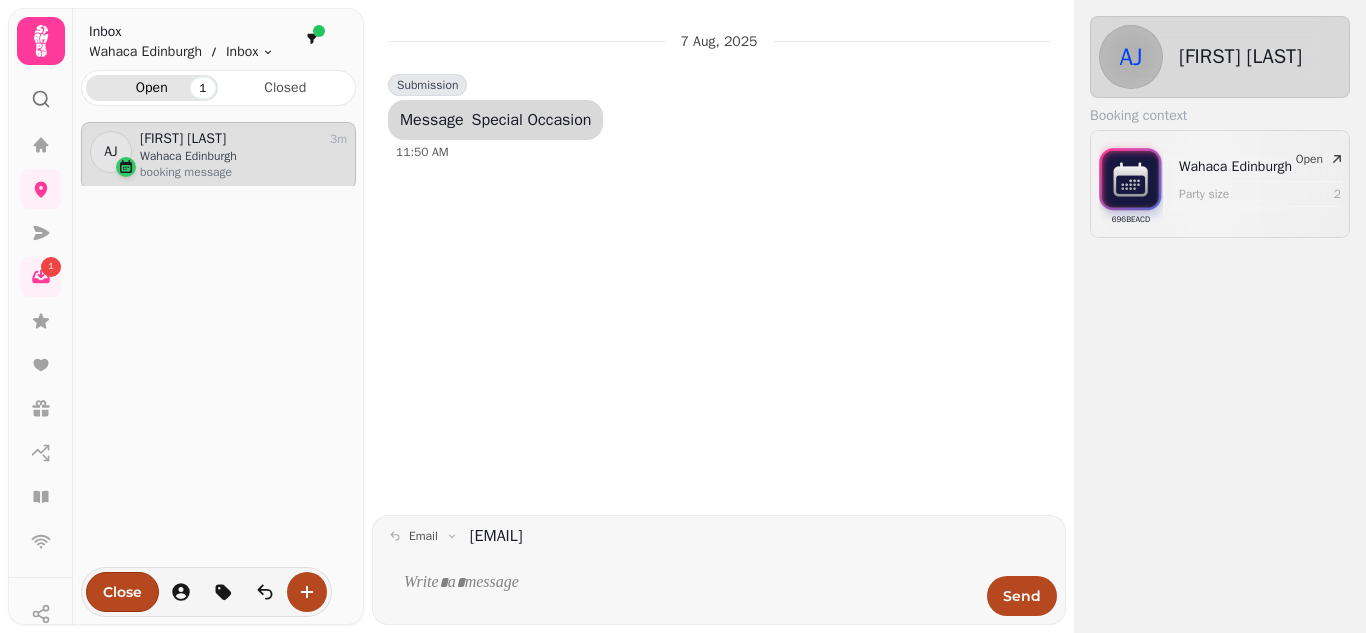click at bounding box center (682, 583) 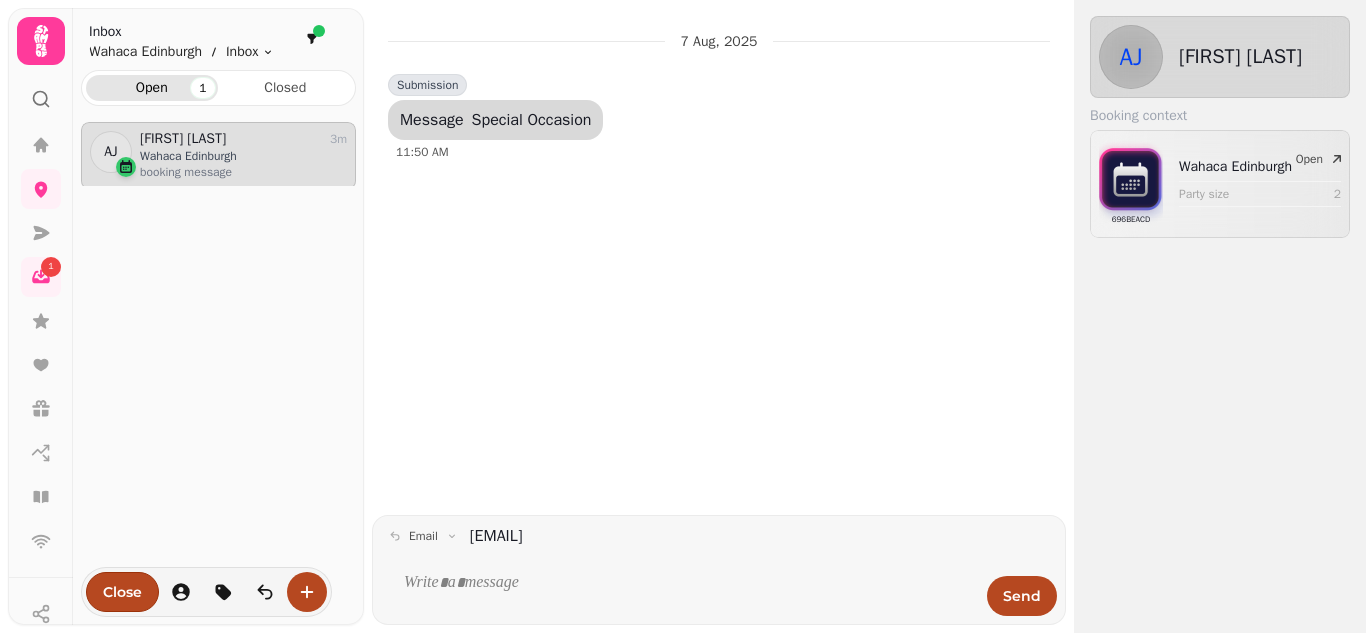 click at bounding box center [682, 583] 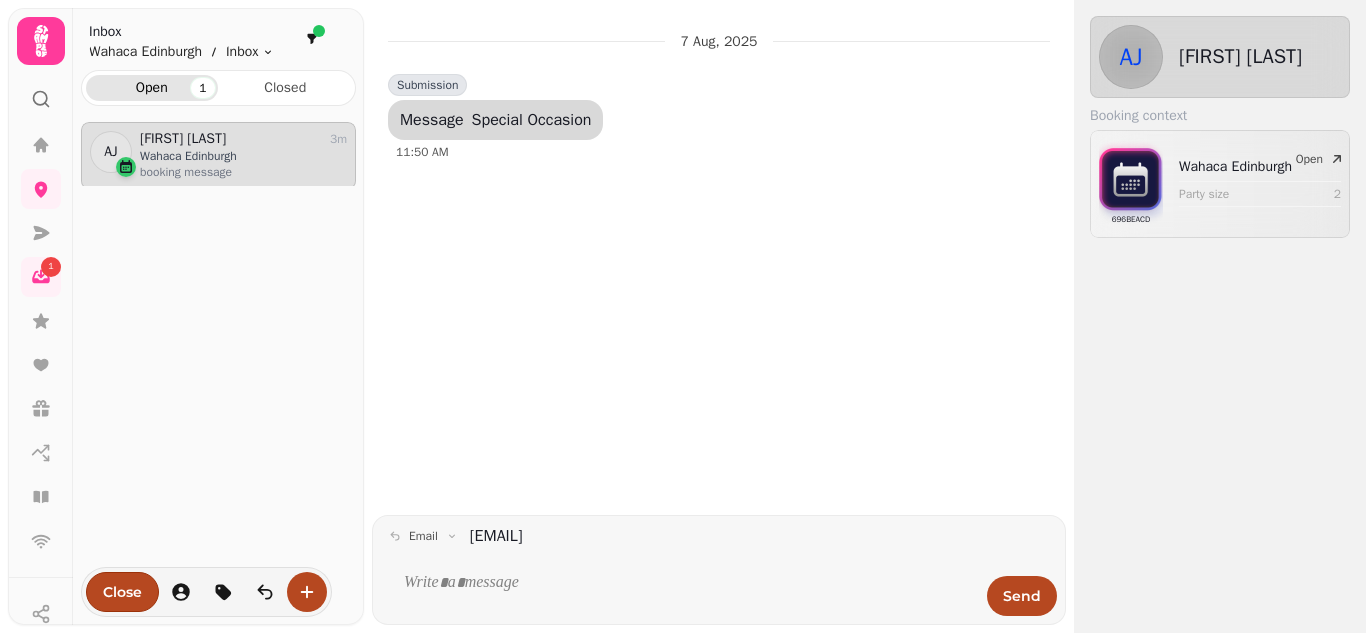type 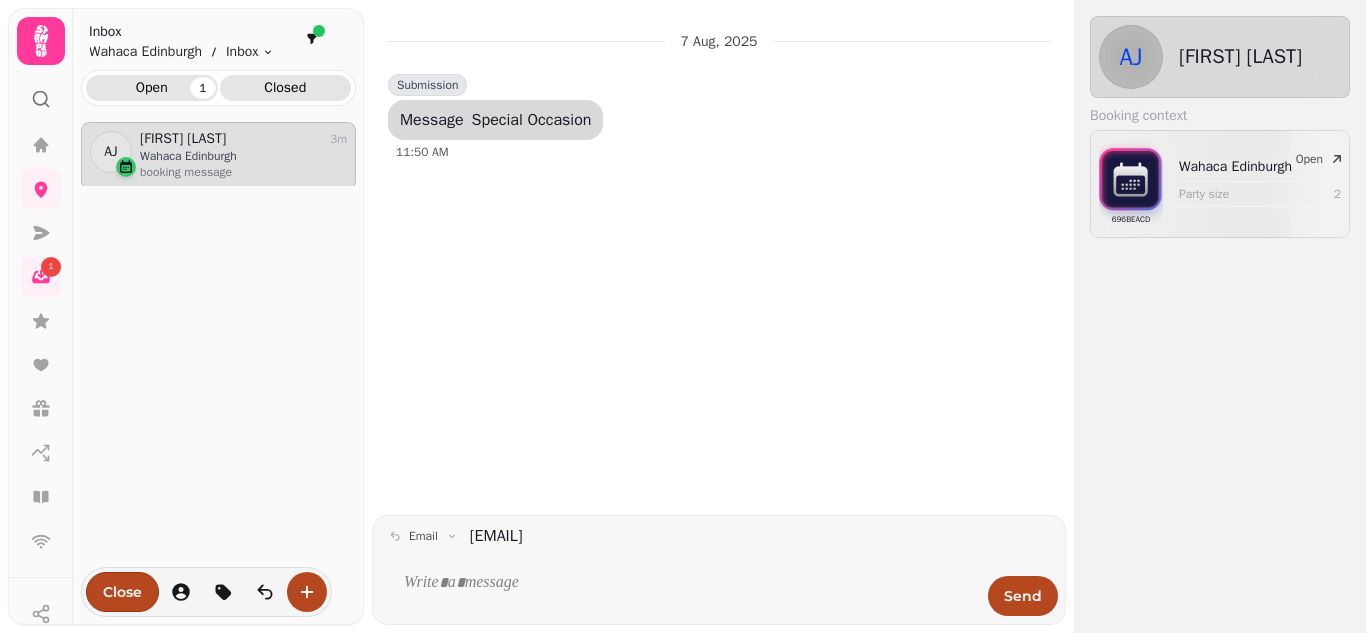 click on "Closed" at bounding box center [286, 88] 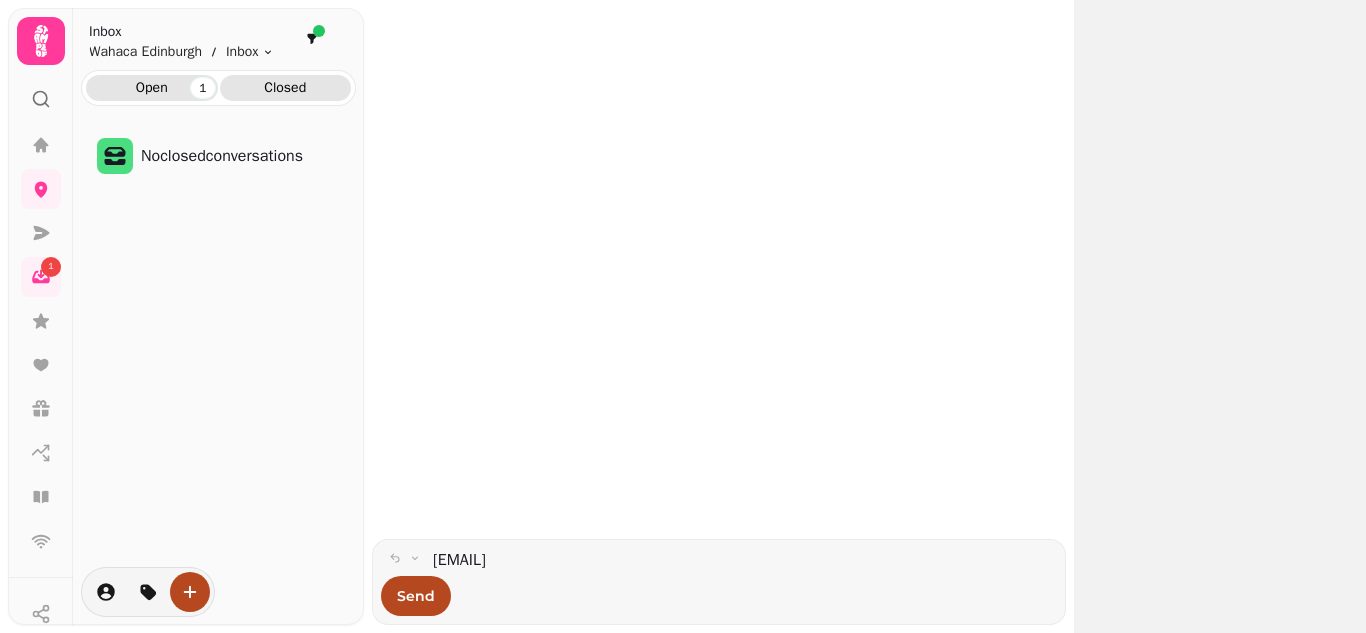 click on "Open 1" at bounding box center [152, 88] 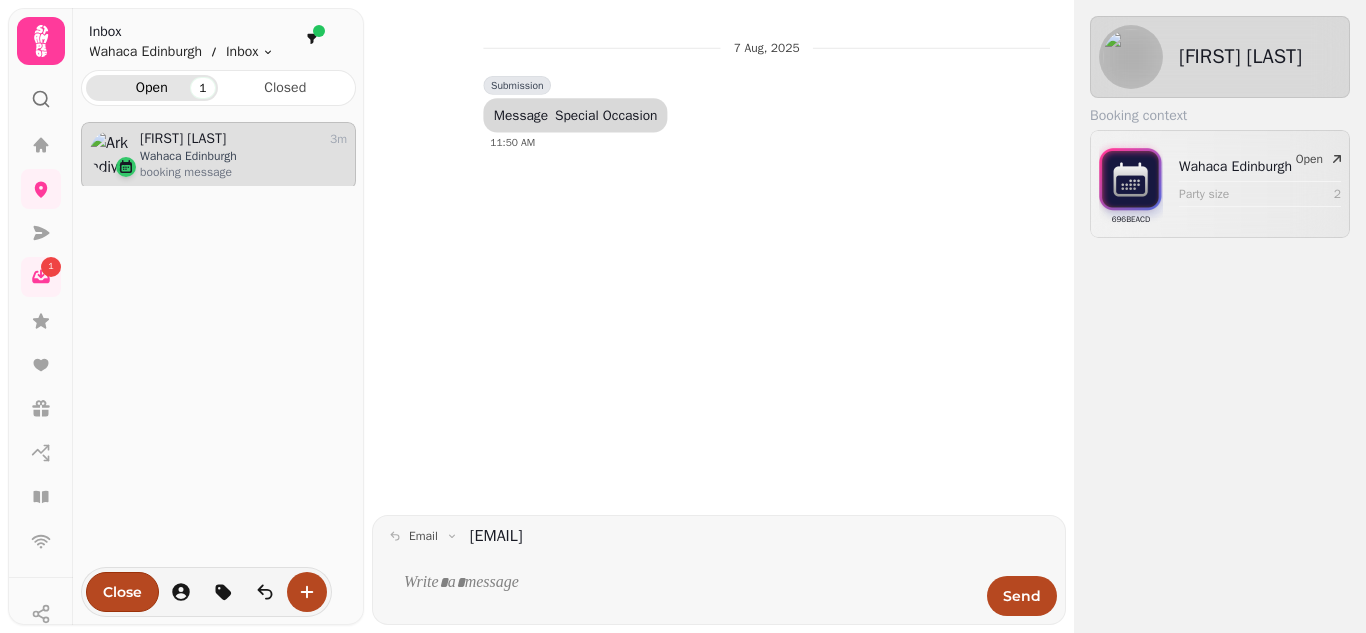 scroll, scrollTop: 16, scrollLeft: 16, axis: both 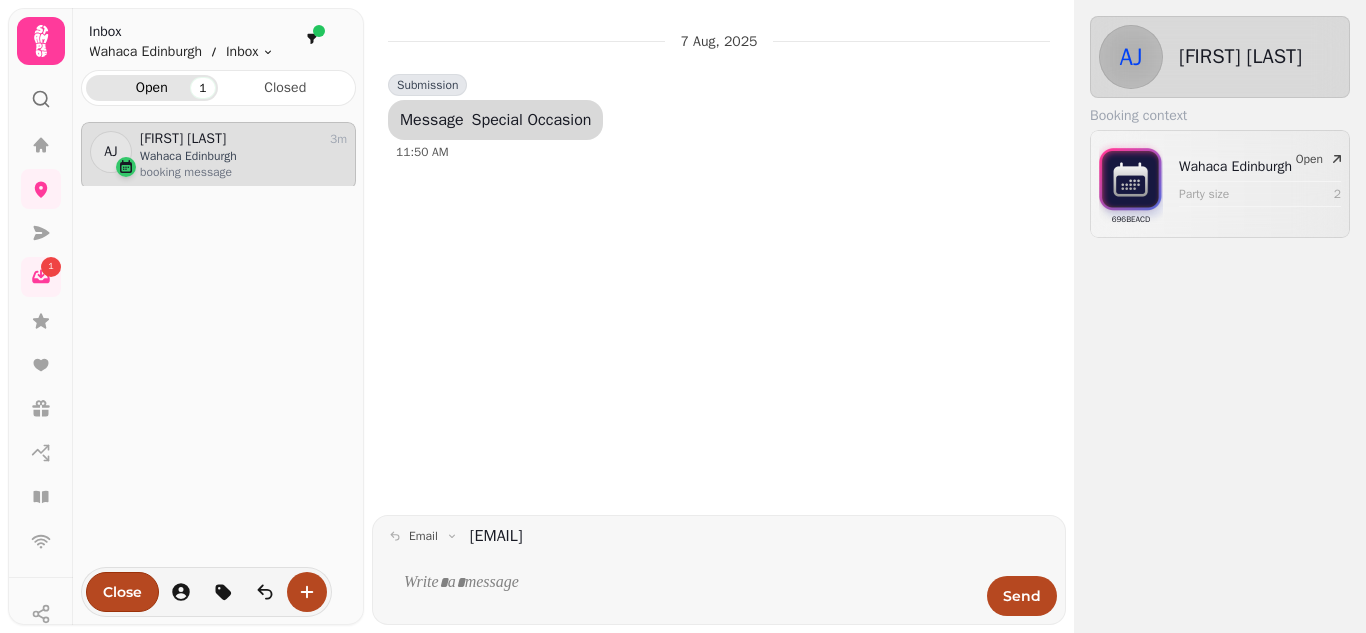 click at bounding box center [682, 583] 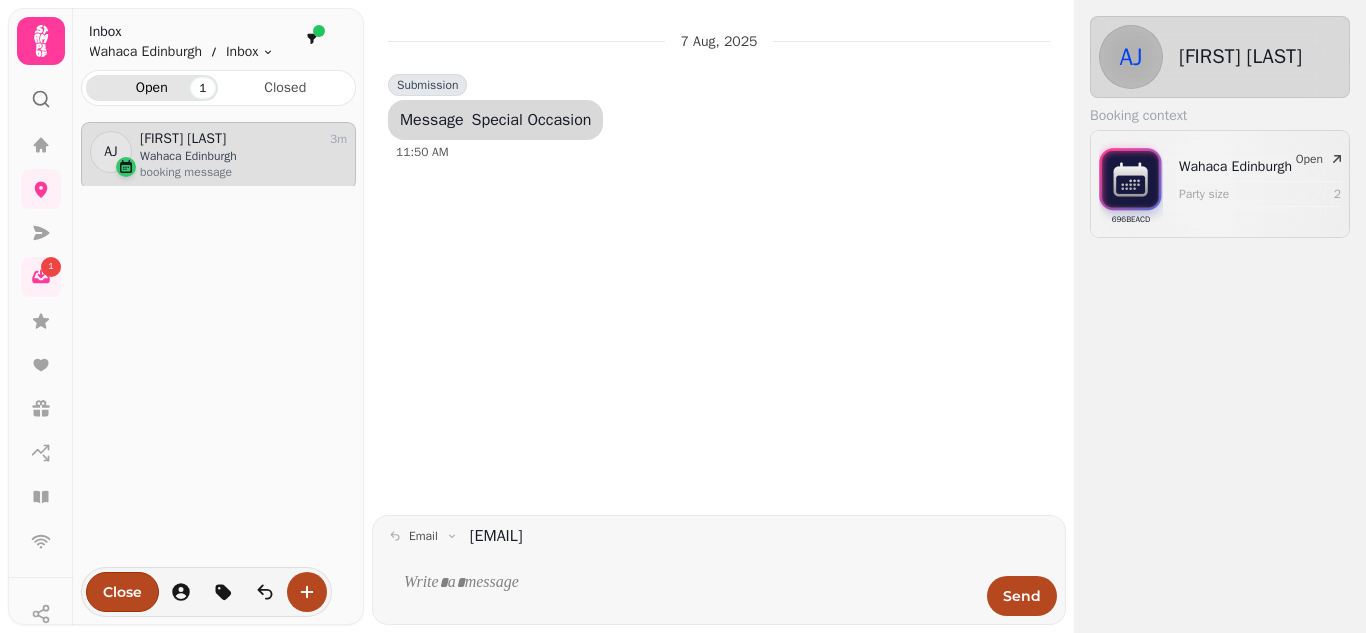 click at bounding box center (682, 583) 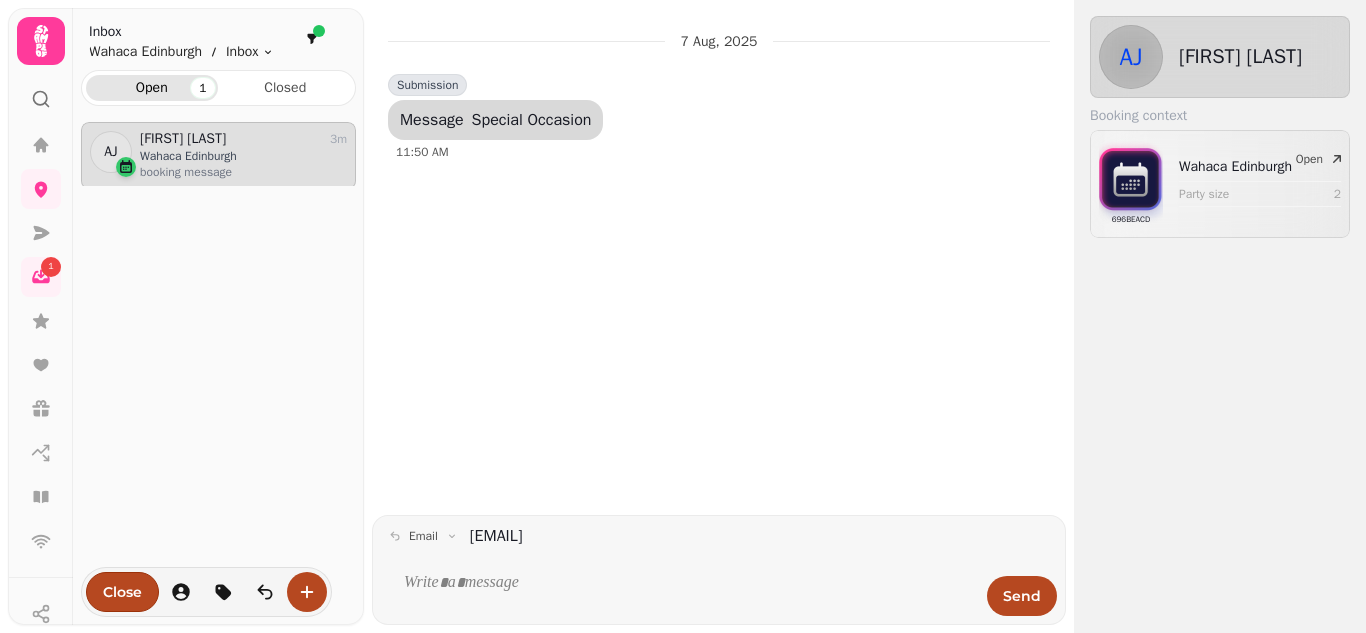 type 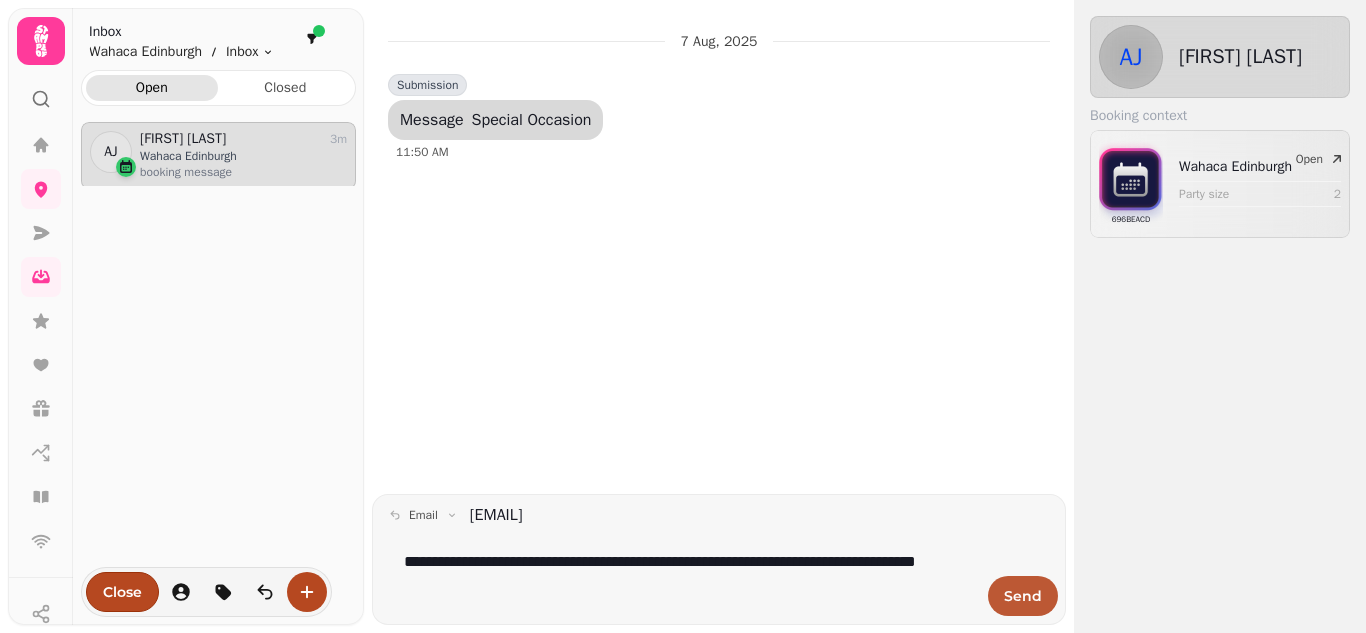 click on "Send" at bounding box center [1023, 596] 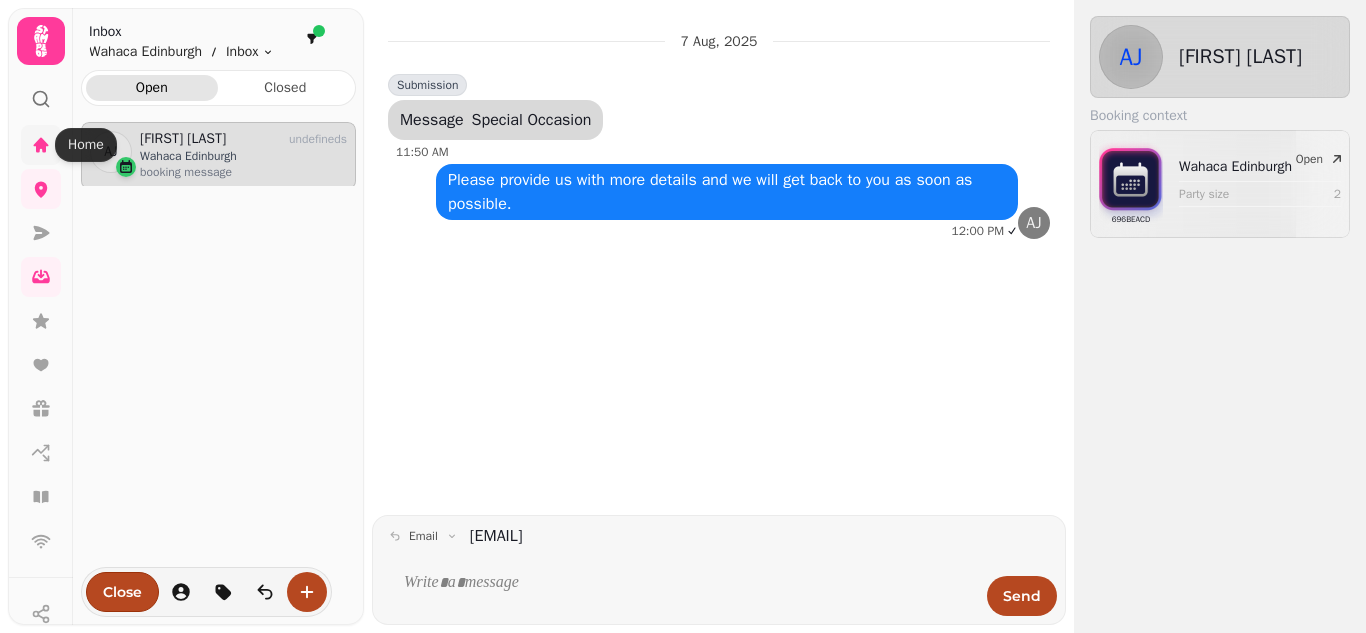 click 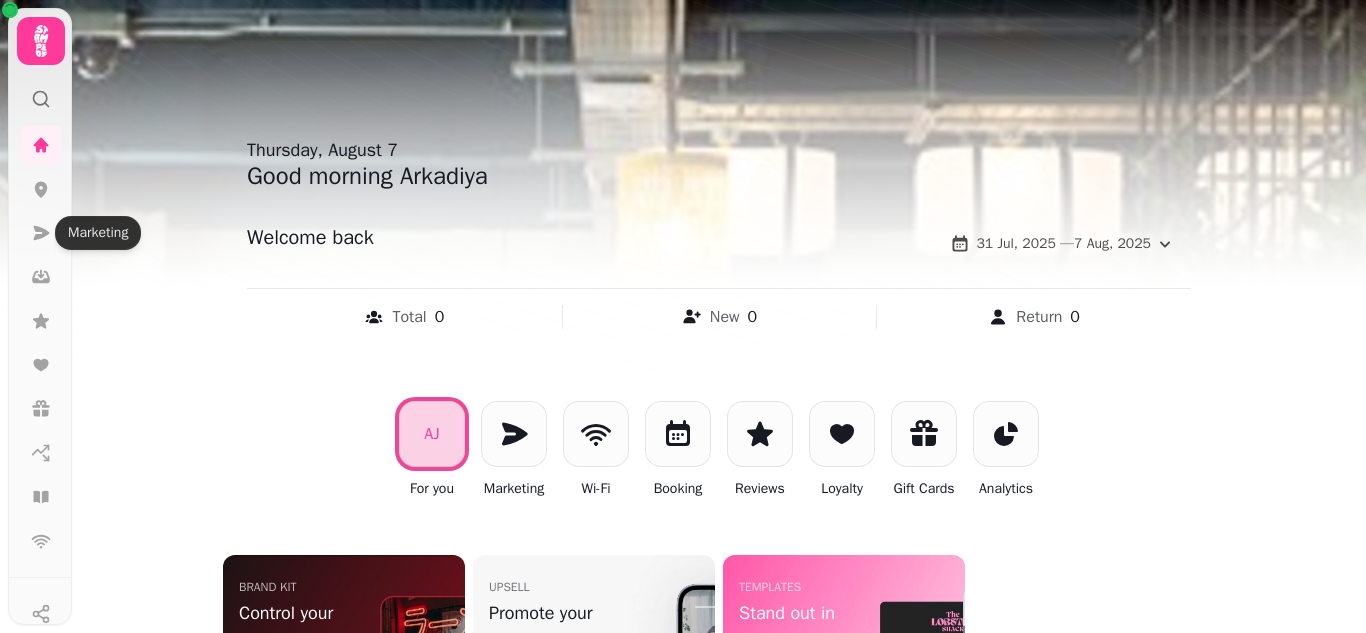 click at bounding box center (41, 343) 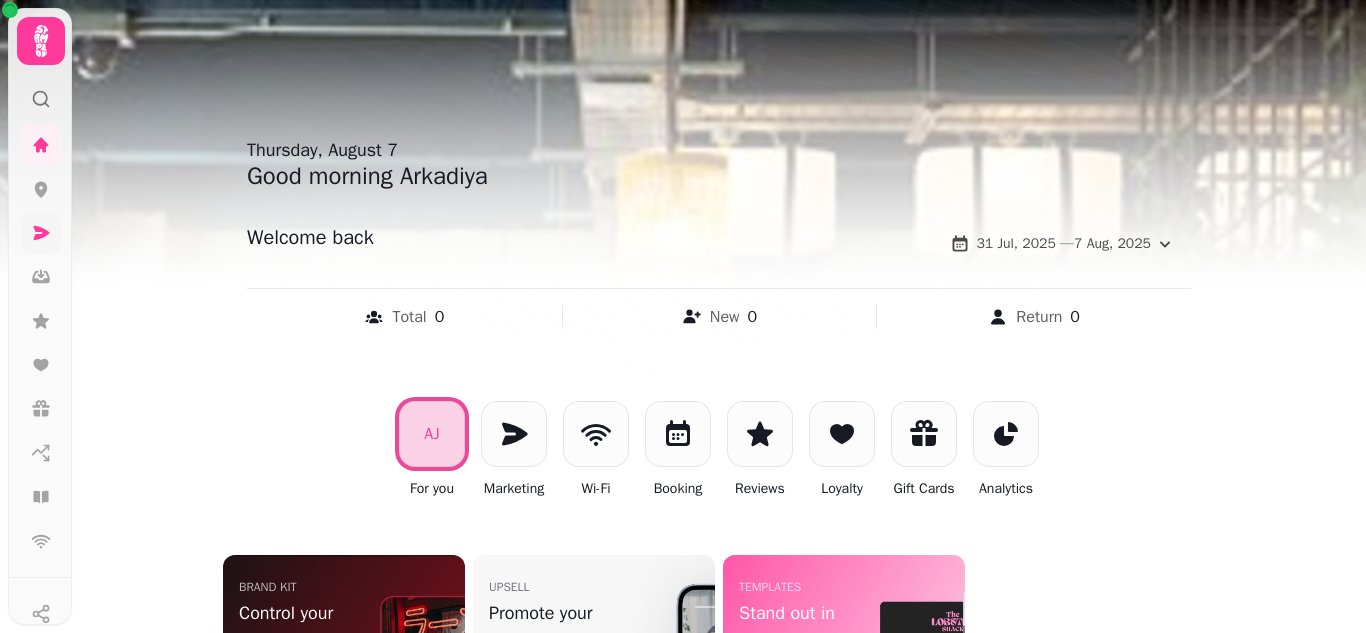 click 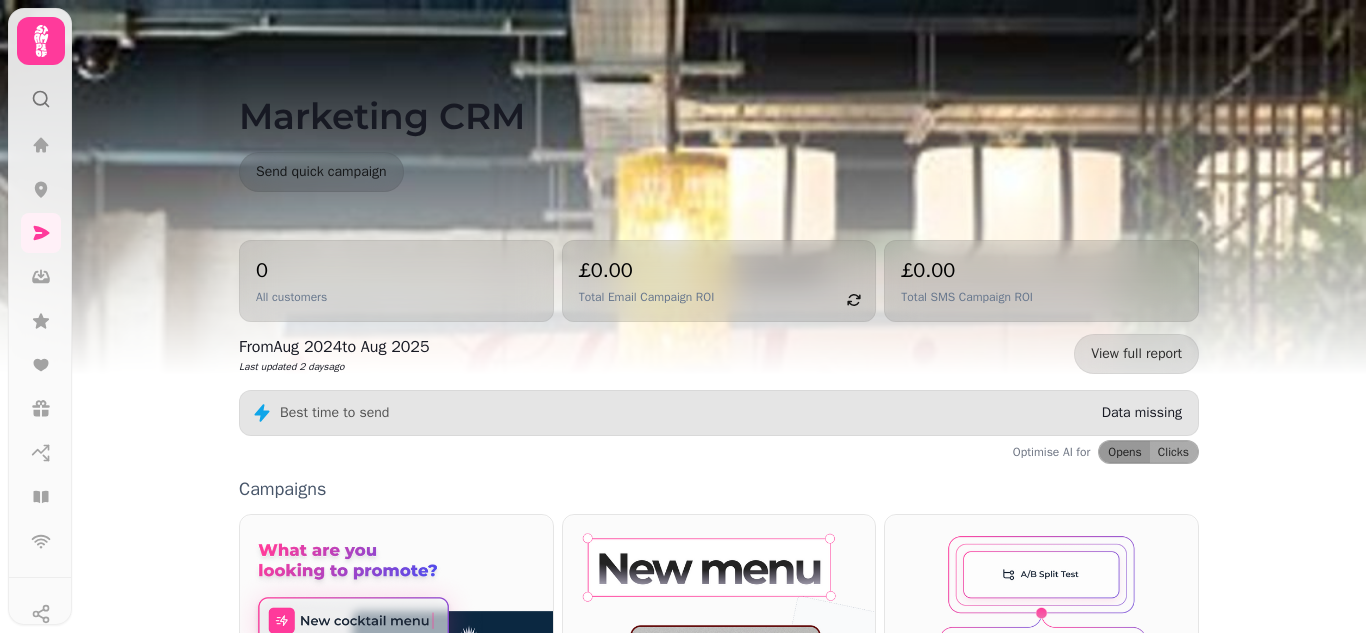 scroll, scrollTop: 100, scrollLeft: 0, axis: vertical 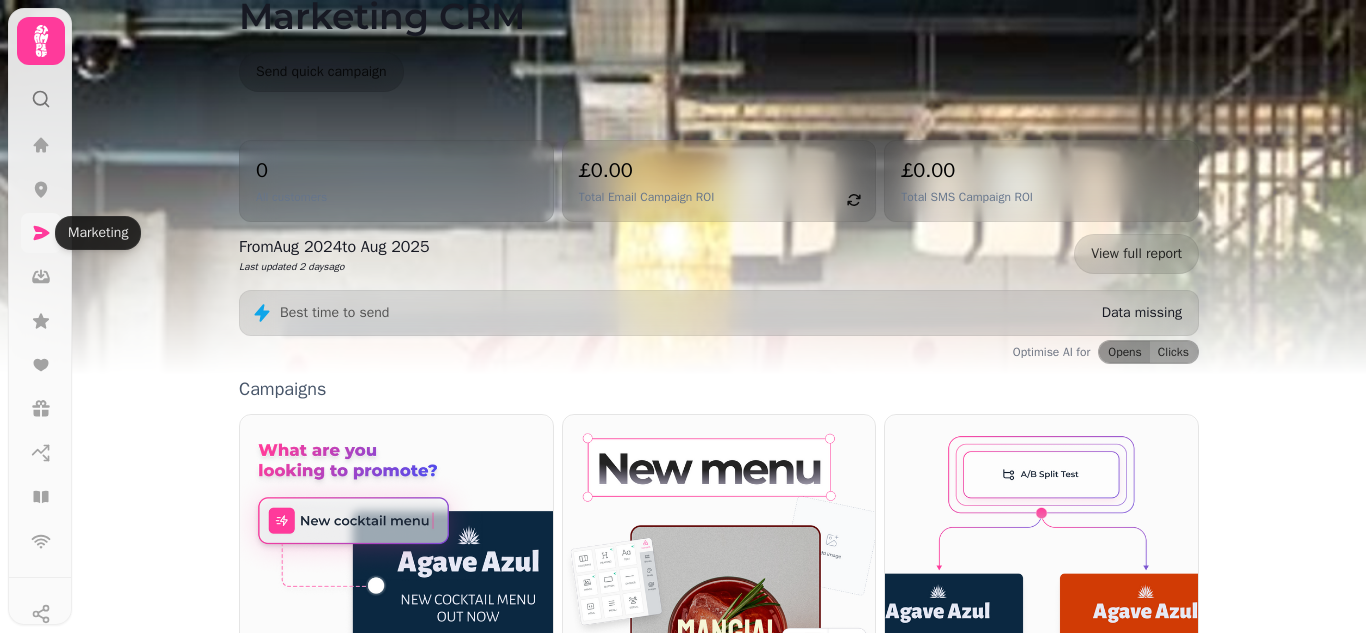click at bounding box center (41, 233) 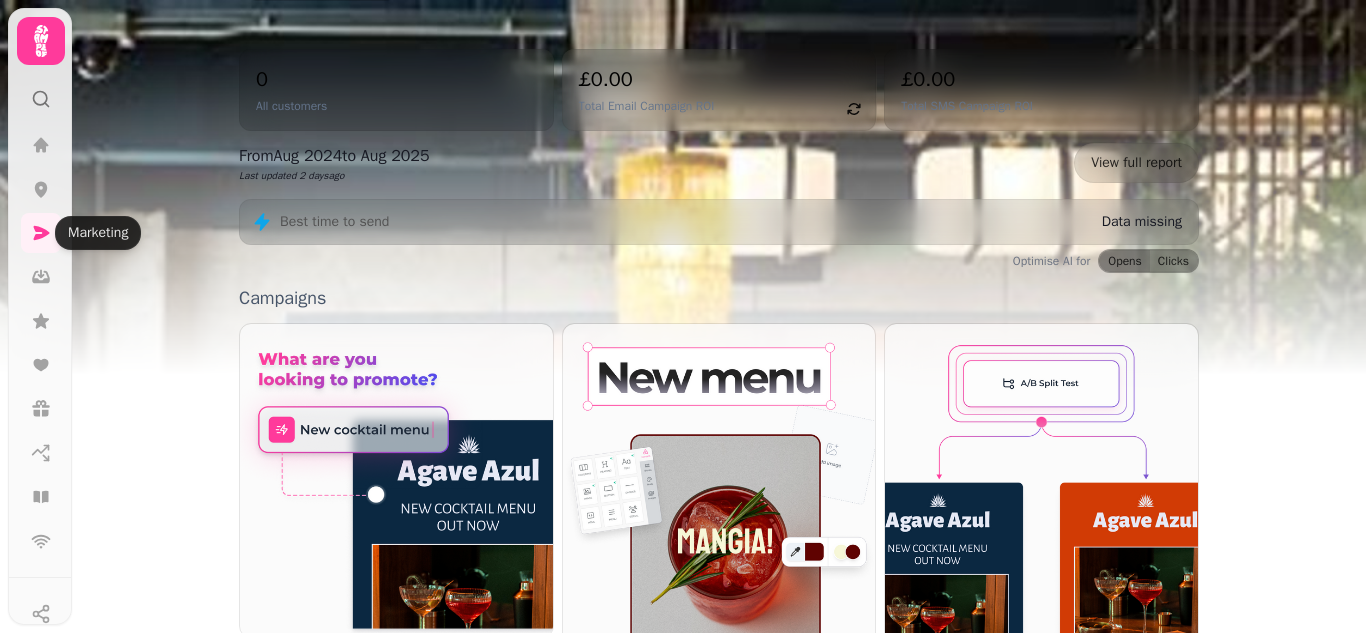 scroll, scrollTop: 400, scrollLeft: 0, axis: vertical 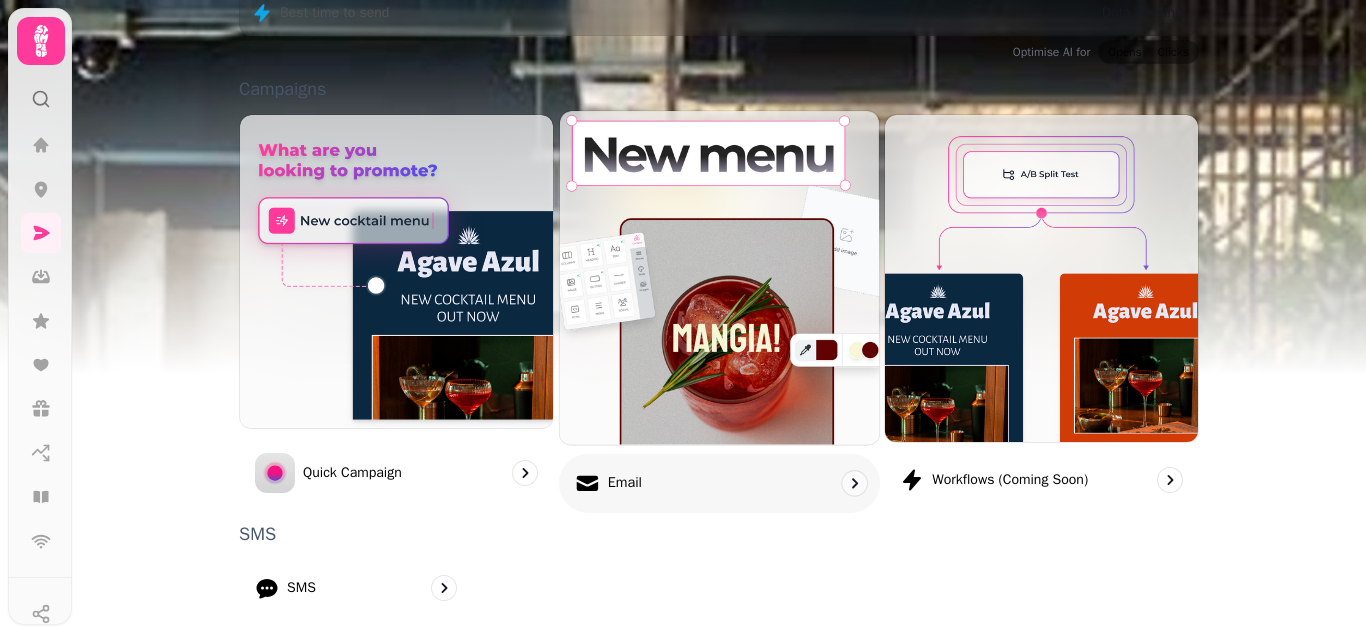 click on "Email" at bounding box center [719, 482] 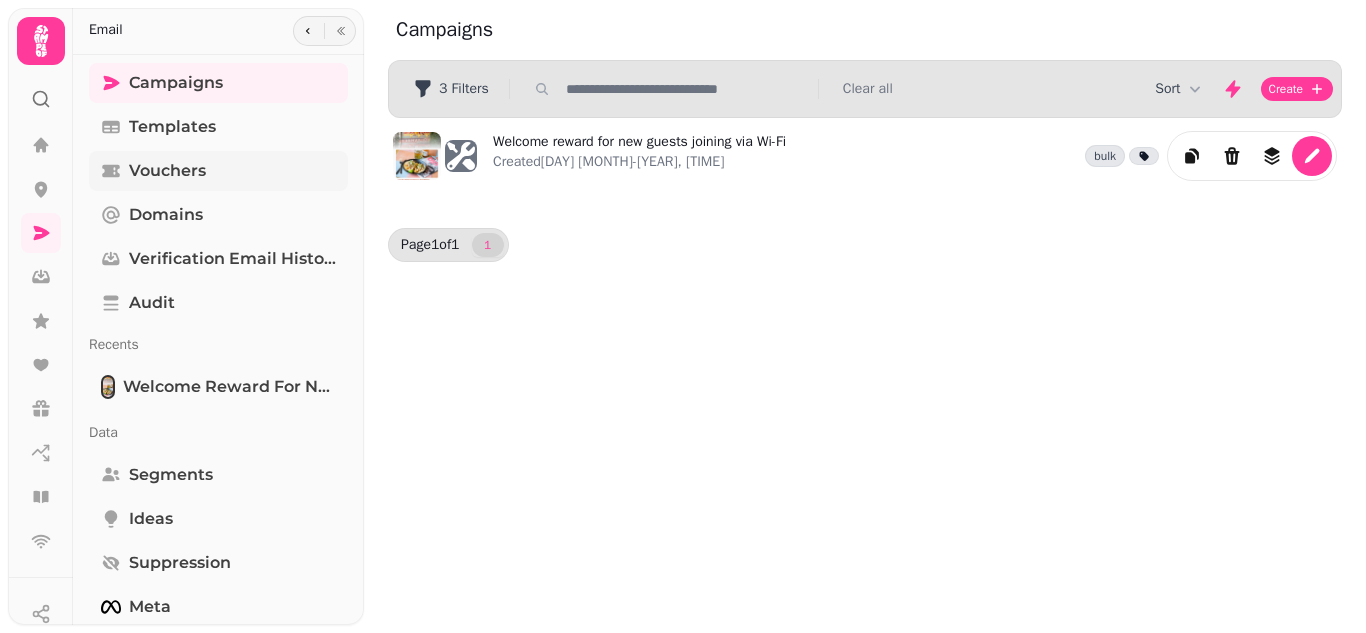 scroll, scrollTop: 0, scrollLeft: 0, axis: both 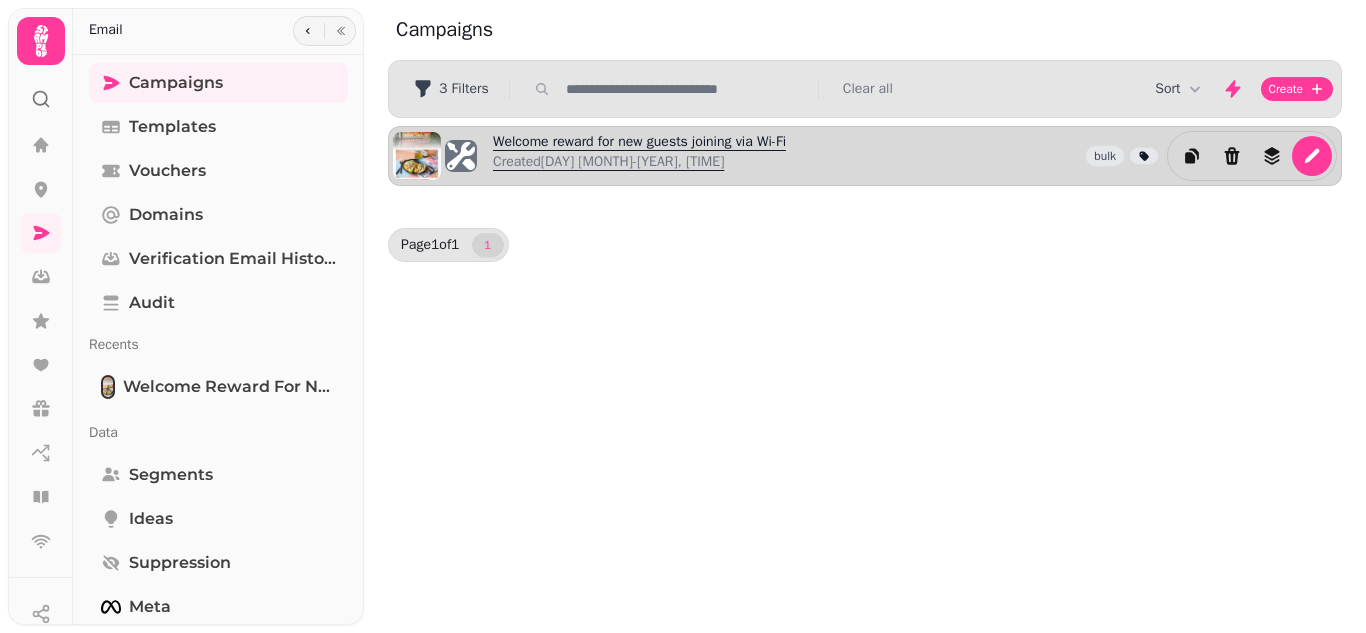 click on "Welcome reward for new guests joining via Wi-Fi Created  7th Aug-25, 11:01 am" at bounding box center [639, 156] 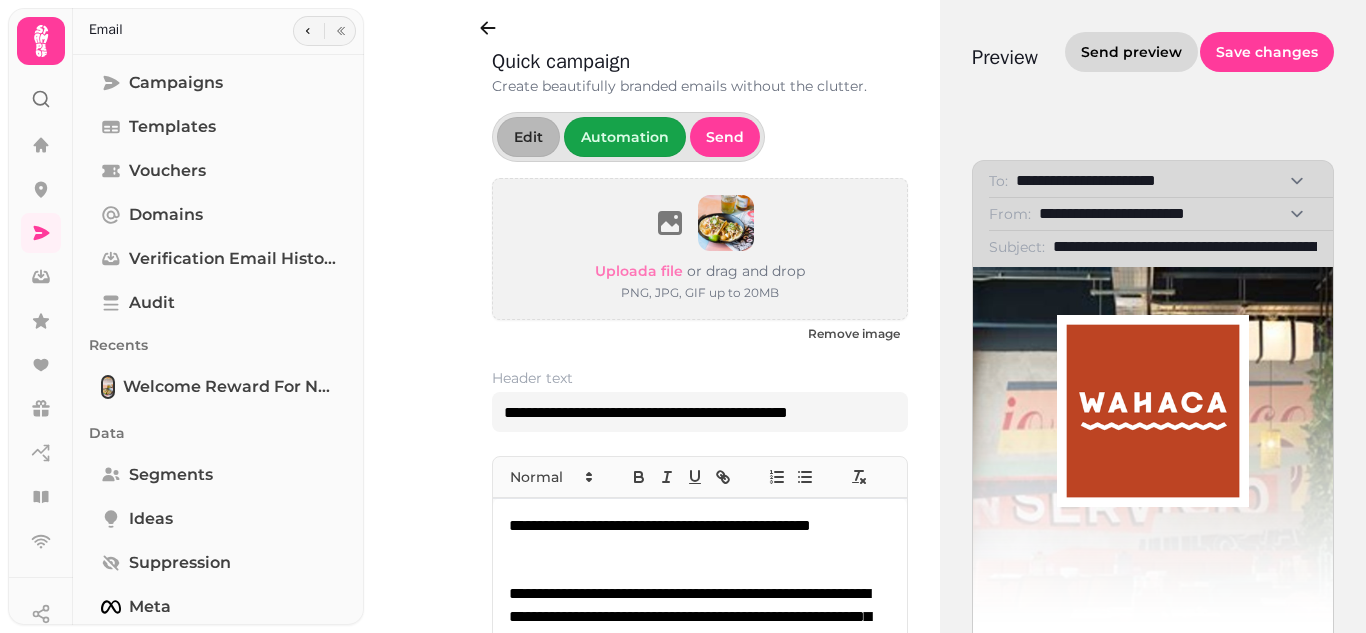 click on "Send preview" at bounding box center [1131, 52] 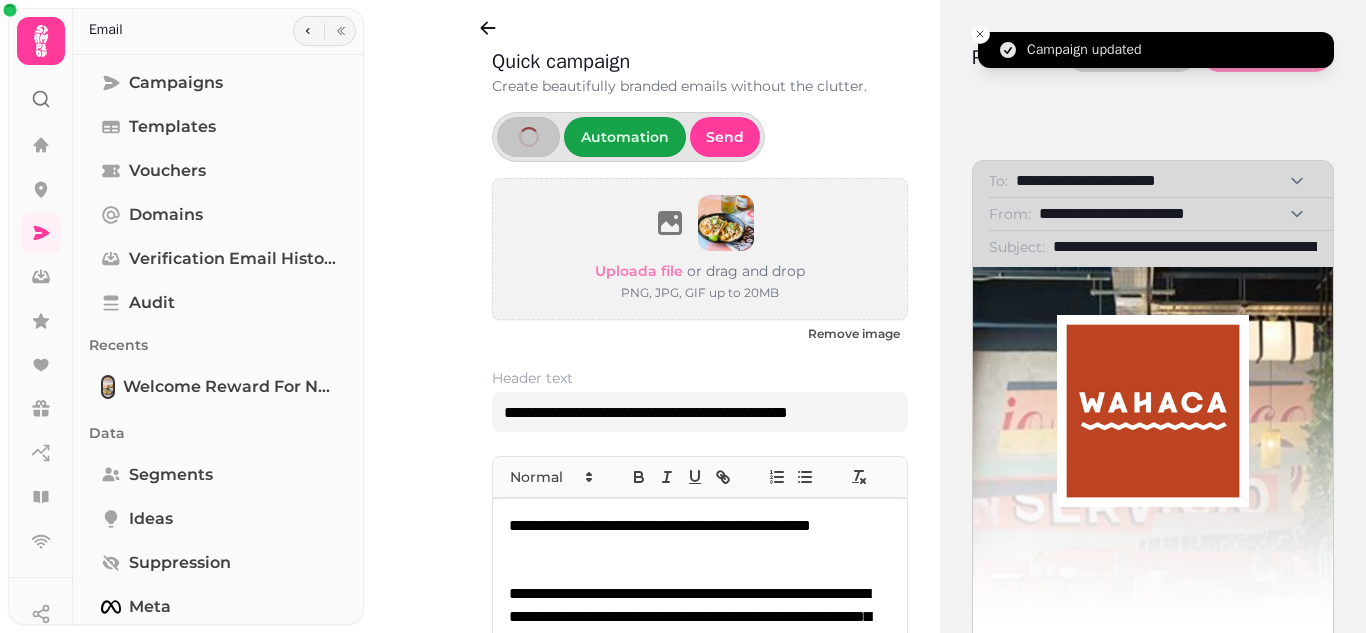 select on "**********" 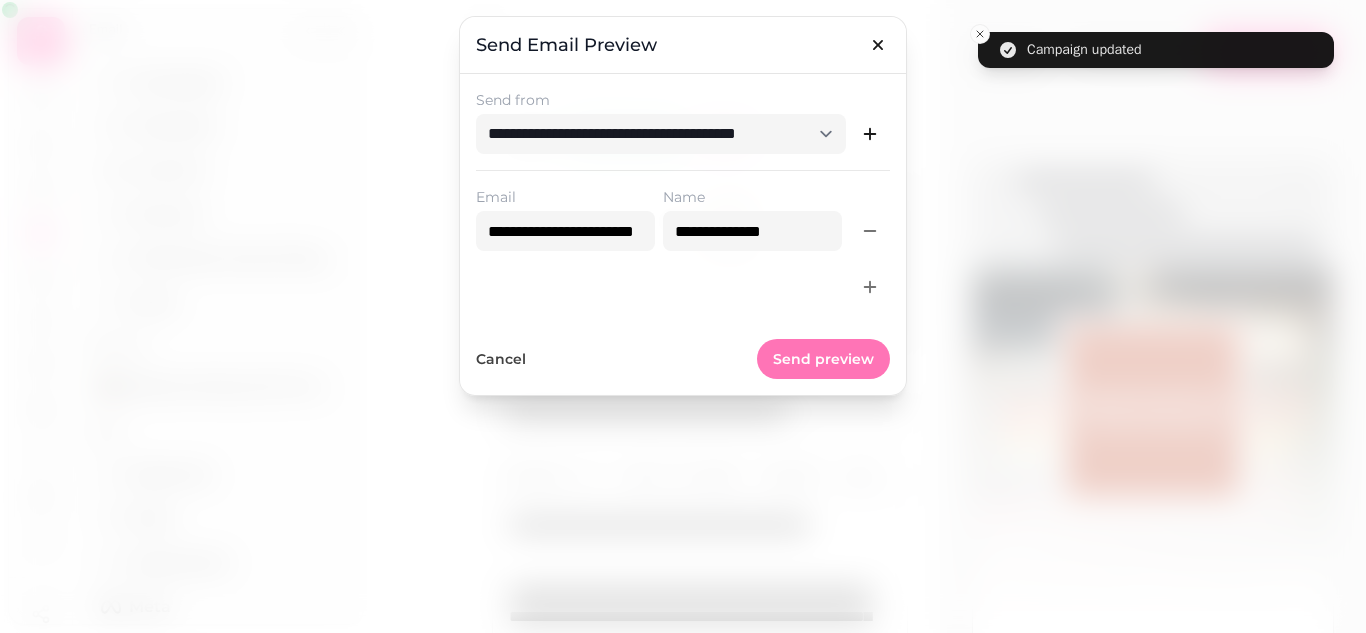 click on "Send preview" at bounding box center (823, 359) 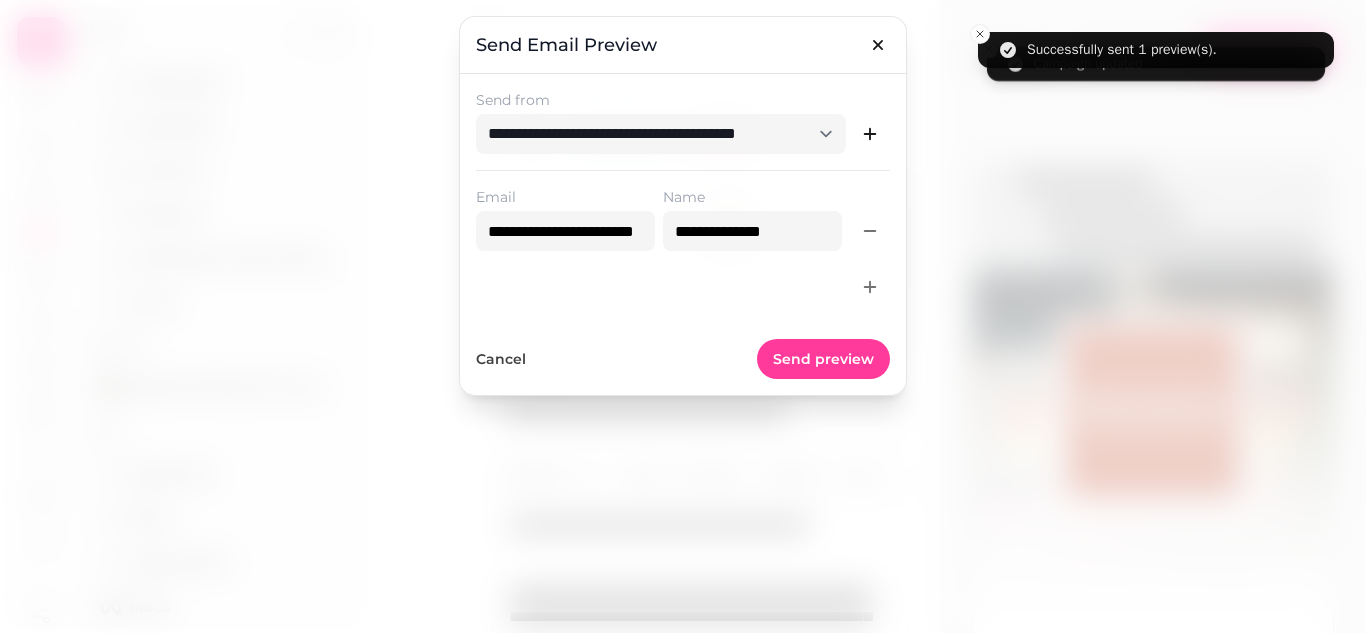 click at bounding box center [683, 316] 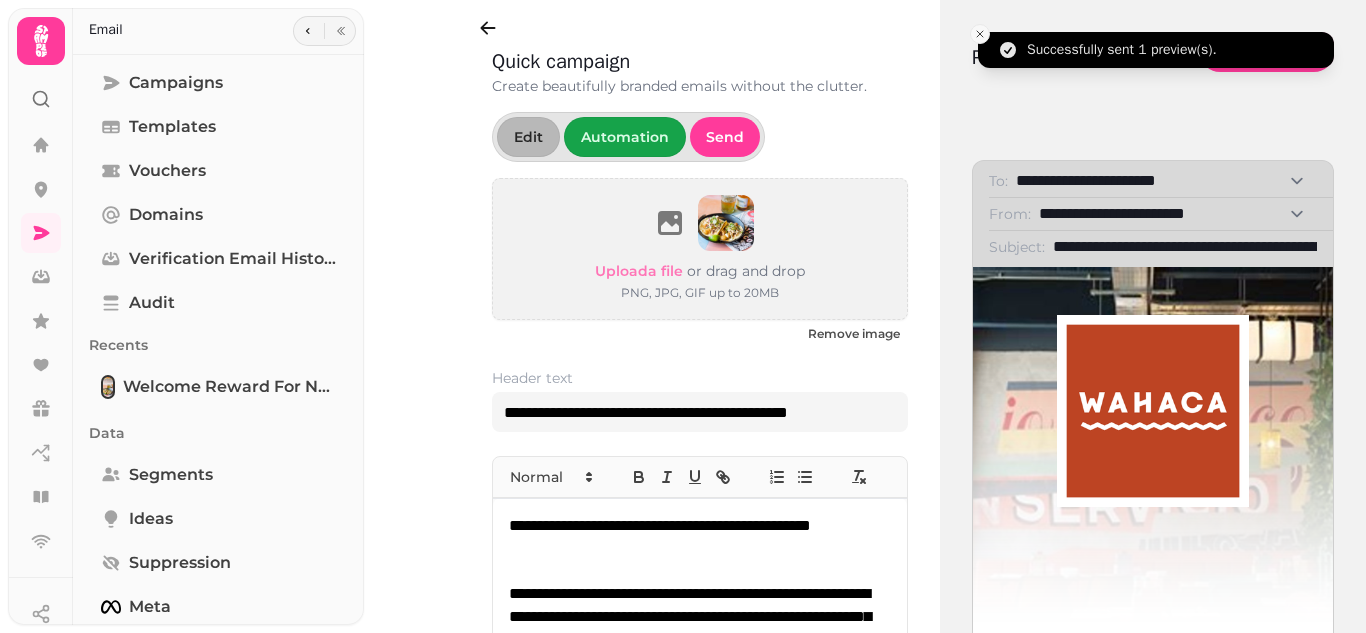 click 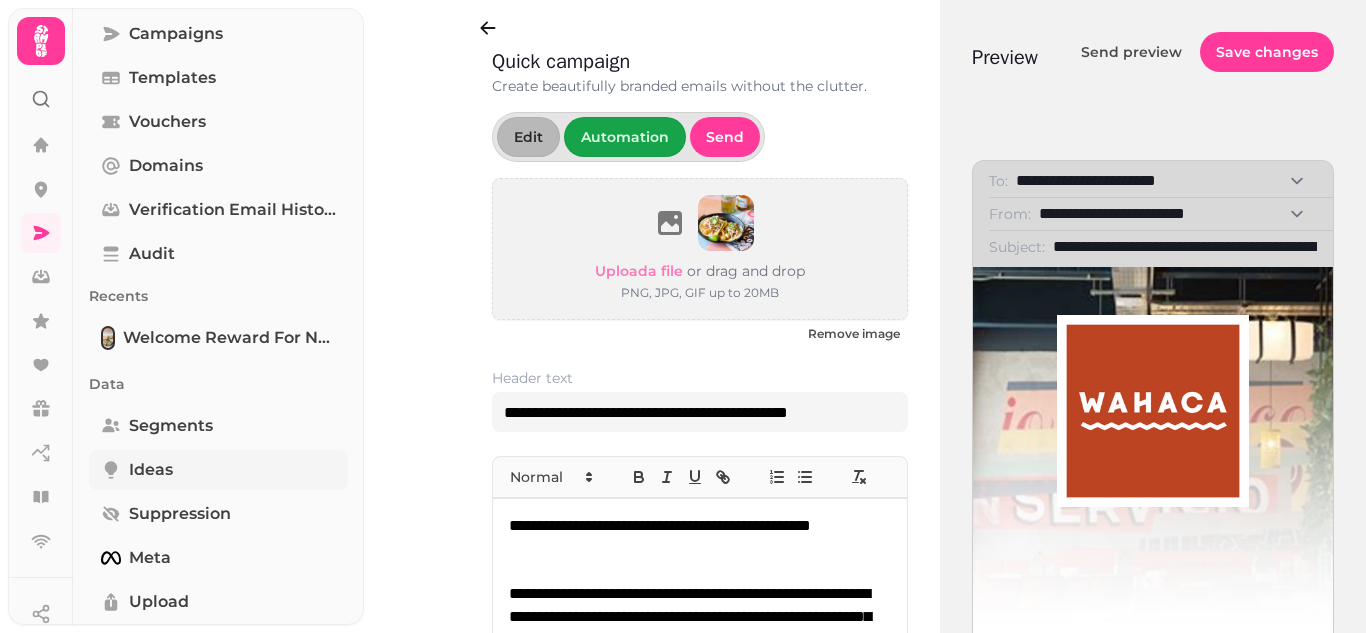 scroll, scrollTop: 146, scrollLeft: 0, axis: vertical 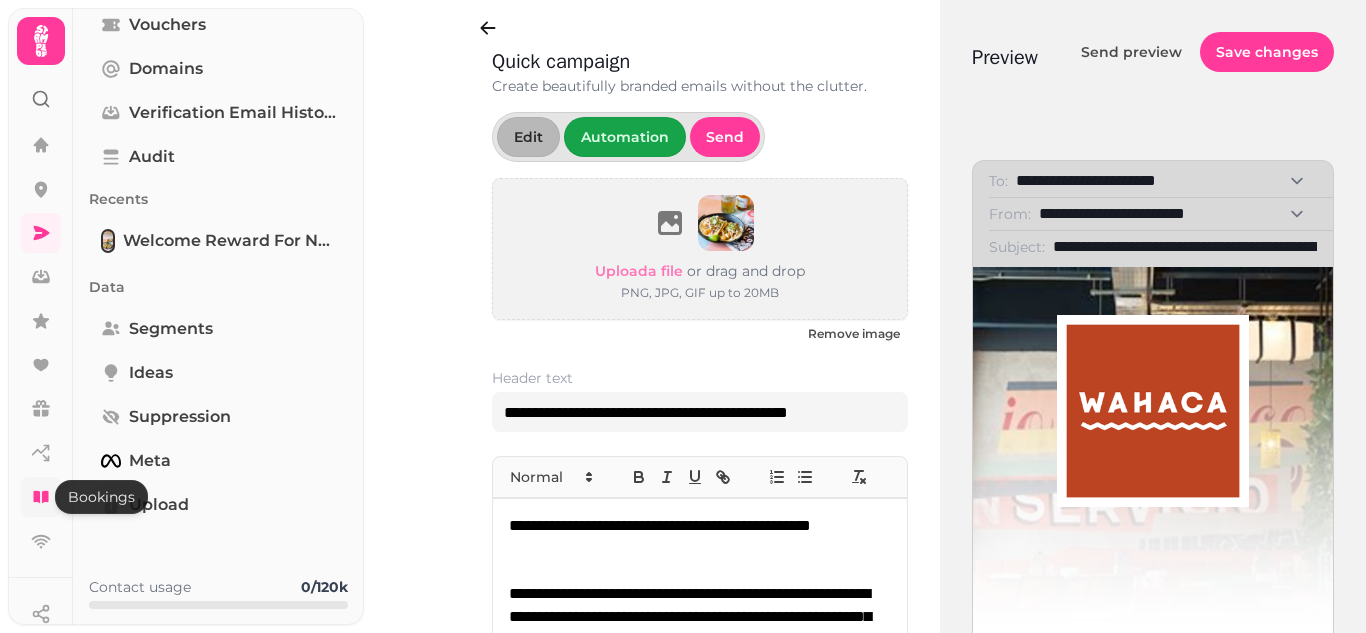 click 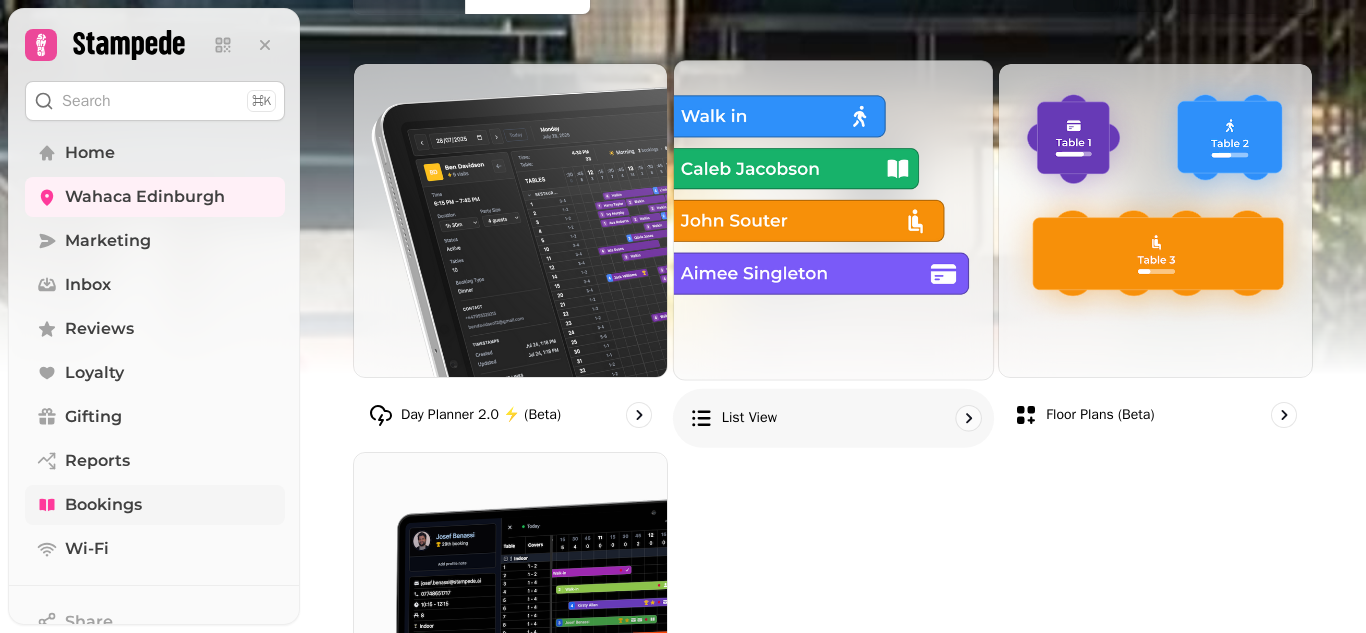 scroll, scrollTop: 0, scrollLeft: 0, axis: both 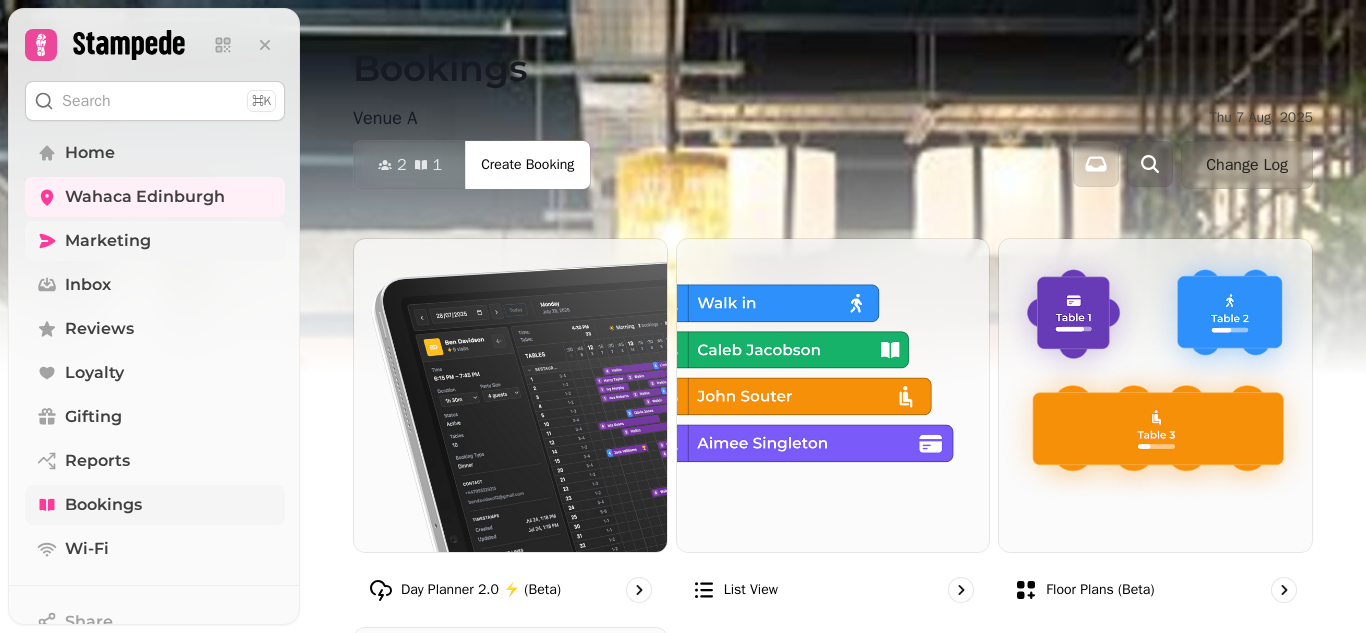 click on "Marketing" at bounding box center (108, 241) 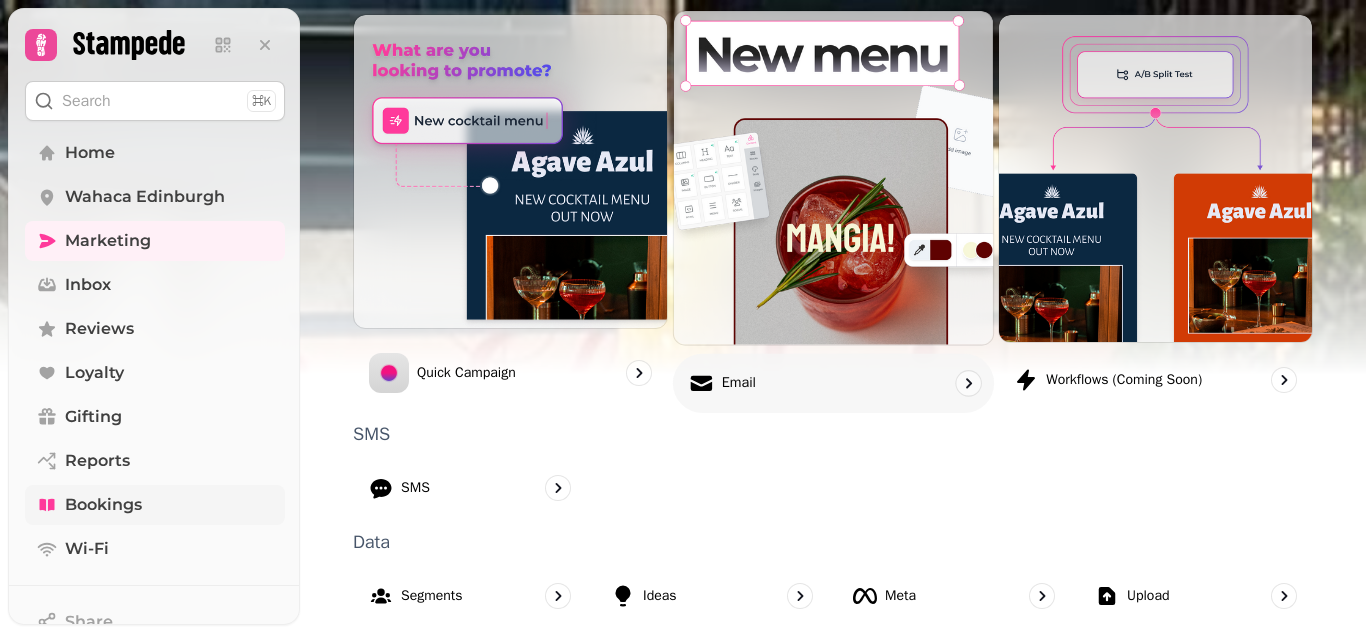 click on "Email" at bounding box center (833, 382) 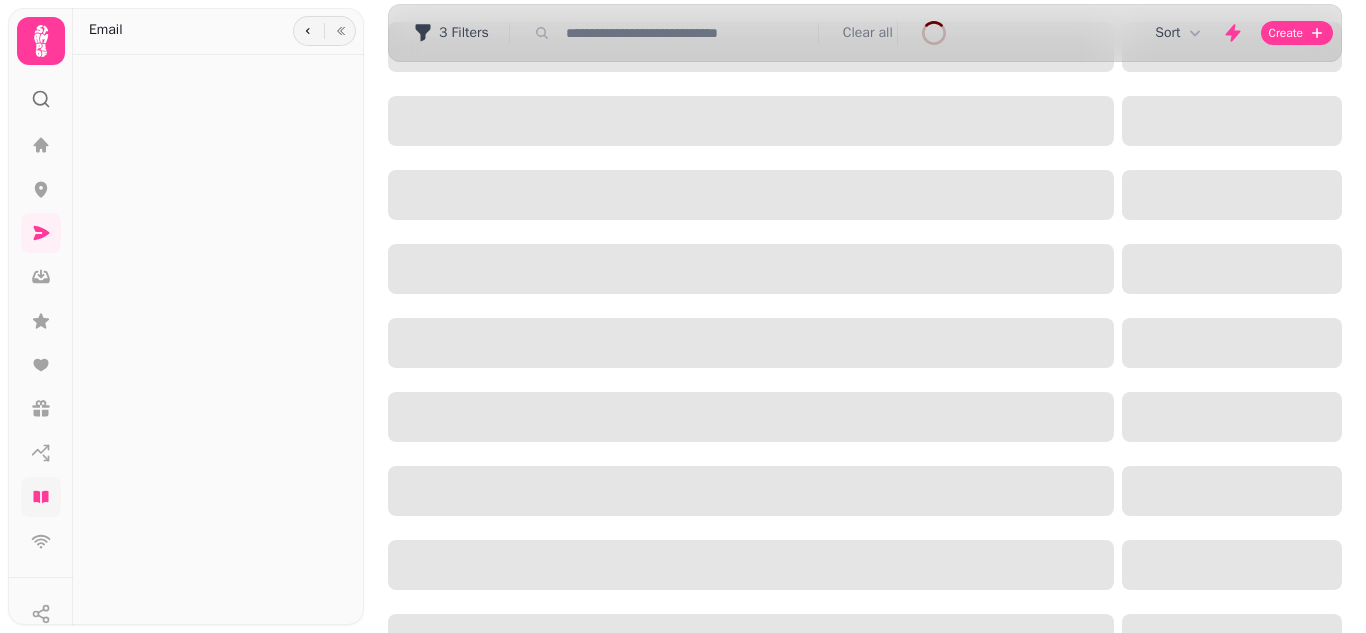 scroll, scrollTop: 0, scrollLeft: 0, axis: both 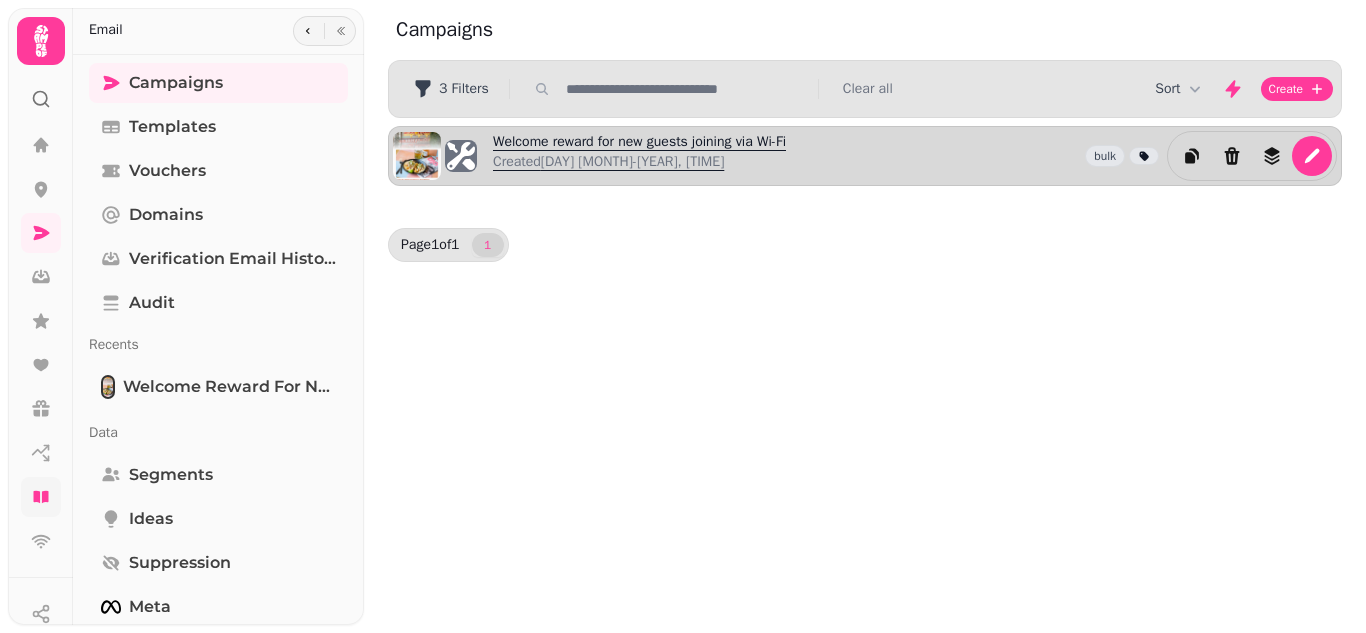click on "Welcome reward for new guests joining via Wi-Fi Created  7th Aug-25, 11:01 am" at bounding box center (639, 156) 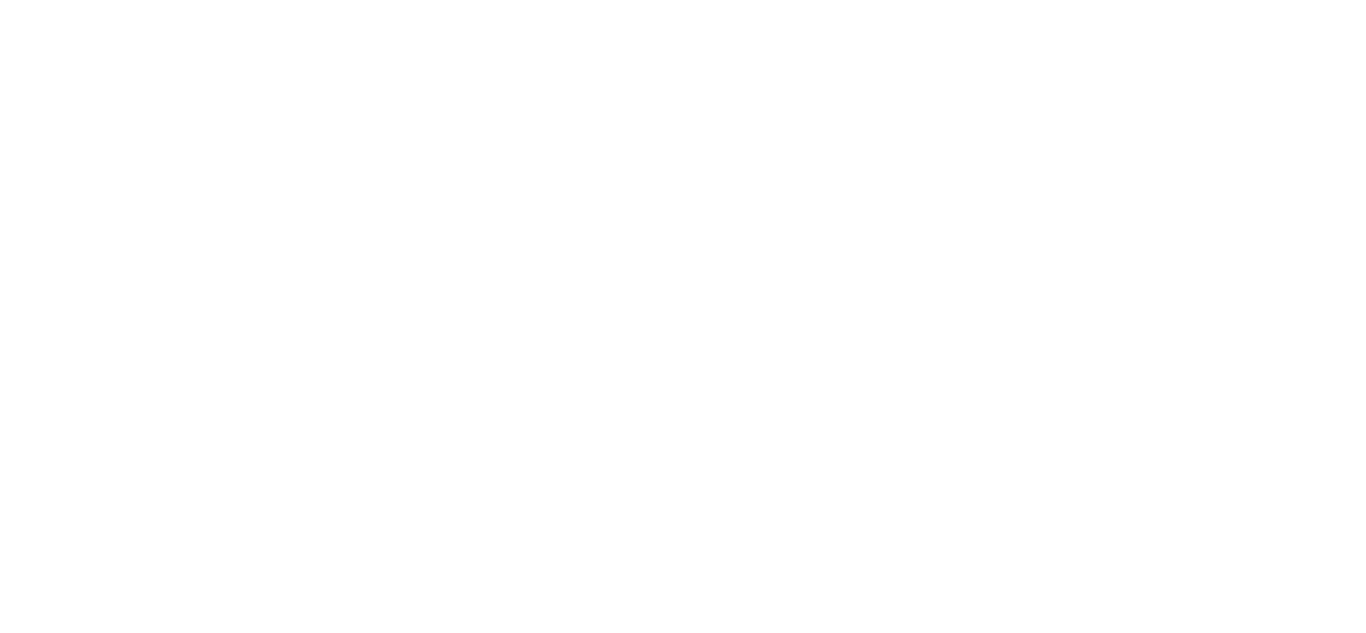 select on "**********" 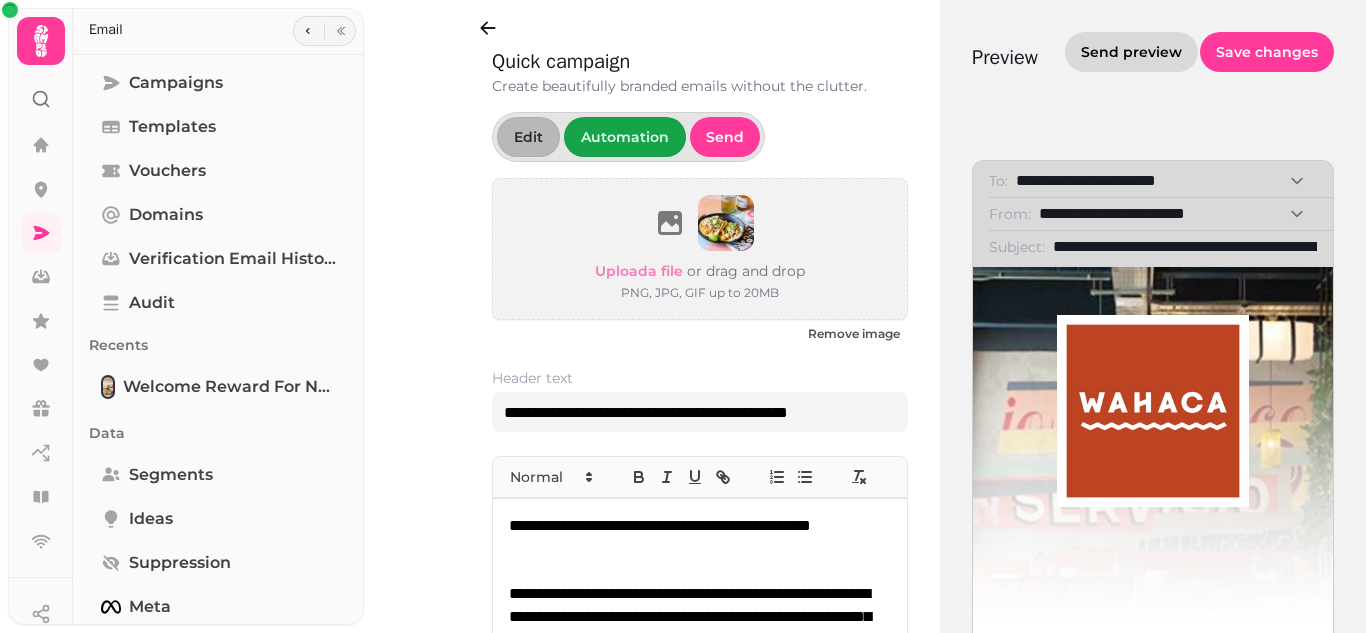 click on "Send preview" at bounding box center (1131, 52) 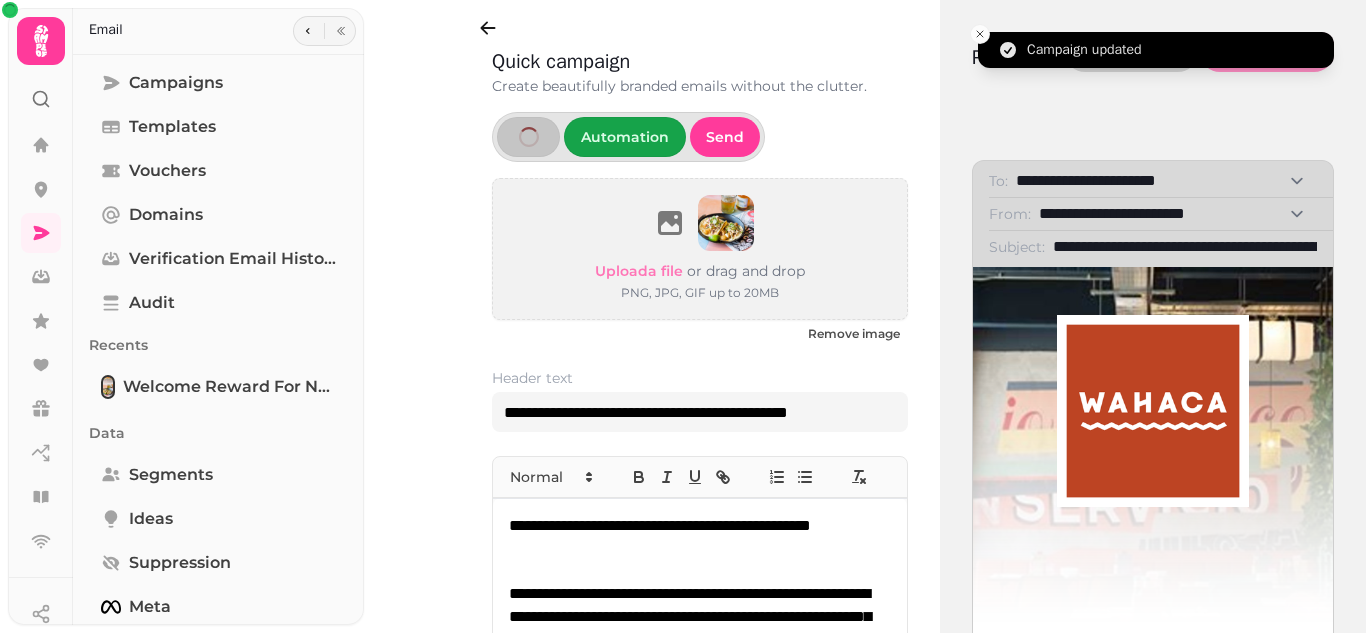 select on "**********" 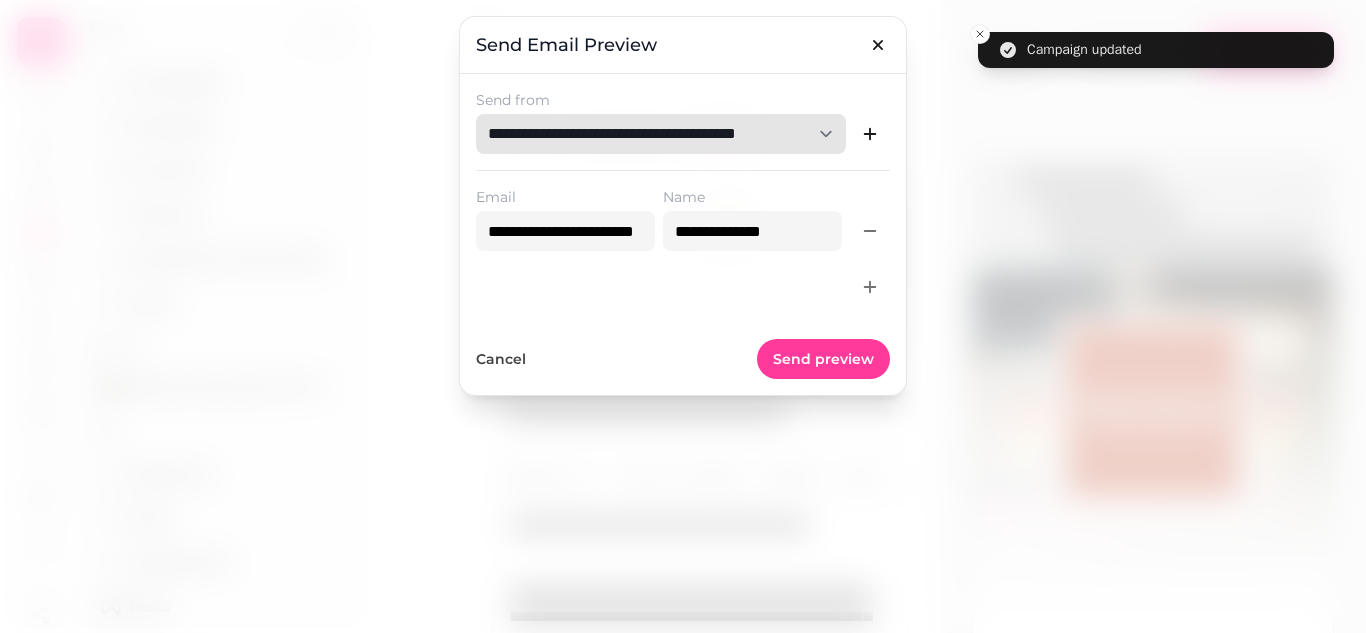 click on "**********" at bounding box center [661, 134] 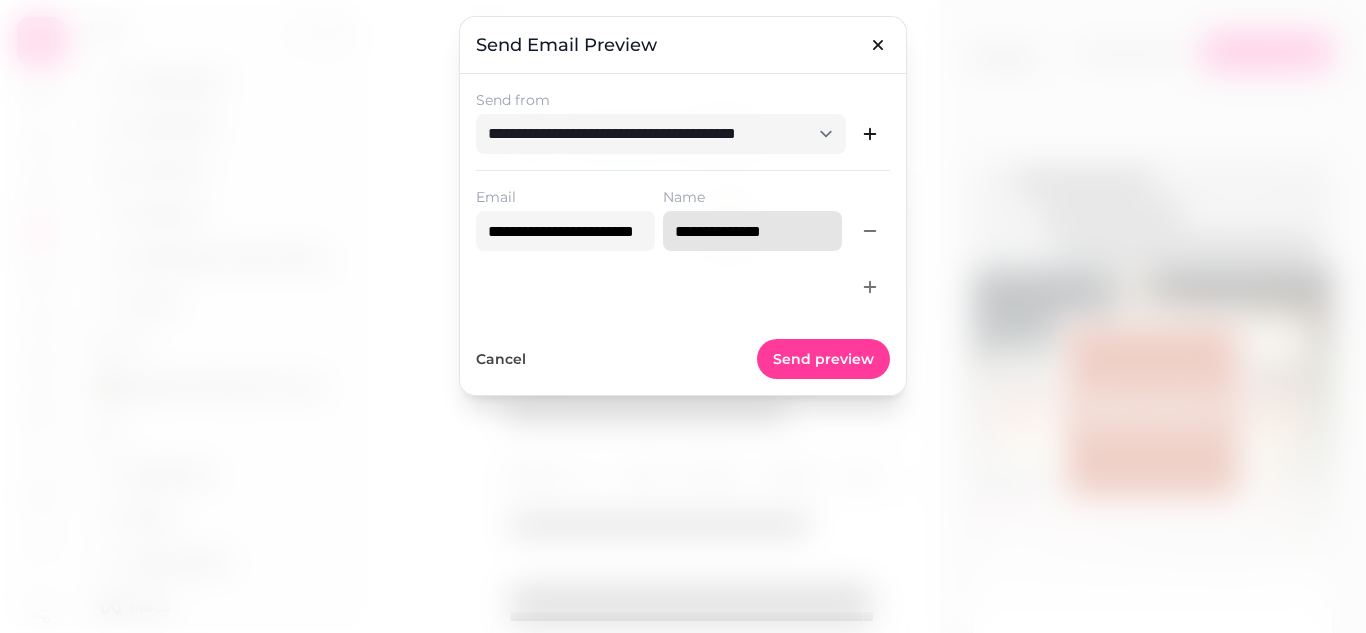 click on "**********" at bounding box center [752, 231] 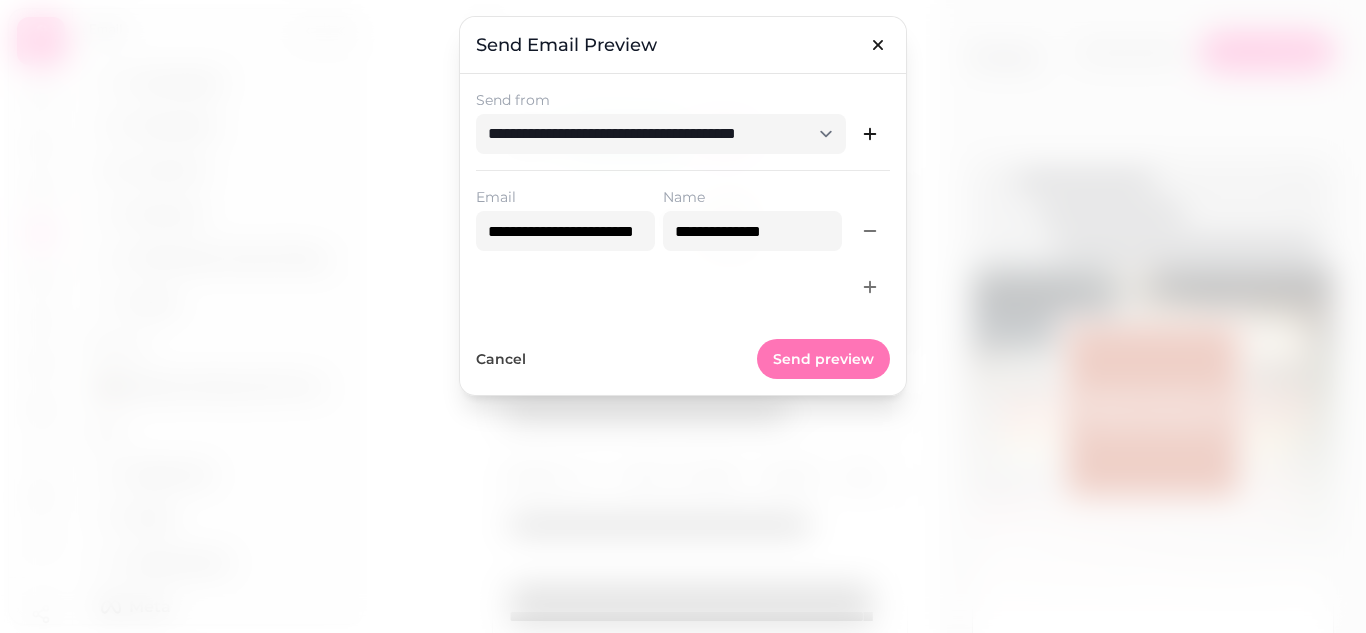 click on "Send preview" at bounding box center [823, 359] 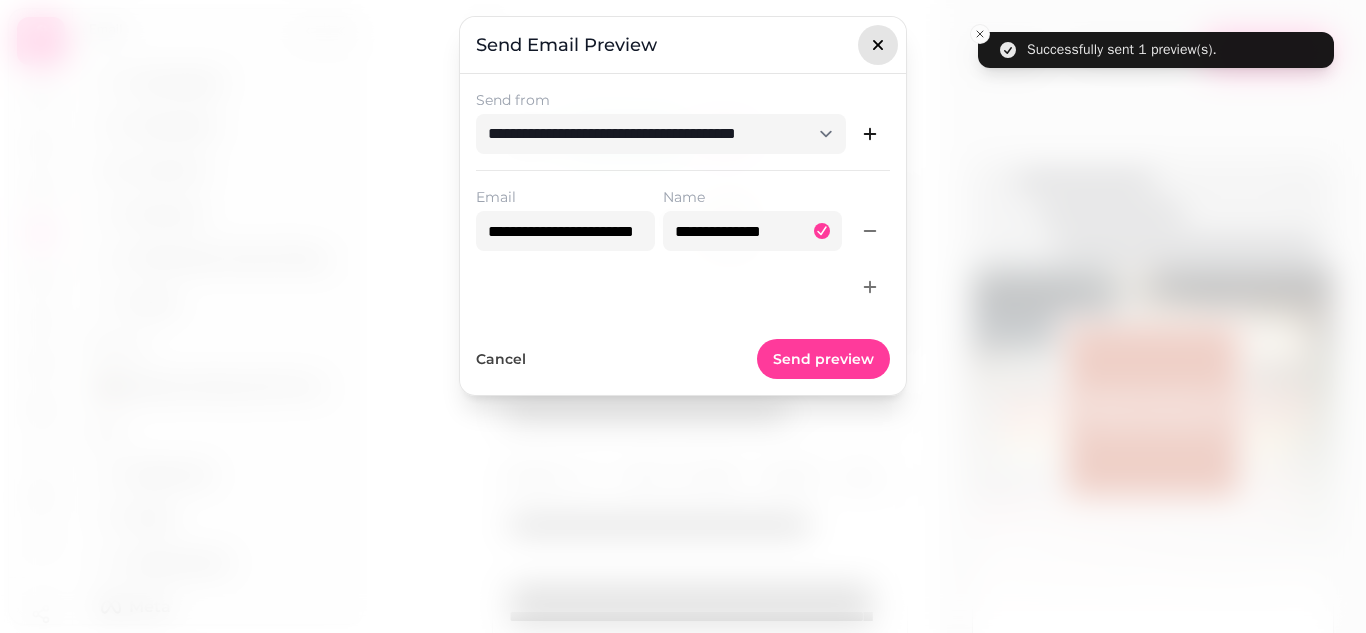 click at bounding box center [878, 45] 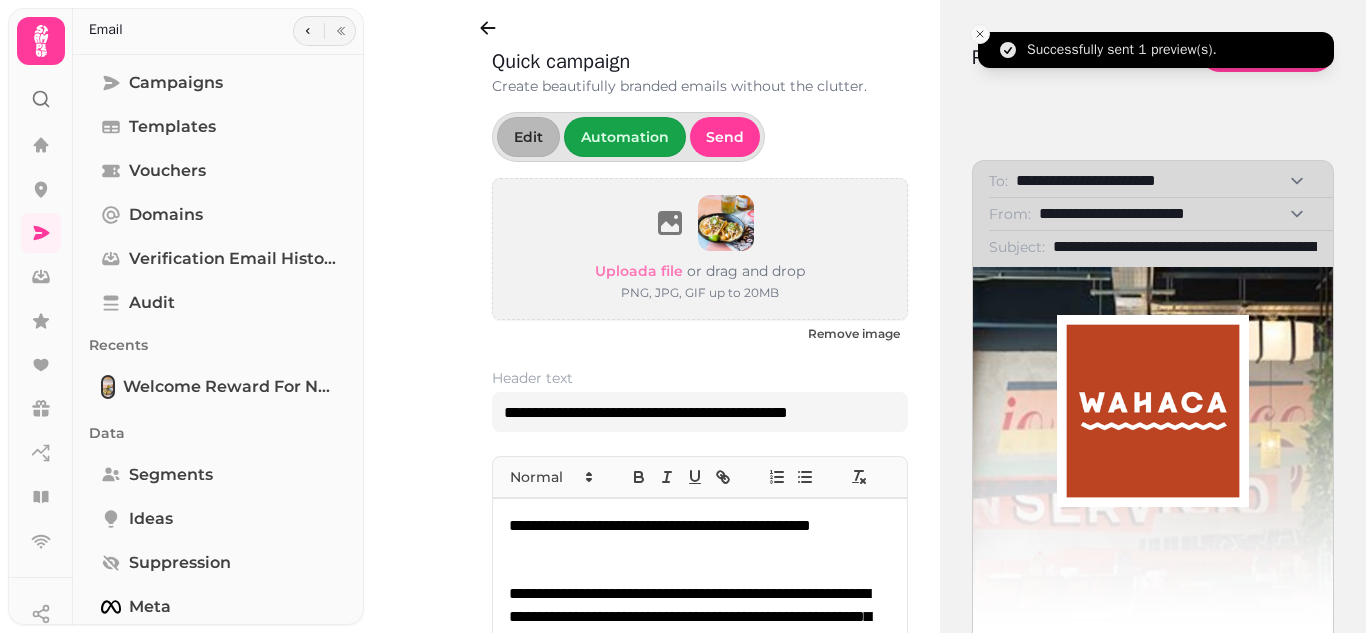 click 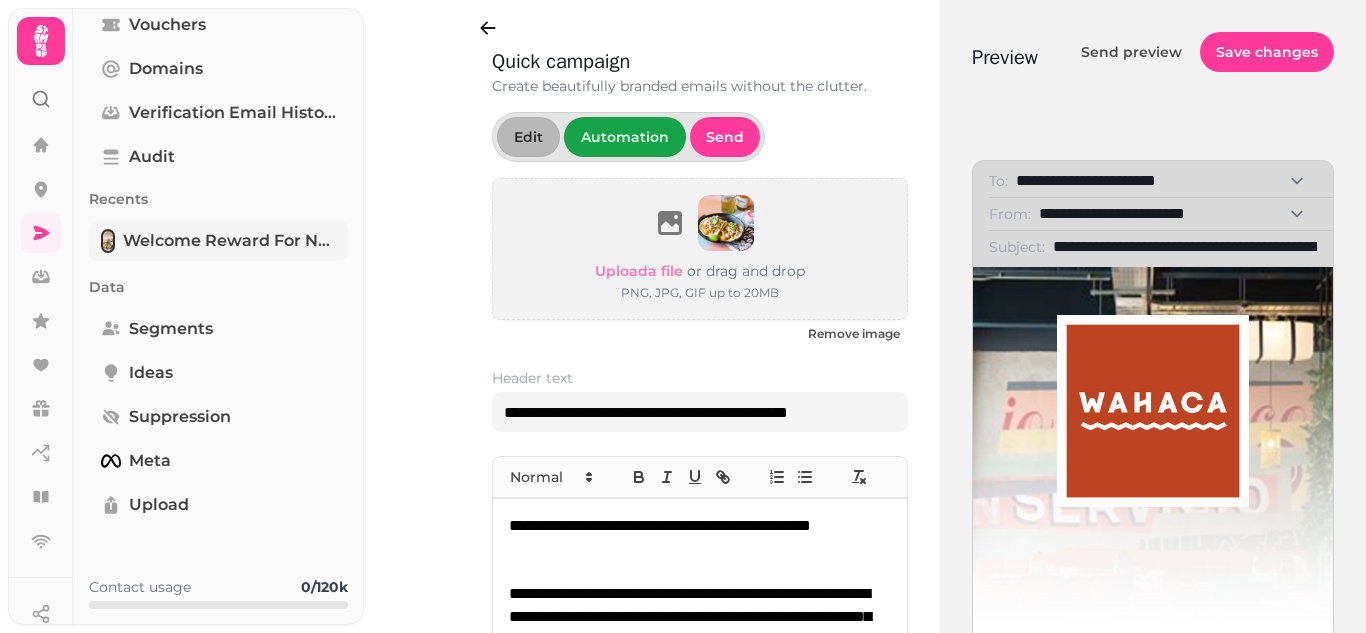 scroll, scrollTop: 0, scrollLeft: 0, axis: both 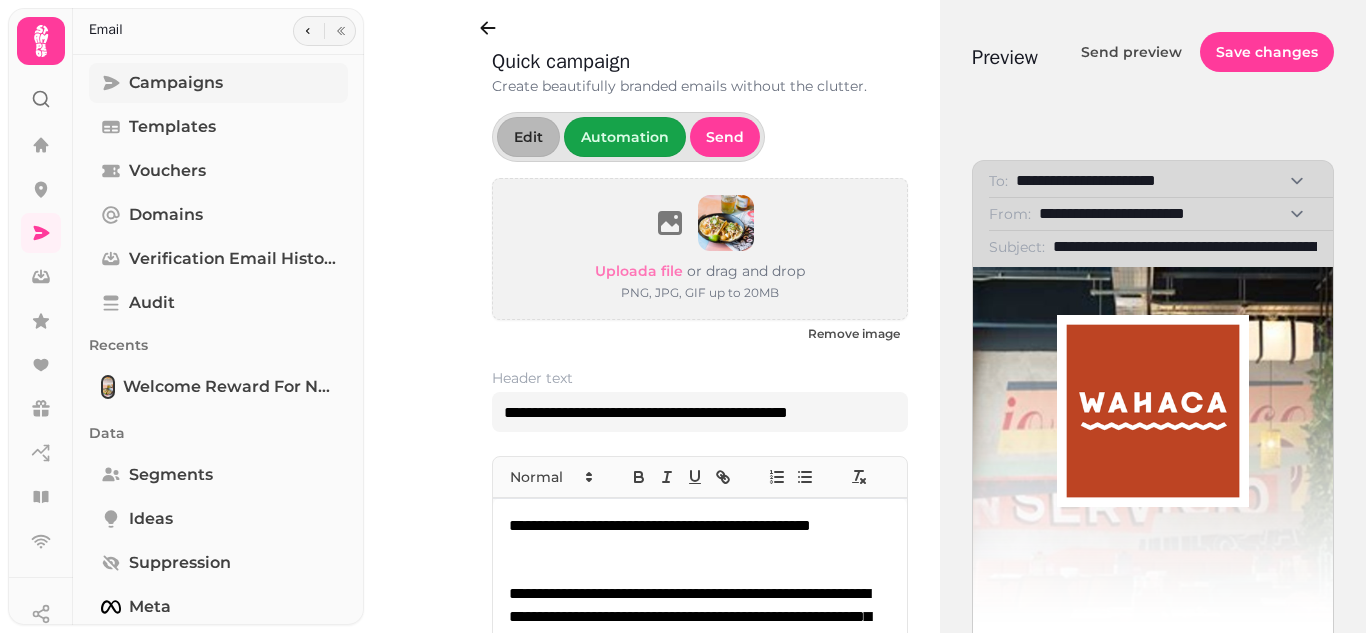 click on "Campaigns" at bounding box center [176, 83] 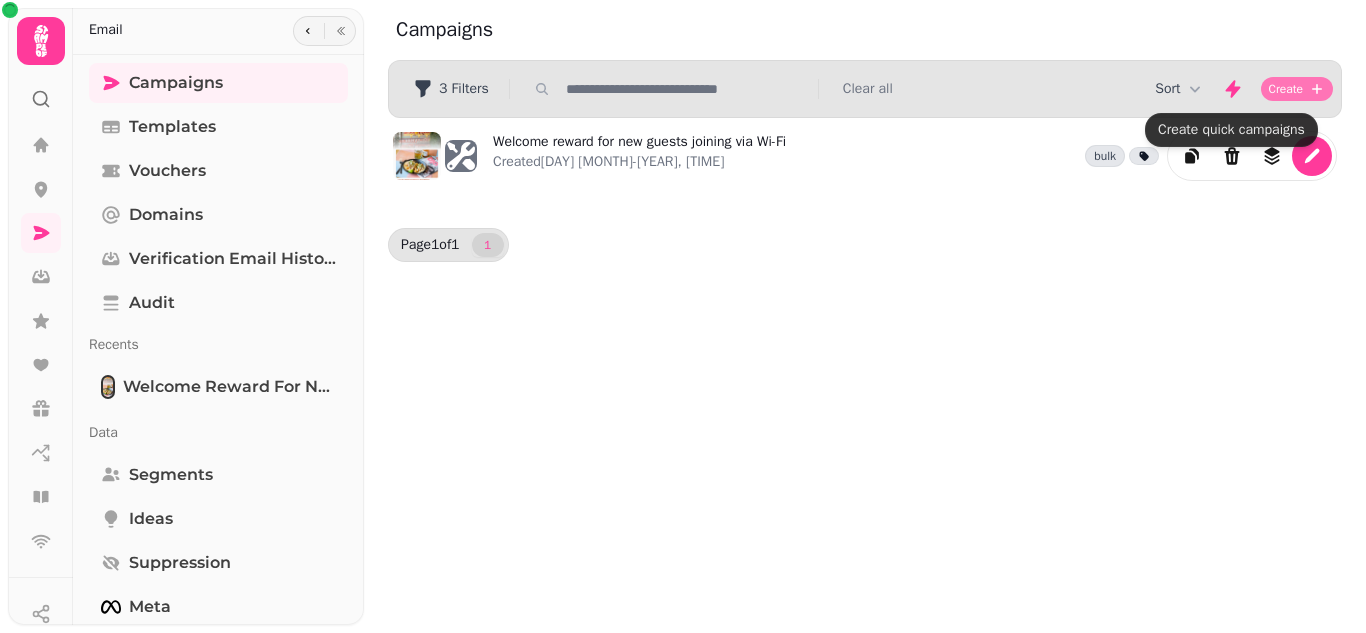 click on "Create" at bounding box center (1286, 89) 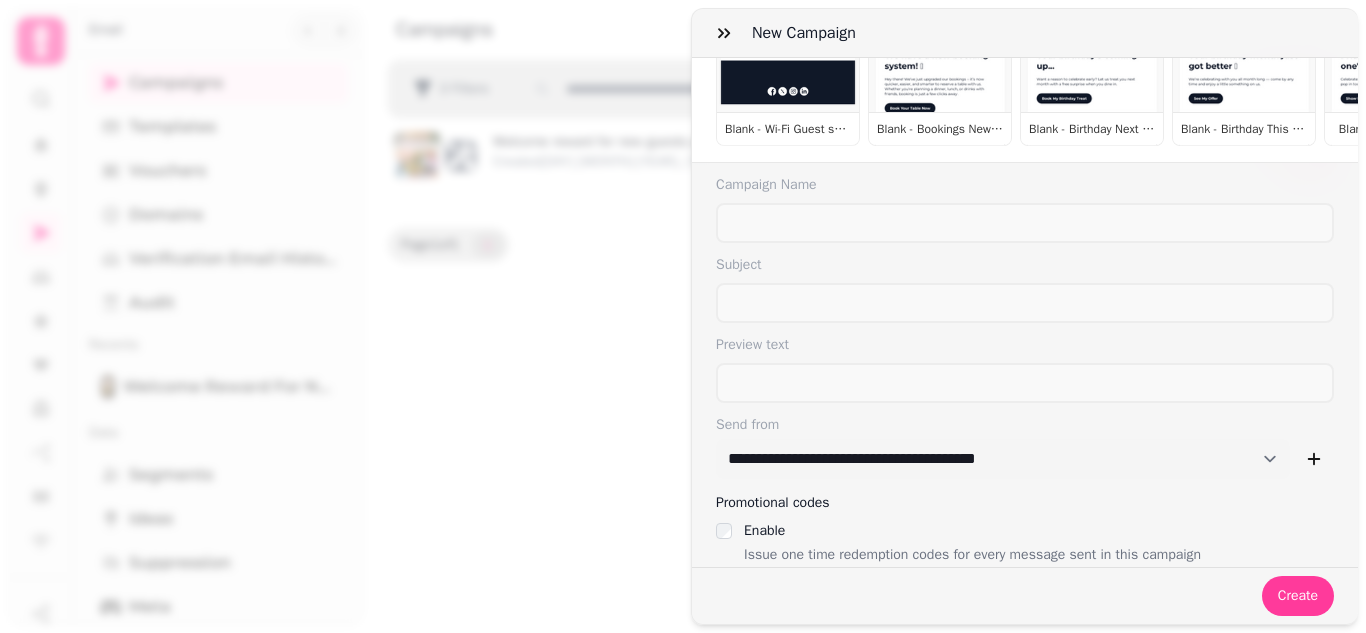 scroll, scrollTop: 94, scrollLeft: 0, axis: vertical 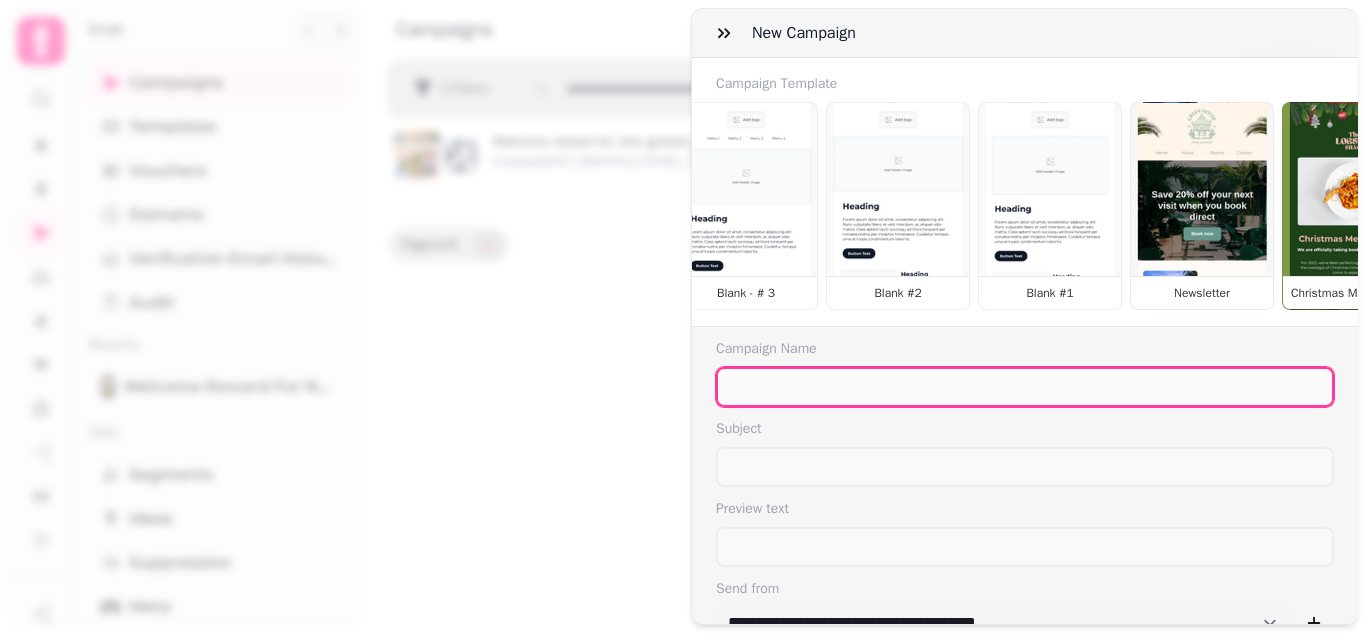 click at bounding box center (1025, 387) 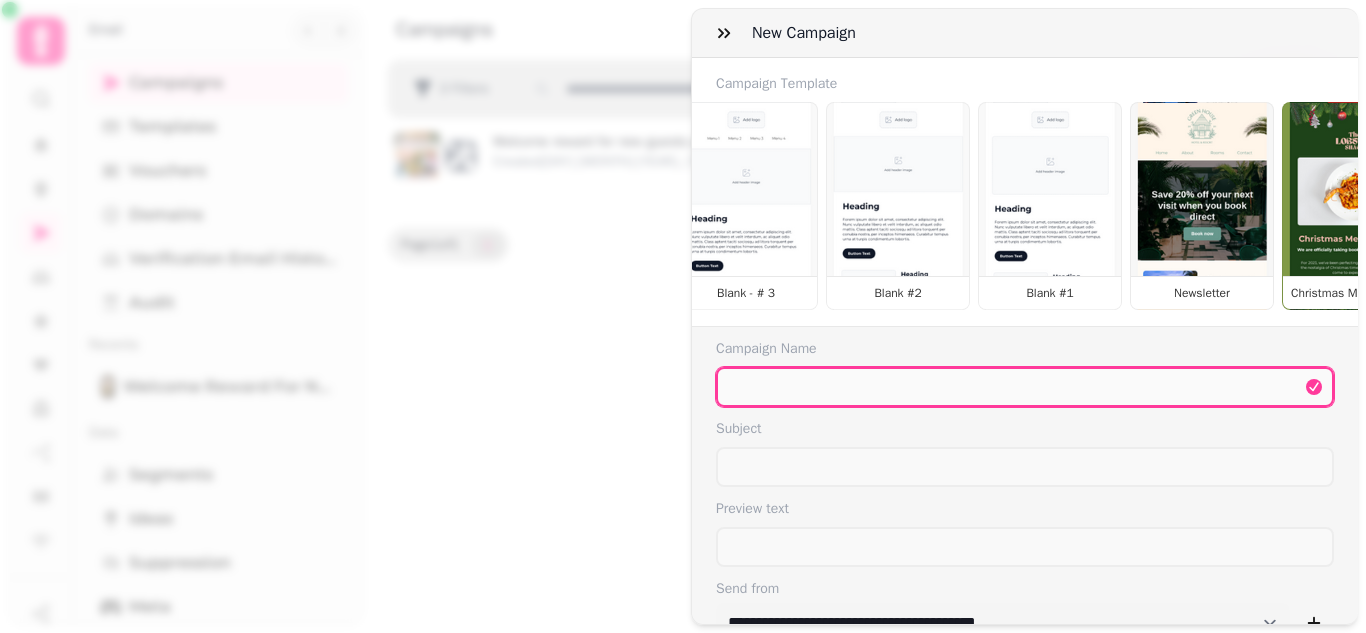 click at bounding box center (1025, 387) 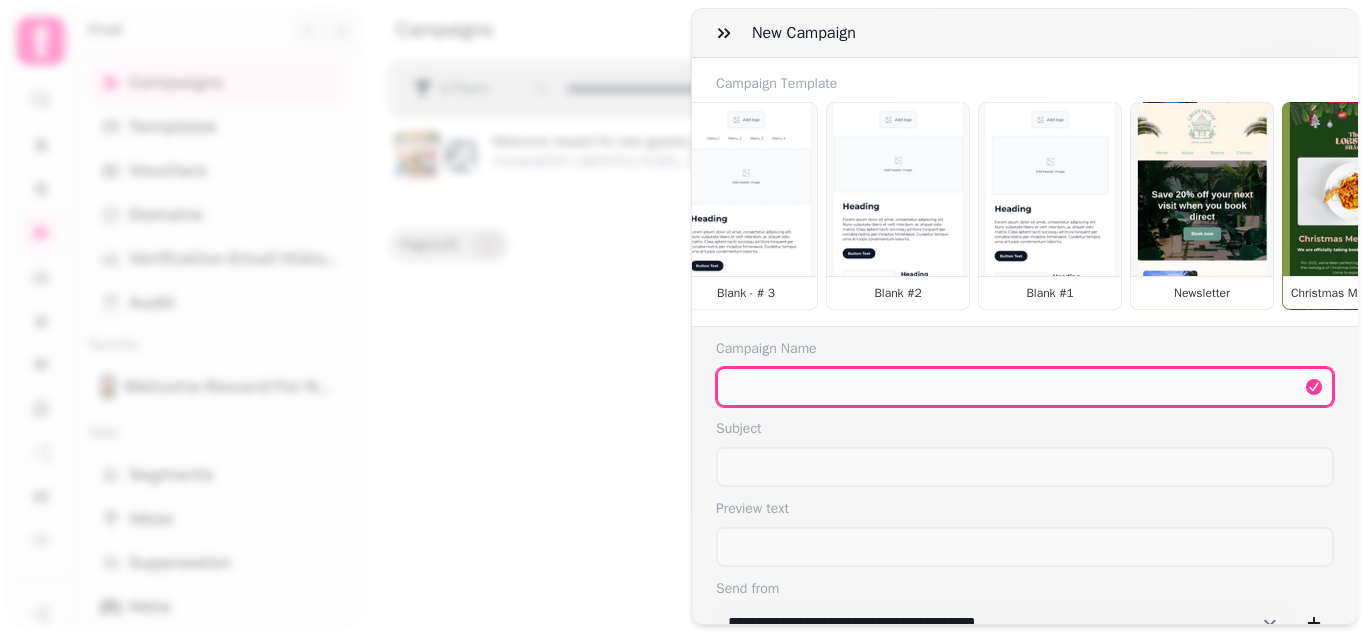 paste on "**********" 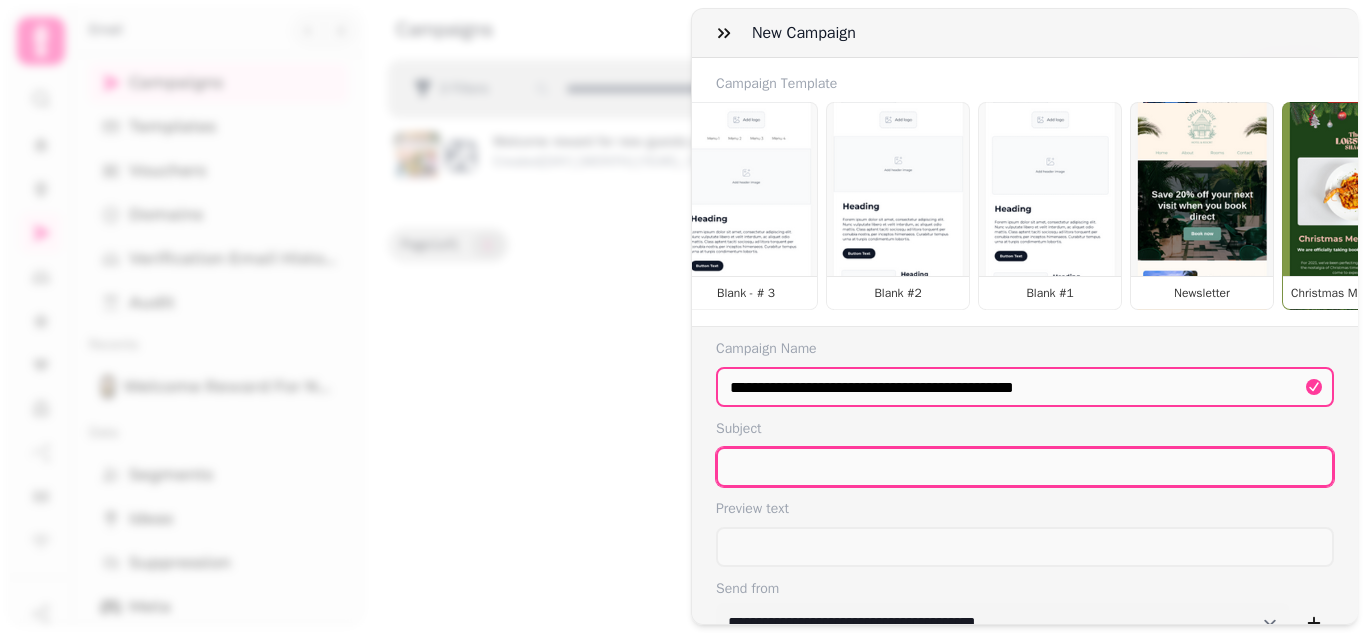 click at bounding box center [1025, 467] 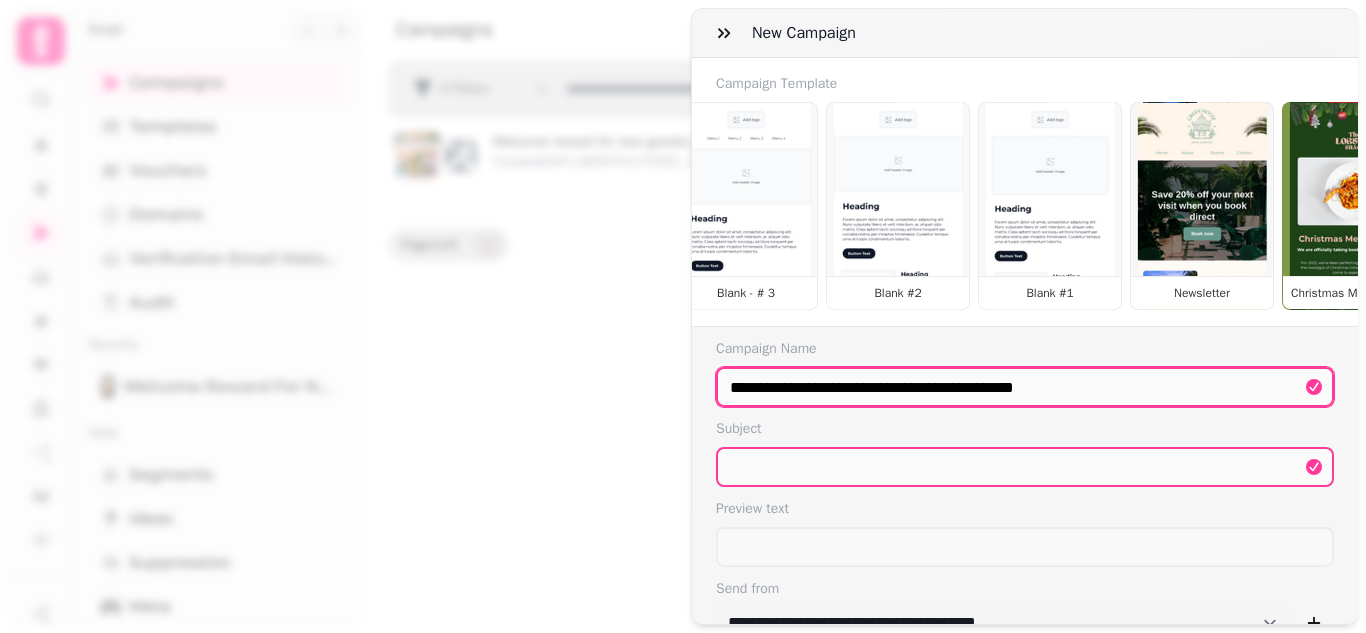 click on "**********" at bounding box center [1025, 387] 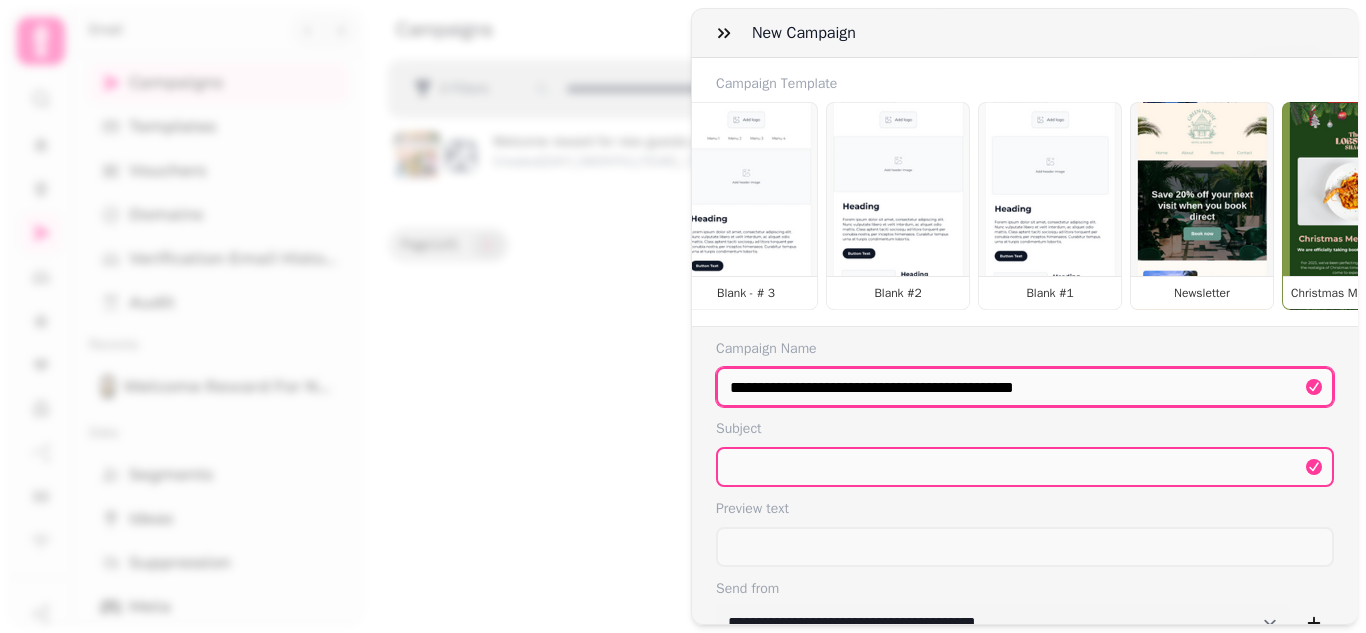 paste 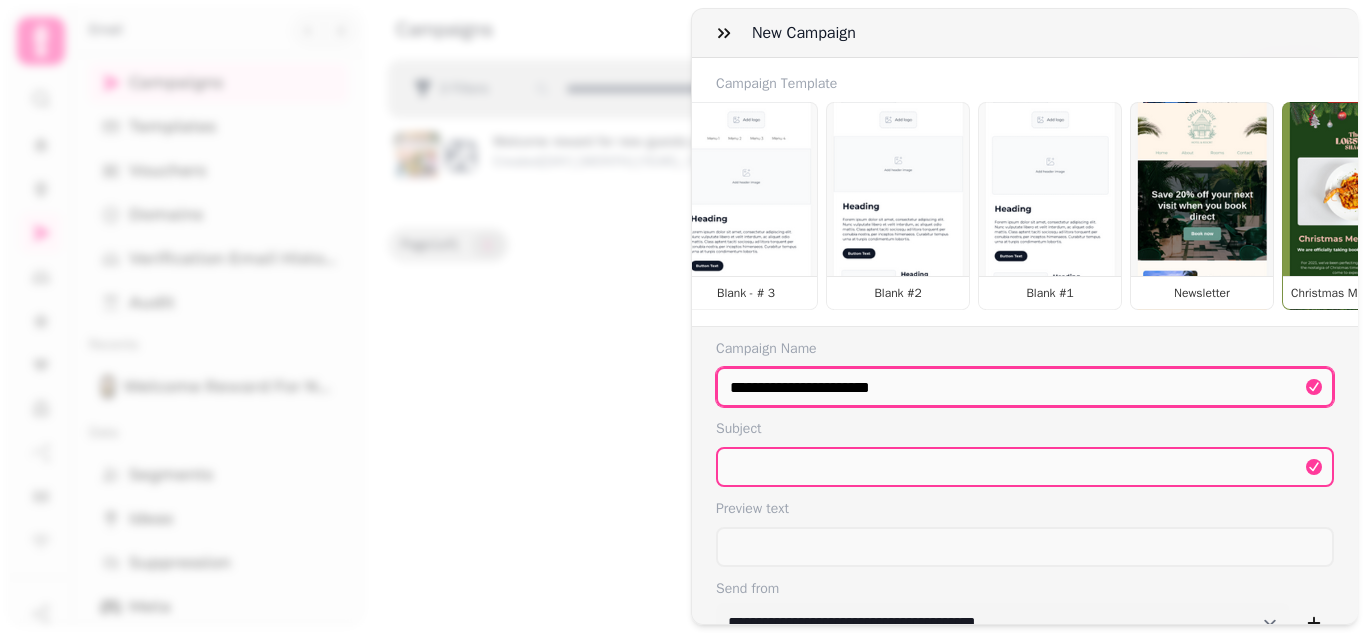 type on "**********" 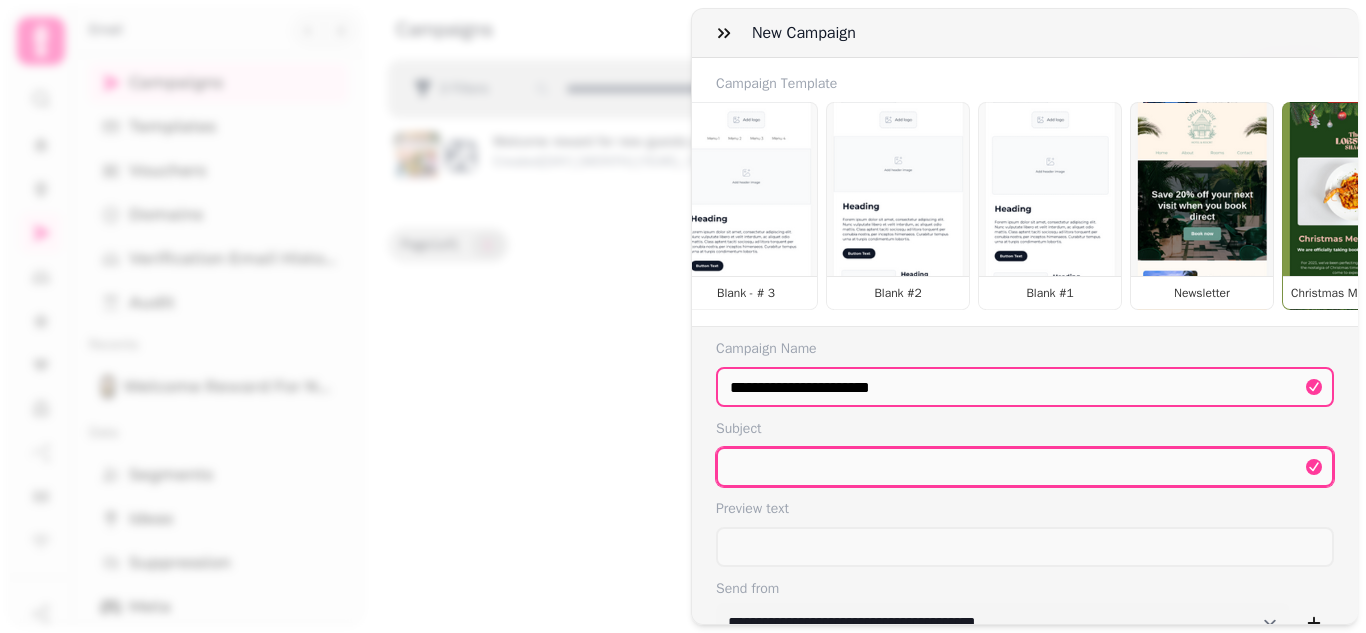 click at bounding box center (1025, 467) 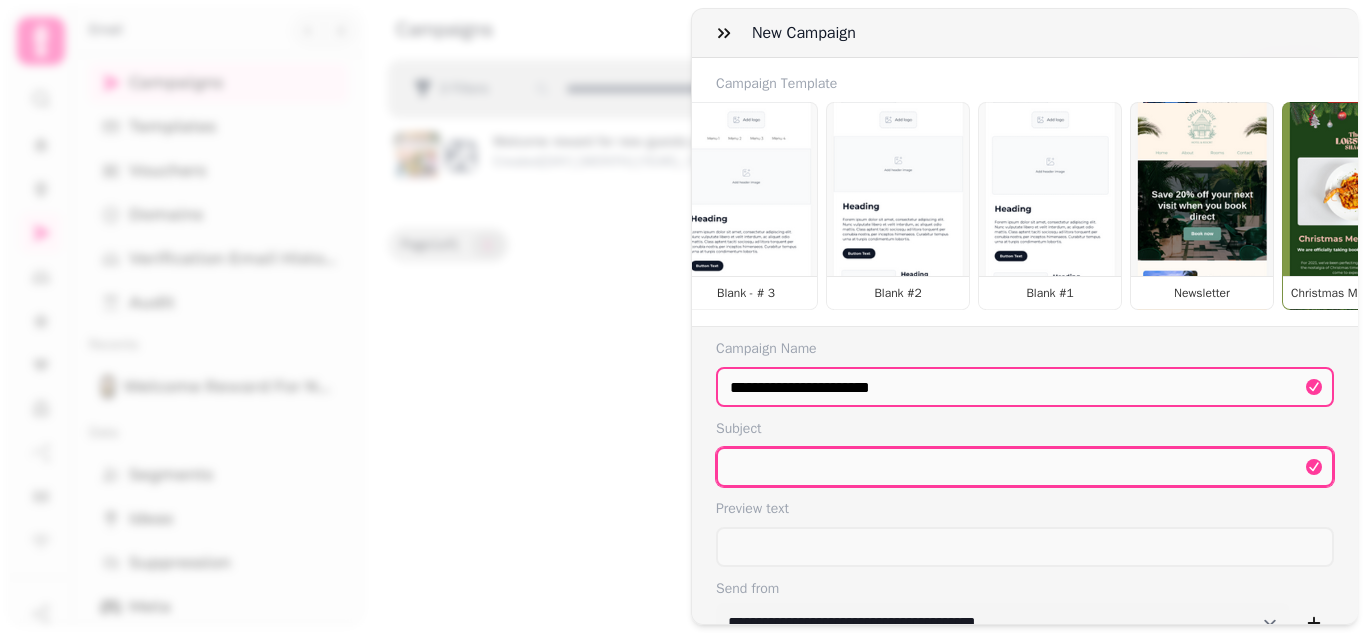 paste on "**********" 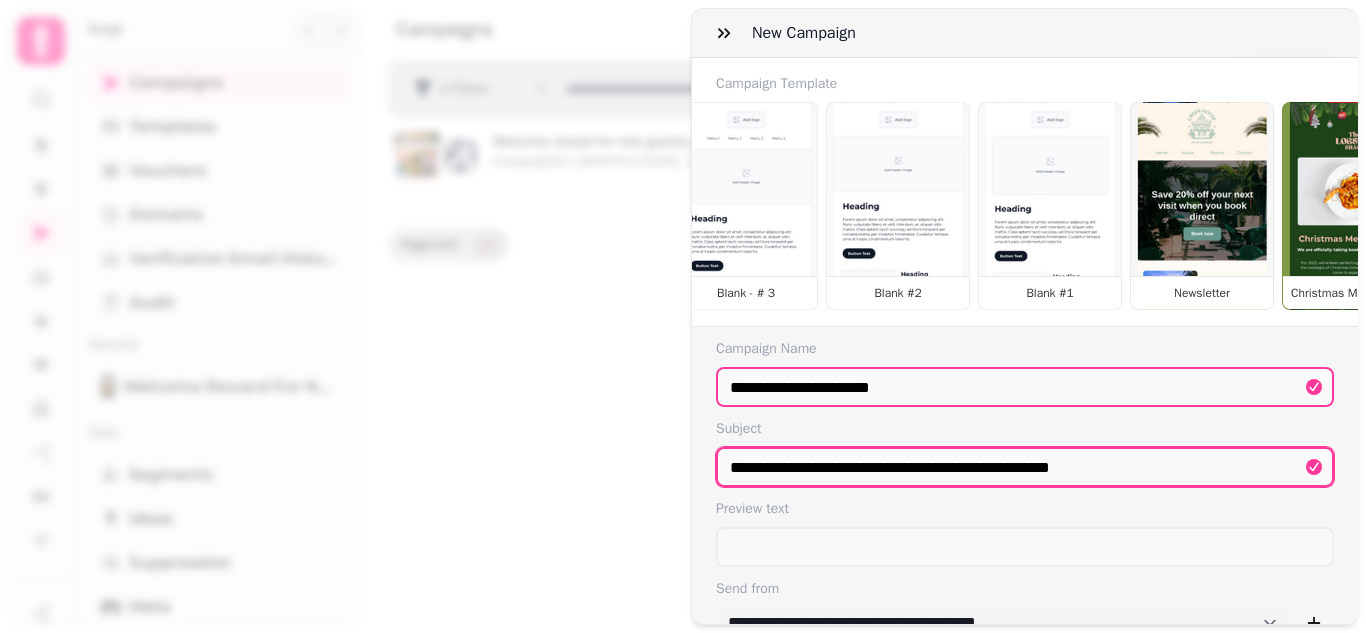click on "**********" at bounding box center (1025, 467) 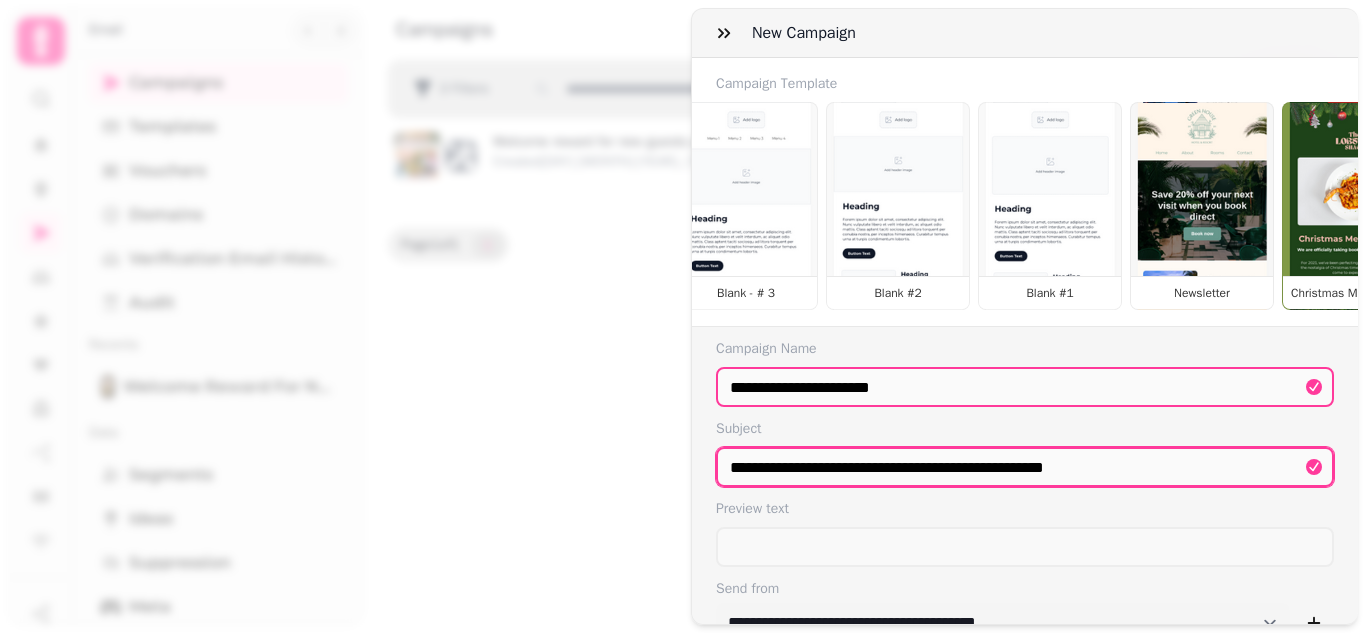 click on "**********" at bounding box center (1025, 467) 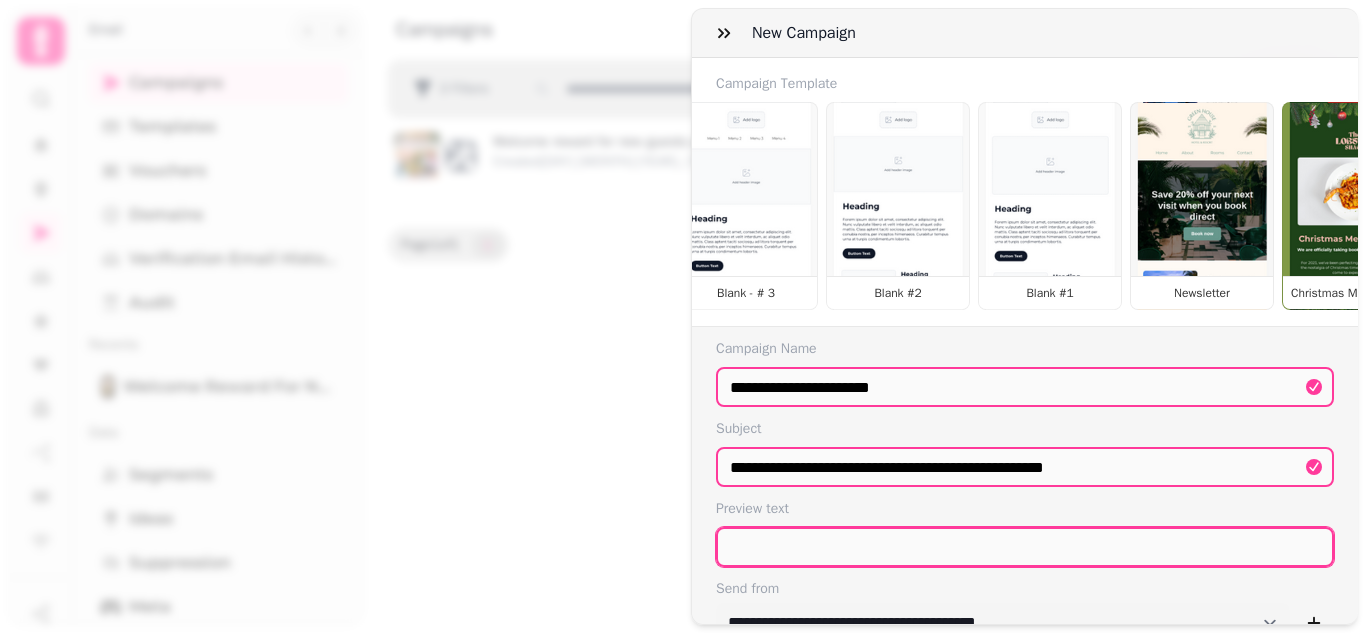 click at bounding box center (1025, 547) 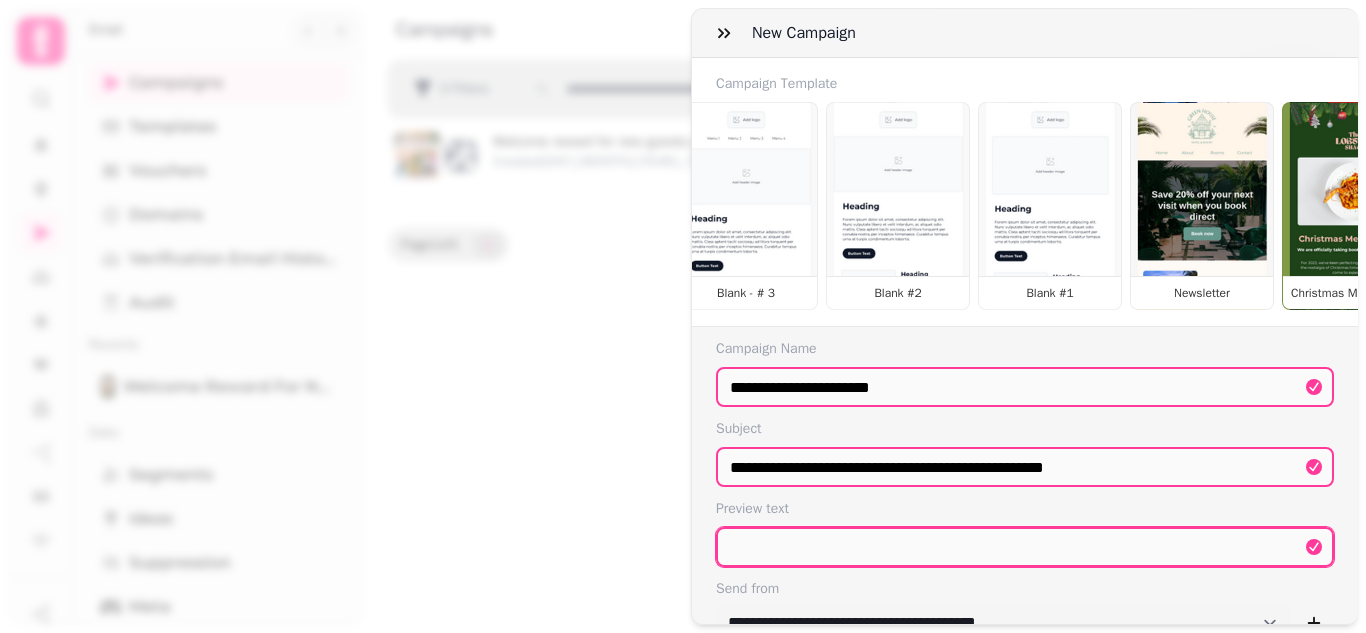 paste on "**********" 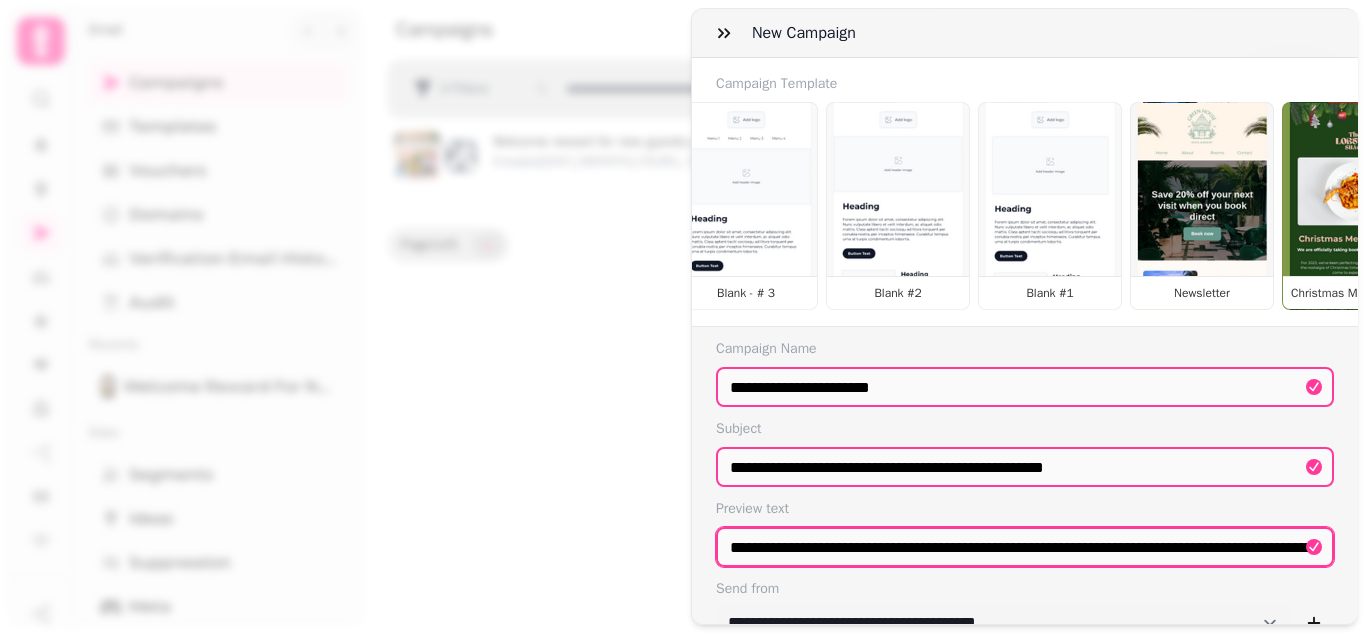 scroll, scrollTop: 0, scrollLeft: 2022, axis: horizontal 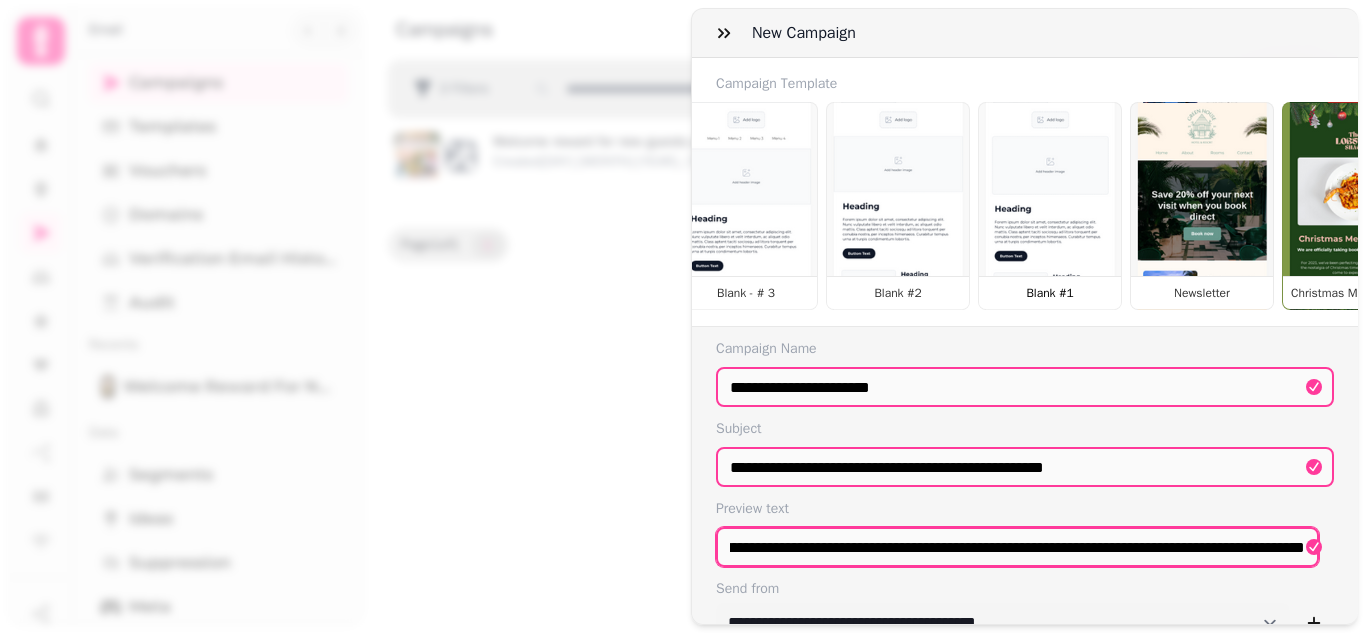 type on "**********" 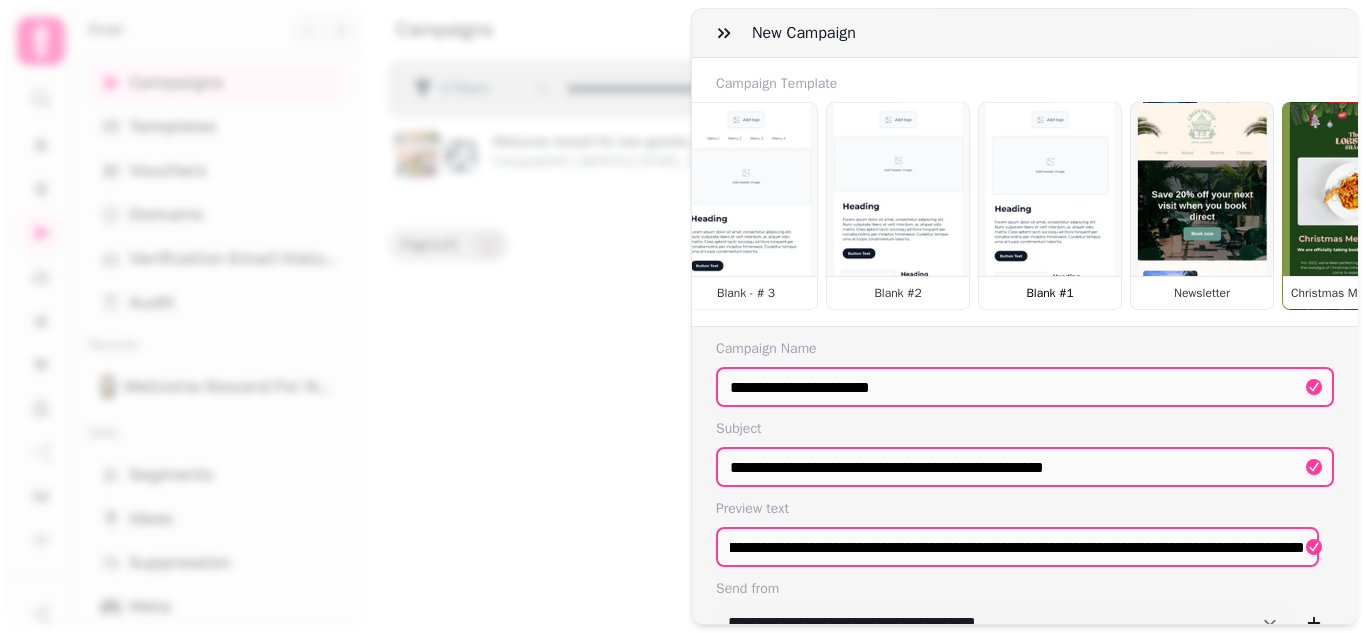 click on "Blank #1" at bounding box center (1050, 206) 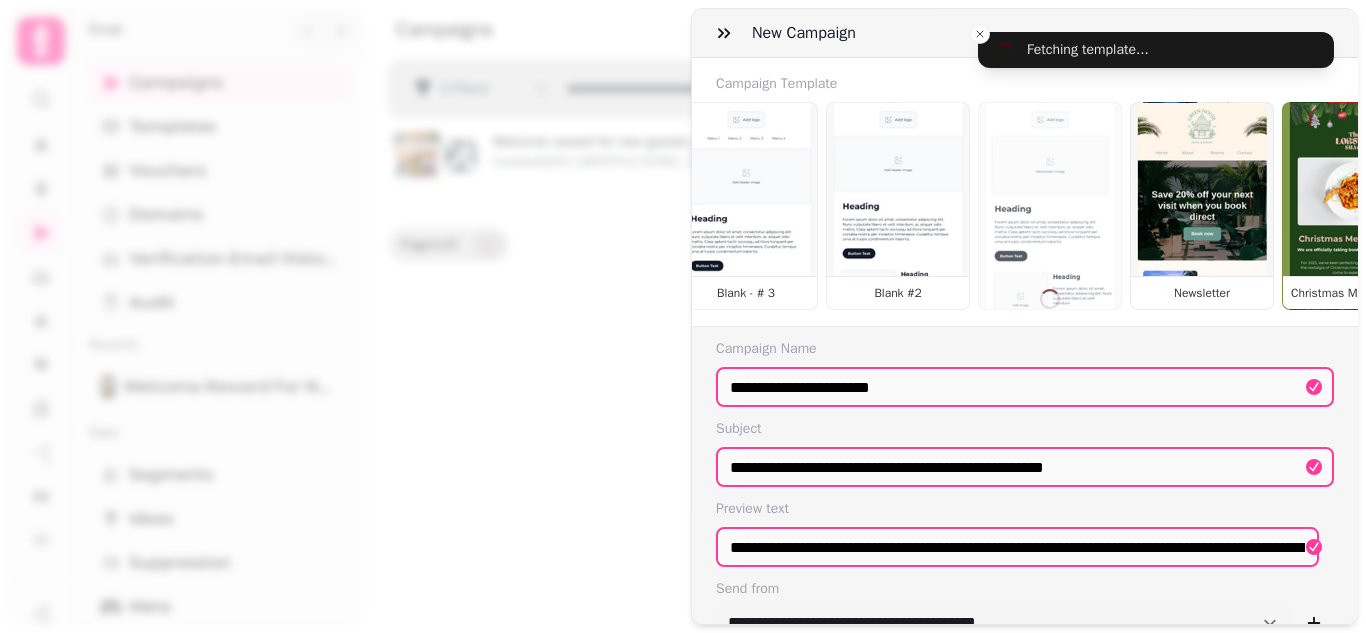 type on "********" 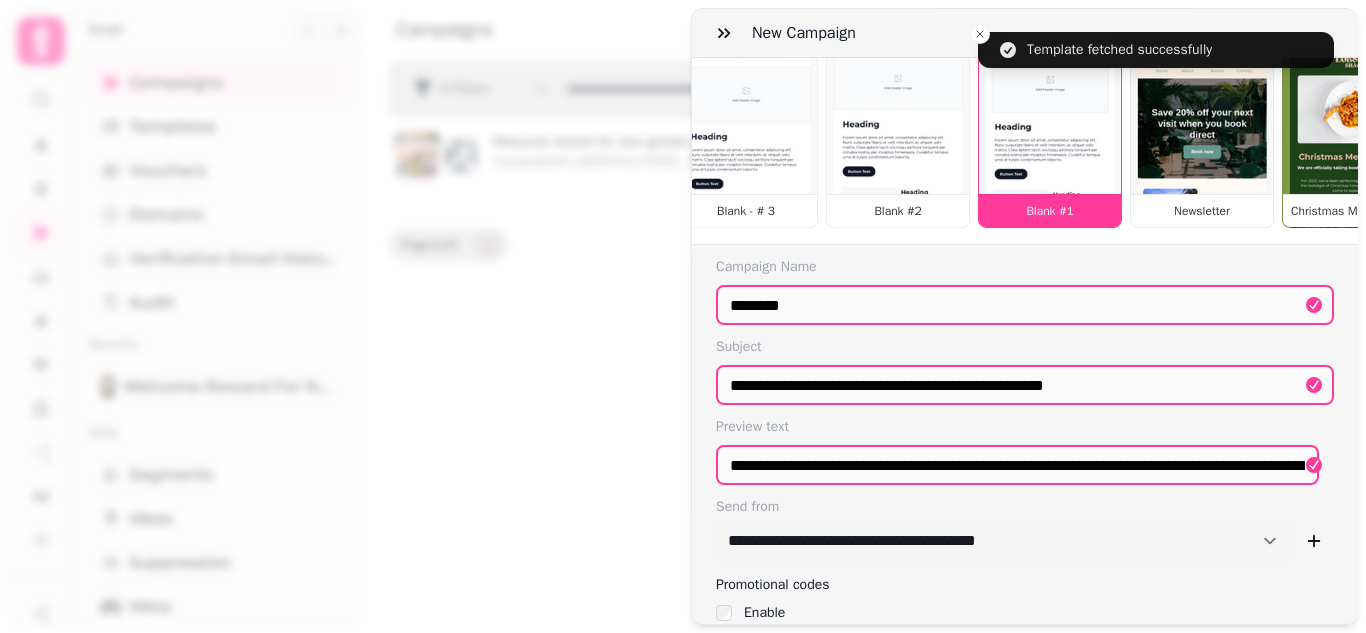 scroll, scrollTop: 194, scrollLeft: 0, axis: vertical 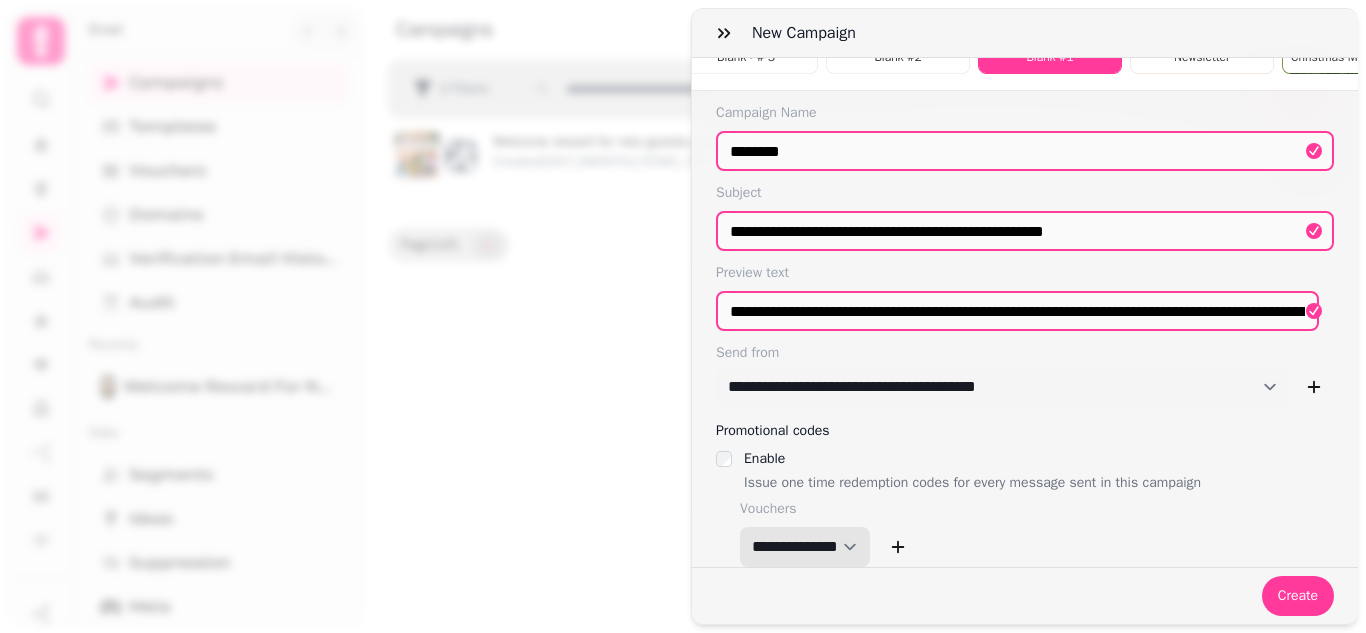 click on "**********" at bounding box center (805, 547) 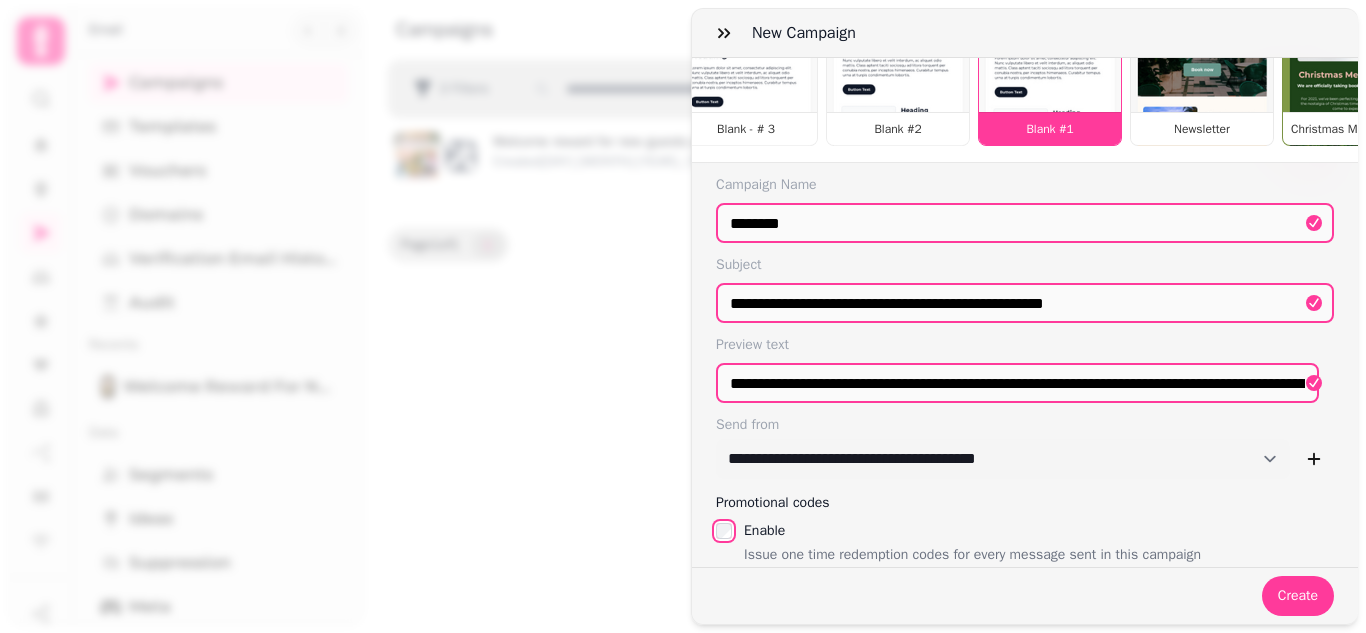 scroll, scrollTop: 194, scrollLeft: 0, axis: vertical 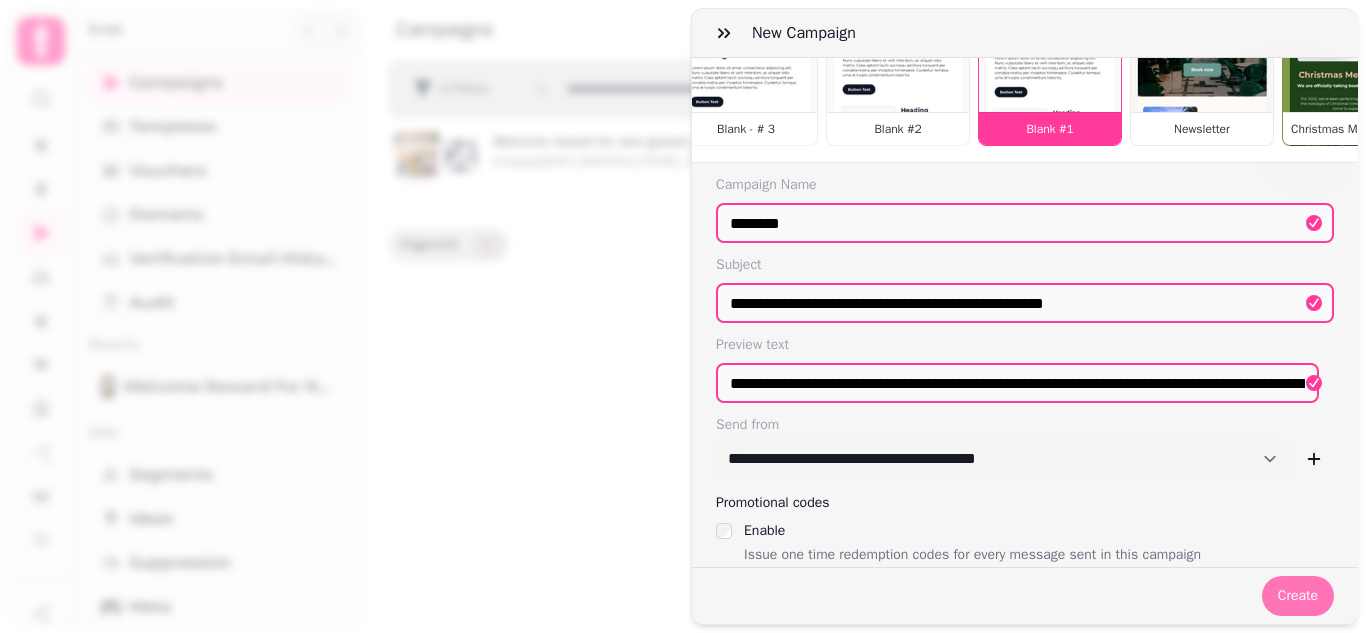 click on "Create" at bounding box center [1298, 596] 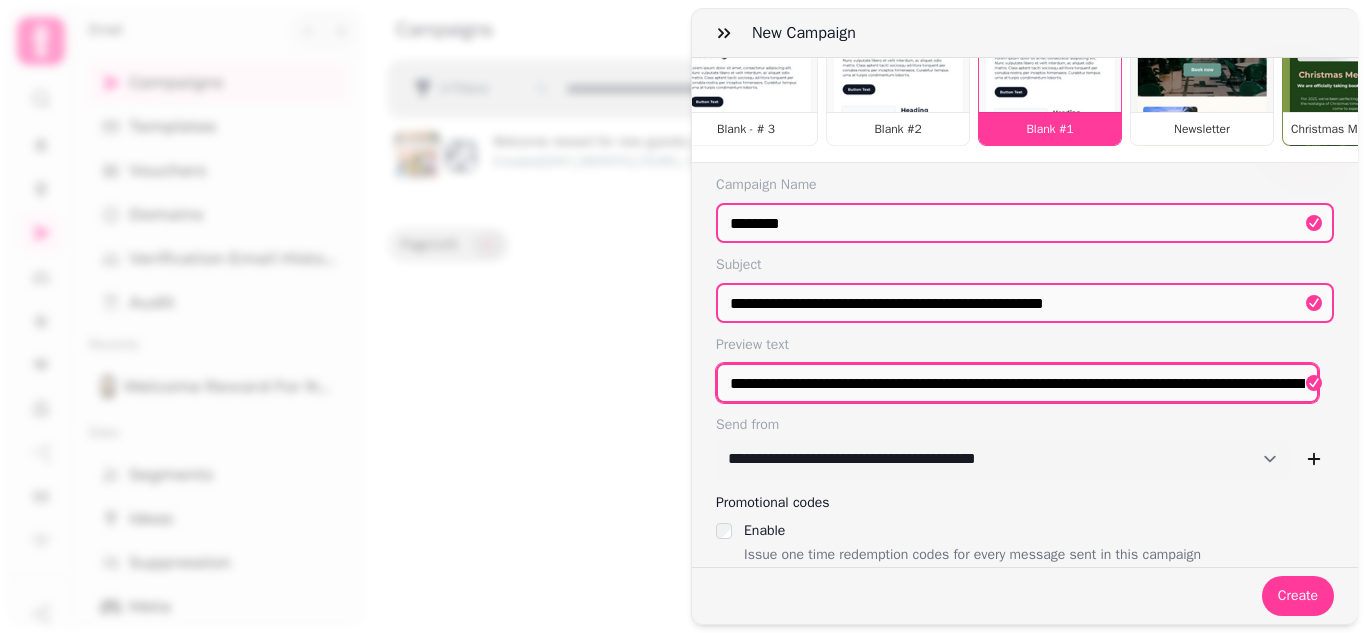 click on "**********" at bounding box center [1017, 383] 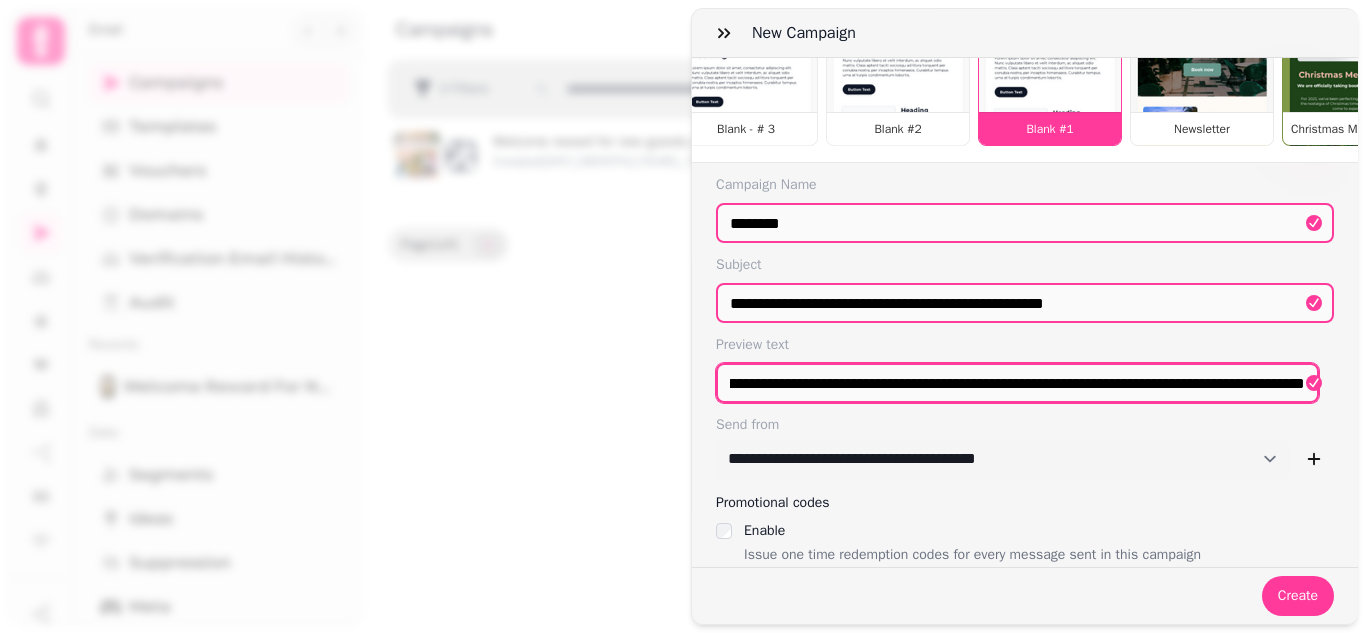 scroll, scrollTop: 0, scrollLeft: 2023, axis: horizontal 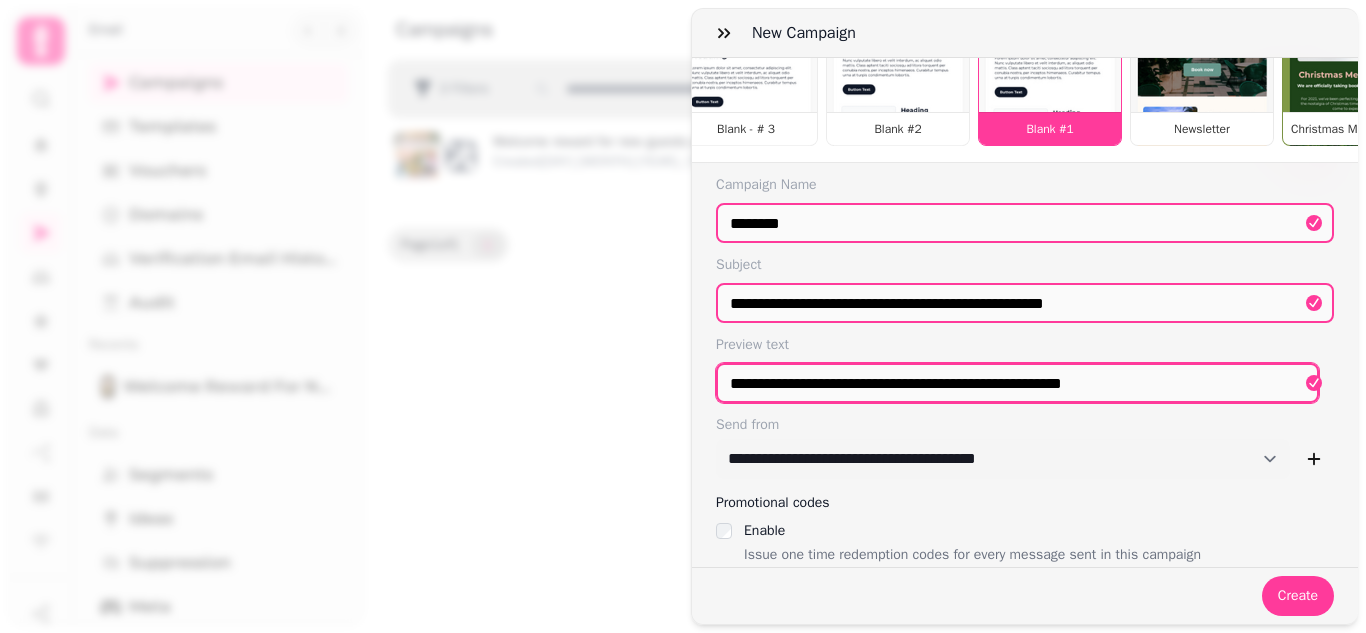 click on "**********" at bounding box center [1017, 383] 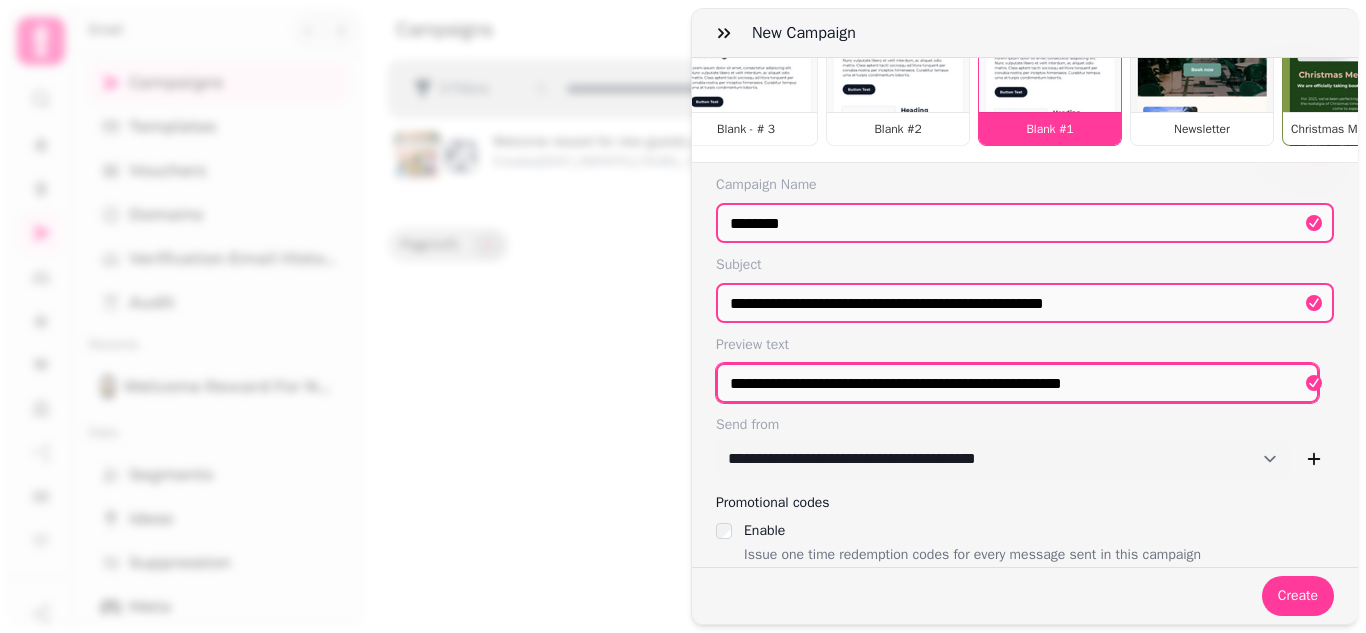 click on "**********" at bounding box center [1017, 383] 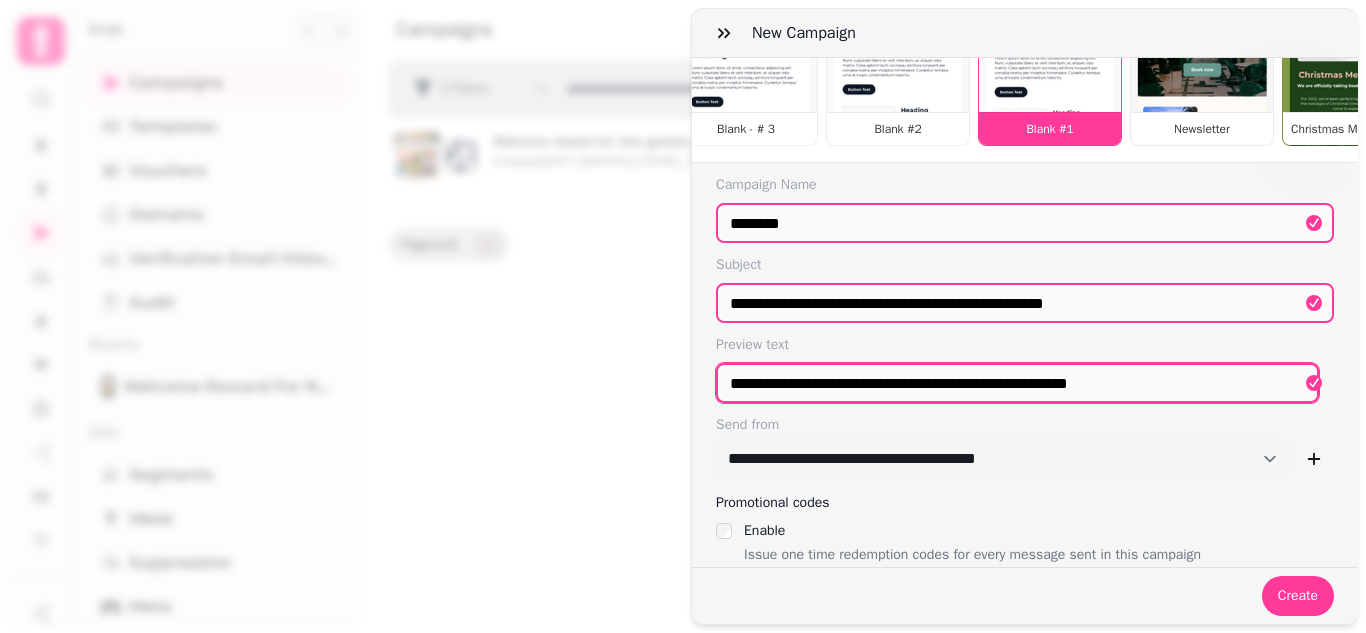 click on "**********" at bounding box center (1017, 383) 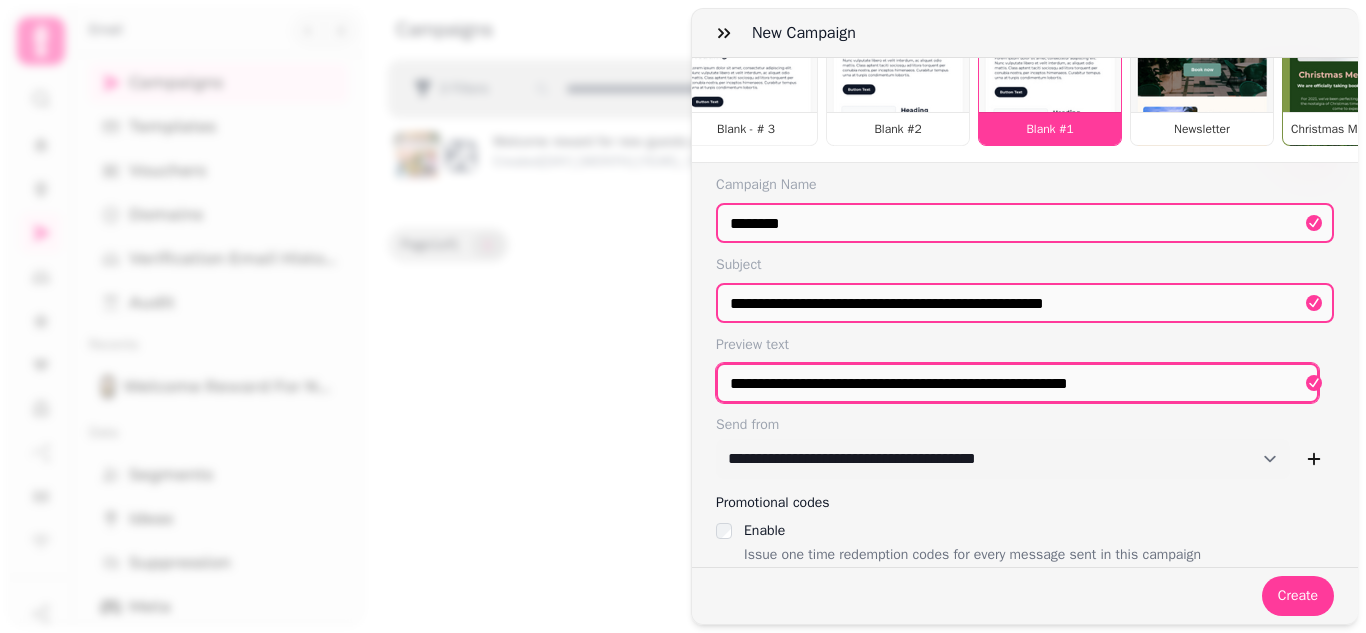 drag, startPoint x: 1019, startPoint y: 372, endPoint x: 1193, endPoint y: 369, distance: 174.02586 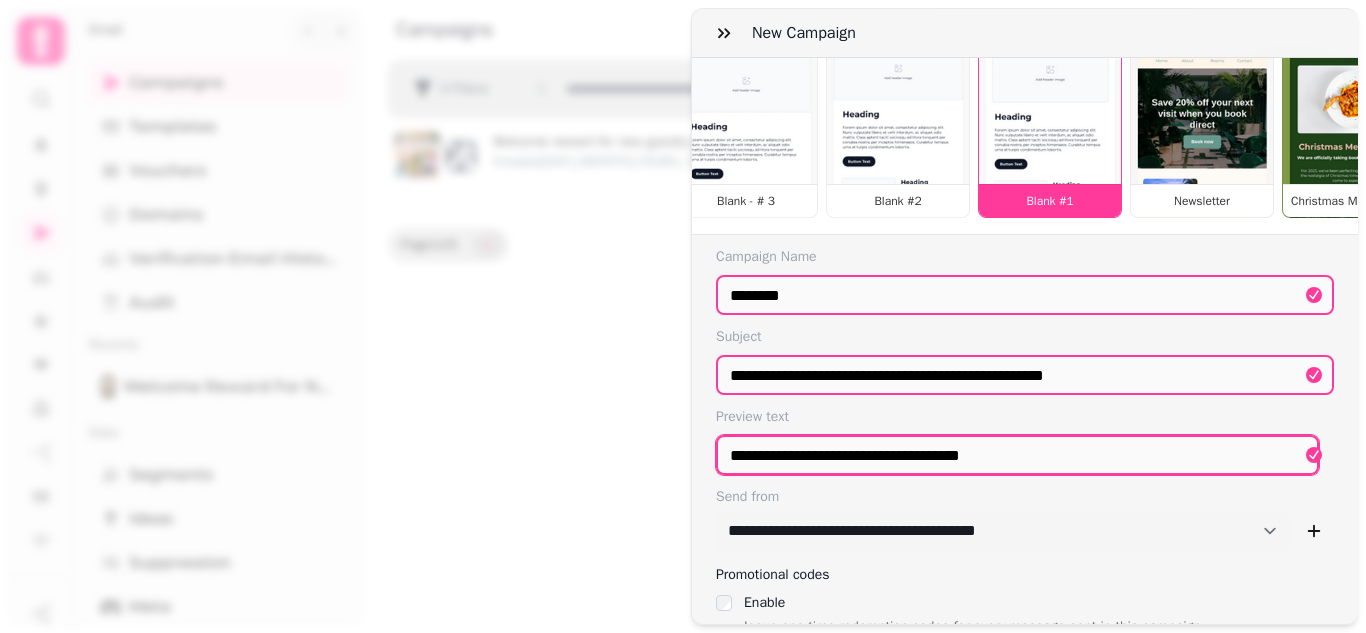 scroll, scrollTop: 194, scrollLeft: 0, axis: vertical 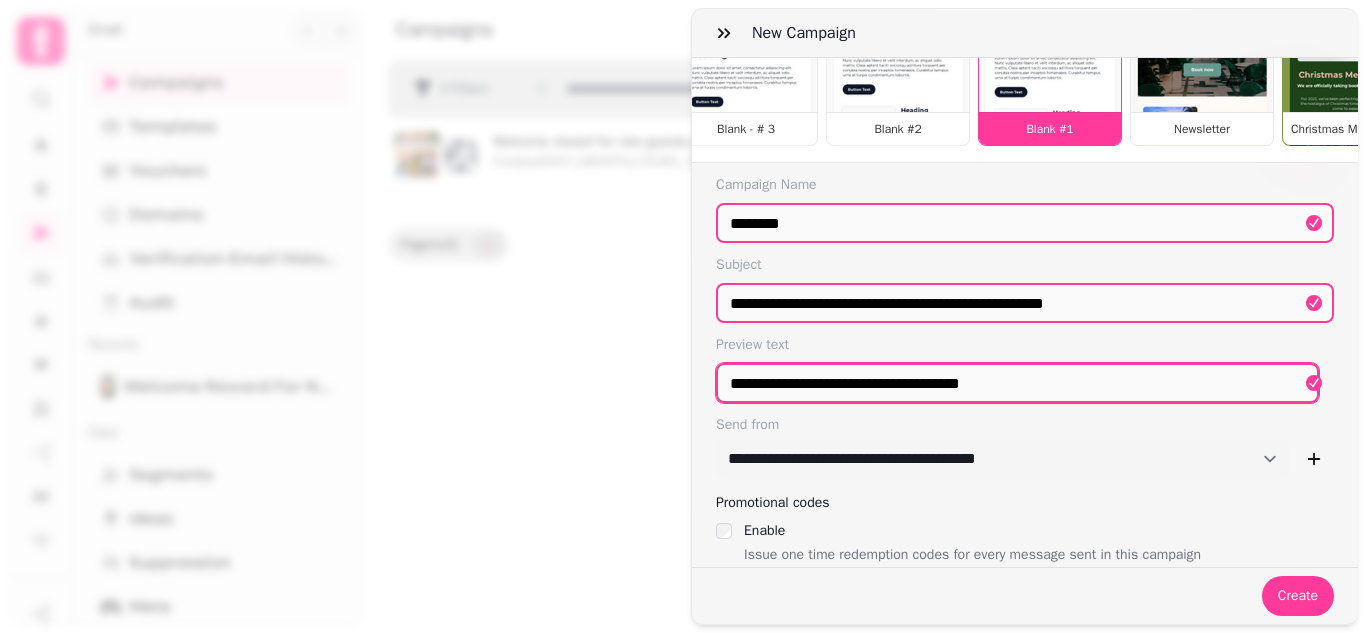 type on "**********" 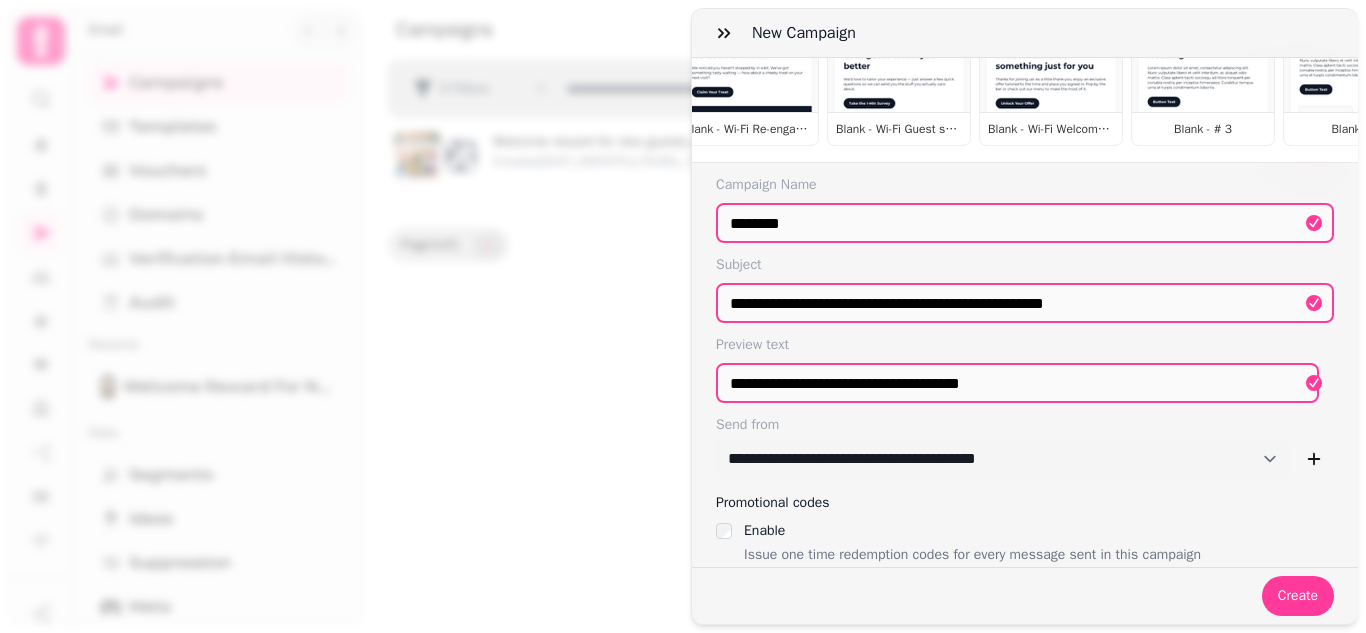scroll, scrollTop: 0, scrollLeft: 1314, axis: horizontal 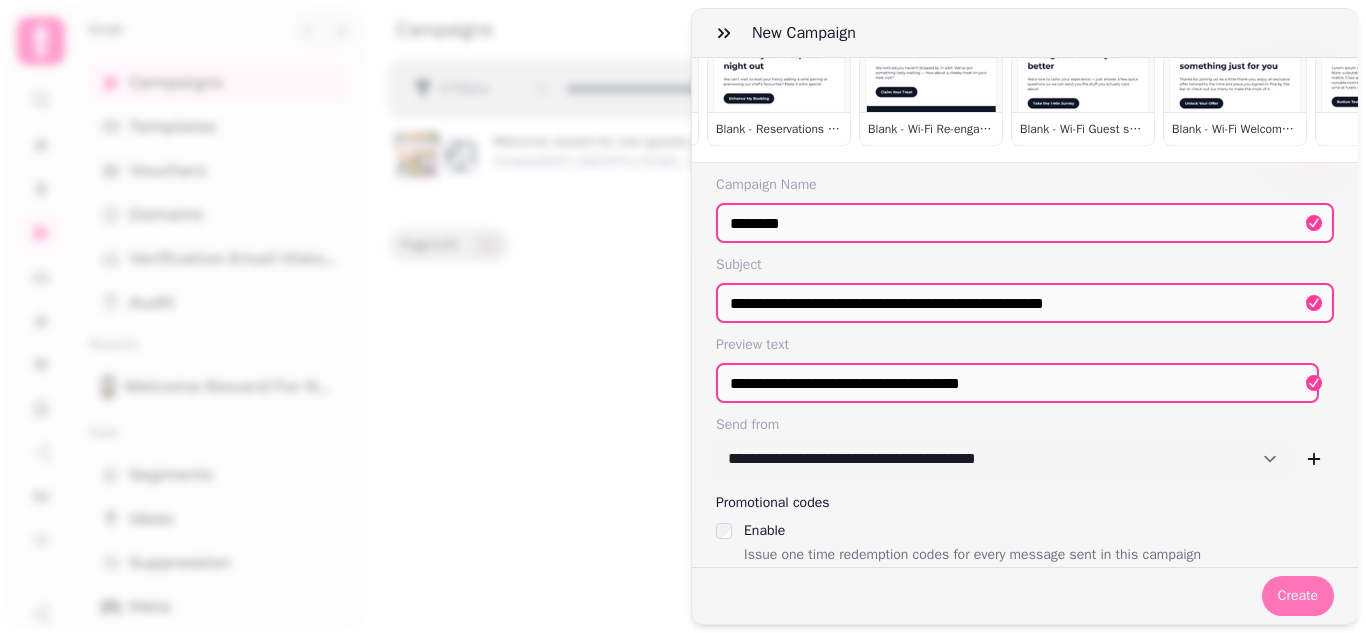 click on "Create" at bounding box center [1298, 596] 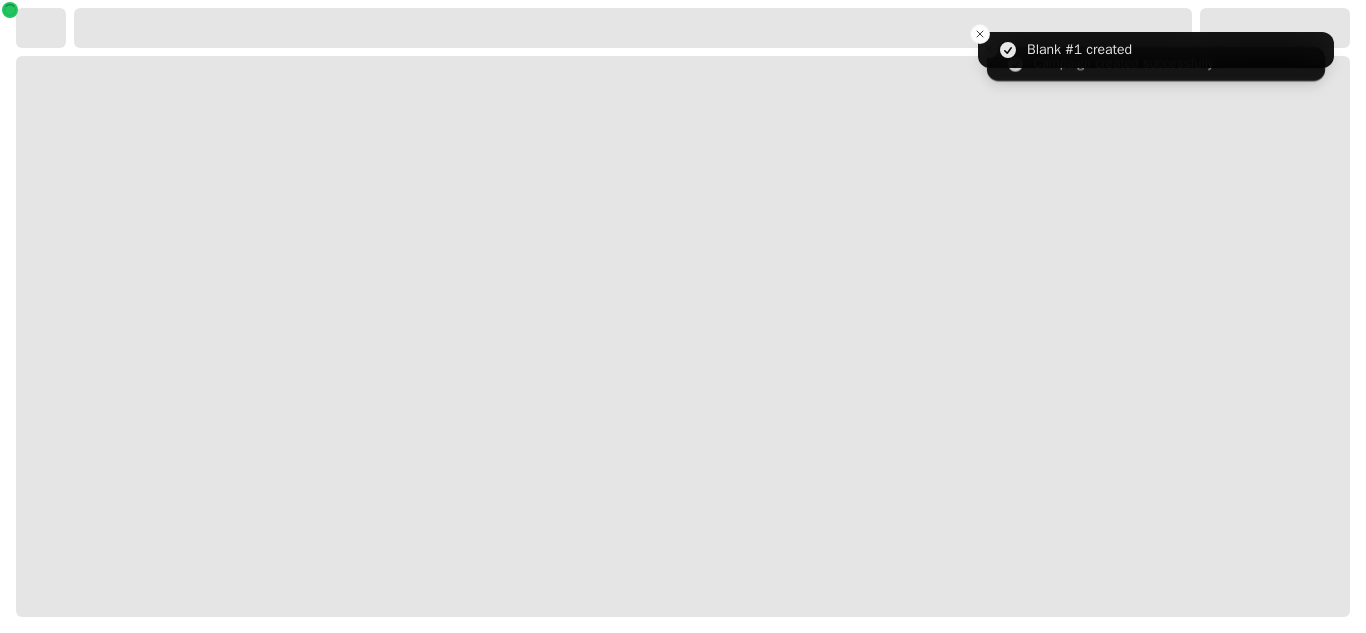 select on "***" 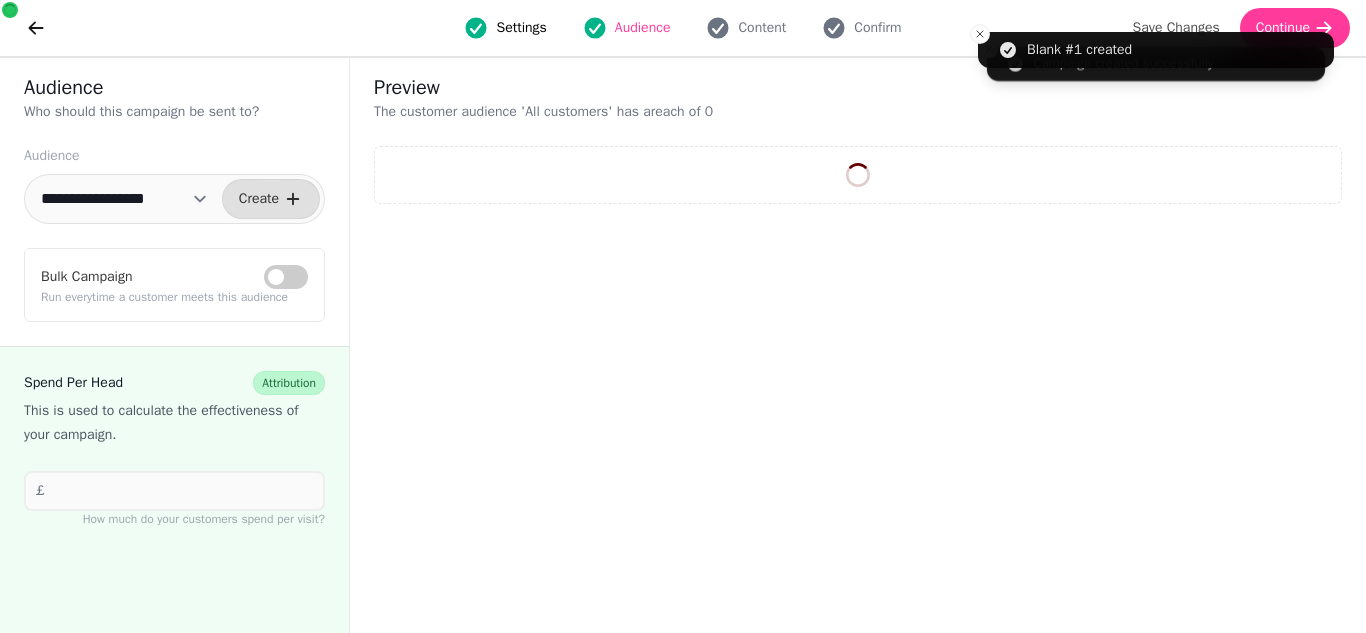 select on "**" 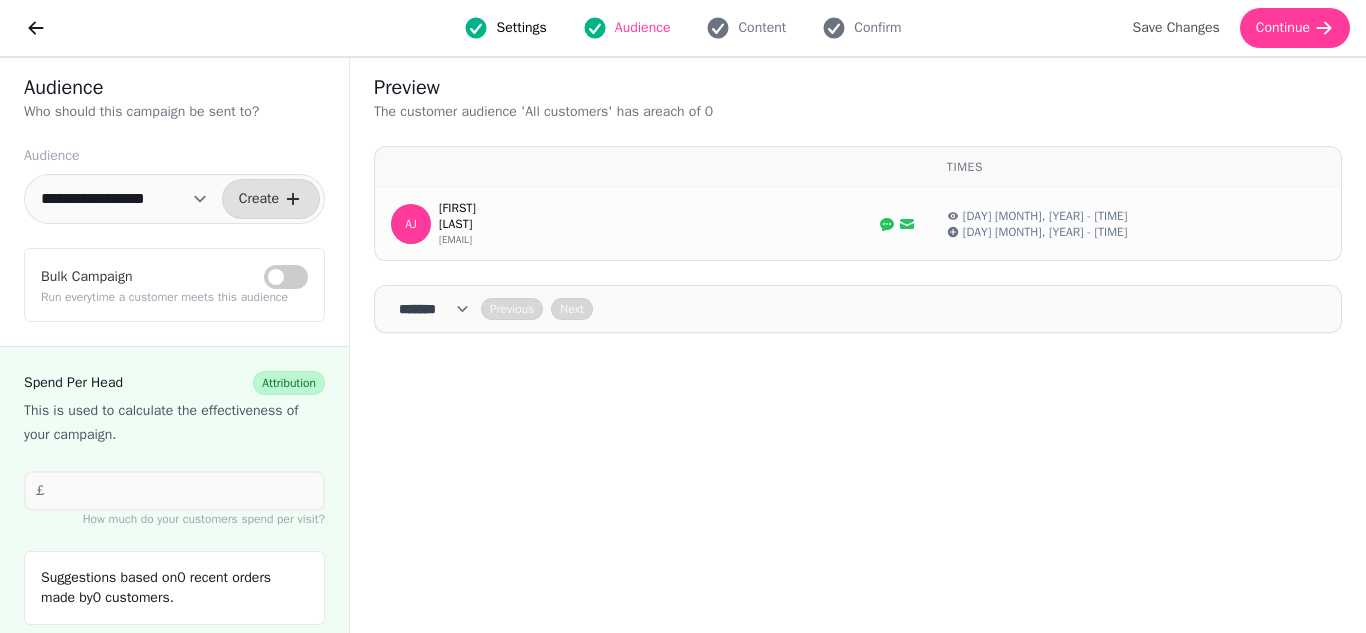 click on "Audience" at bounding box center [643, 28] 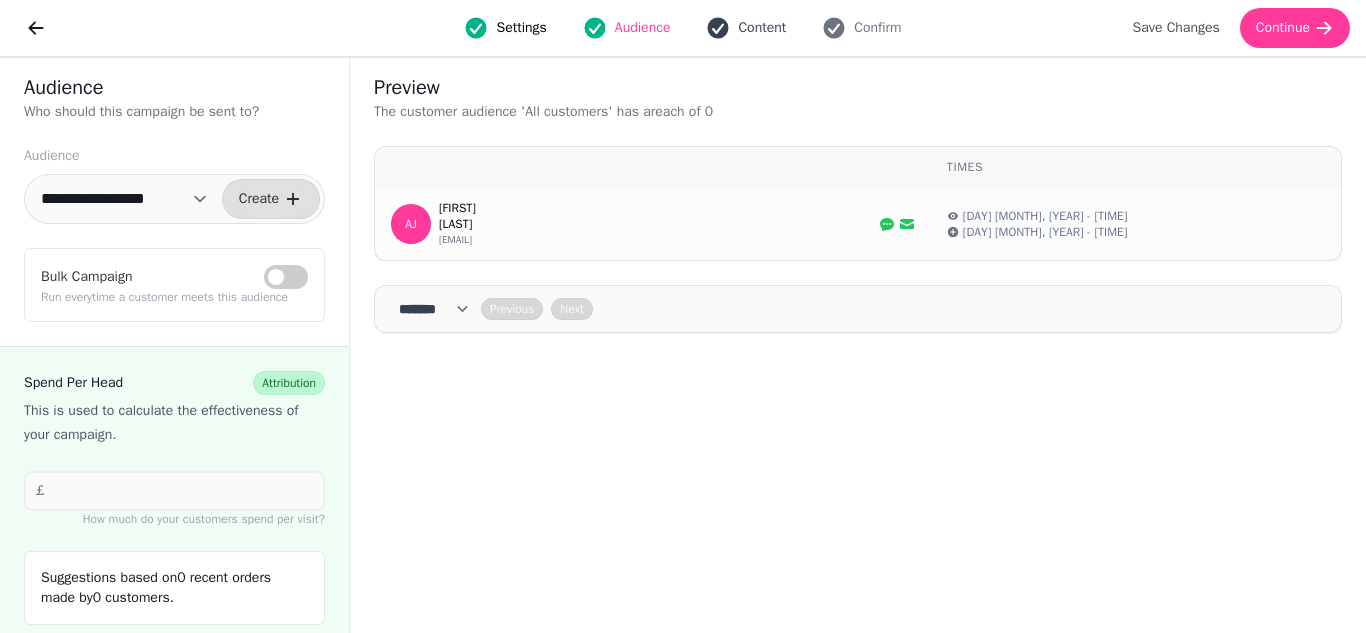 click on "Content" at bounding box center (762, 28) 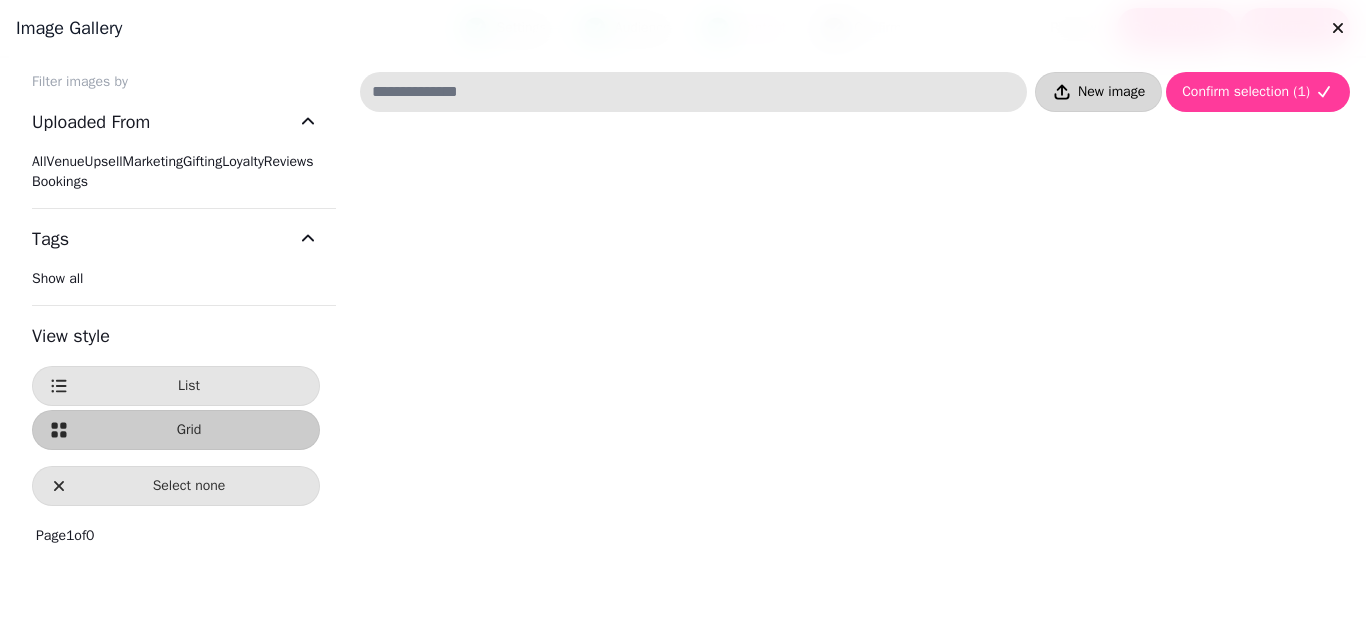 click on "New image" at bounding box center [1111, 92] 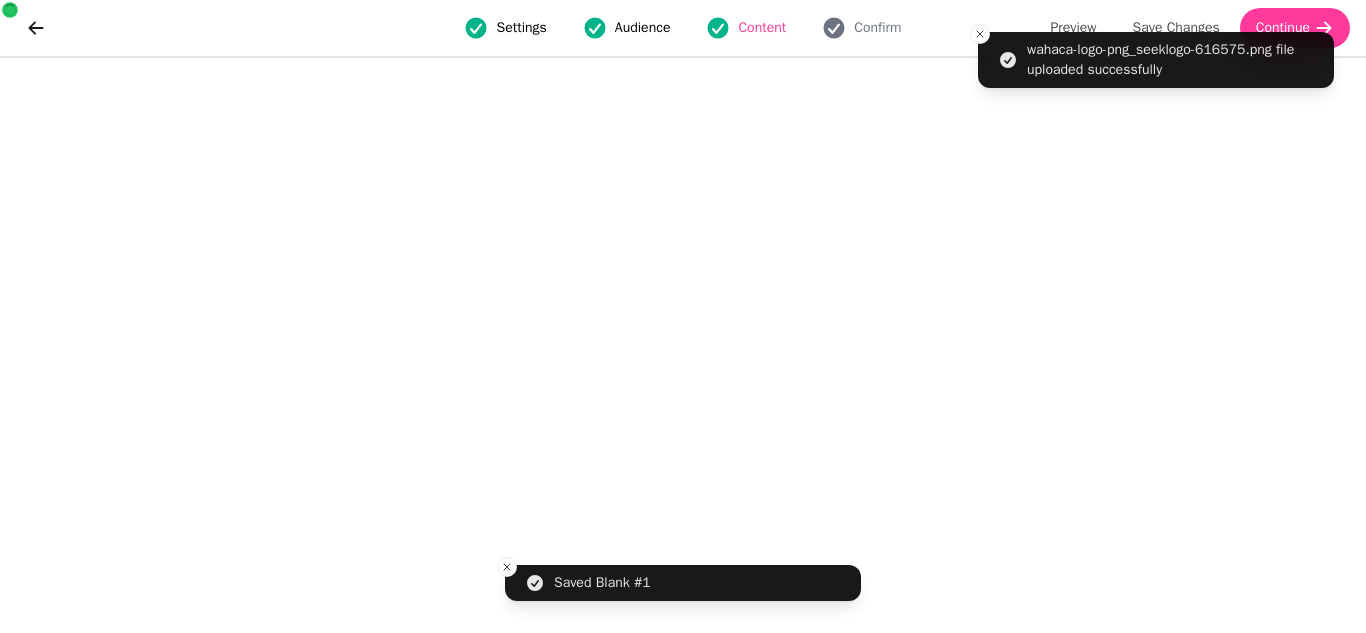 type 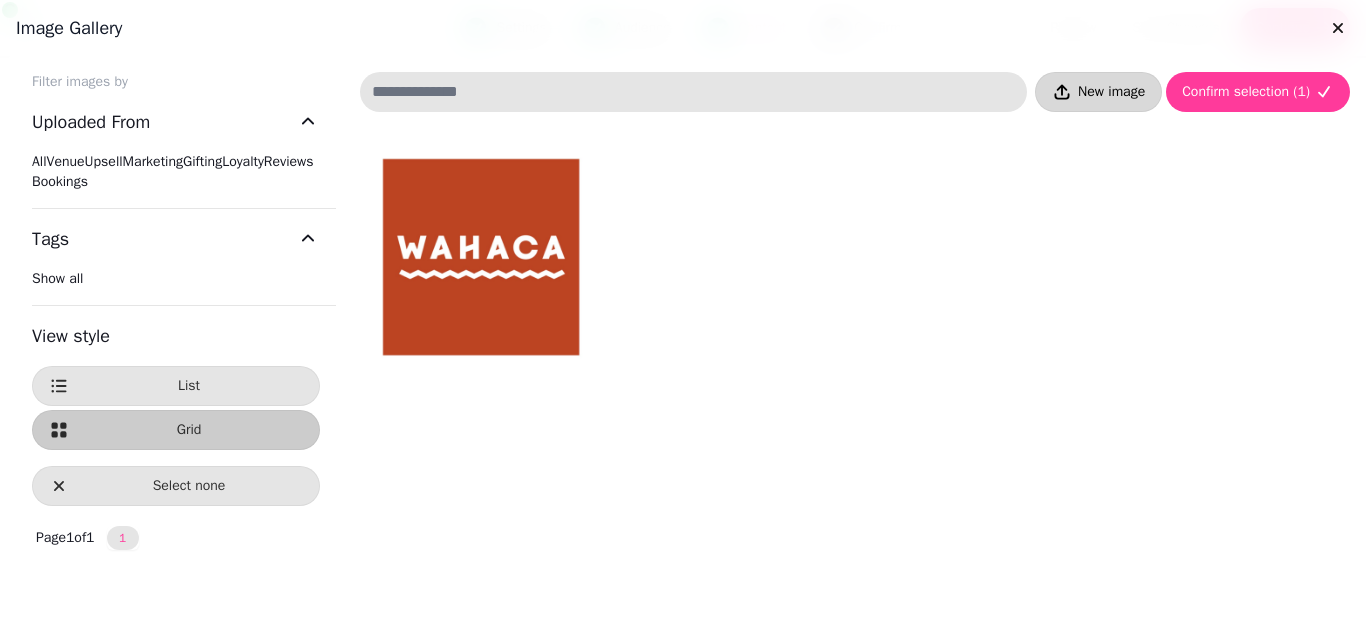click on "New image" at bounding box center [1111, 92] 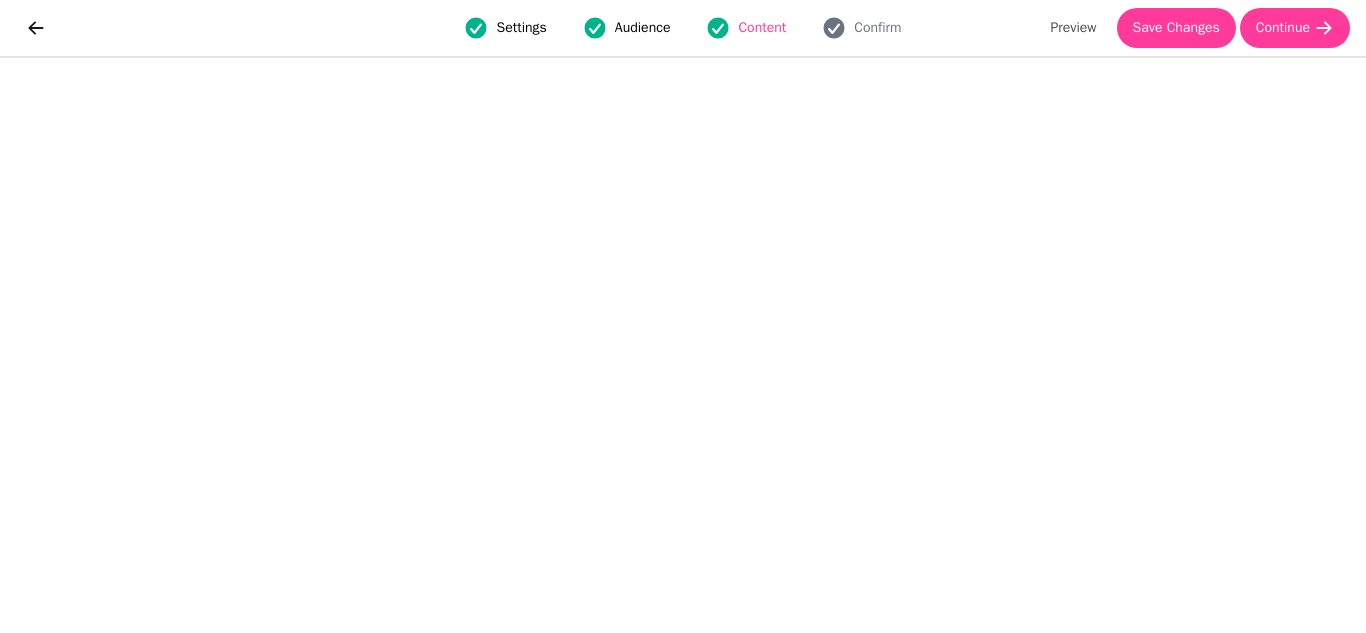 click on "Settings" at bounding box center (521, 28) 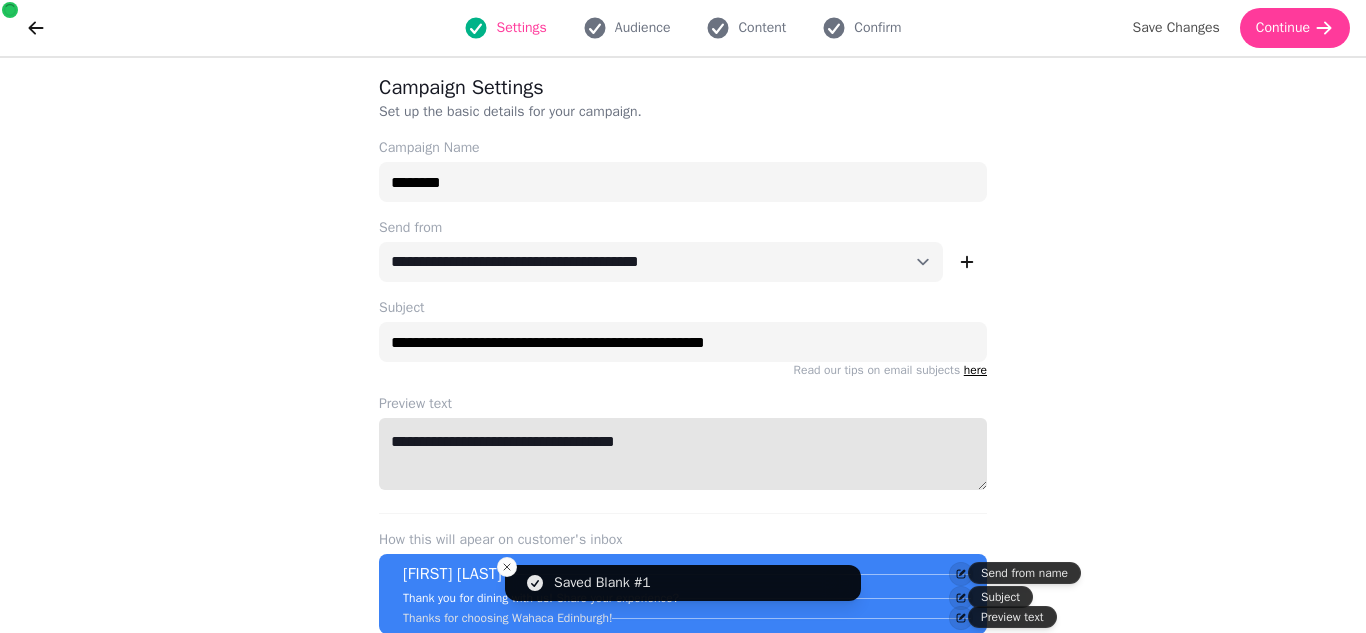 click on "**********" at bounding box center [683, 454] 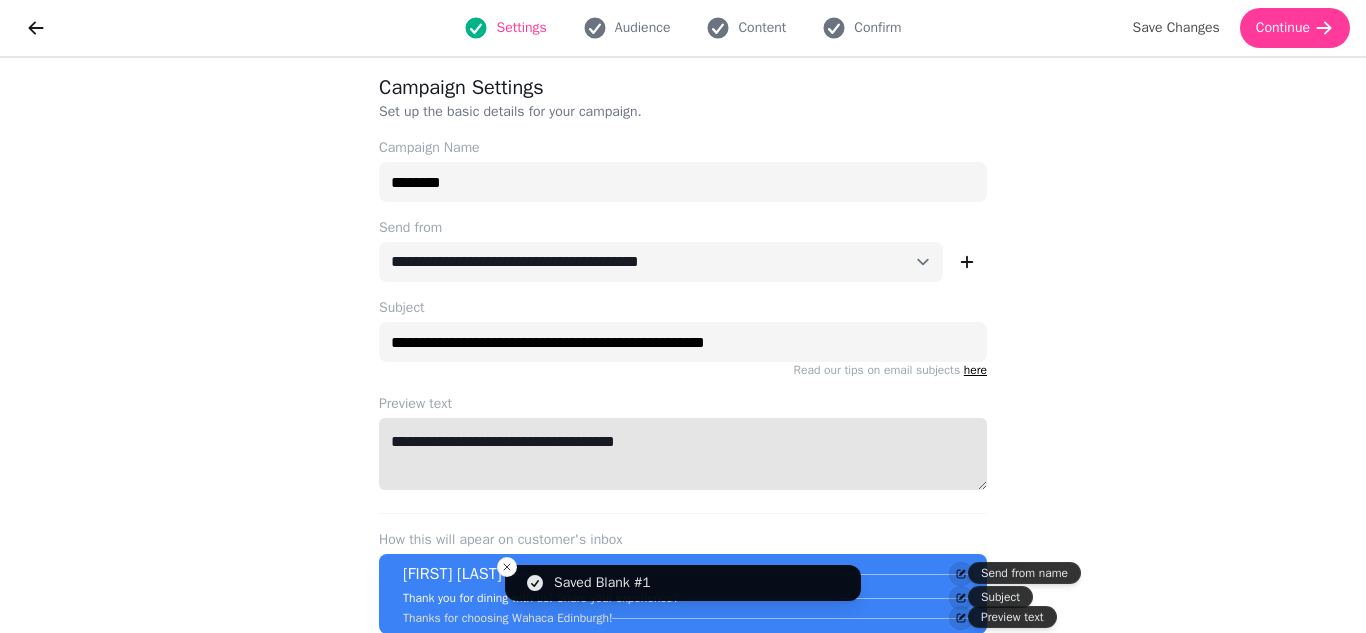paste on "**********" 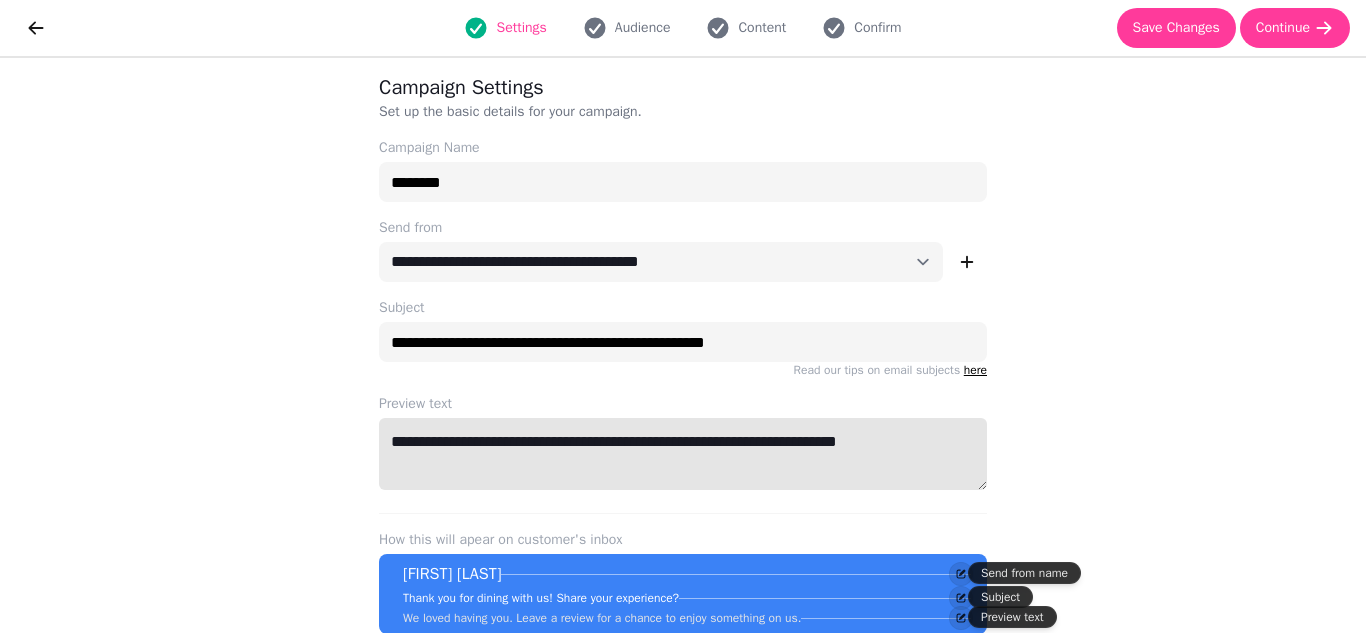 type on "**********" 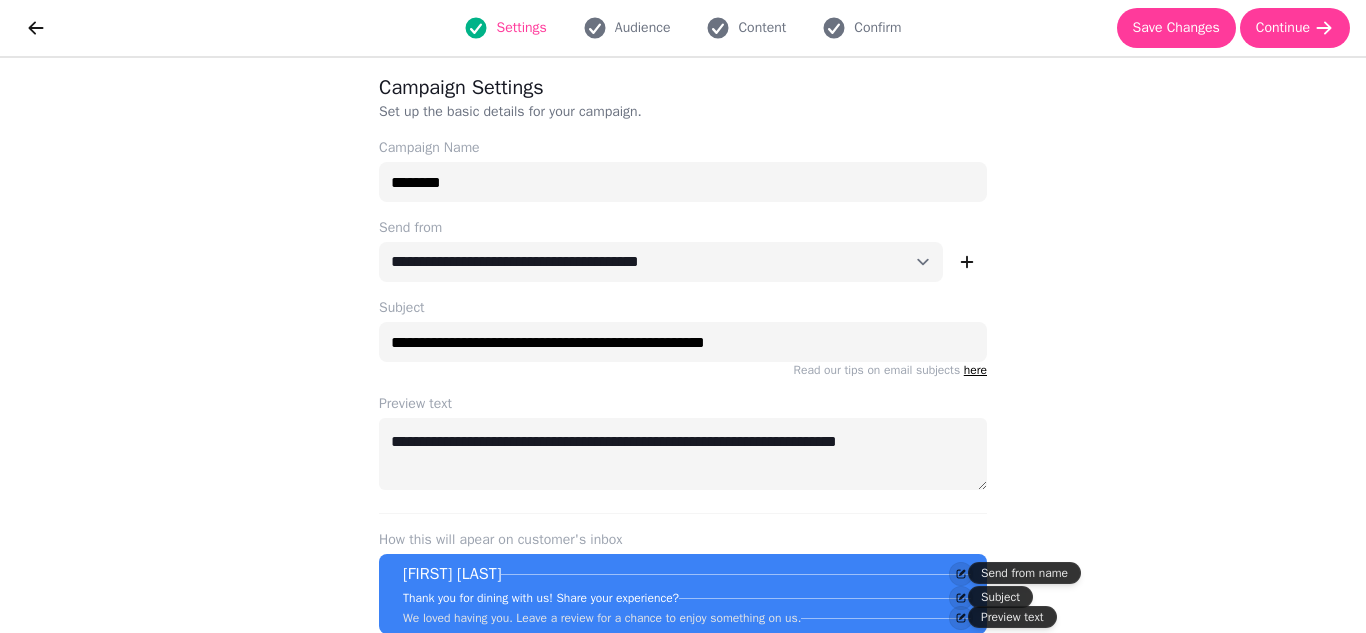 click on "**********" at bounding box center [683, 345] 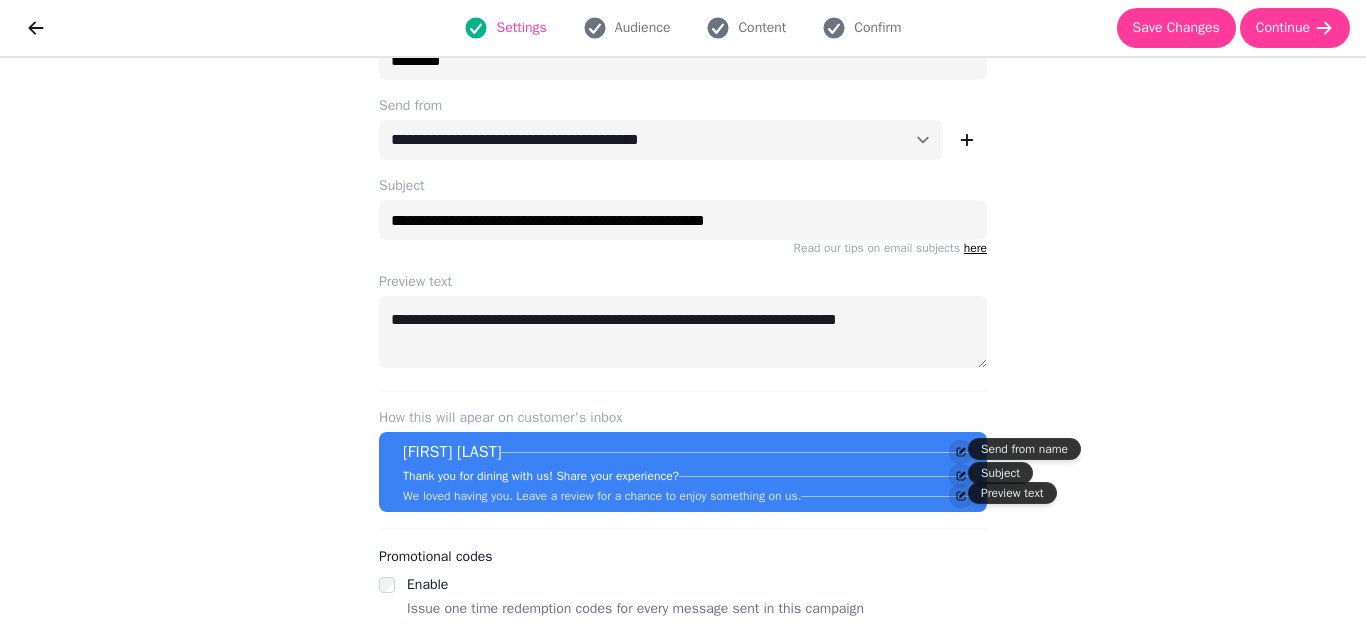 scroll, scrollTop: 125, scrollLeft: 0, axis: vertical 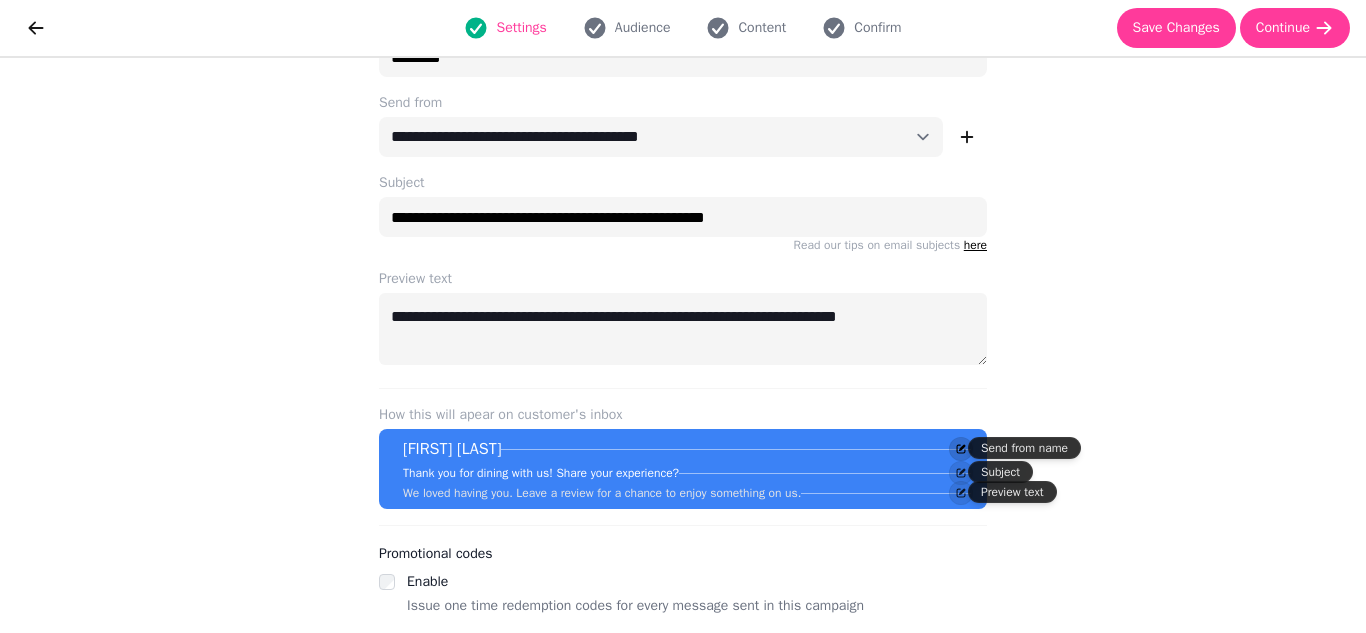 click 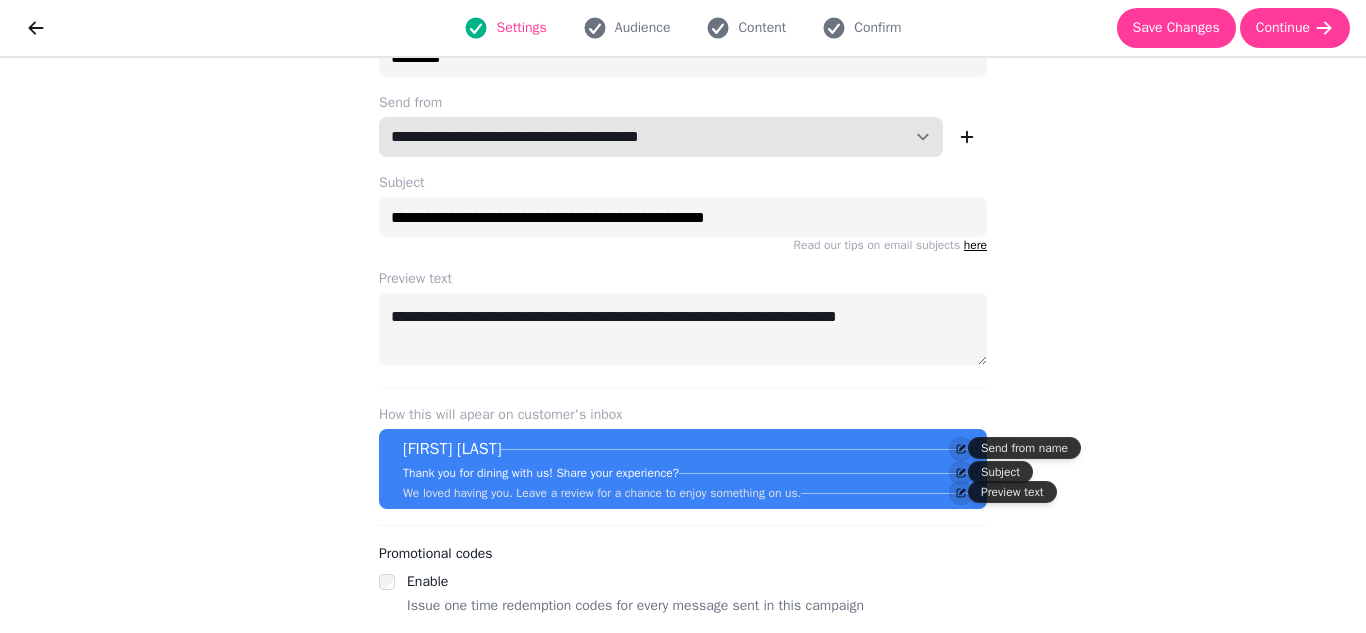 click on "**********" at bounding box center (661, 137) 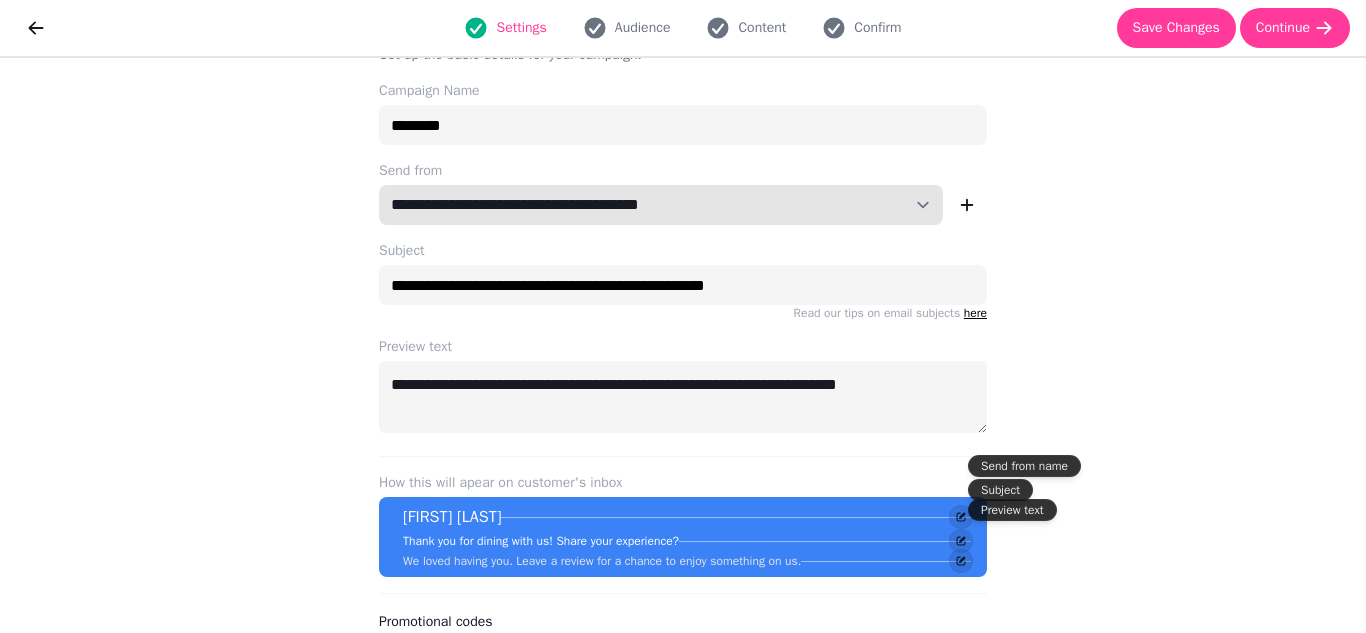 scroll, scrollTop: 0, scrollLeft: 0, axis: both 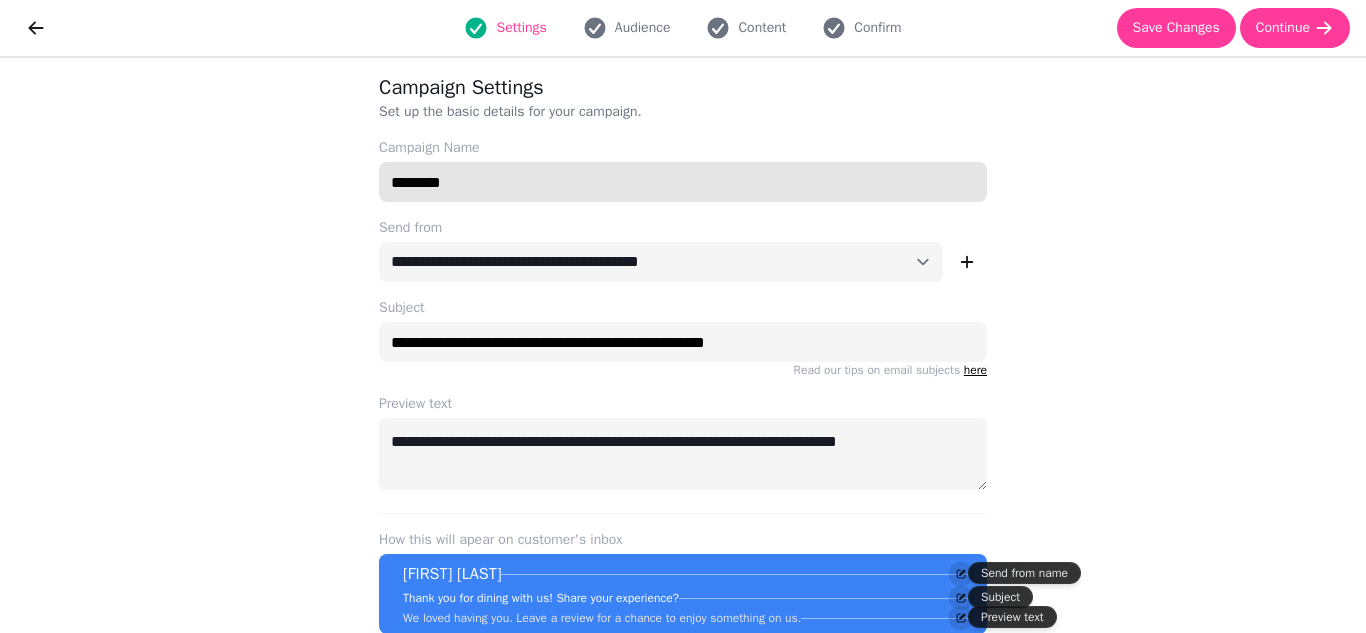 click on "********" at bounding box center [683, 182] 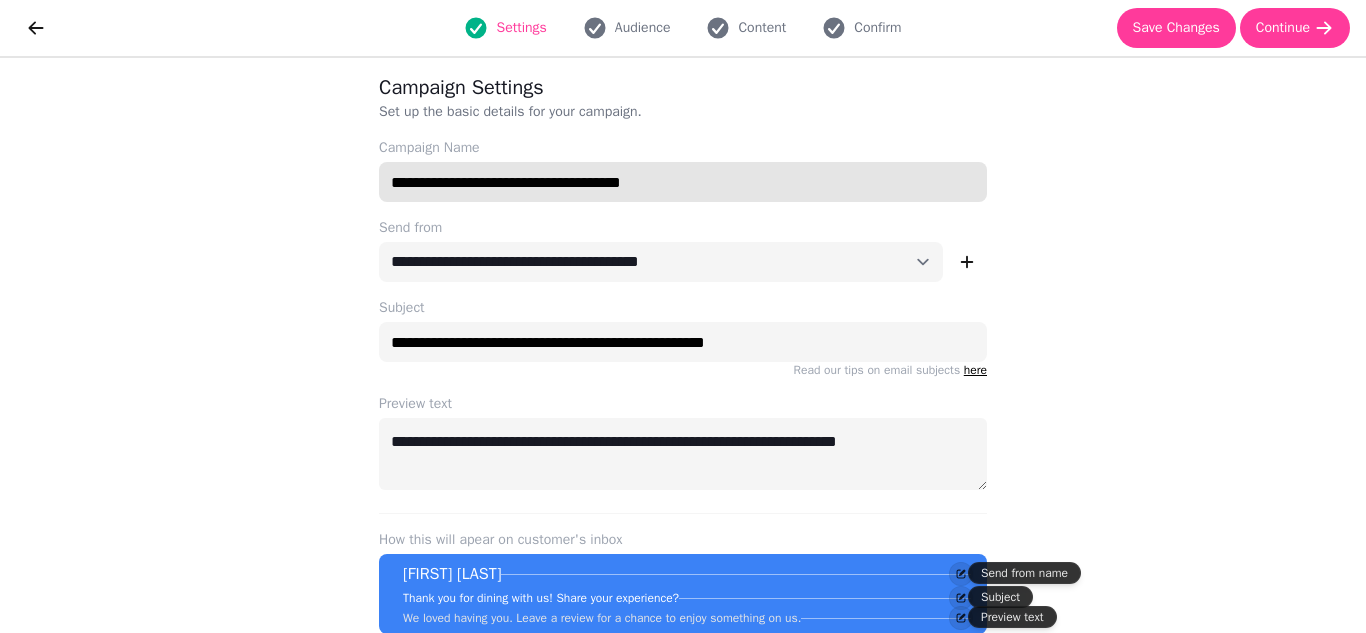 click on "**********" at bounding box center [683, 182] 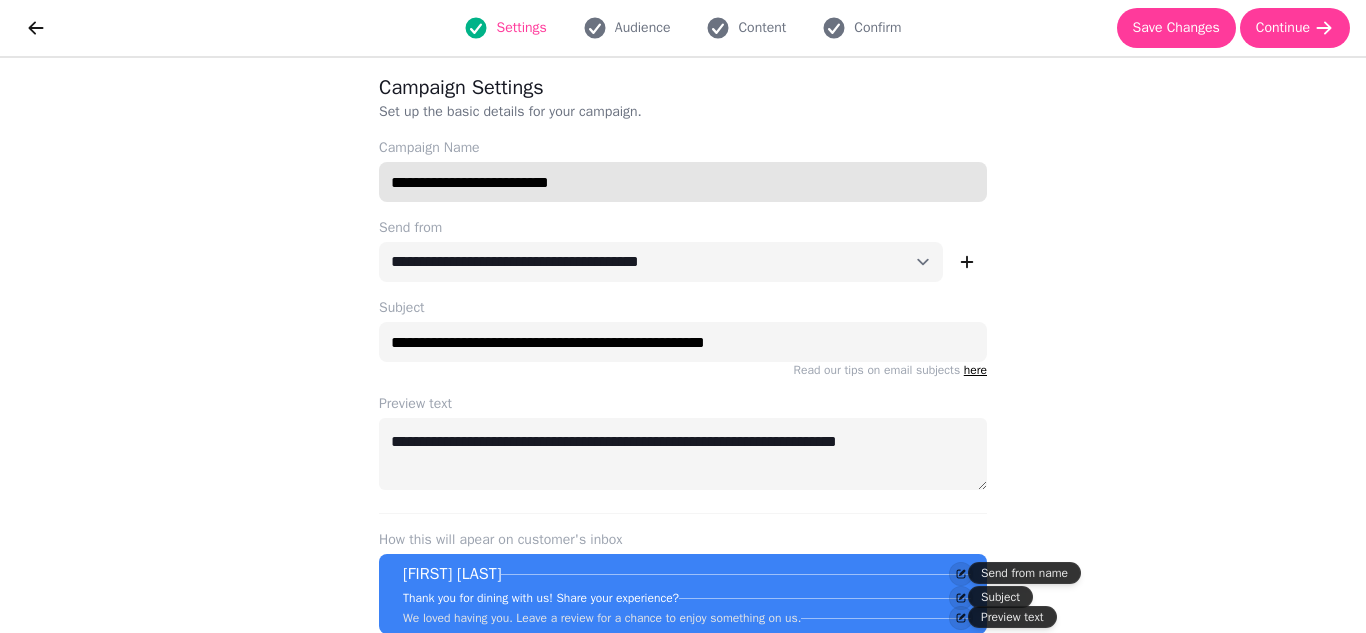 click on "**********" at bounding box center (683, 182) 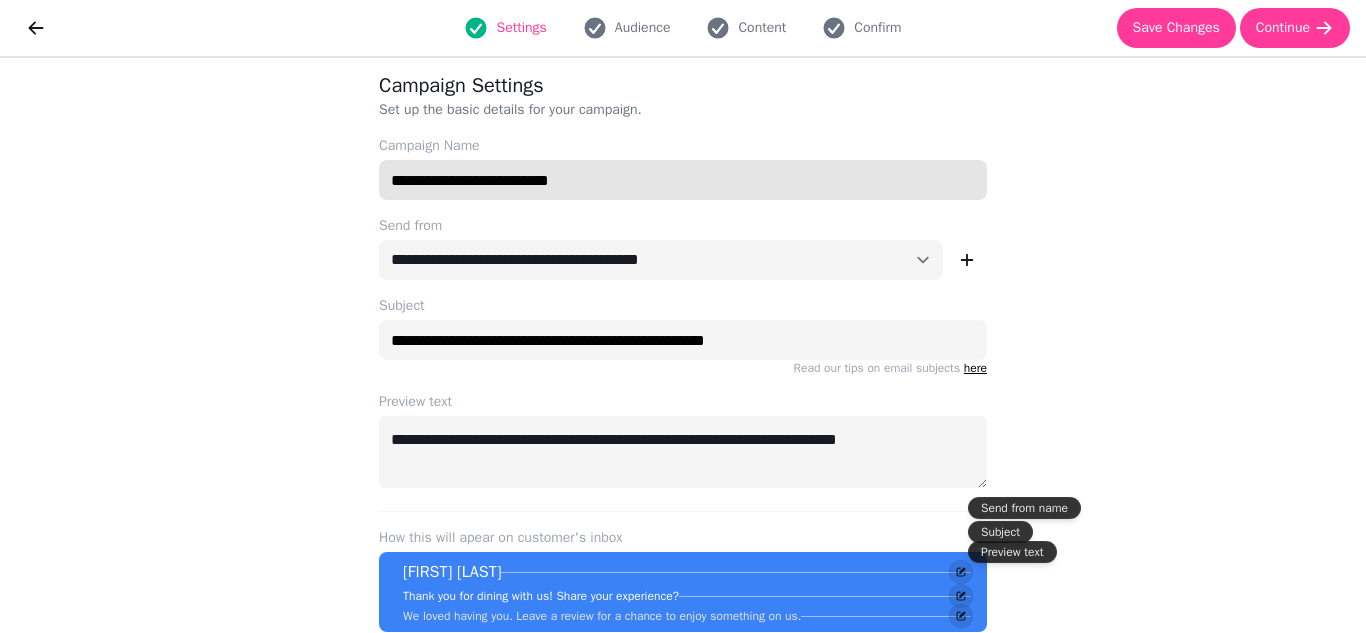 scroll, scrollTop: 0, scrollLeft: 0, axis: both 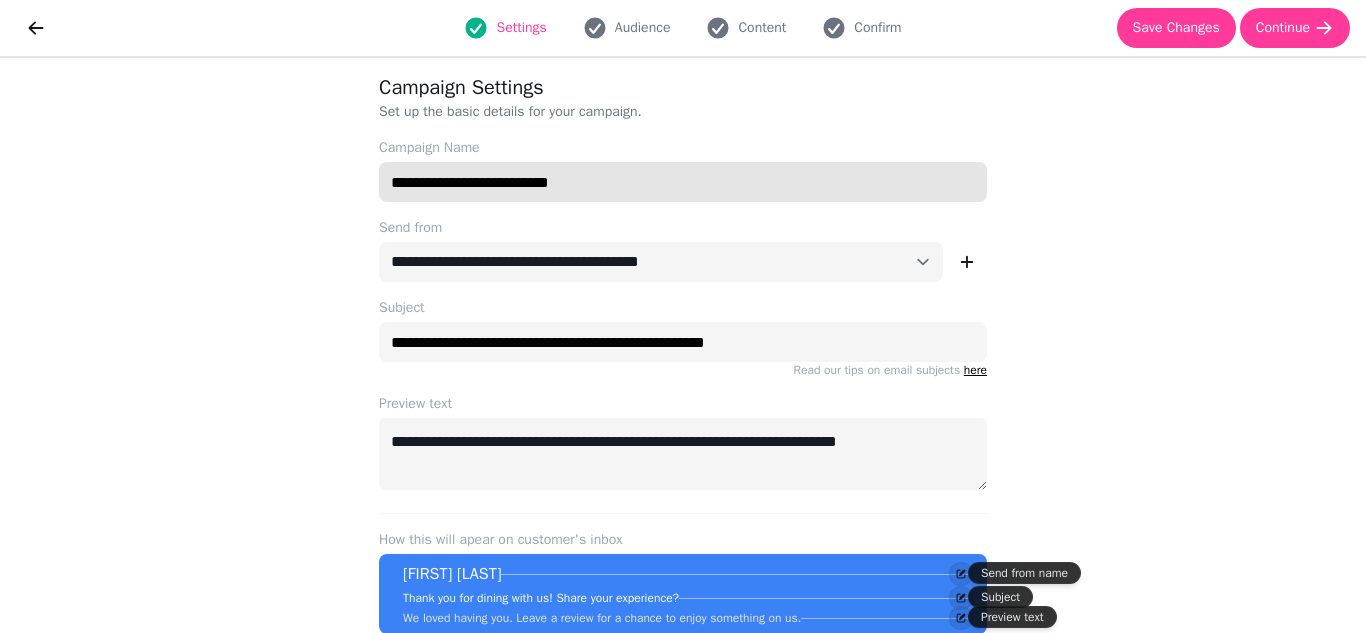 click on "**********" at bounding box center (683, 182) 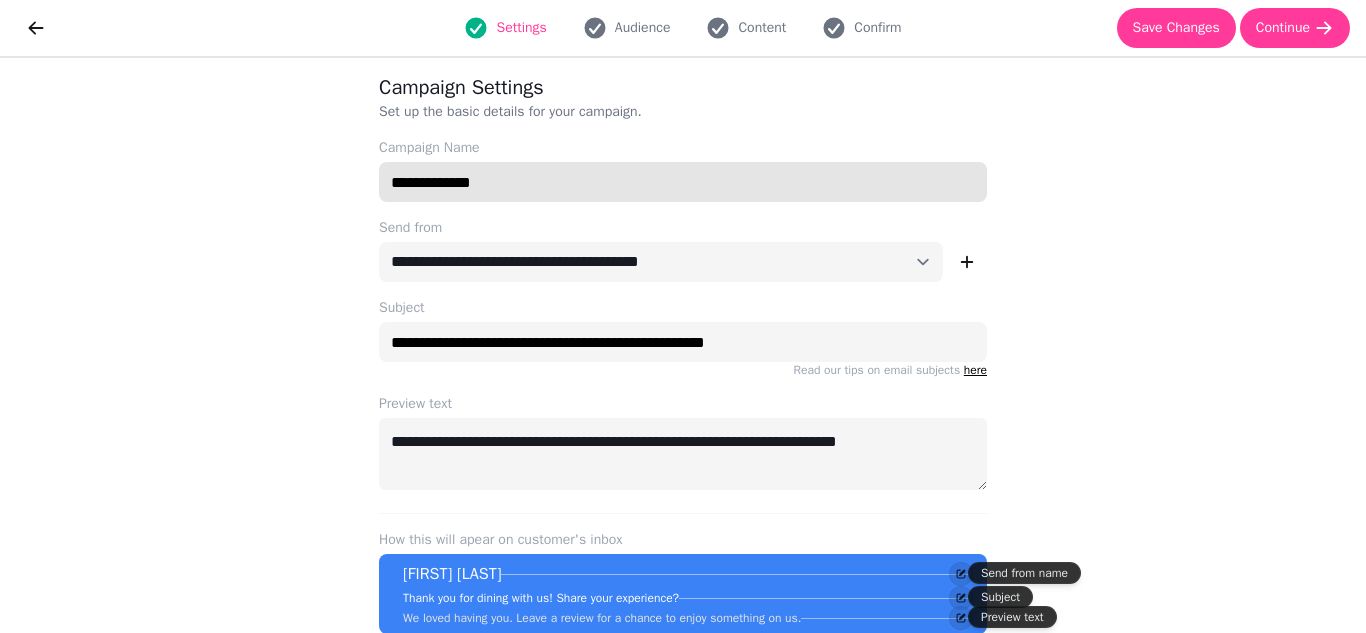 click on "**********" at bounding box center (683, 182) 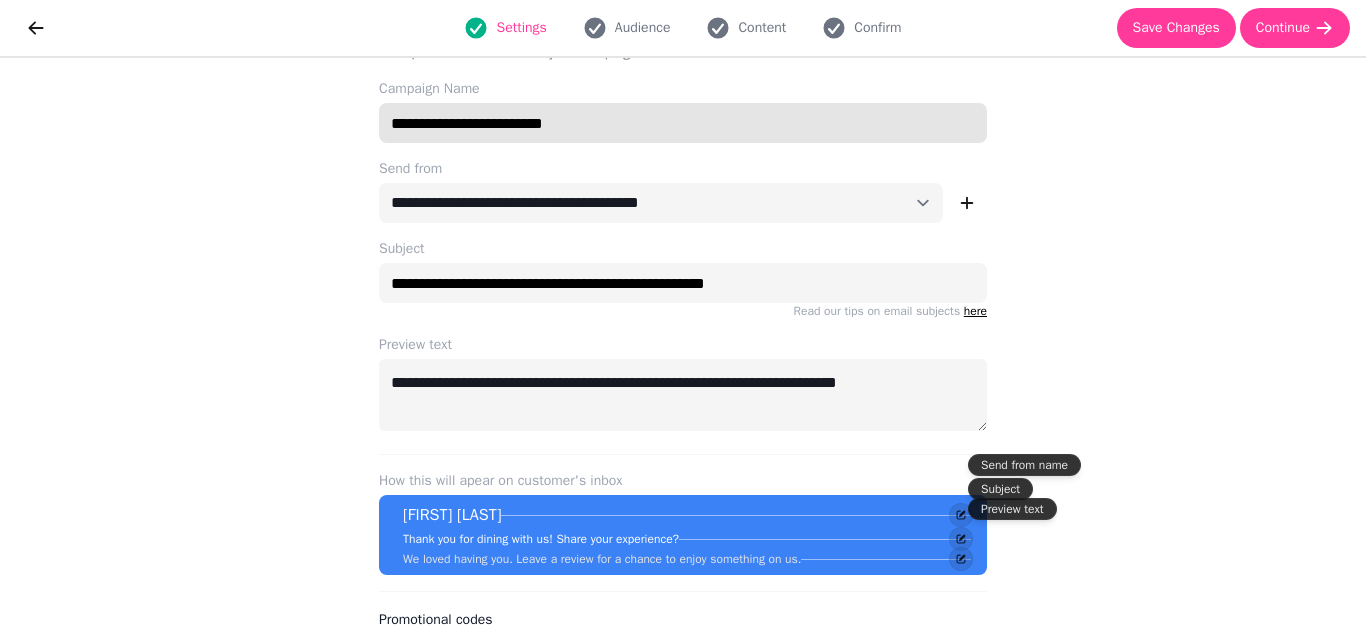 scroll, scrollTop: 0, scrollLeft: 0, axis: both 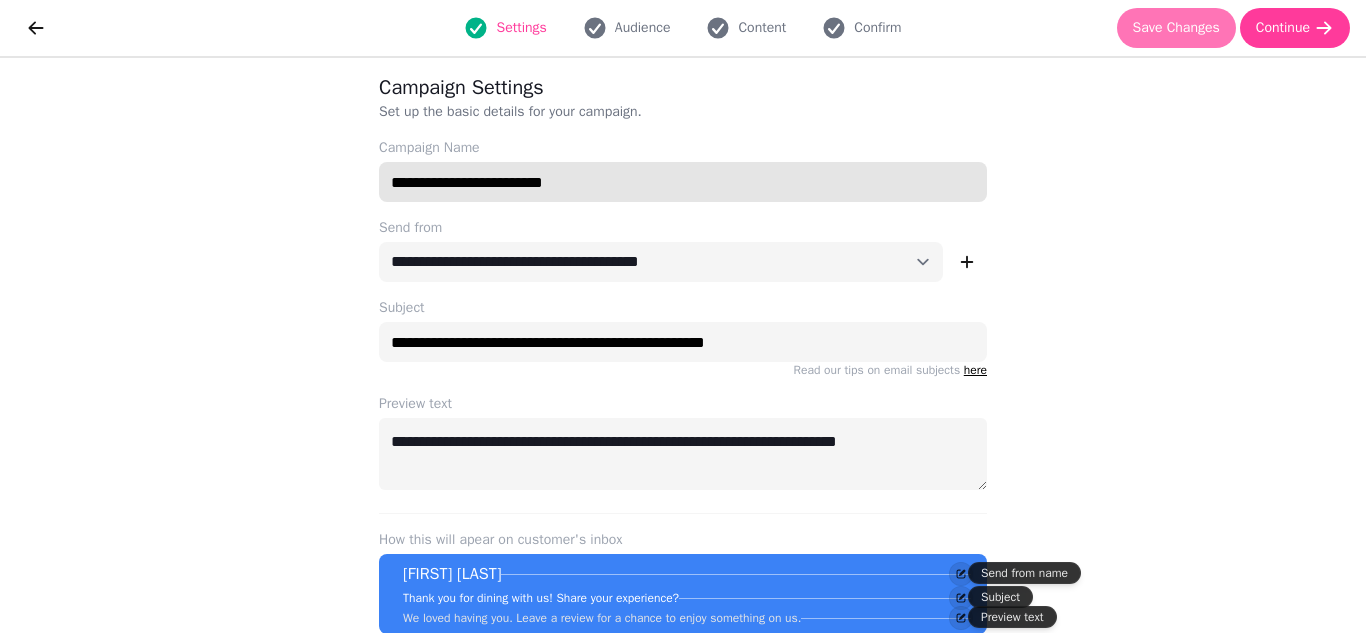 type on "**********" 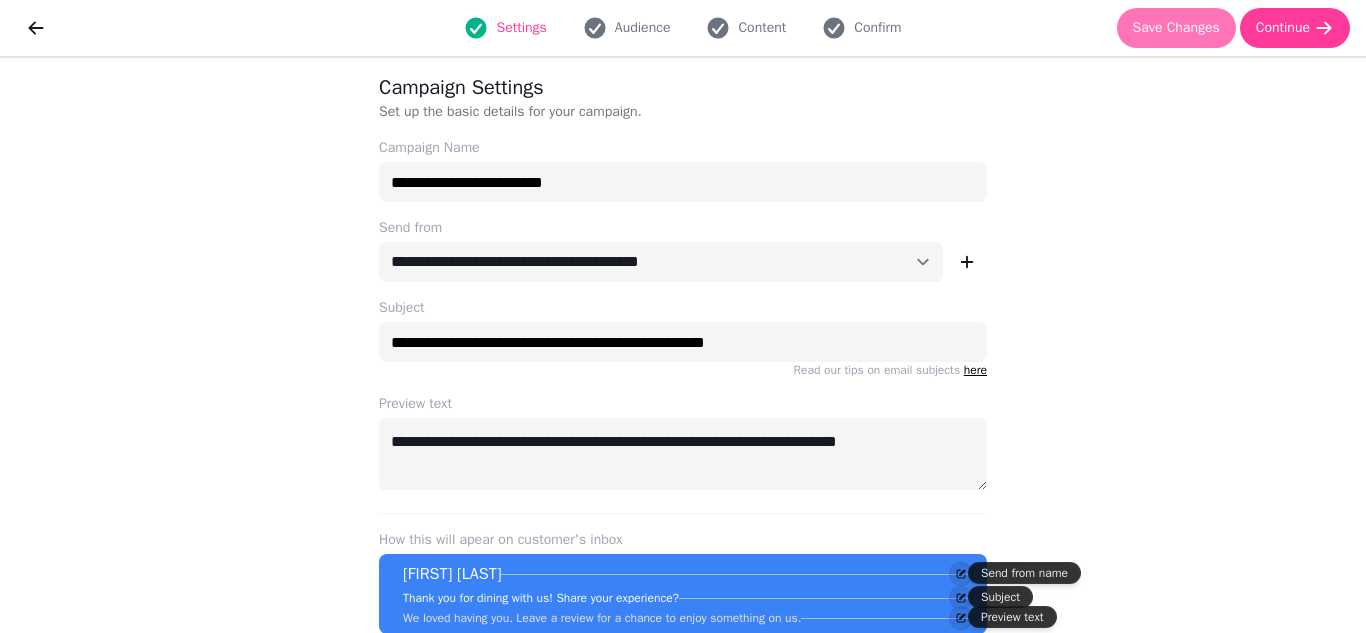 click on "Save Changes" at bounding box center (1176, 28) 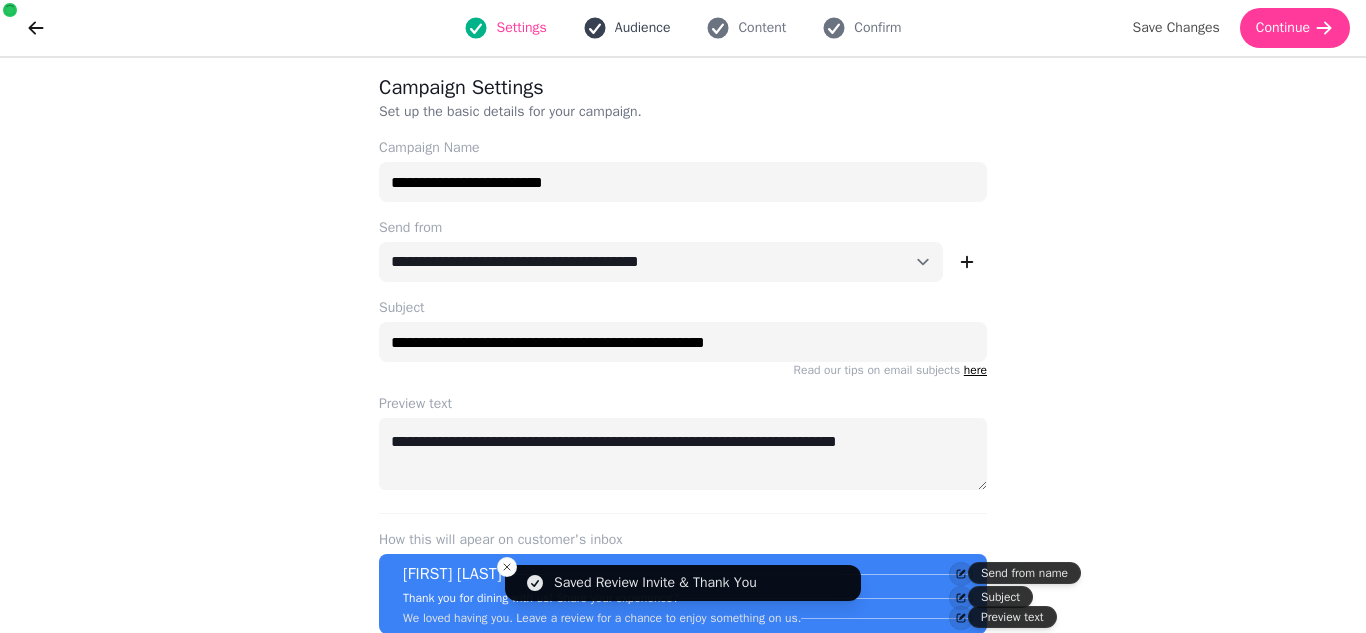 click on "Audience" at bounding box center (643, 28) 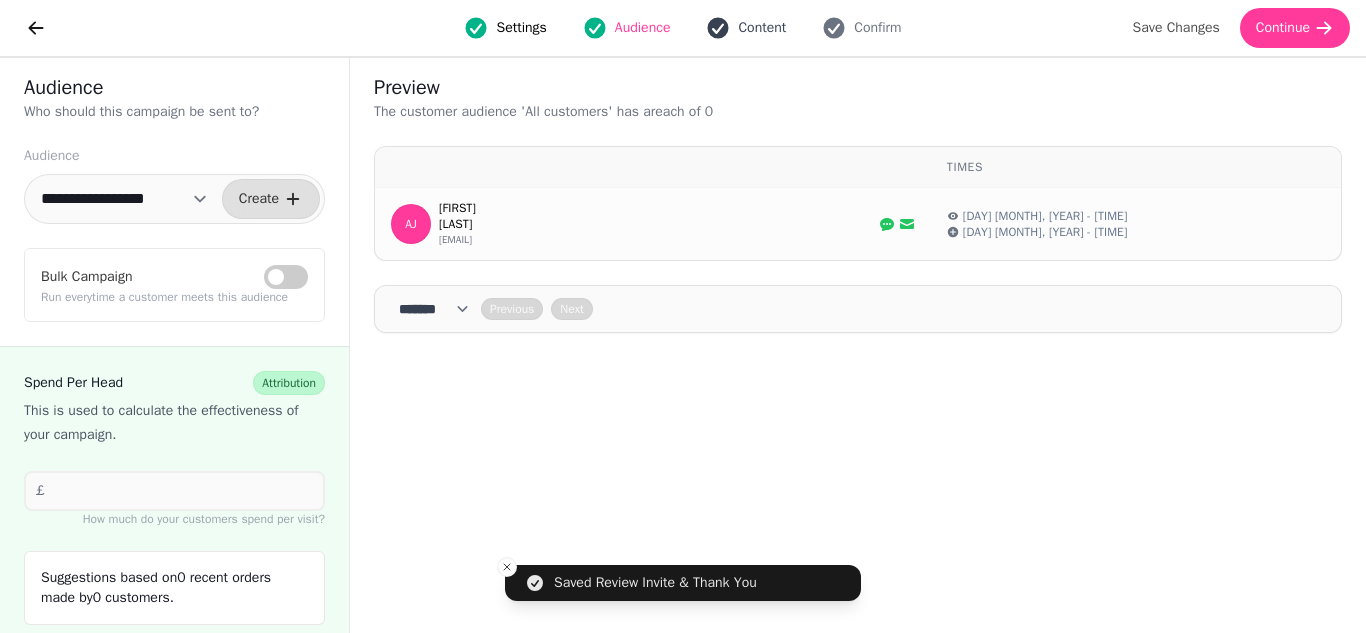 click on "Content" at bounding box center [762, 28] 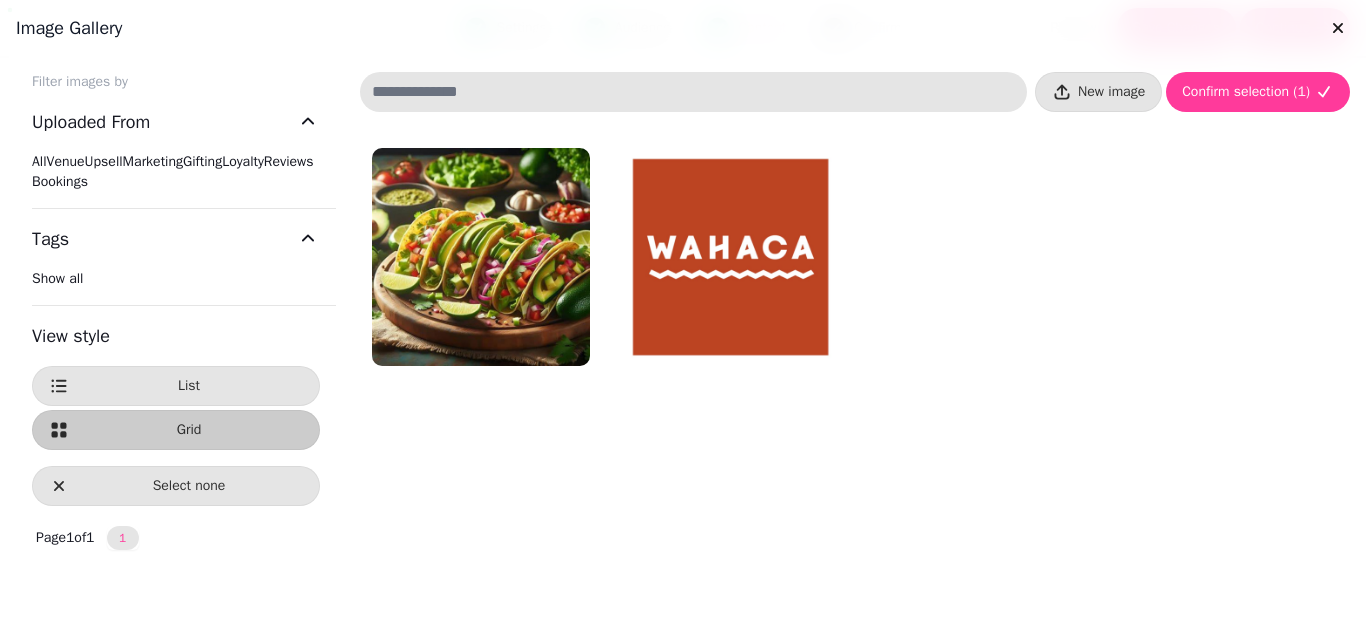 click at bounding box center [731, 257] 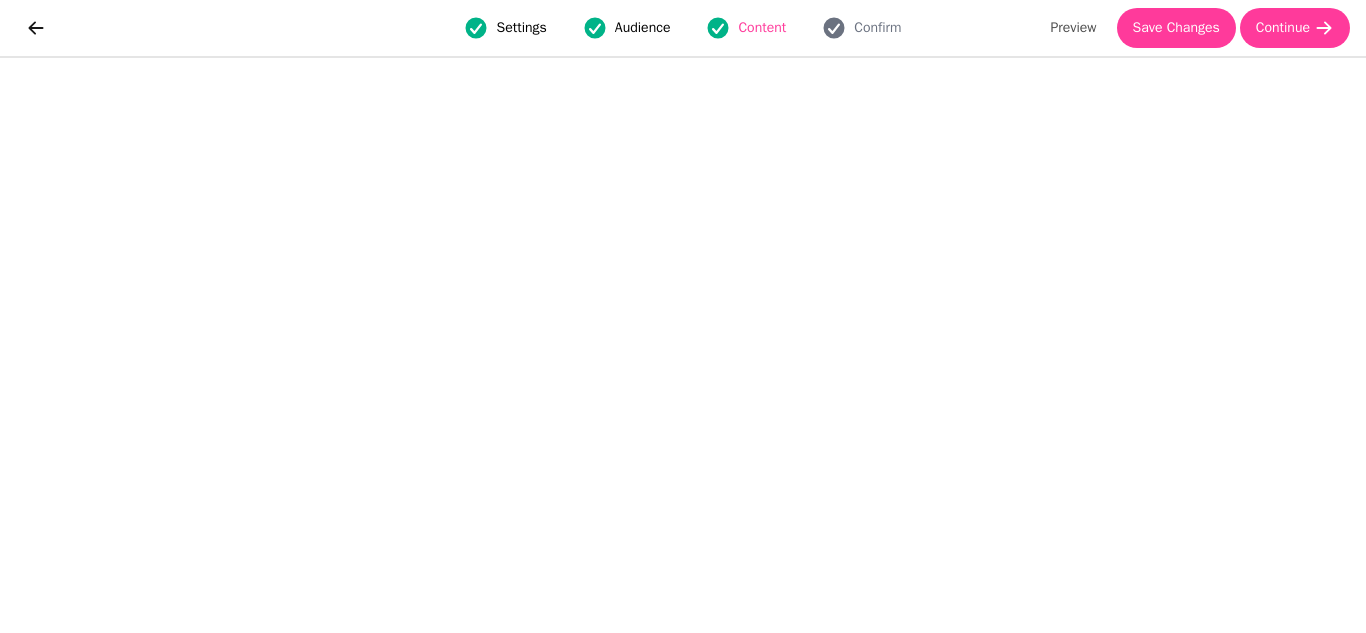 scroll, scrollTop: 0, scrollLeft: 0, axis: both 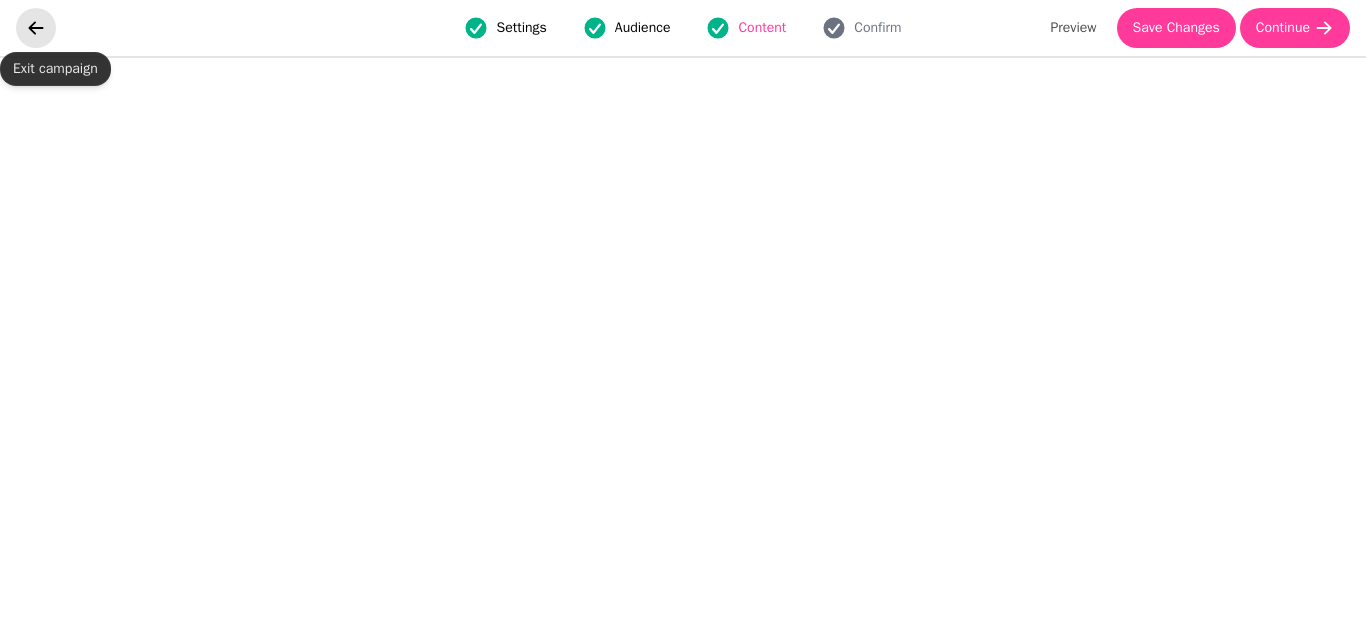 click 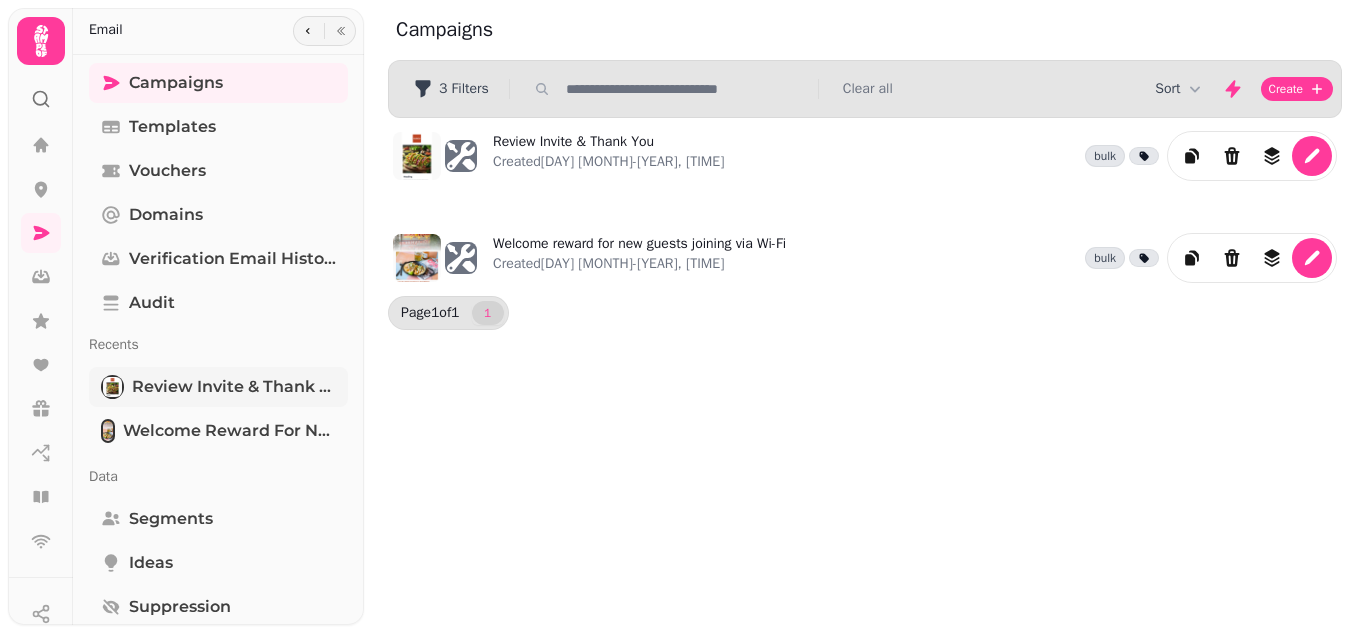click on "Review Invite & Thank You" at bounding box center [234, 387] 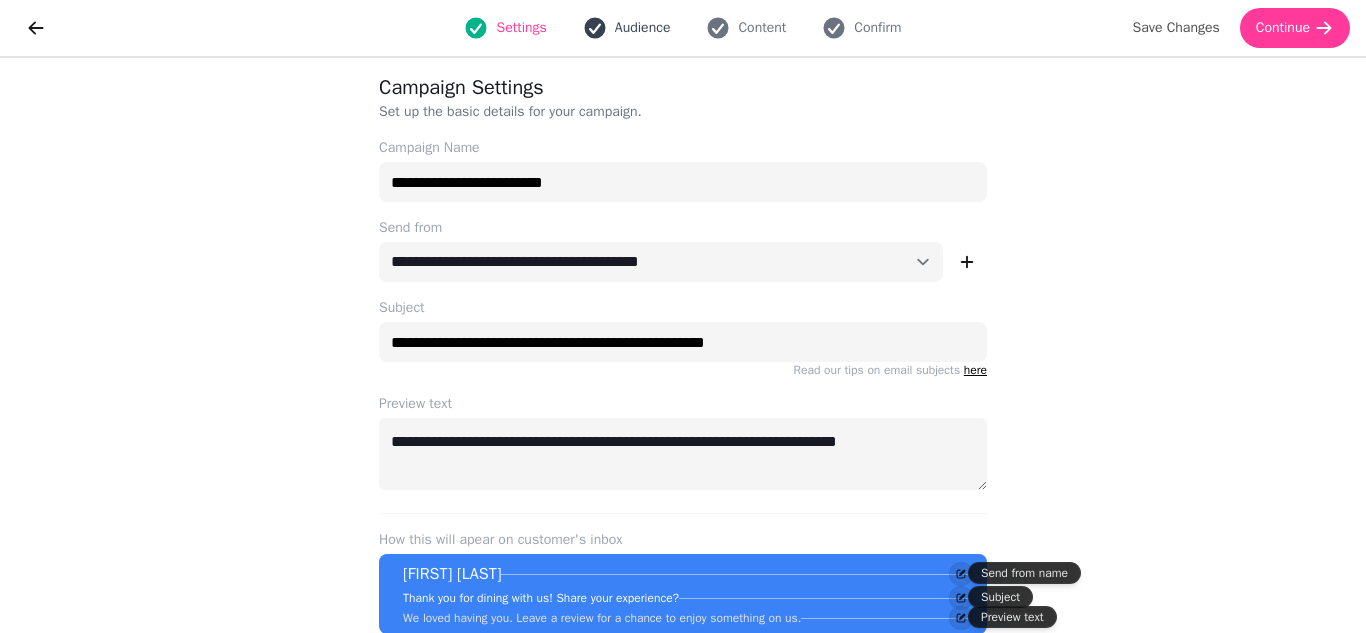 click on "Audience" at bounding box center [643, 28] 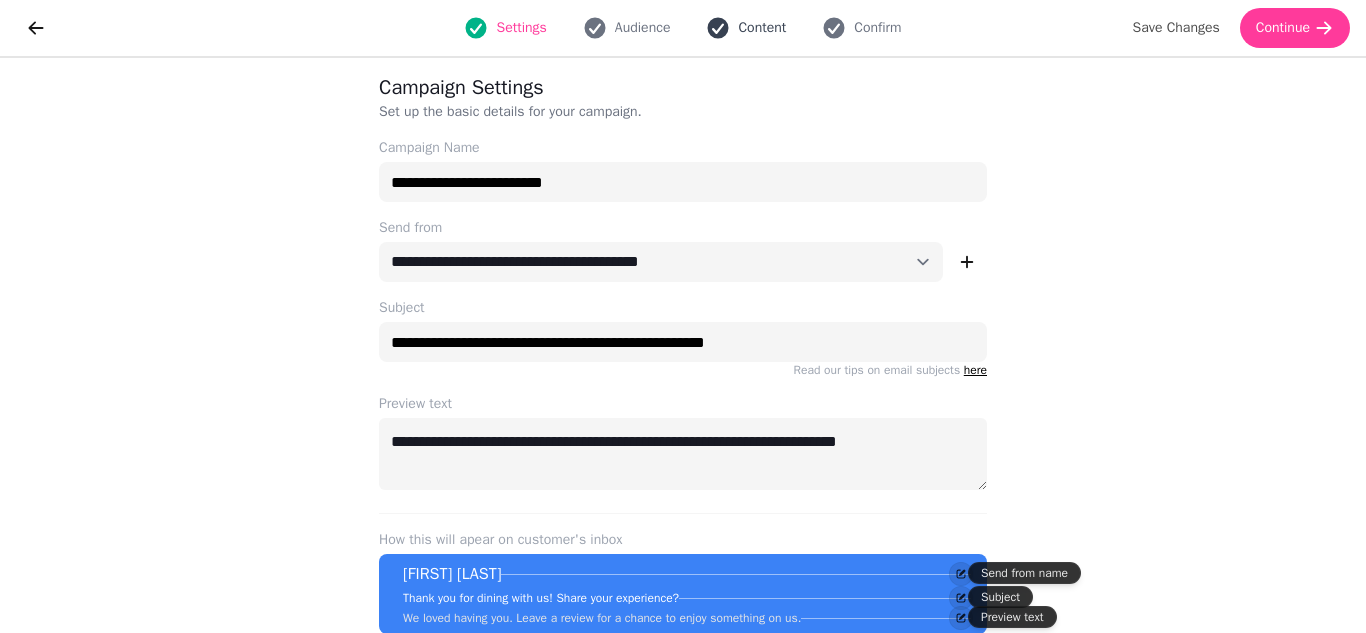 select on "***" 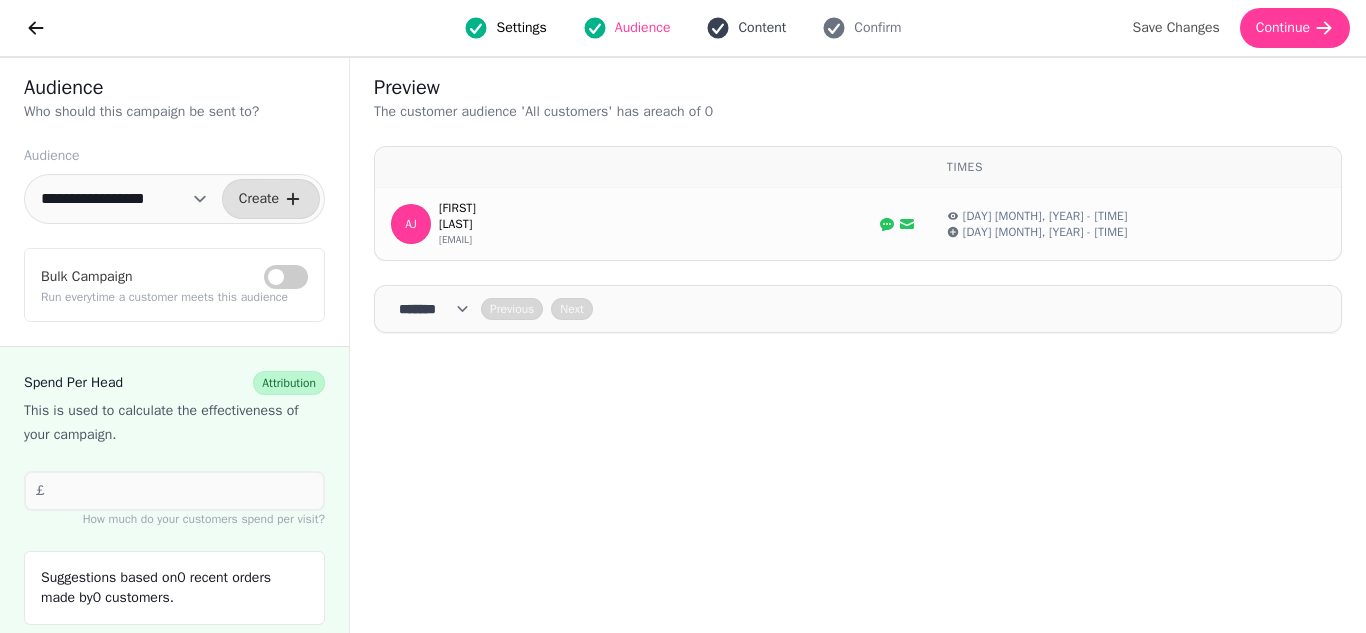 click on "Content" at bounding box center (762, 28) 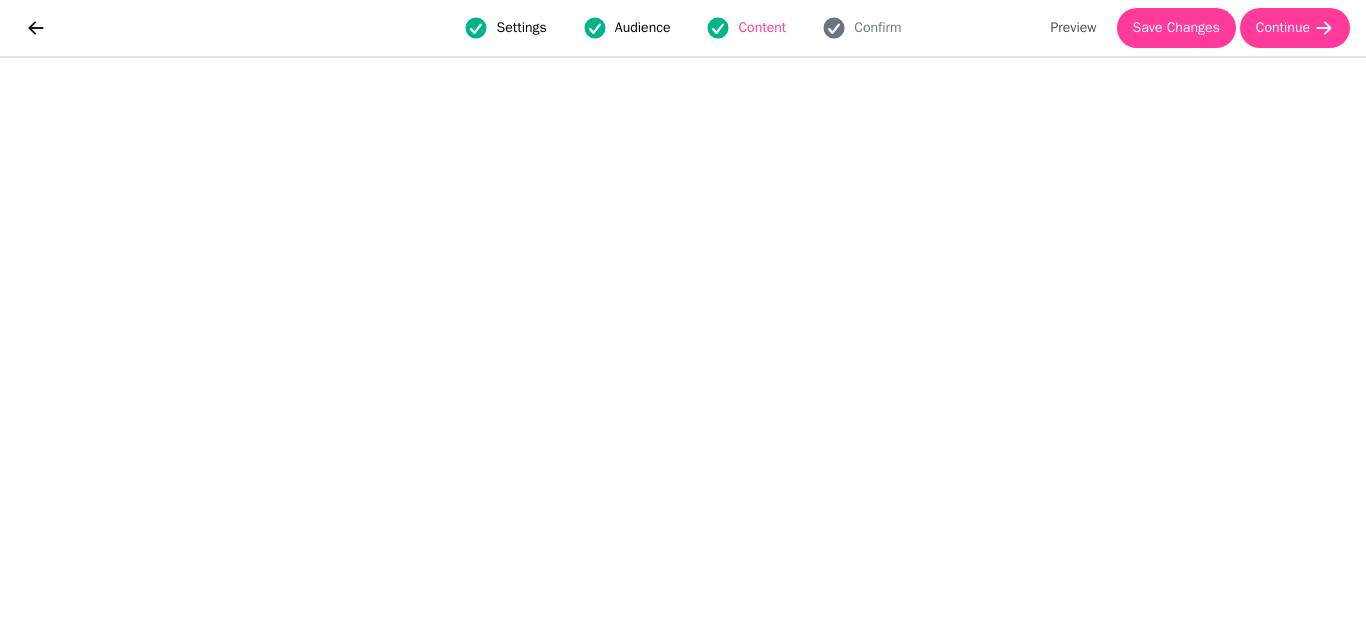 scroll, scrollTop: 0, scrollLeft: 0, axis: both 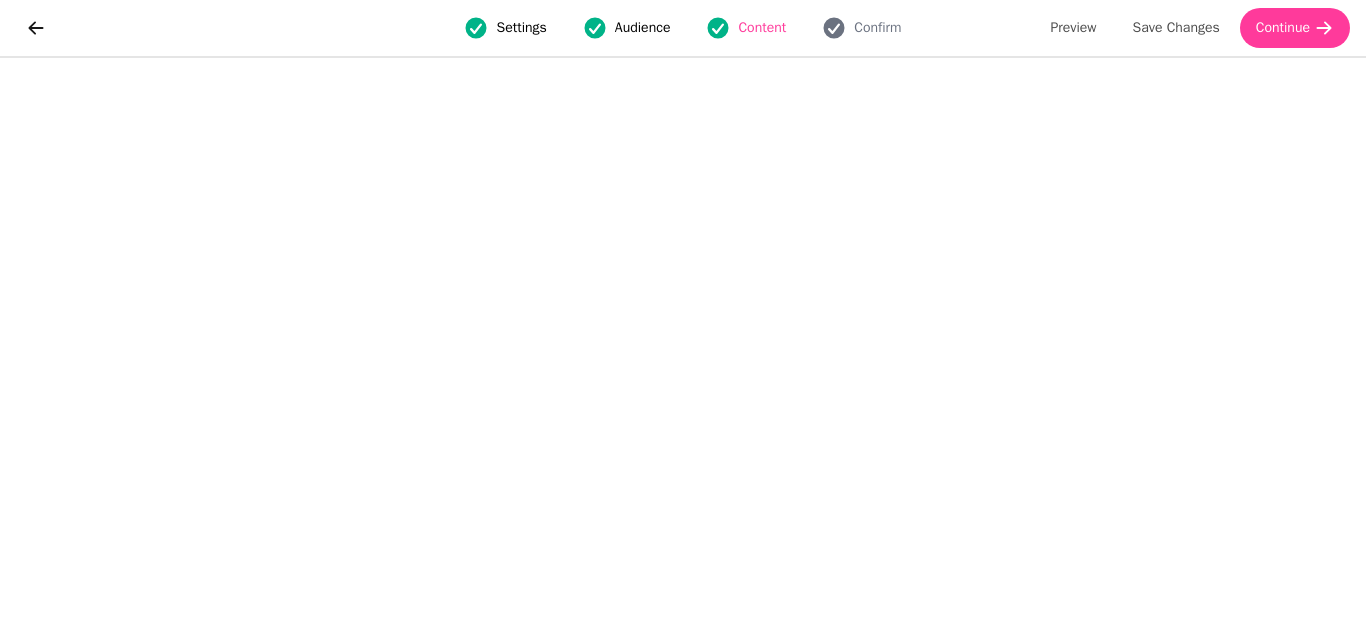 click on "Settings" at bounding box center (521, 28) 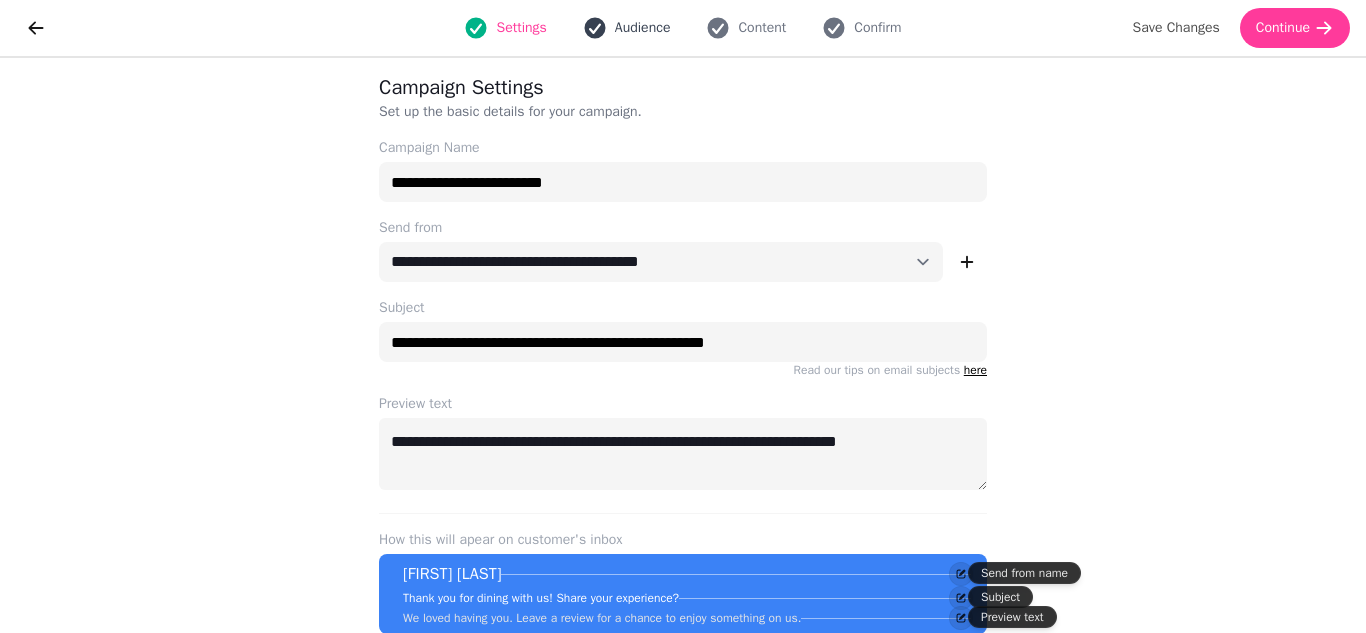 click on "Settings Audience Content Confirm" at bounding box center (683, 28) 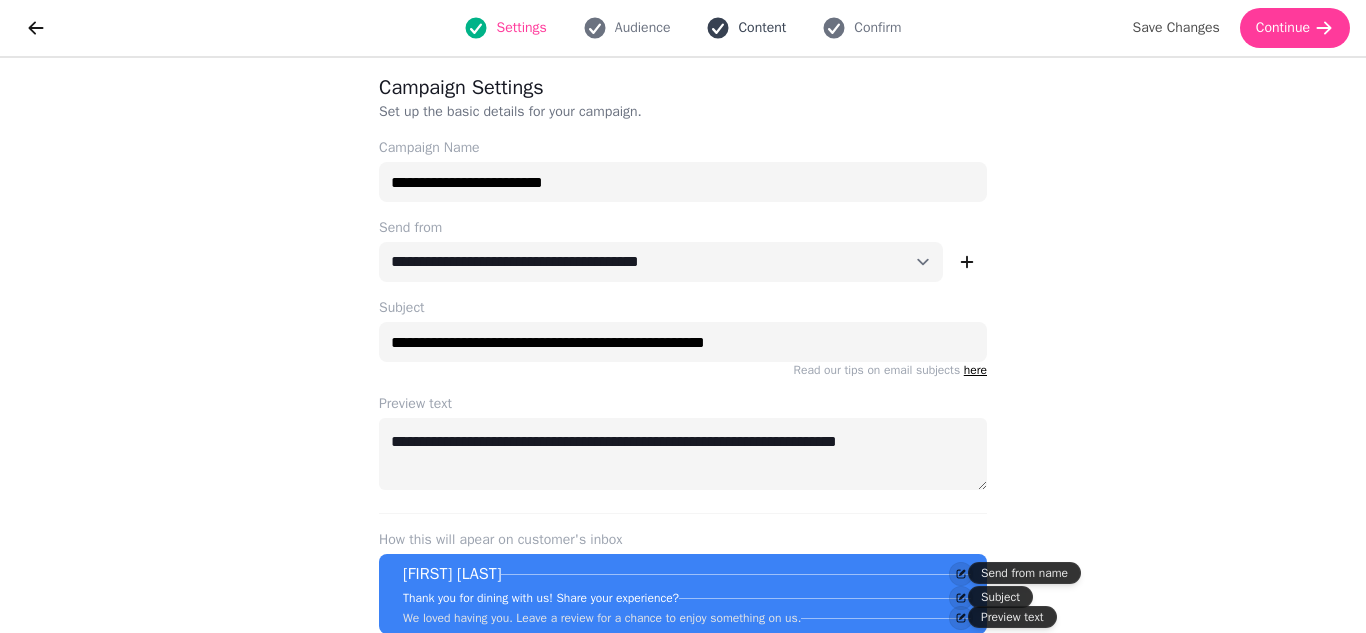 click on "Content" at bounding box center [762, 28] 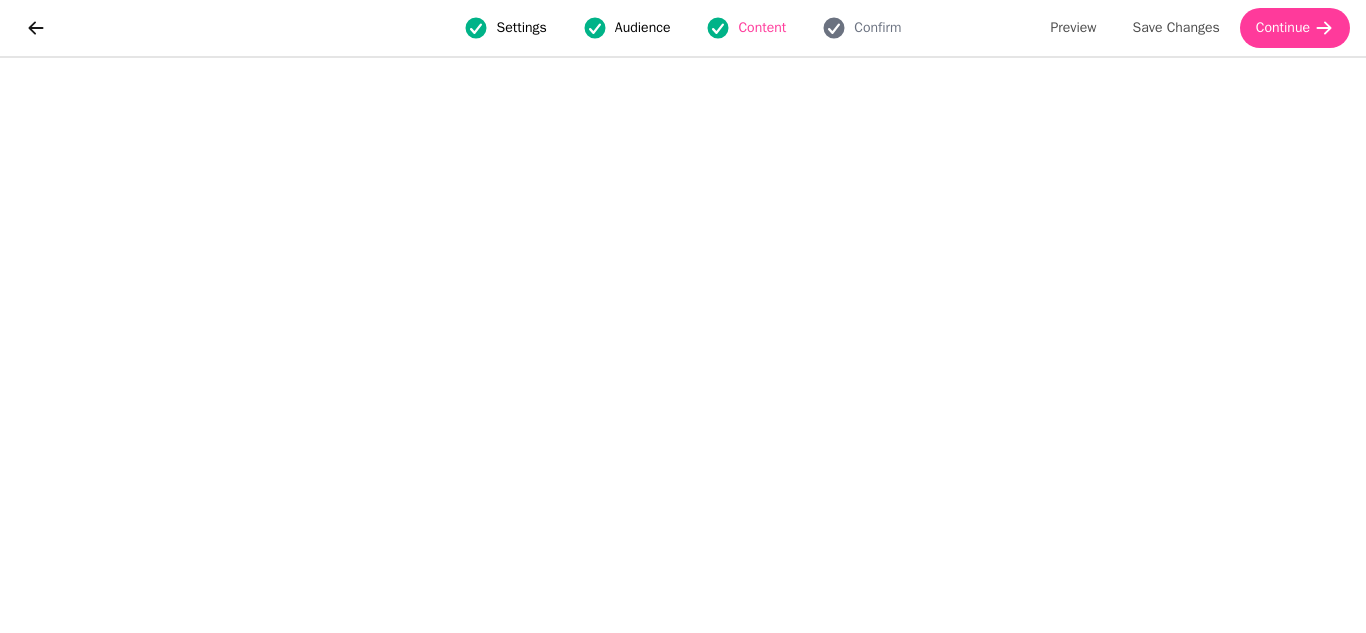 type 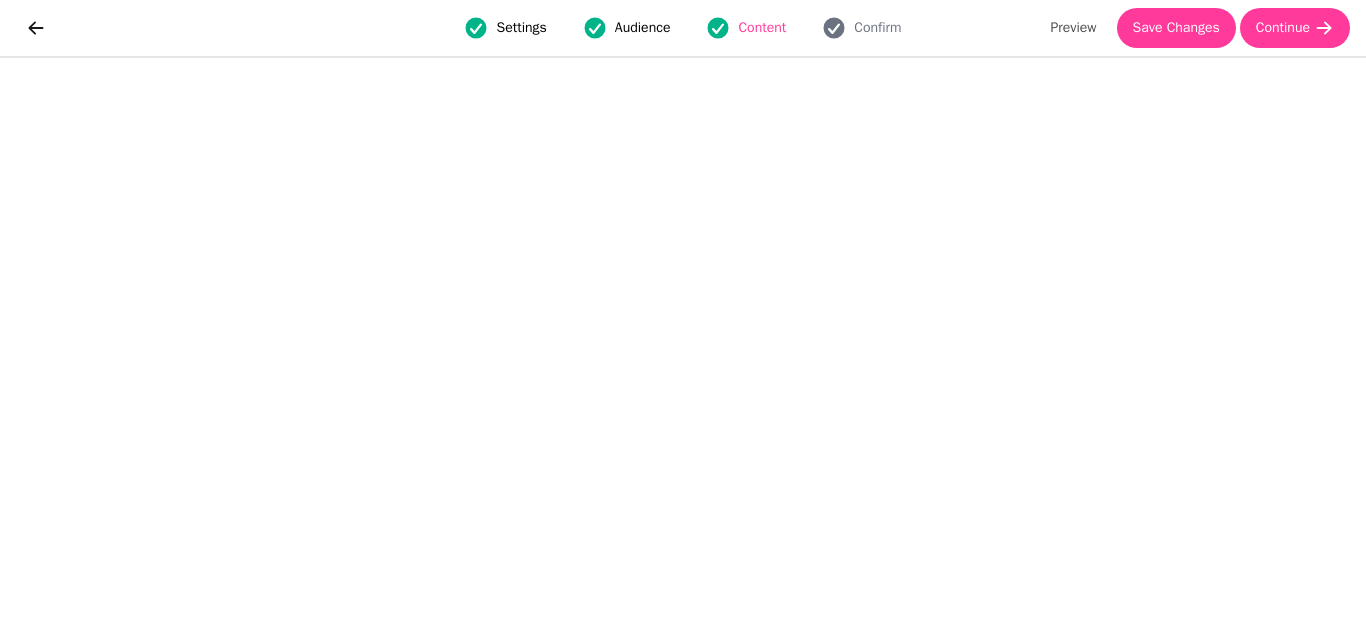 scroll, scrollTop: 10, scrollLeft: 0, axis: vertical 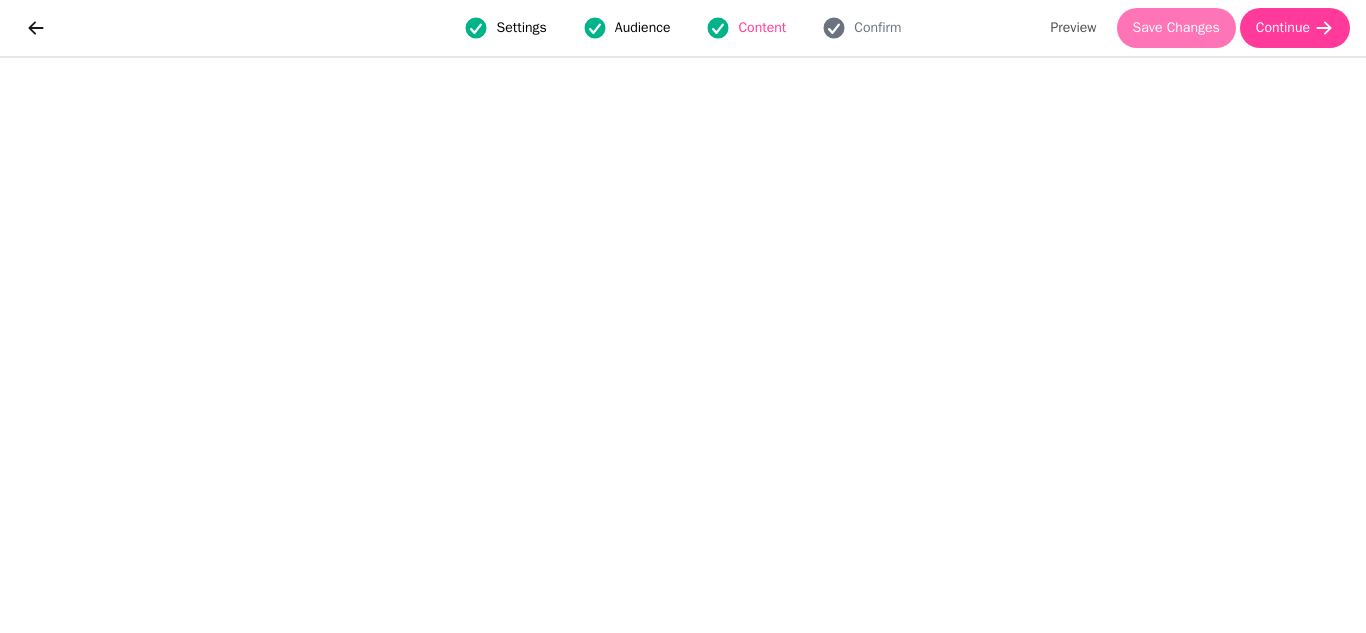 click on "Save Changes" at bounding box center [1176, 28] 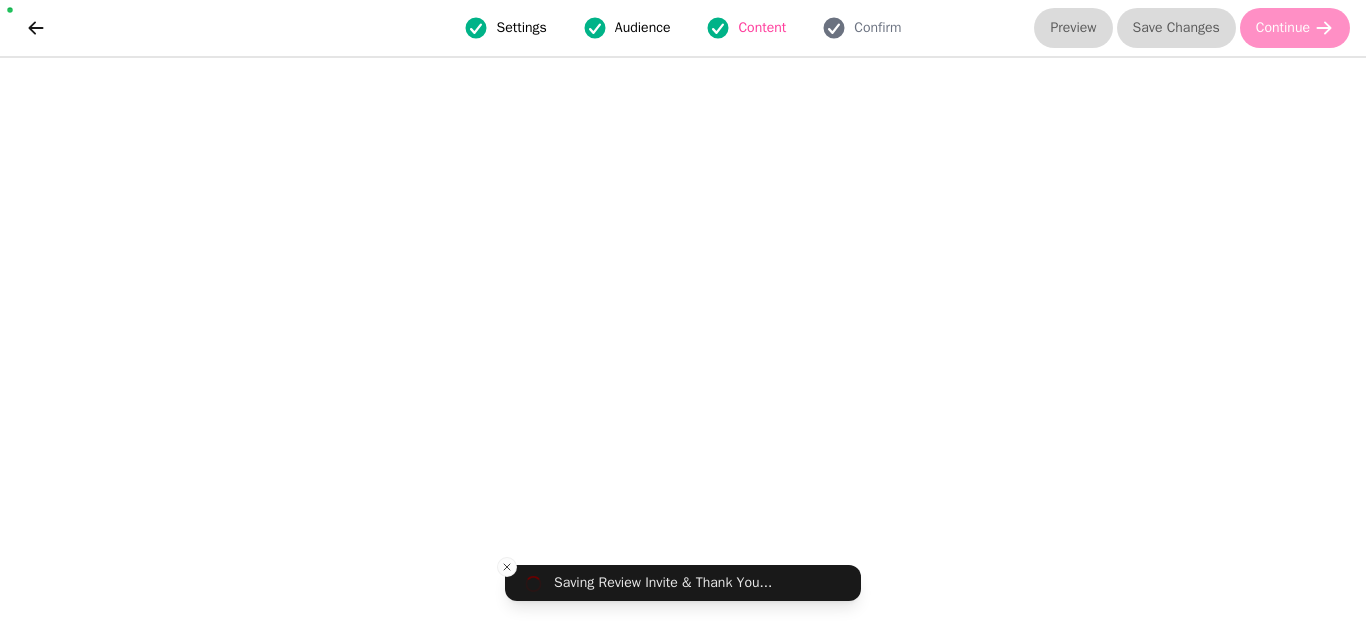 click on "Preview" at bounding box center [1073, 28] 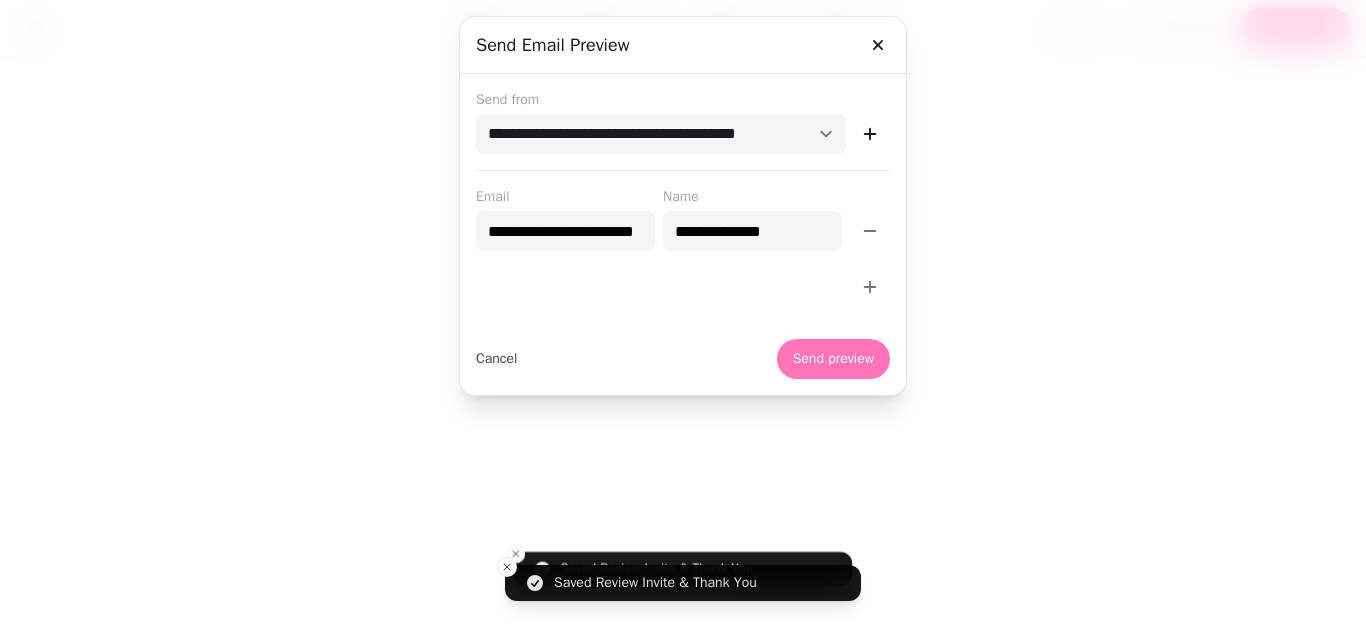 click on "Send preview" at bounding box center (833, 359) 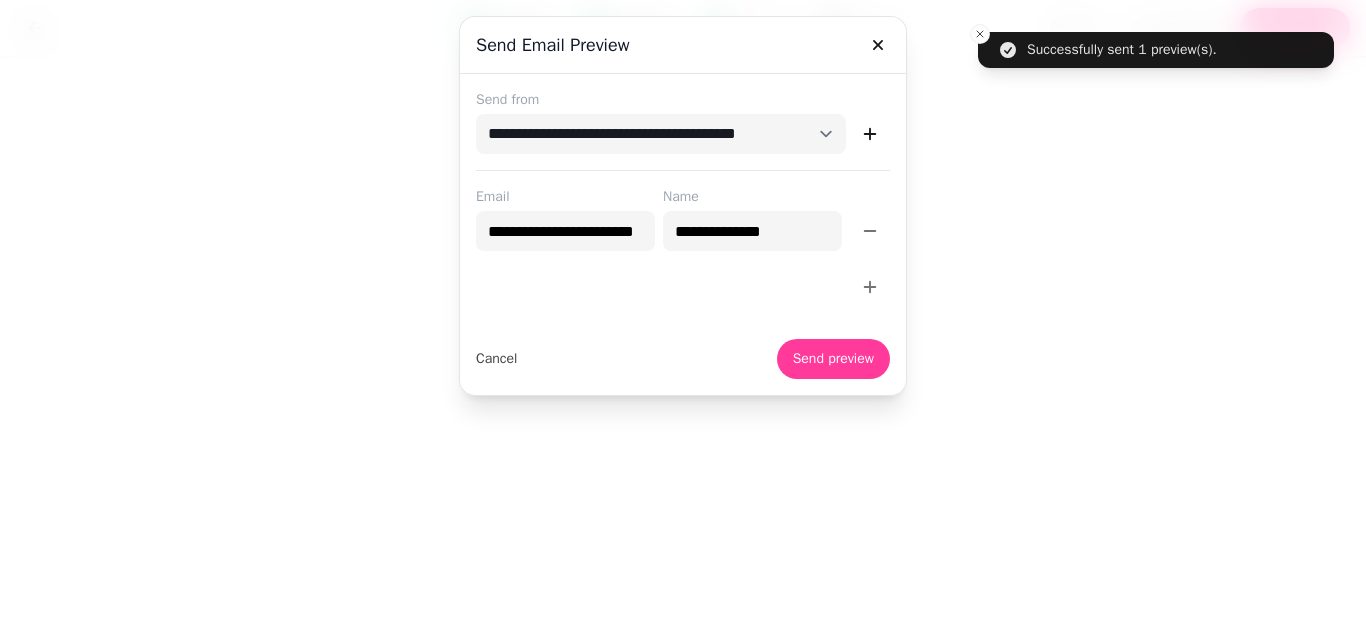 click at bounding box center (683, 316) 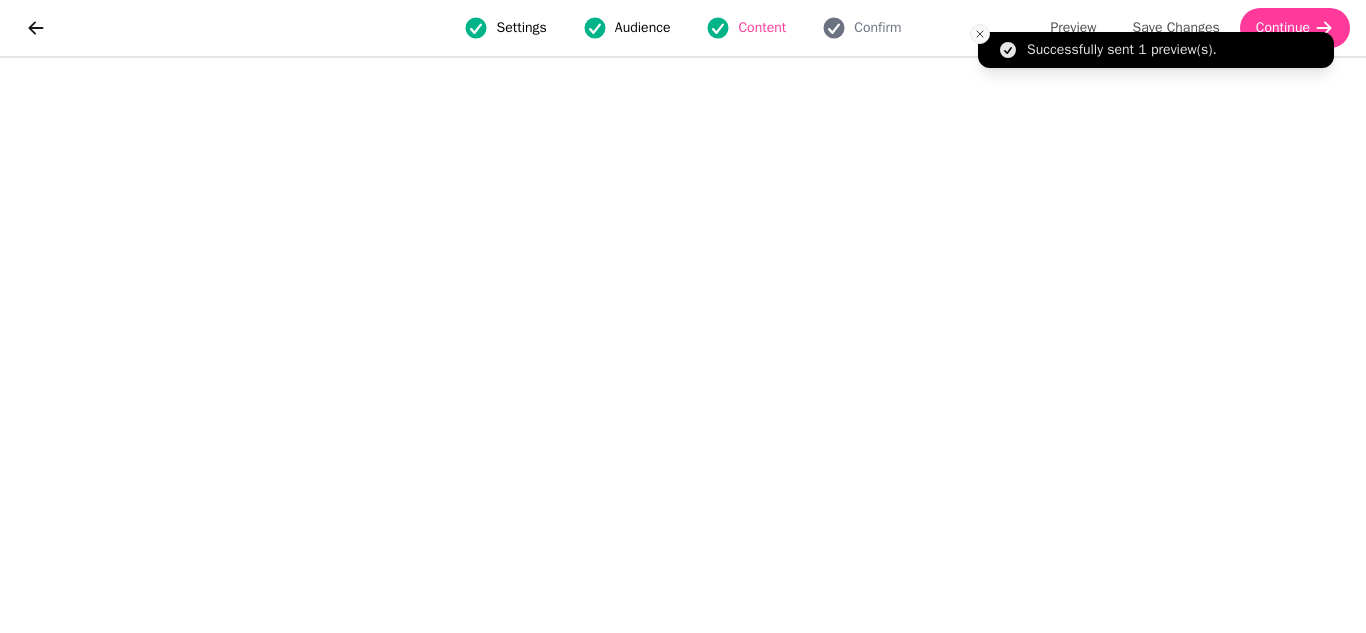 click 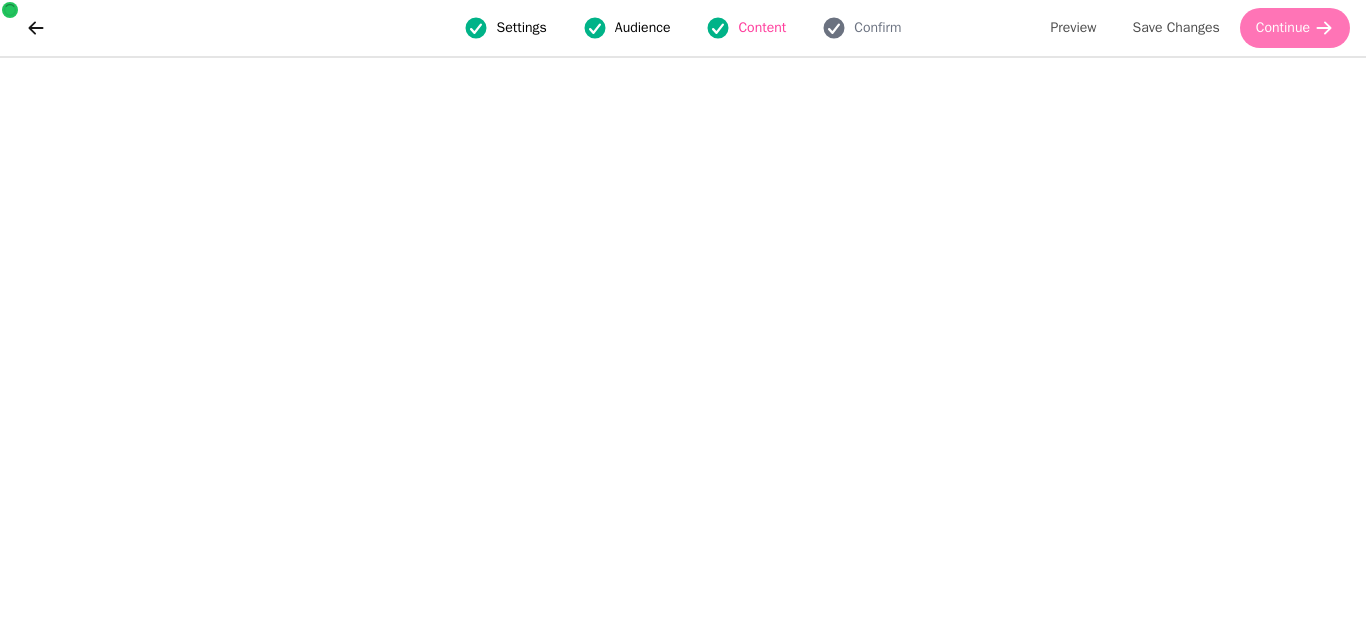 click on "Continue" at bounding box center [1283, 28] 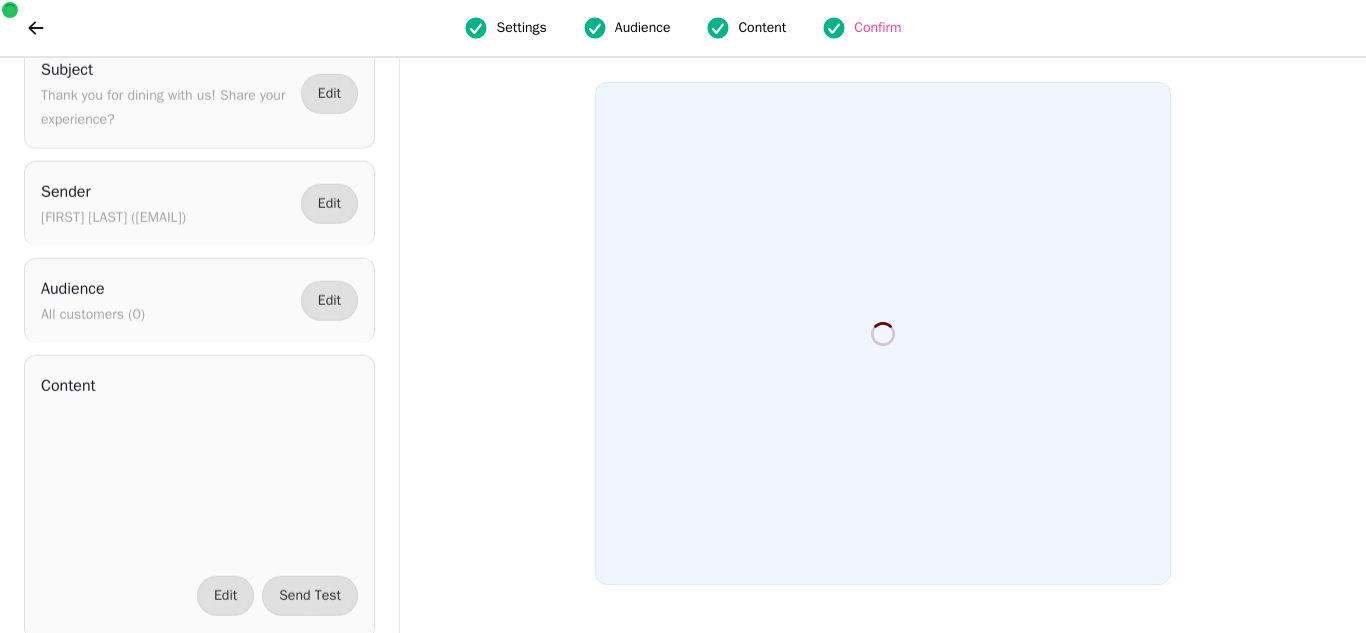 scroll, scrollTop: 0, scrollLeft: 0, axis: both 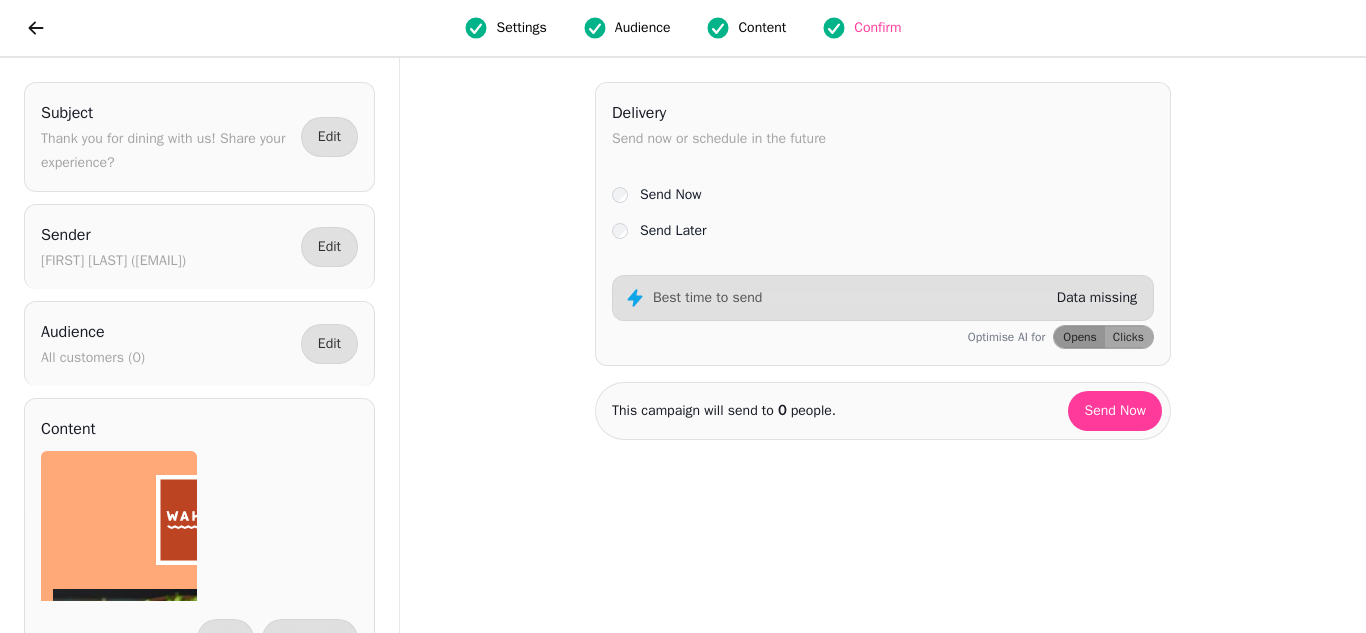 click on "Send Later" at bounding box center [673, 231] 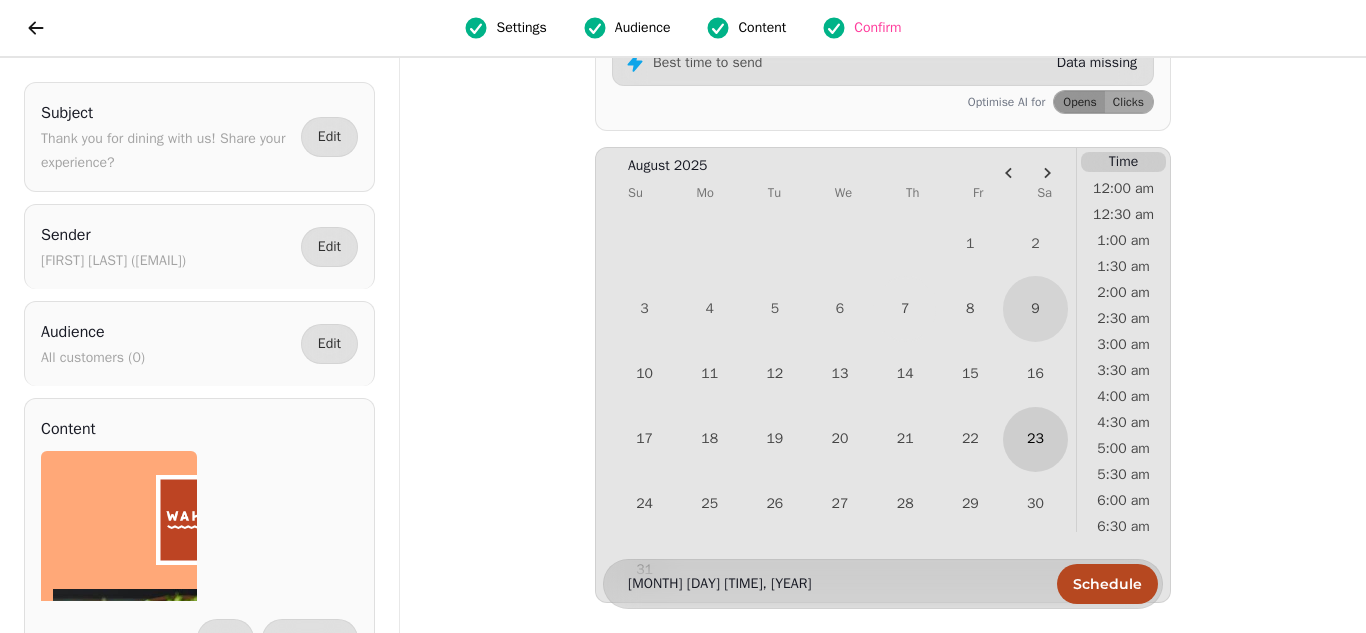 scroll, scrollTop: 200, scrollLeft: 0, axis: vertical 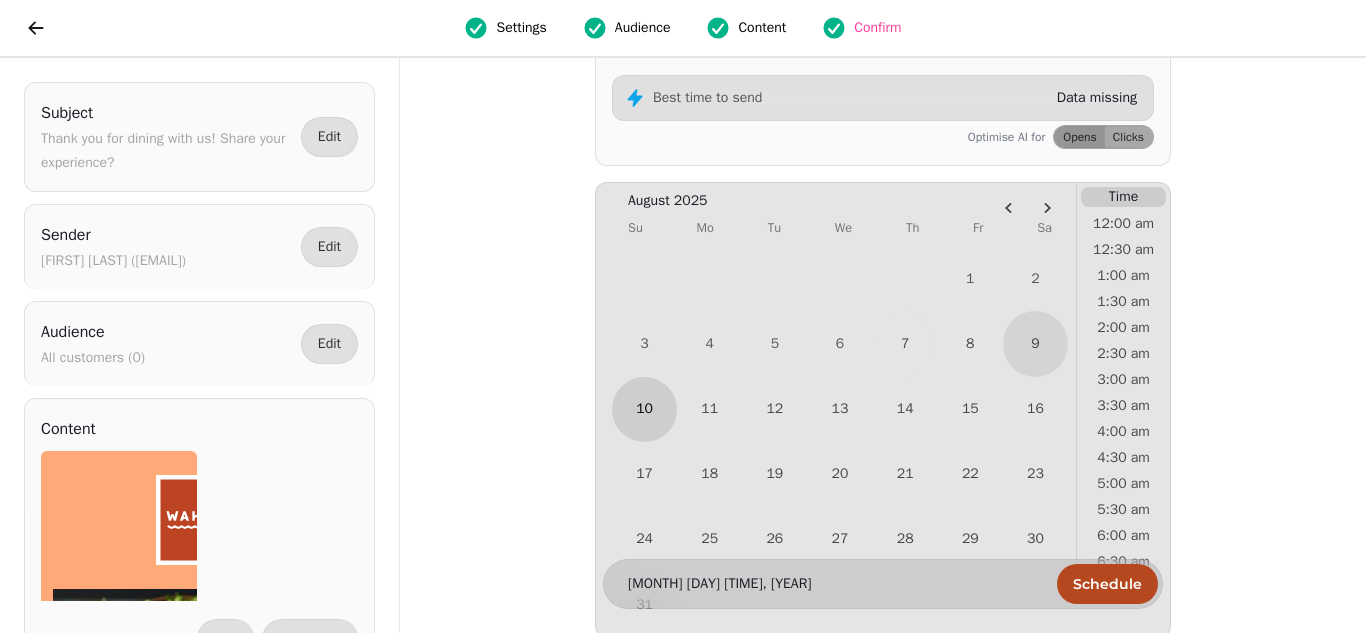 click on "10" at bounding box center [644, 409] 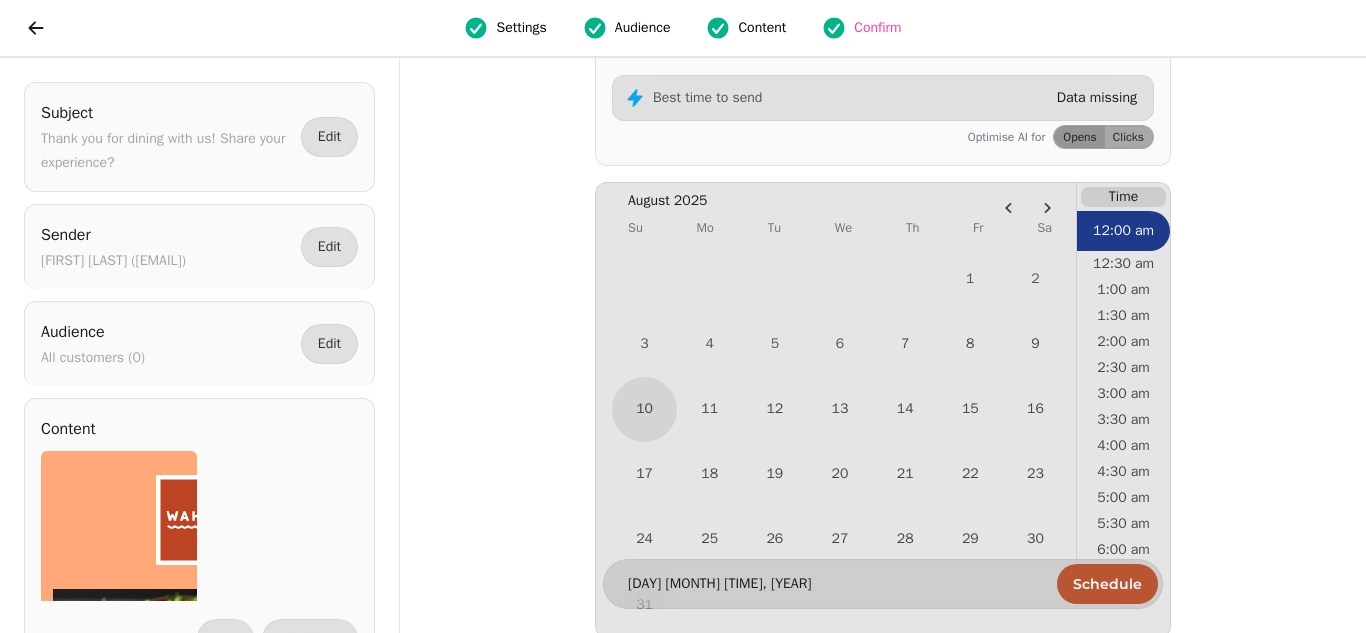 click on "Schedule" at bounding box center [1107, 584] 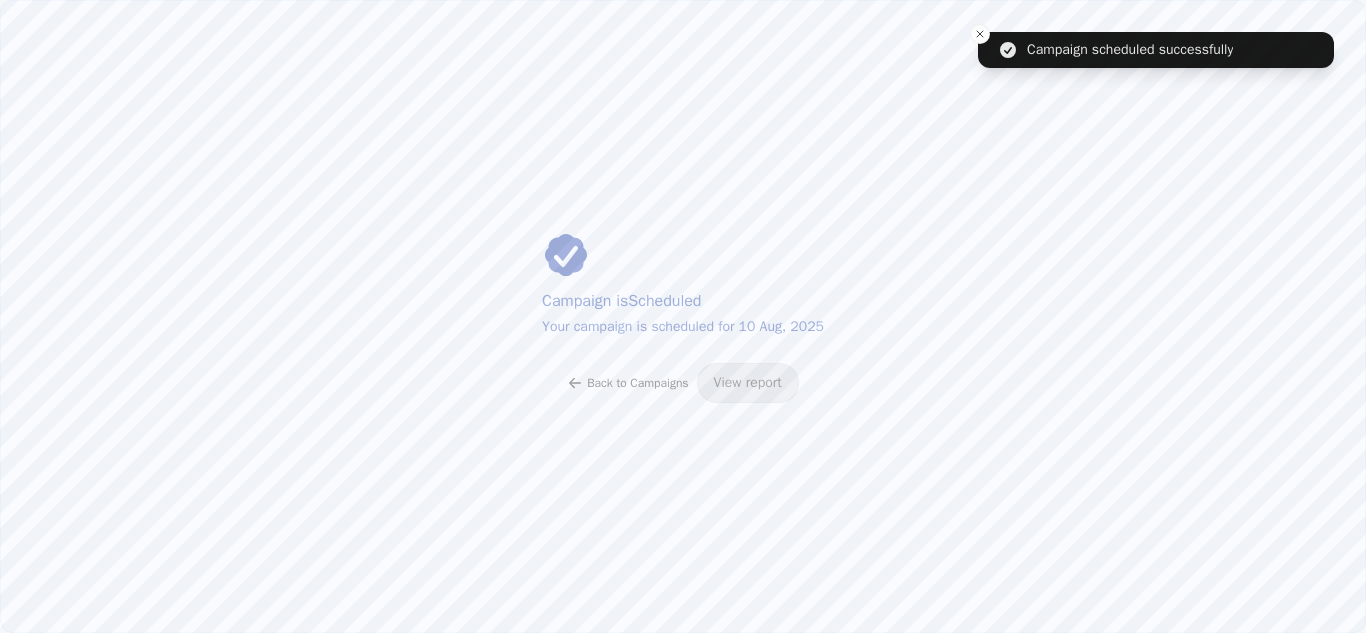 click on "Back to Campaigns" at bounding box center (637, 383) 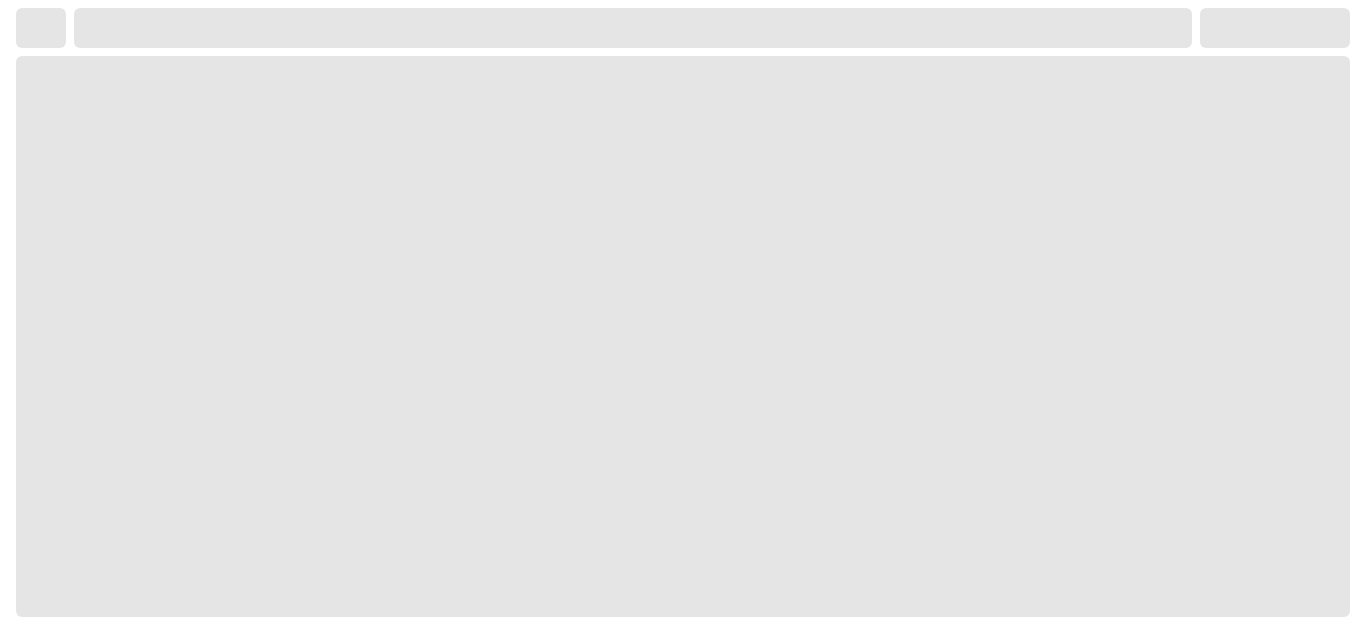 scroll, scrollTop: 0, scrollLeft: 0, axis: both 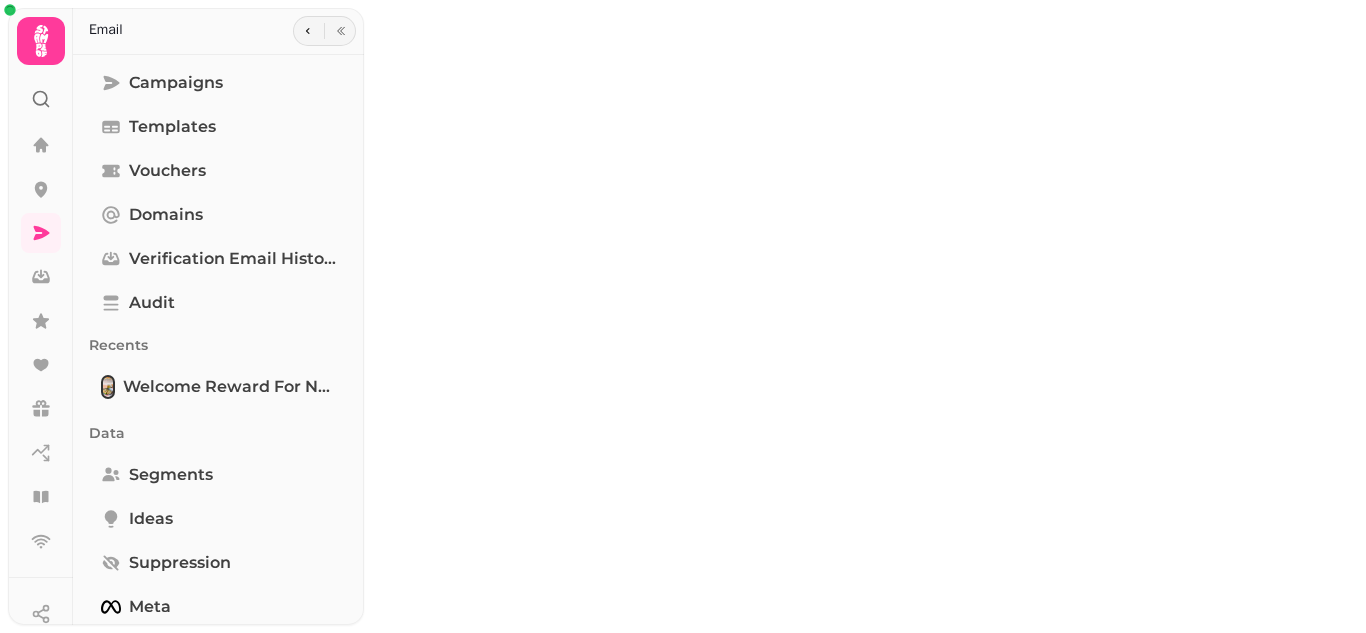type on "**********" 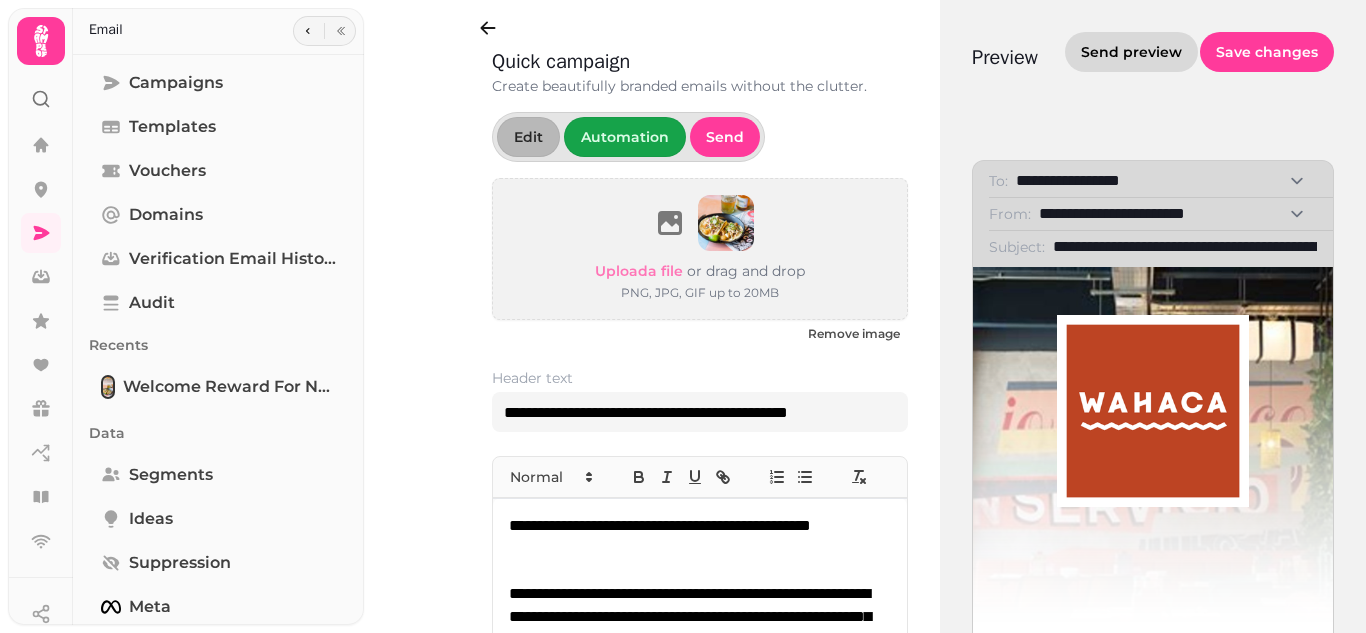 click on "Send preview" at bounding box center (1131, 52) 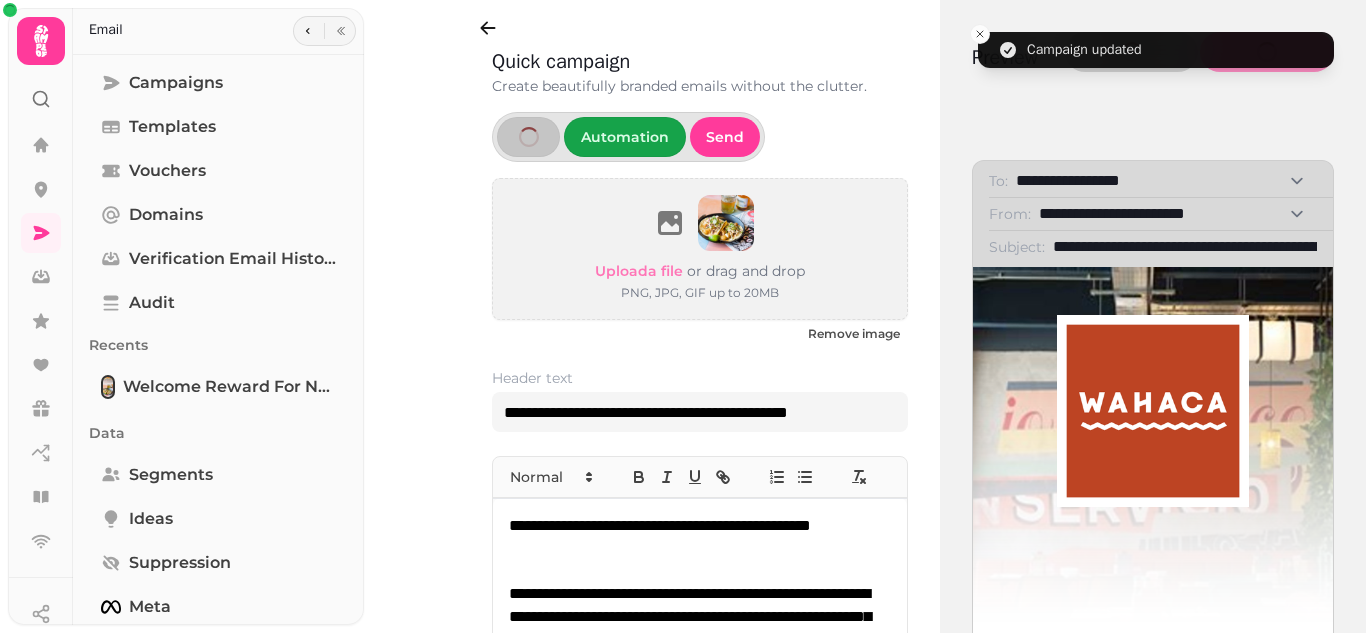 select on "**********" 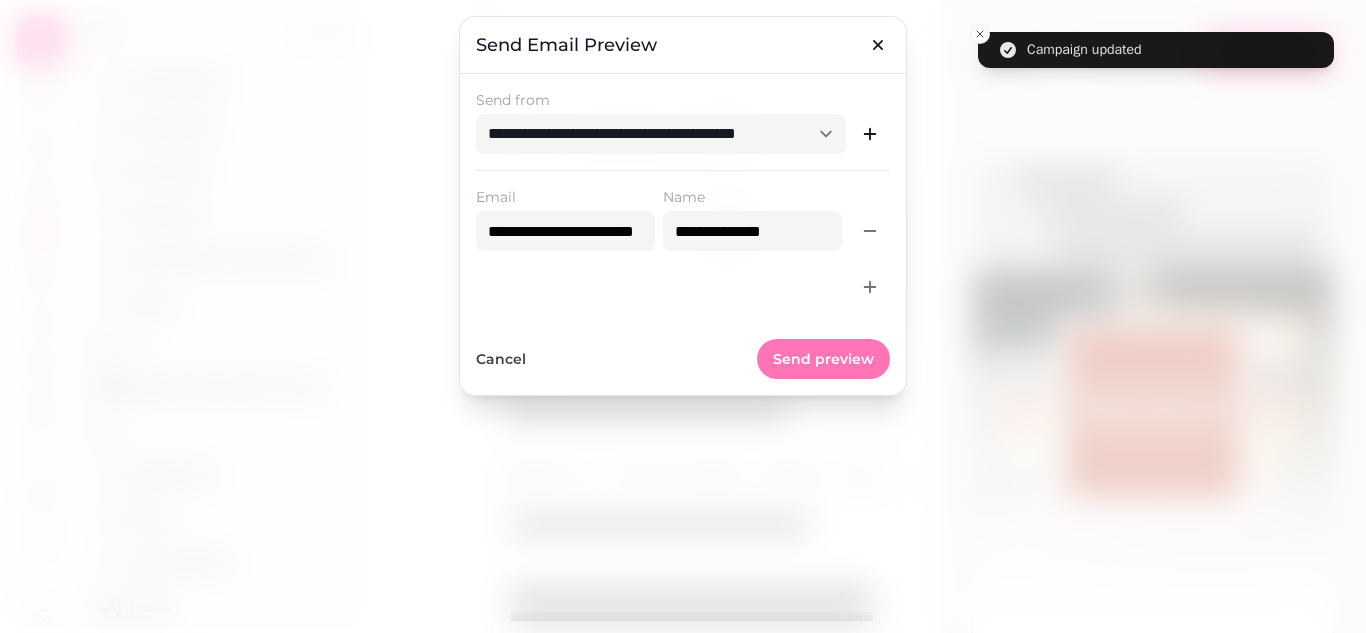 click on "Send preview" at bounding box center (823, 359) 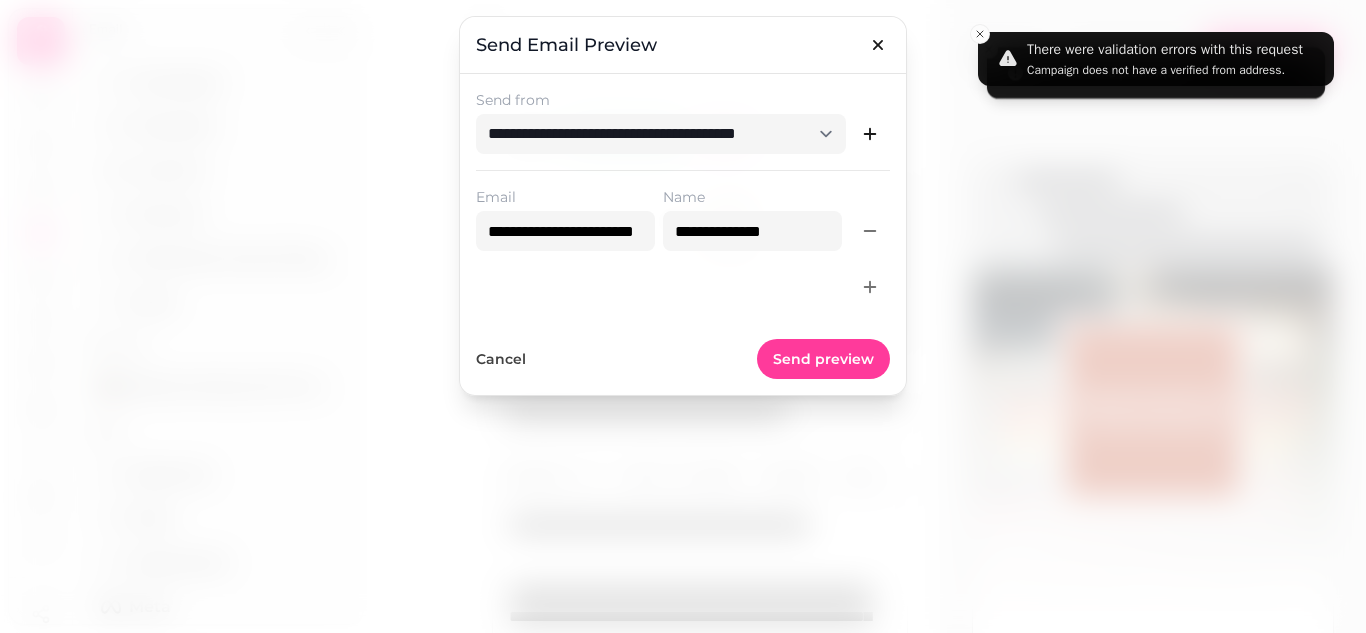 click at bounding box center (683, 316) 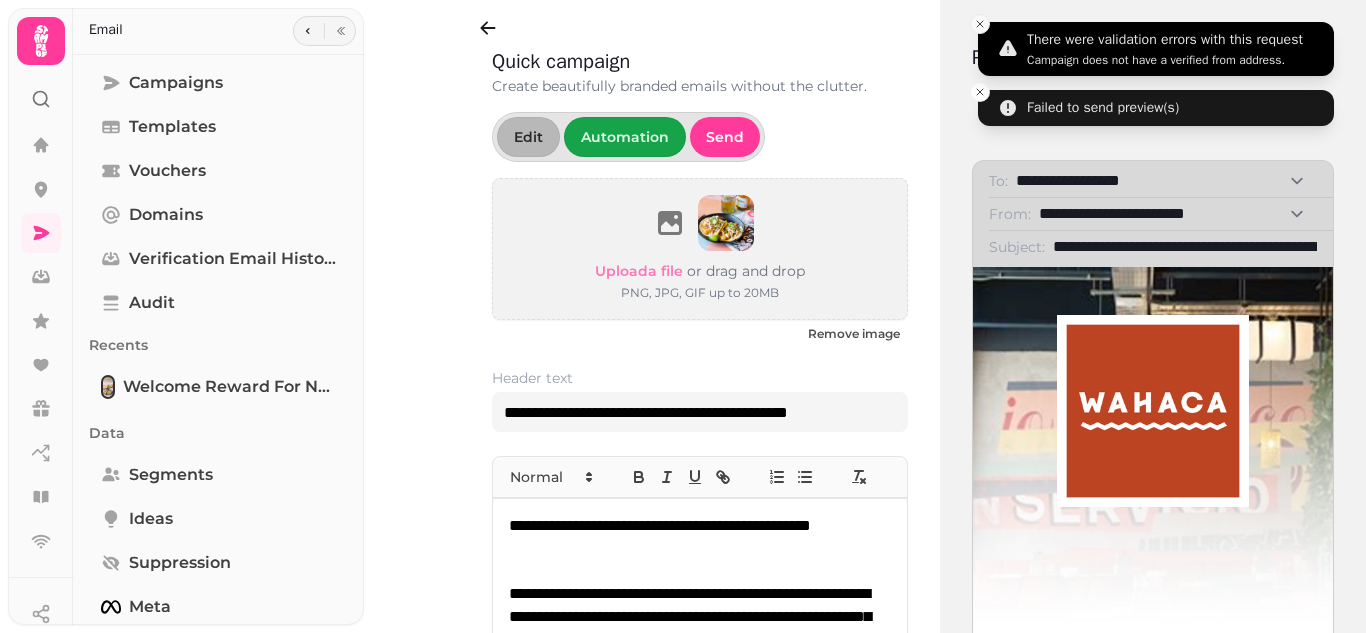 click 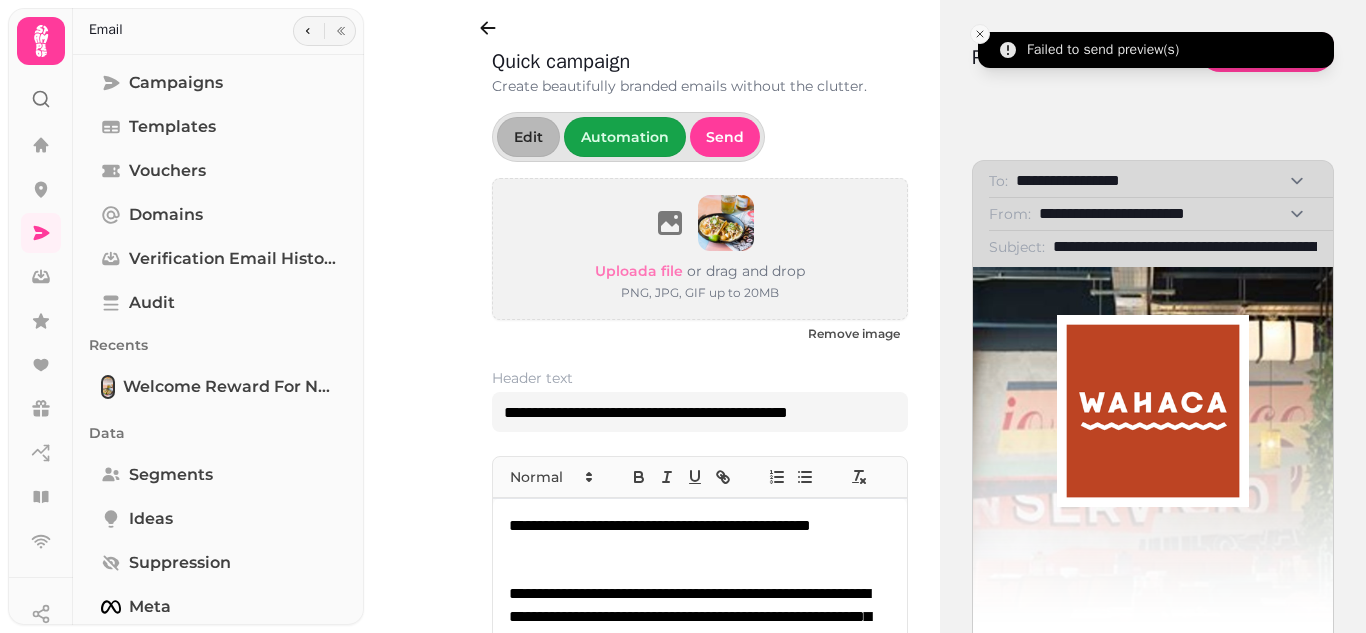 click 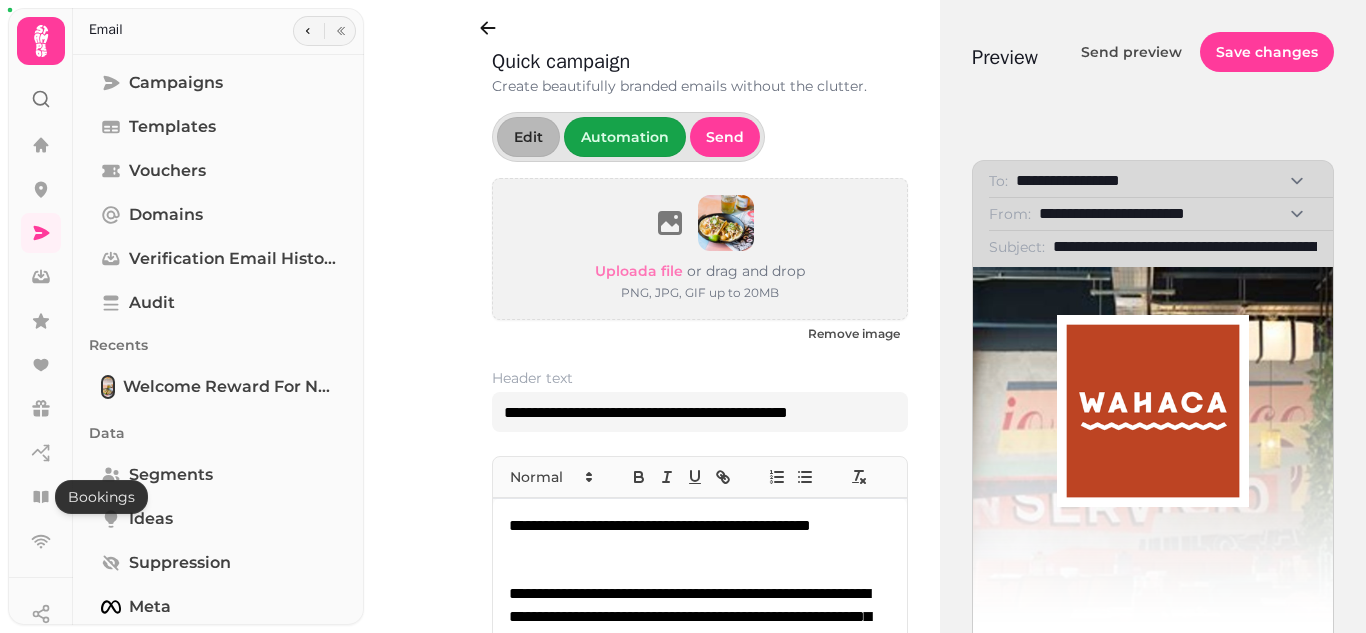 scroll, scrollTop: 238, scrollLeft: 0, axis: vertical 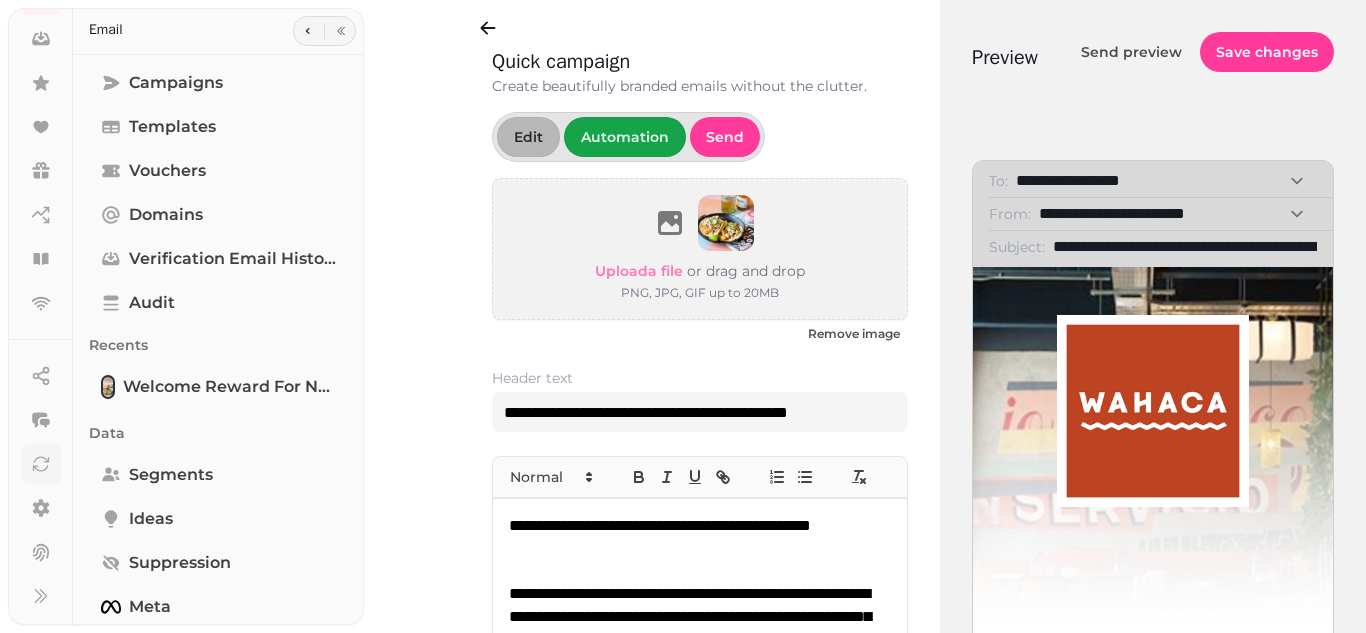 click 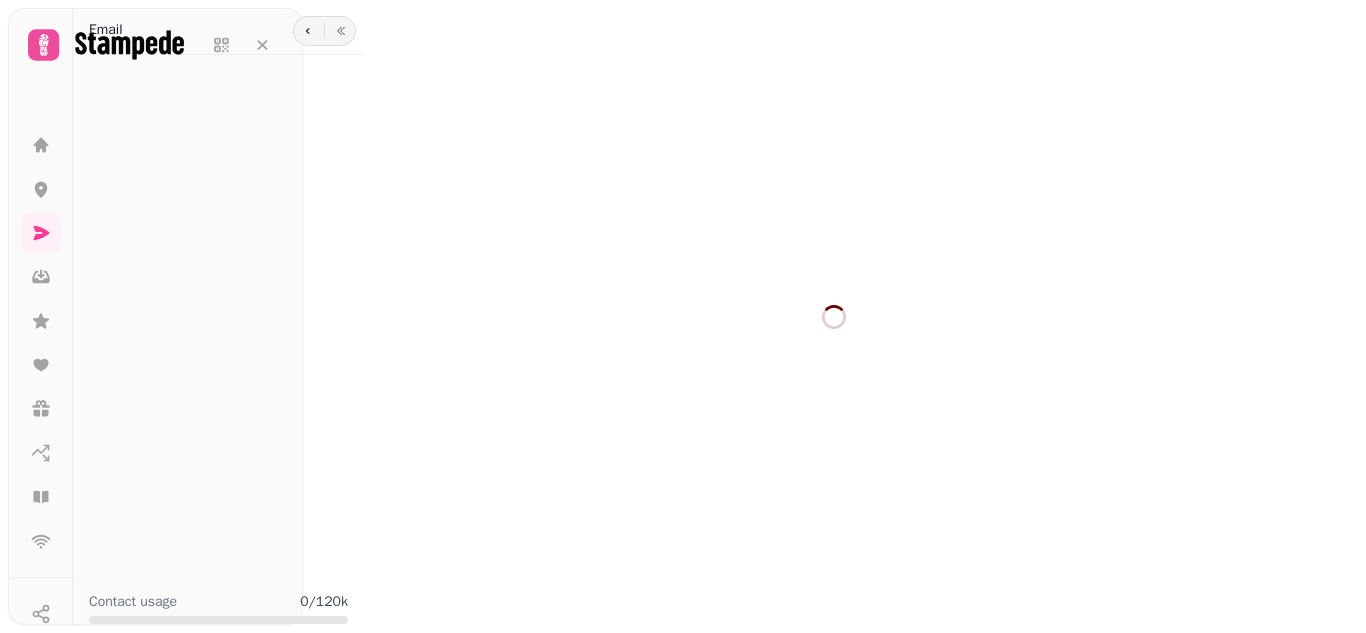 scroll, scrollTop: 0, scrollLeft: 0, axis: both 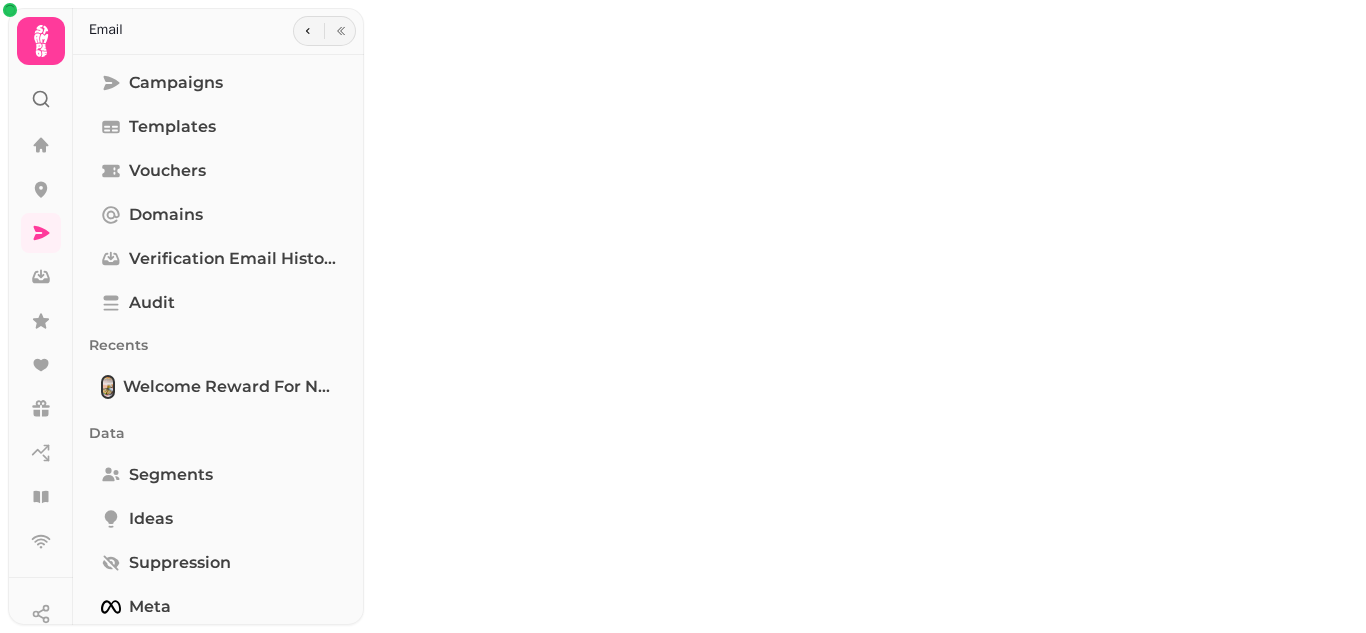 type on "**********" 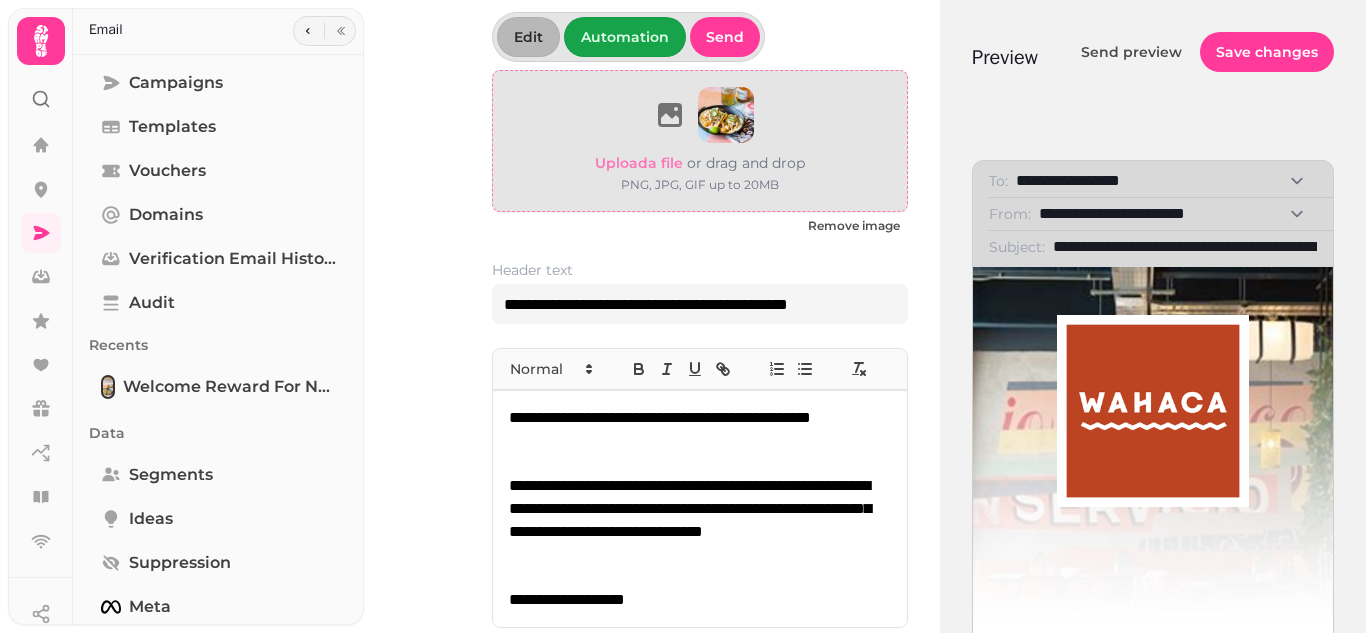 scroll, scrollTop: 235, scrollLeft: 0, axis: vertical 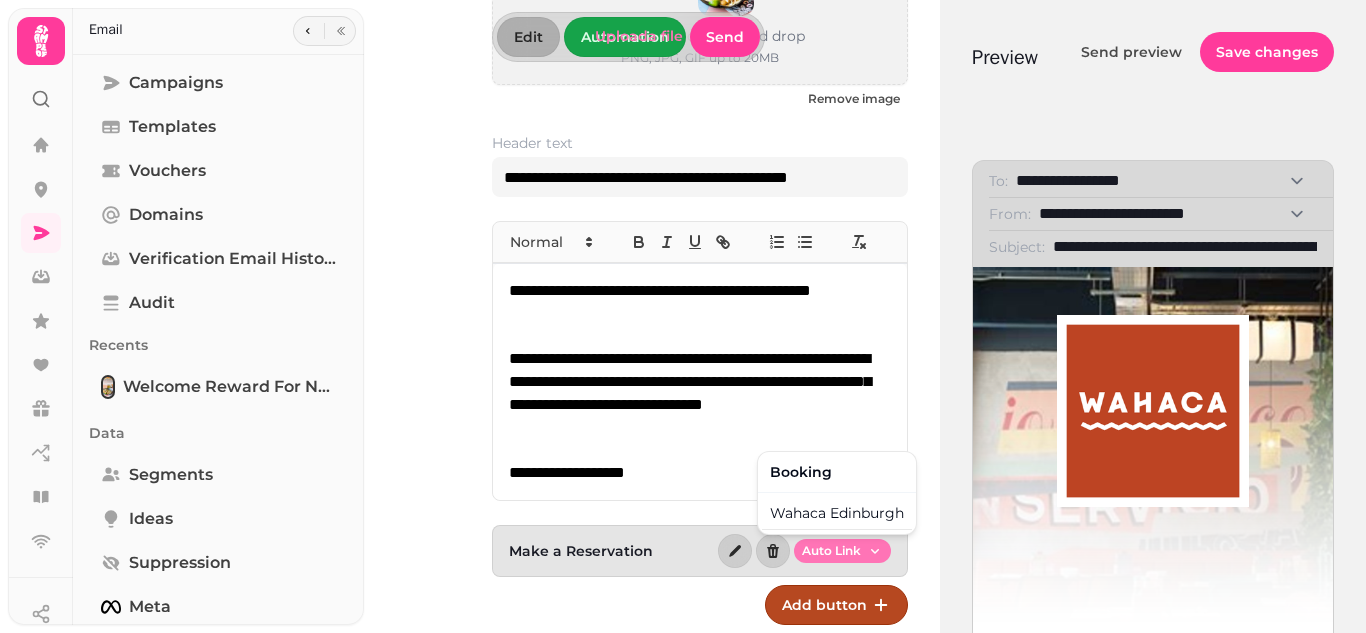 click on "Quick campaign Create beautifully branded emails without the clutter. Edit Automation Send Upload  a file or drag and drop PNG, JPG, GIF up to 20MB Remove image Header text [REDACTED]                                                                             [REDACTED]                                                                 [REDACTED] [REDACTED] Make a Reservation Auto Link Add button Preview Send preview Save changes To: [REDACTED] [REDACTED] [REDACTED] [REDACTED] [REDACTED] [REDACTED] [REDACTED] [REDACTED] [REDACTED] [REDACTED] [REDACTED] [REDACTED] [REDACTED] [REDACTED] [REDACTED] [REDACTED] [REDACTED] [REDACTED] From: [REDACTED] Subject: [REDACTED] Thanks for Joining Us! There’s a Treat Waiting! We’re really glad you stopped by Wahaca [CITY]. See you again soon. Make a Reservation
Email Campaigns Templates Vouchers Domains Audit Data" at bounding box center [683, 316] 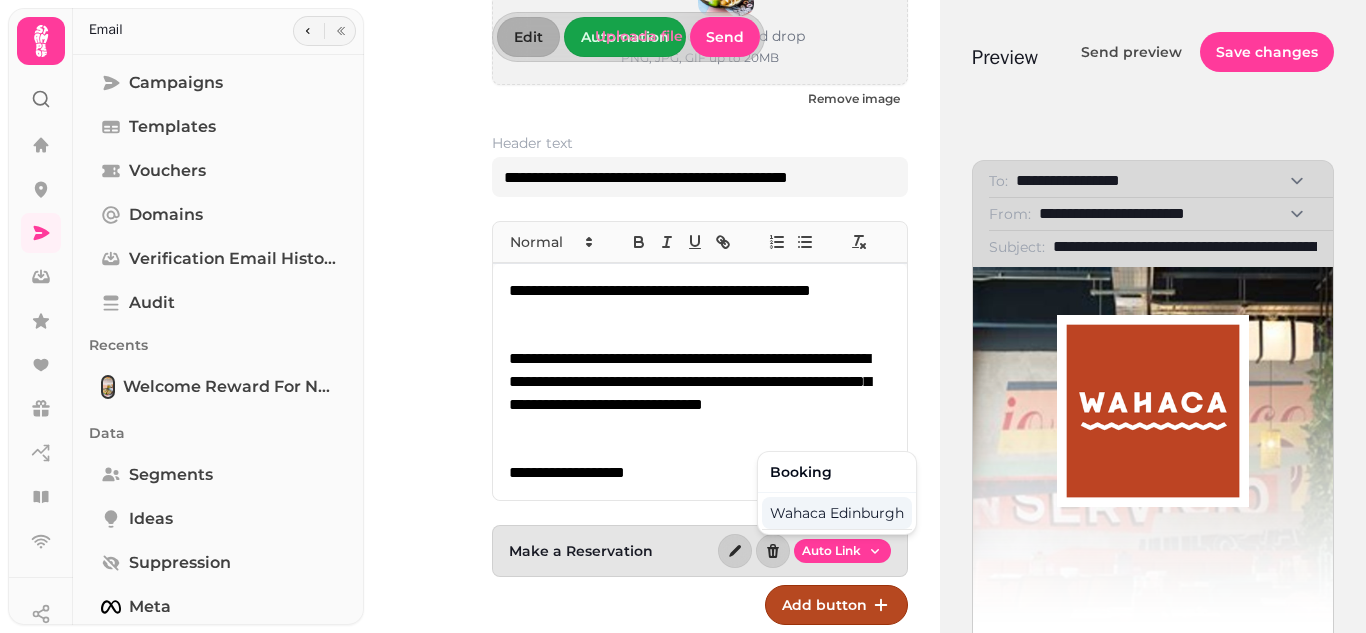 click on "Wahaca Edinburgh" at bounding box center (837, 513) 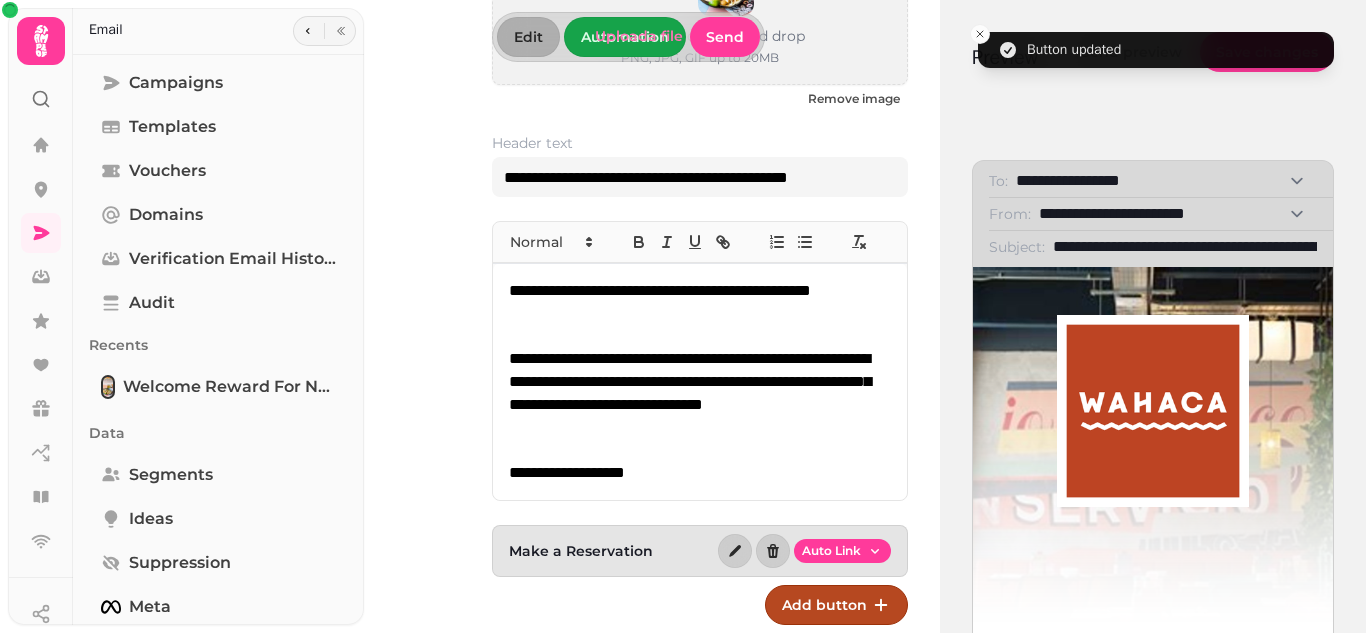 scroll, scrollTop: 0, scrollLeft: 0, axis: both 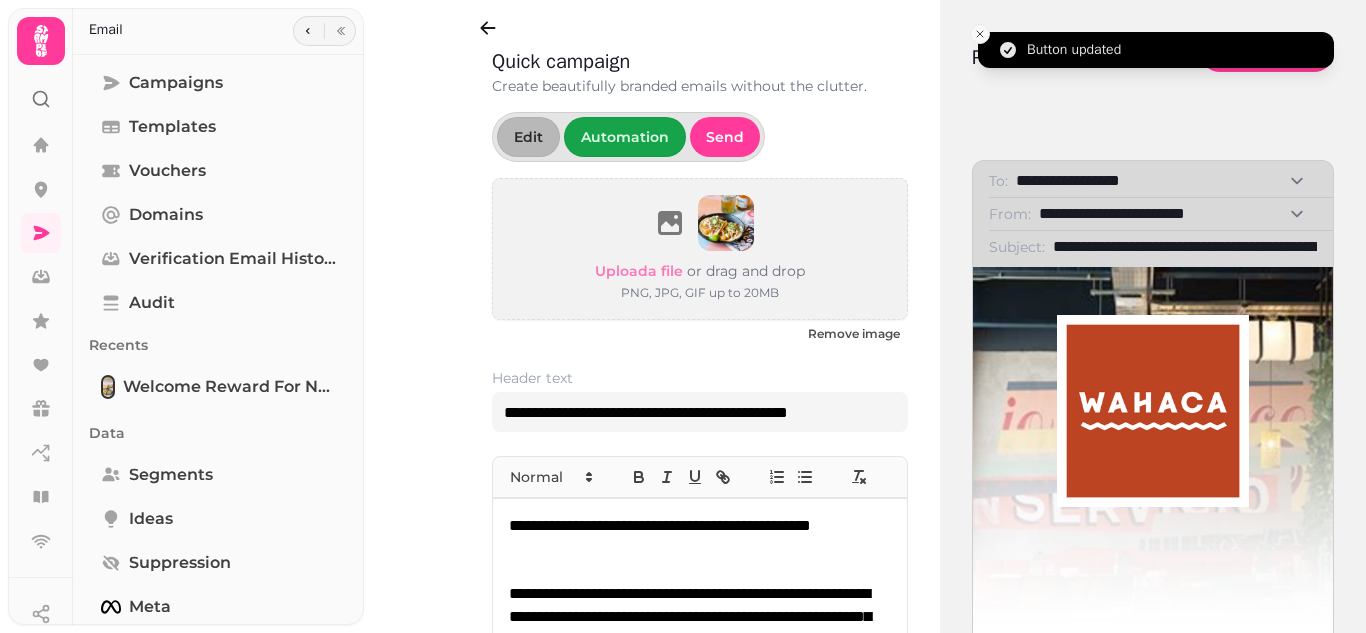 click 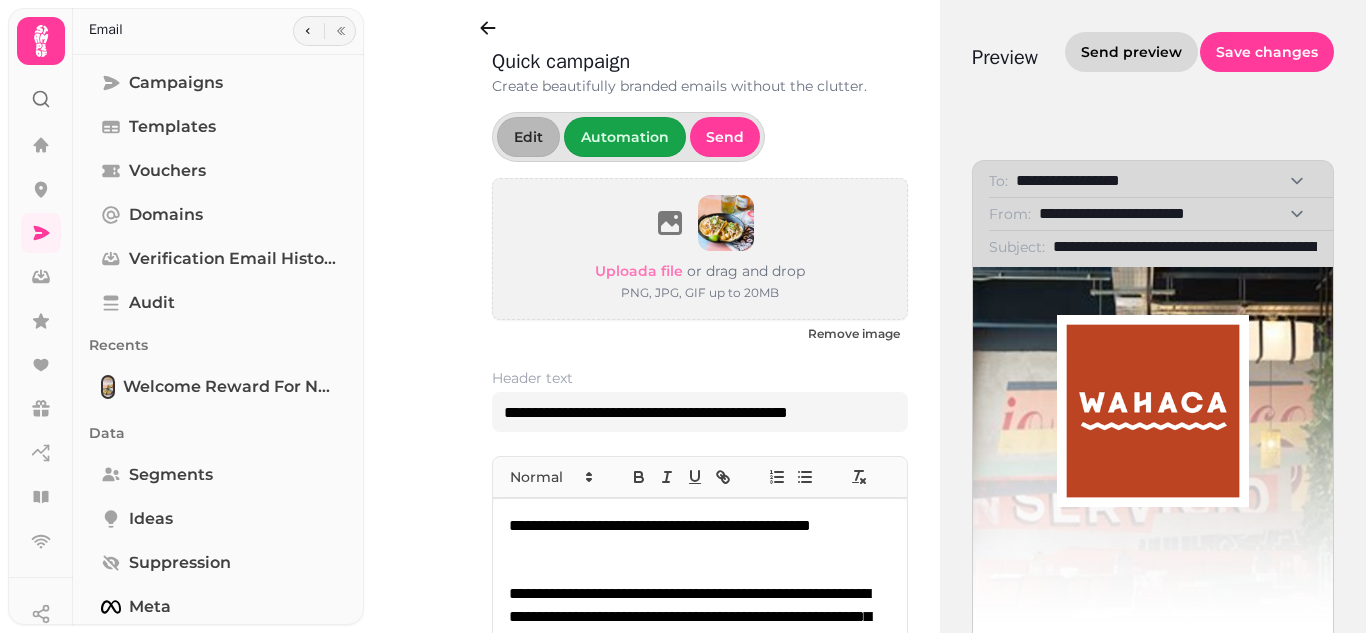click on "Send preview" at bounding box center (1131, 52) 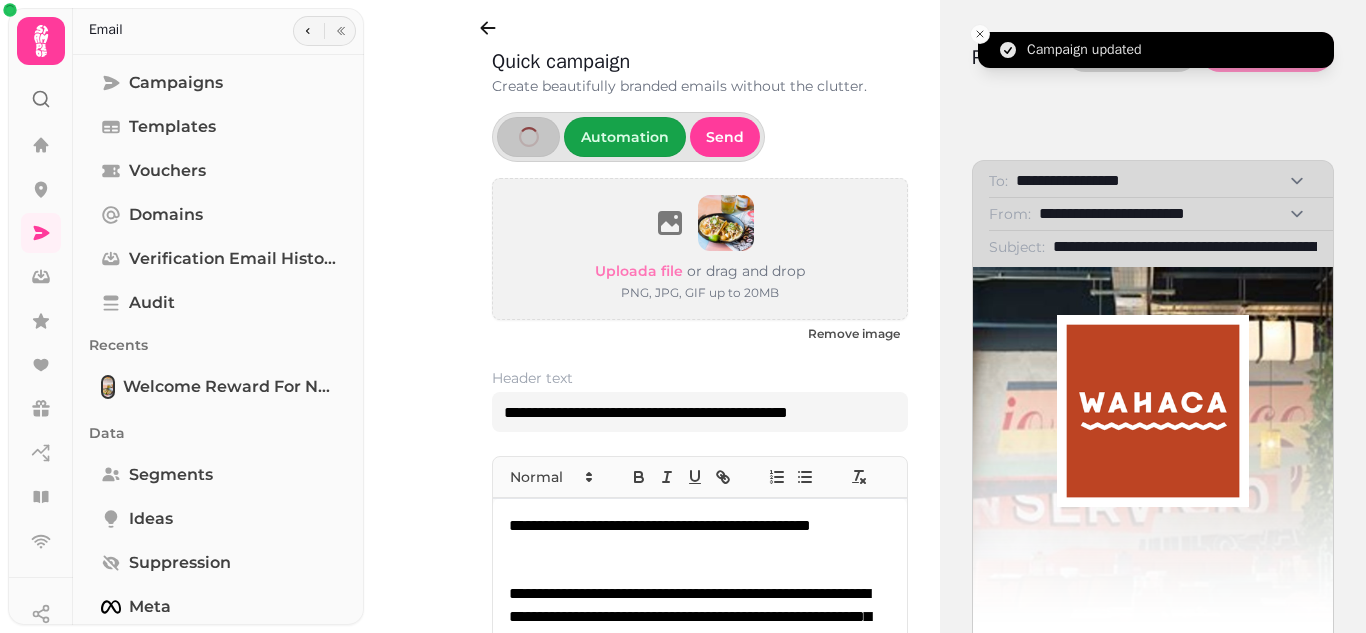 select on "**********" 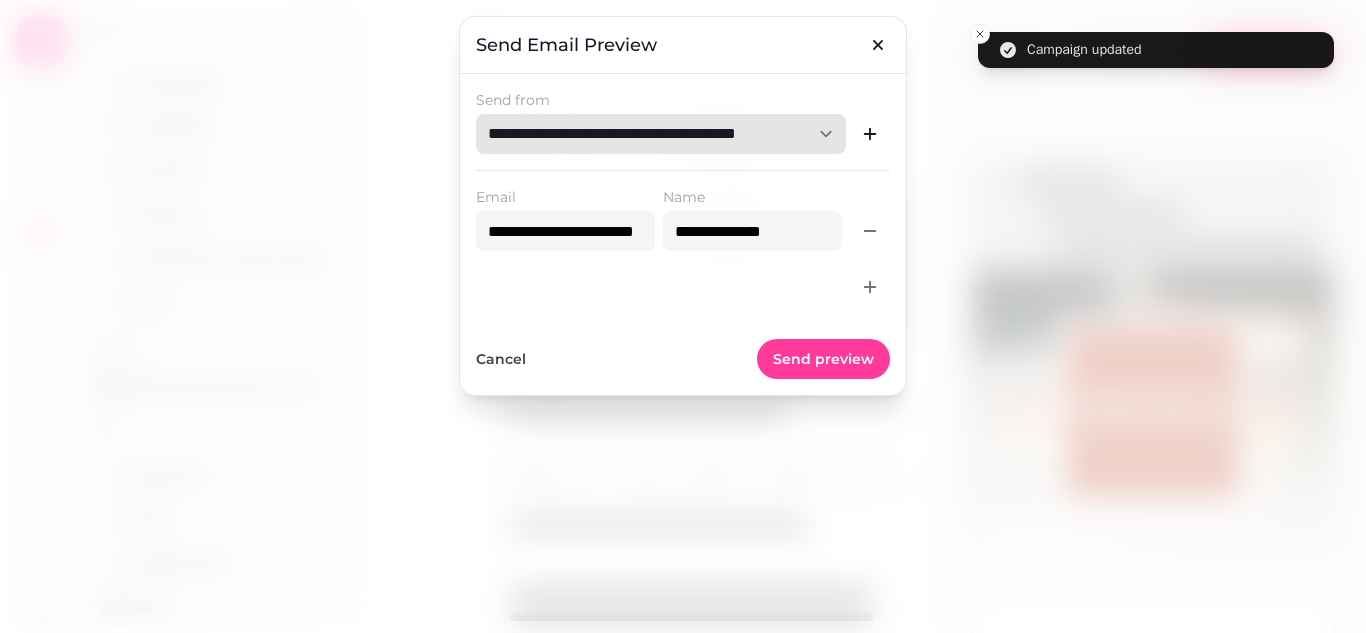 click on "**********" at bounding box center (661, 134) 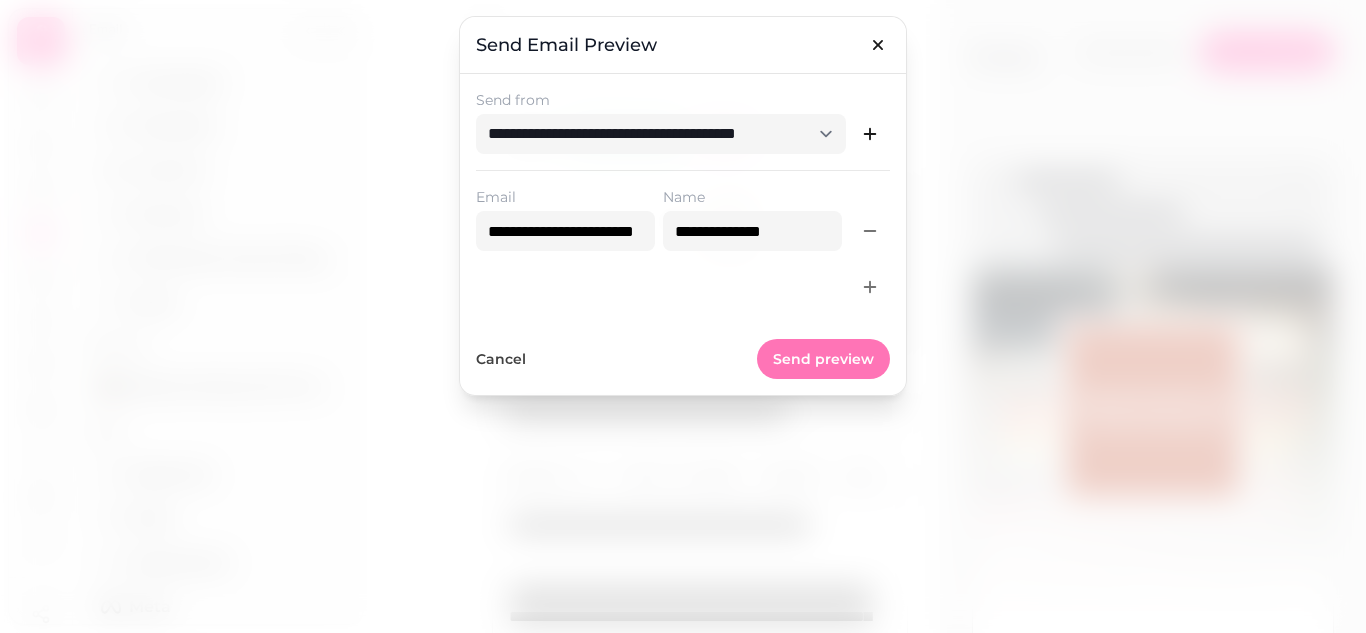 click on "Send preview" at bounding box center (823, 359) 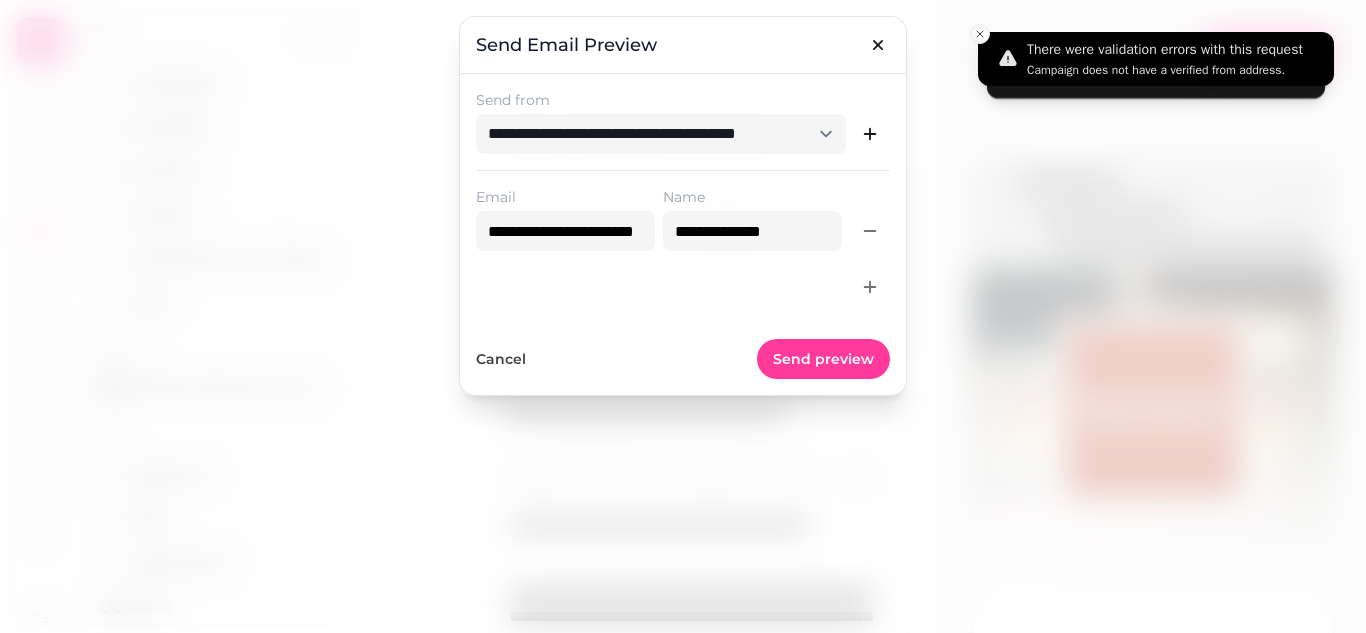 click at bounding box center [683, 316] 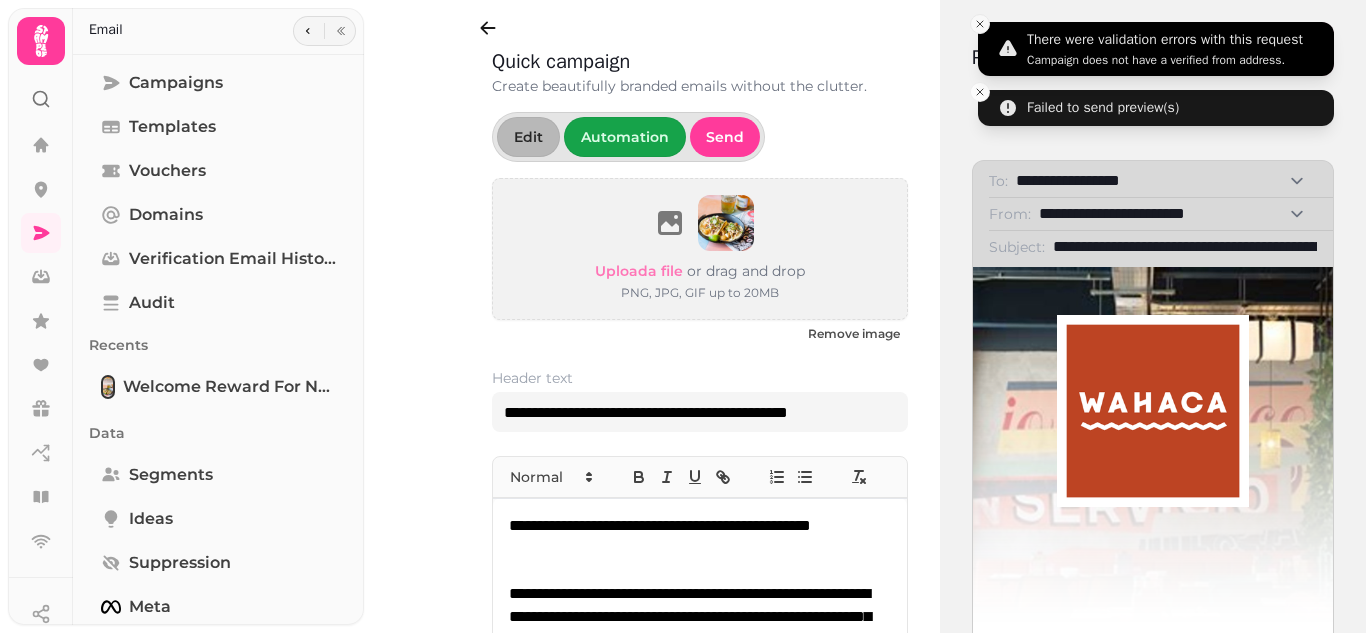 click 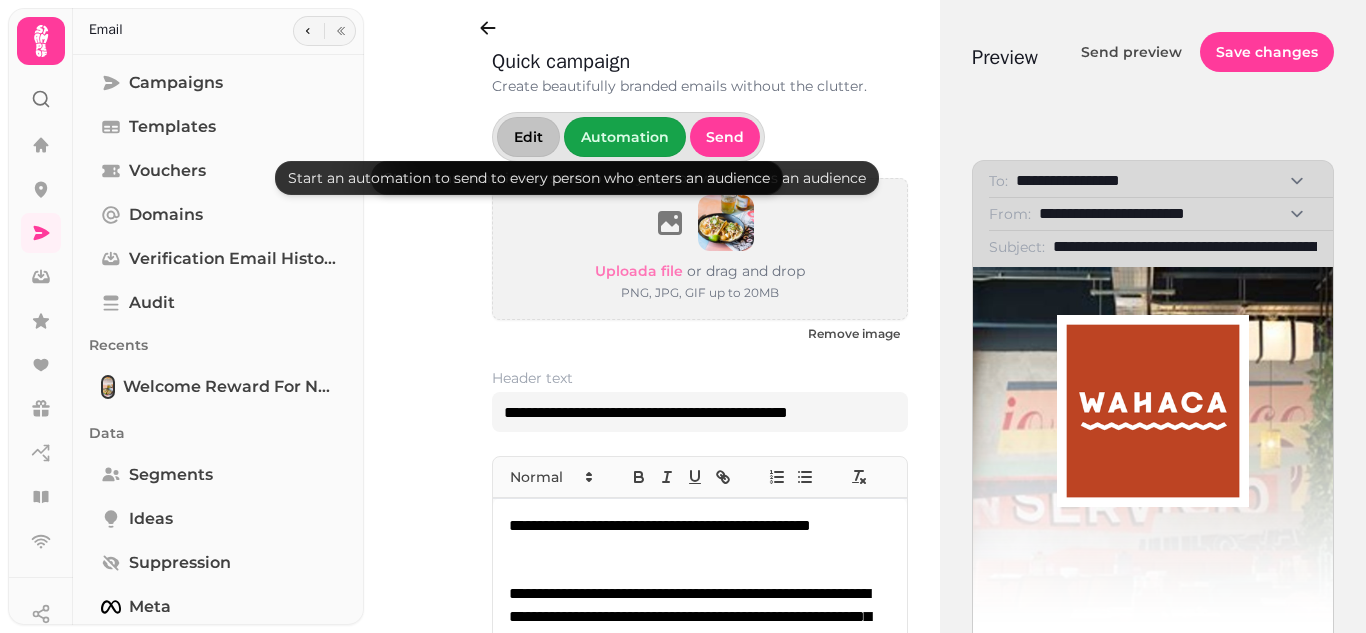click on "Edit" at bounding box center [528, 137] 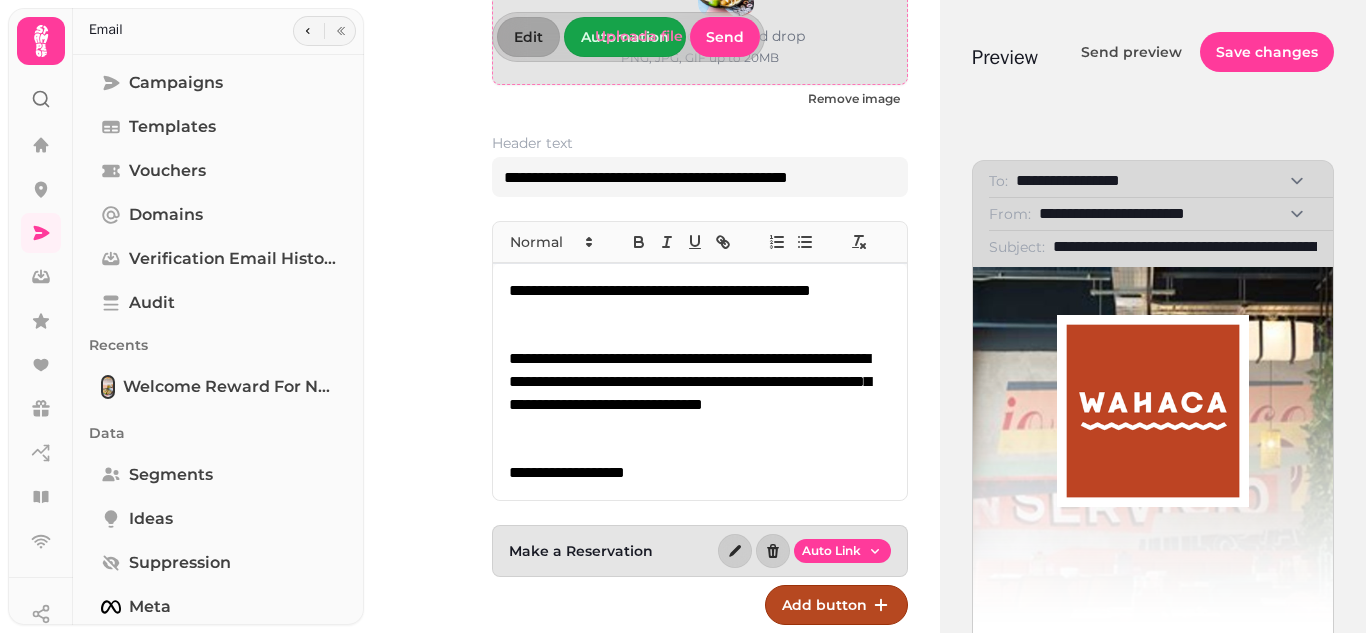 scroll, scrollTop: 0, scrollLeft: 0, axis: both 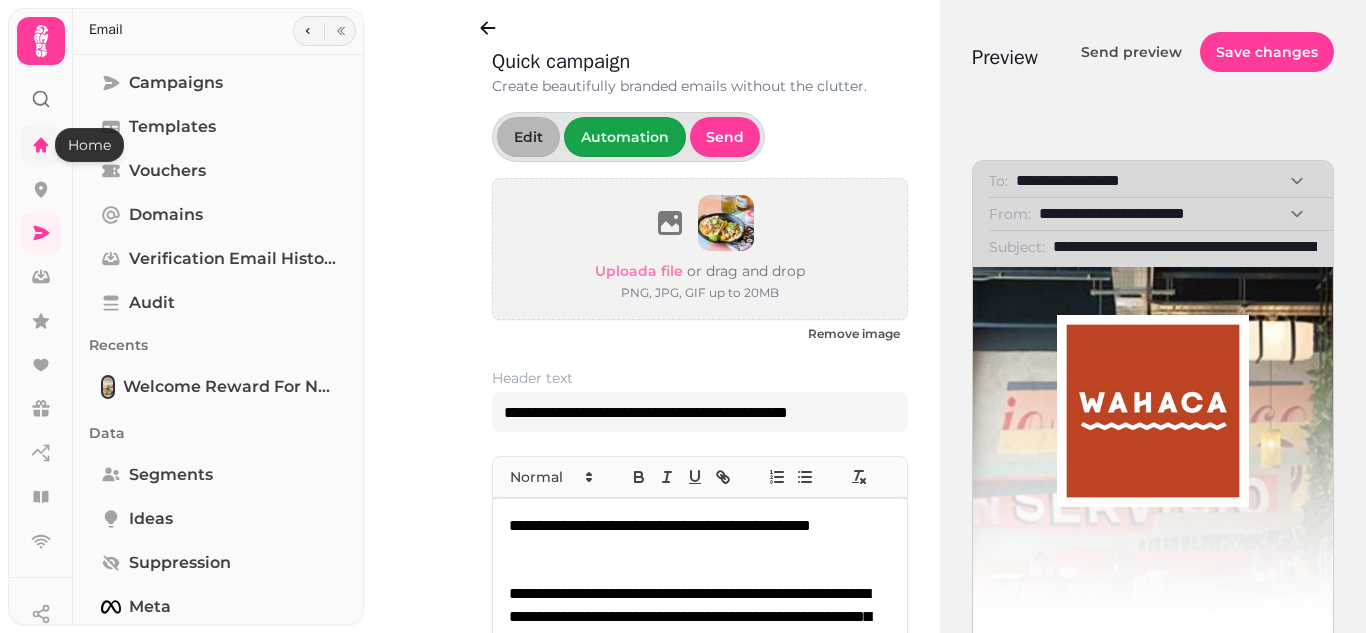click 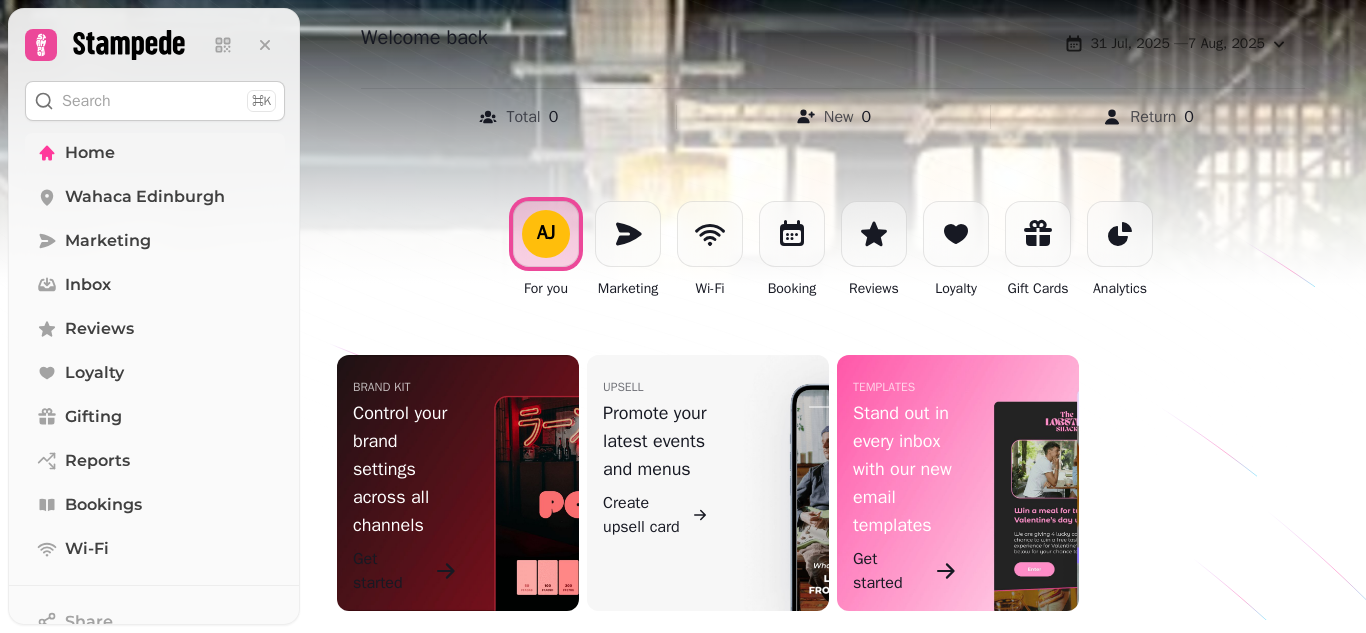 scroll, scrollTop: 202, scrollLeft: 0, axis: vertical 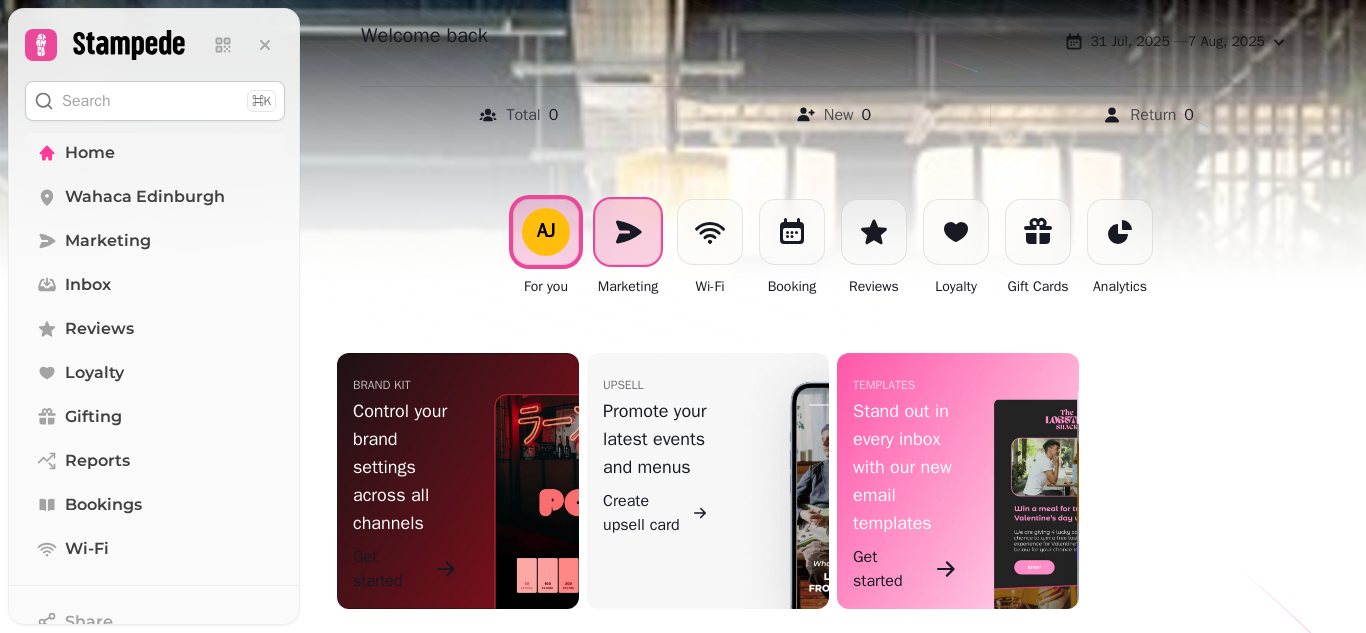 click 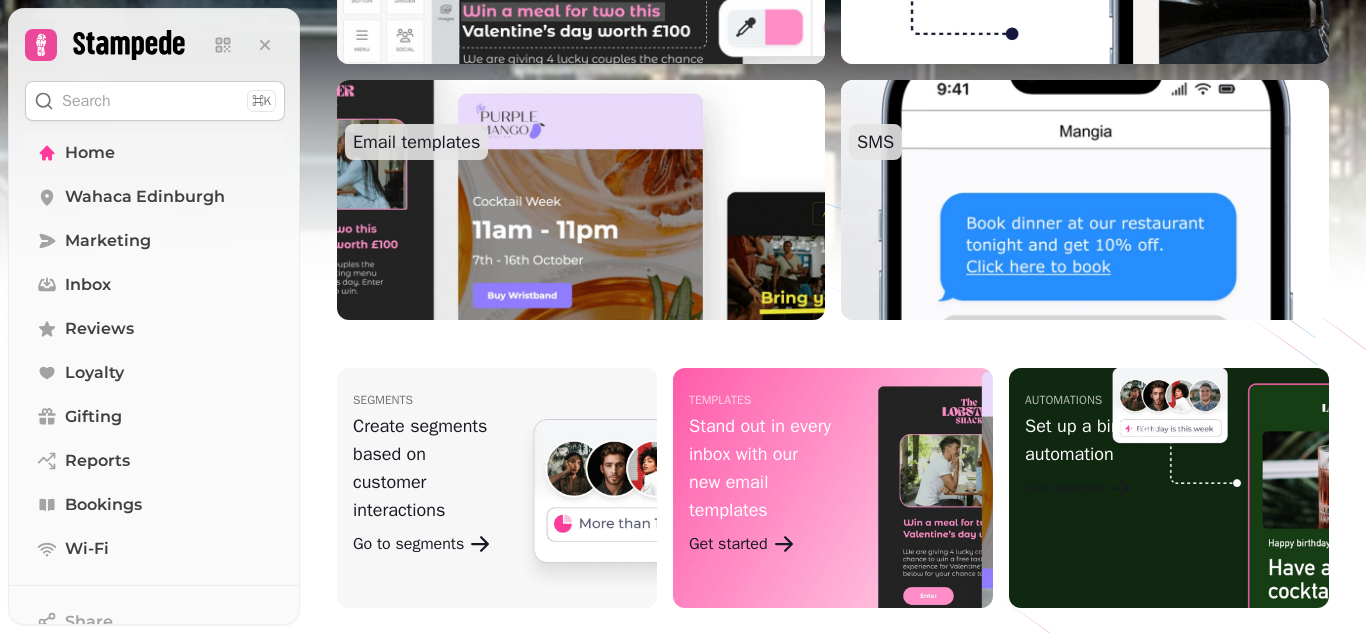 scroll, scrollTop: 802, scrollLeft: 0, axis: vertical 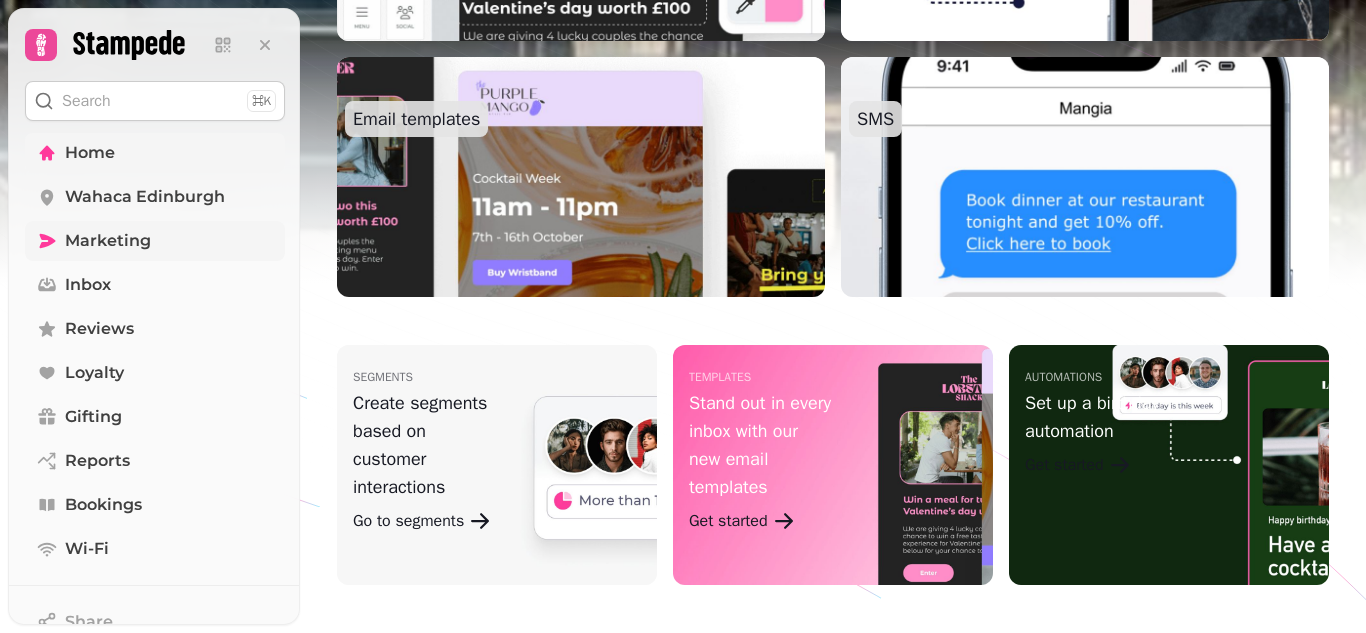 click on "Marketing" at bounding box center (108, 241) 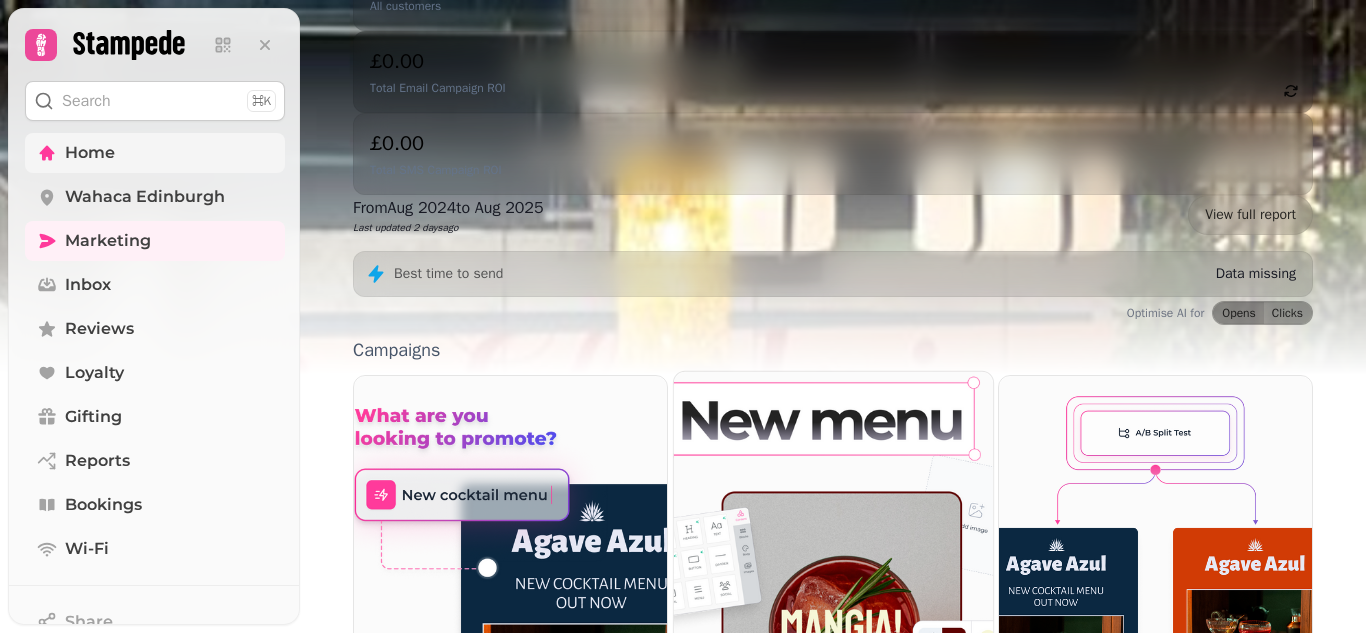 scroll, scrollTop: 300, scrollLeft: 0, axis: vertical 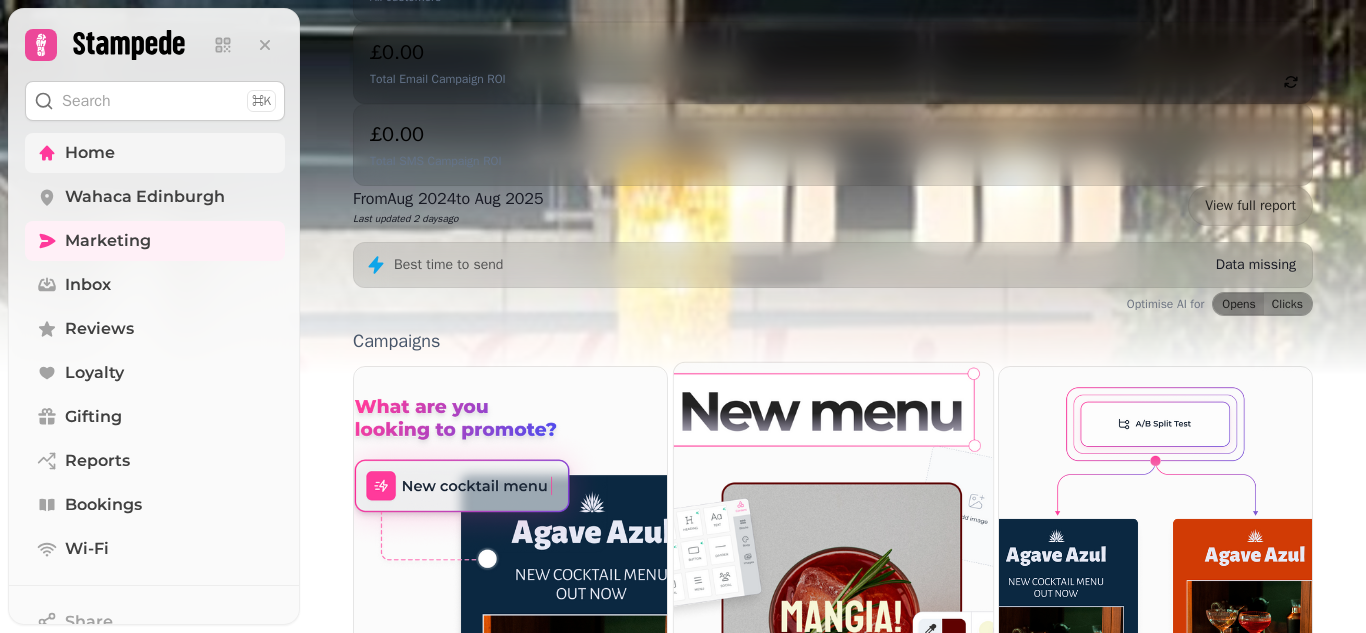 click at bounding box center (833, 549) 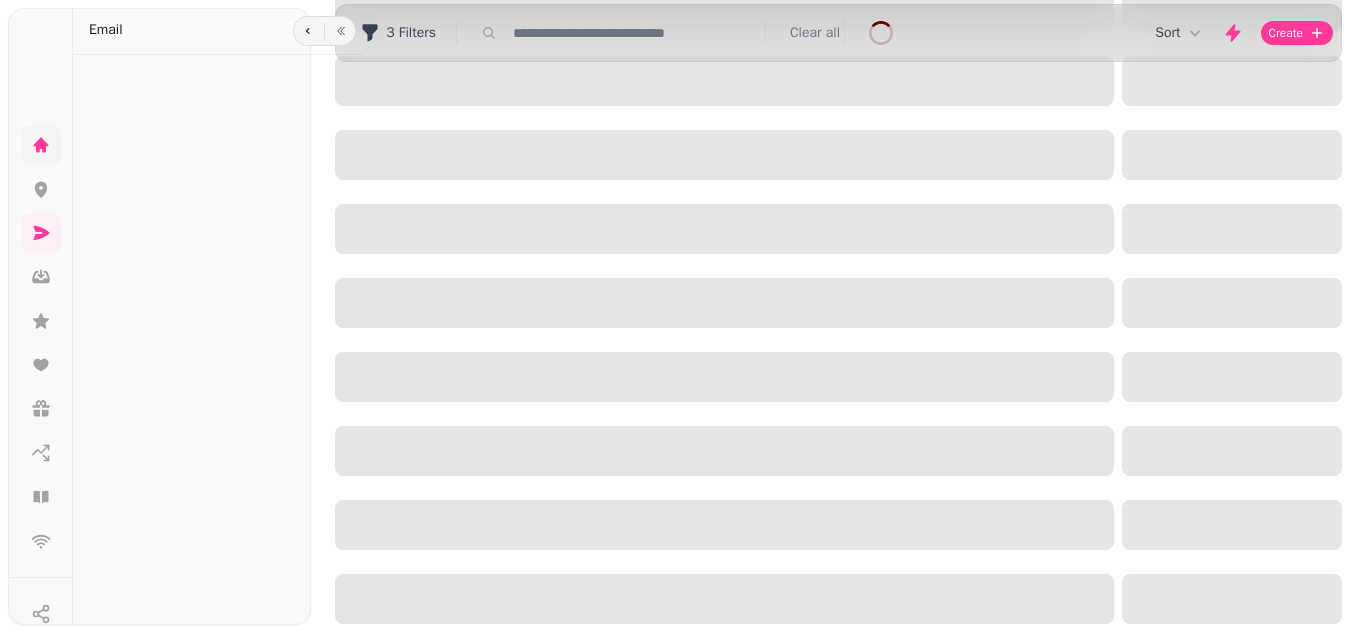 scroll, scrollTop: 0, scrollLeft: 0, axis: both 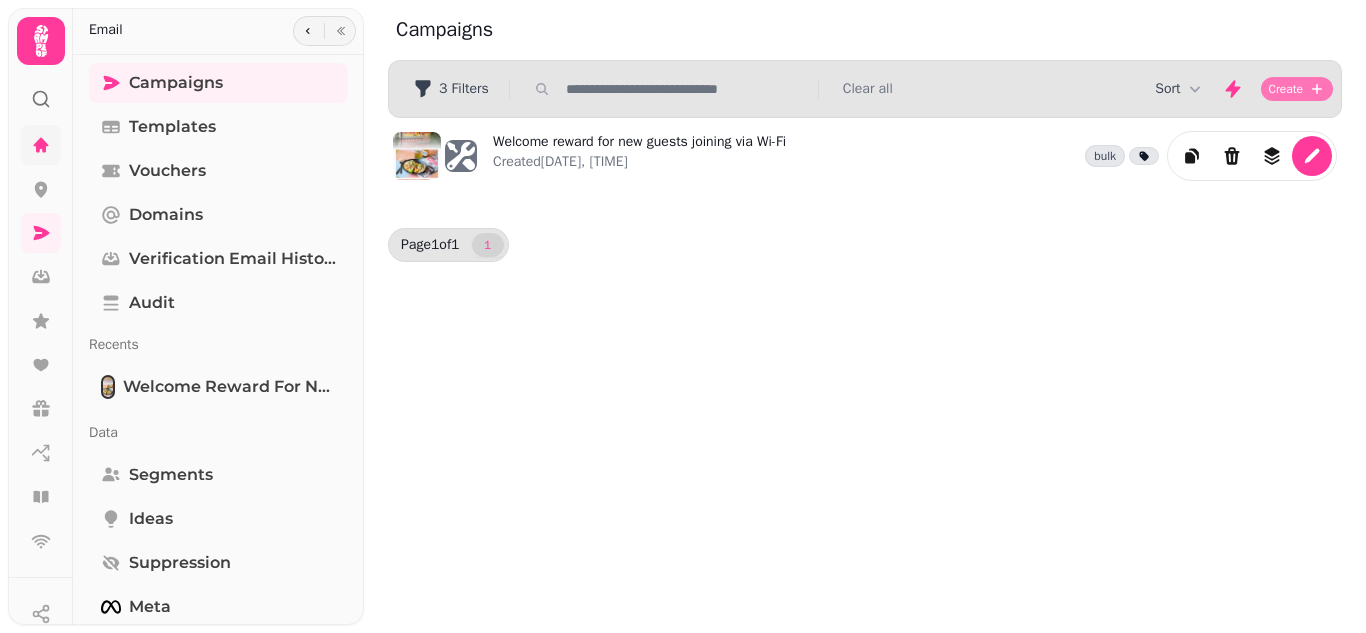 click on "Create" at bounding box center (1286, 89) 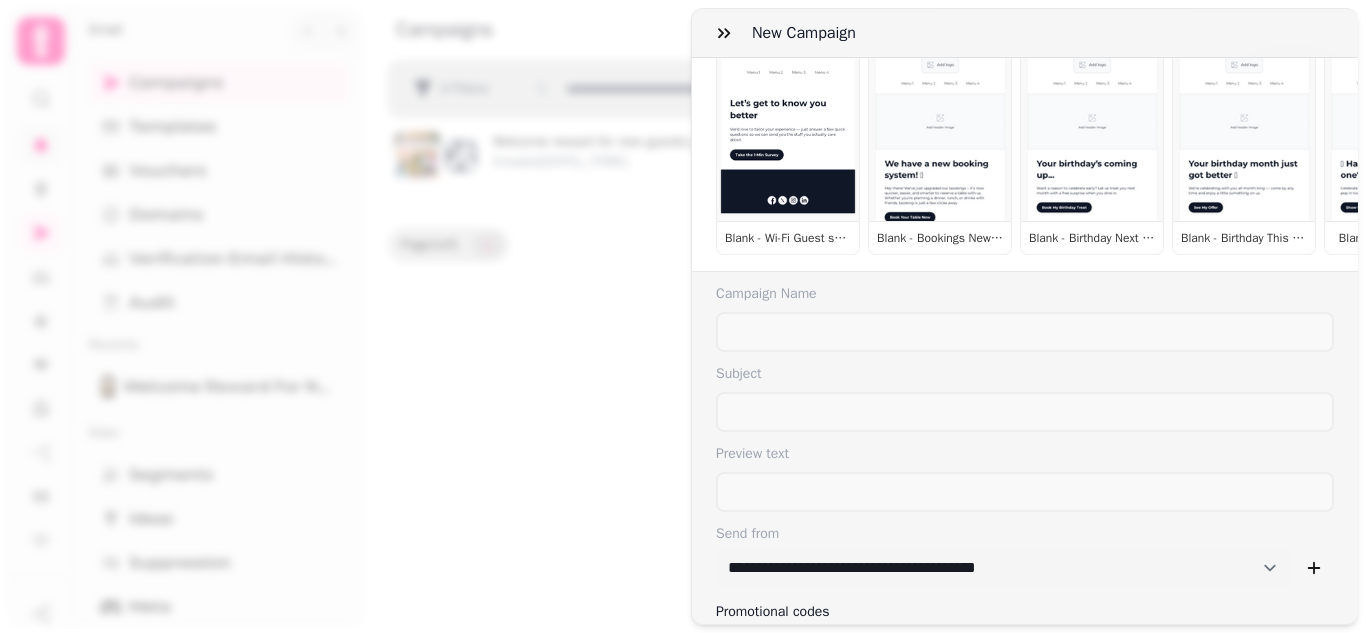 scroll, scrollTop: 194, scrollLeft: 0, axis: vertical 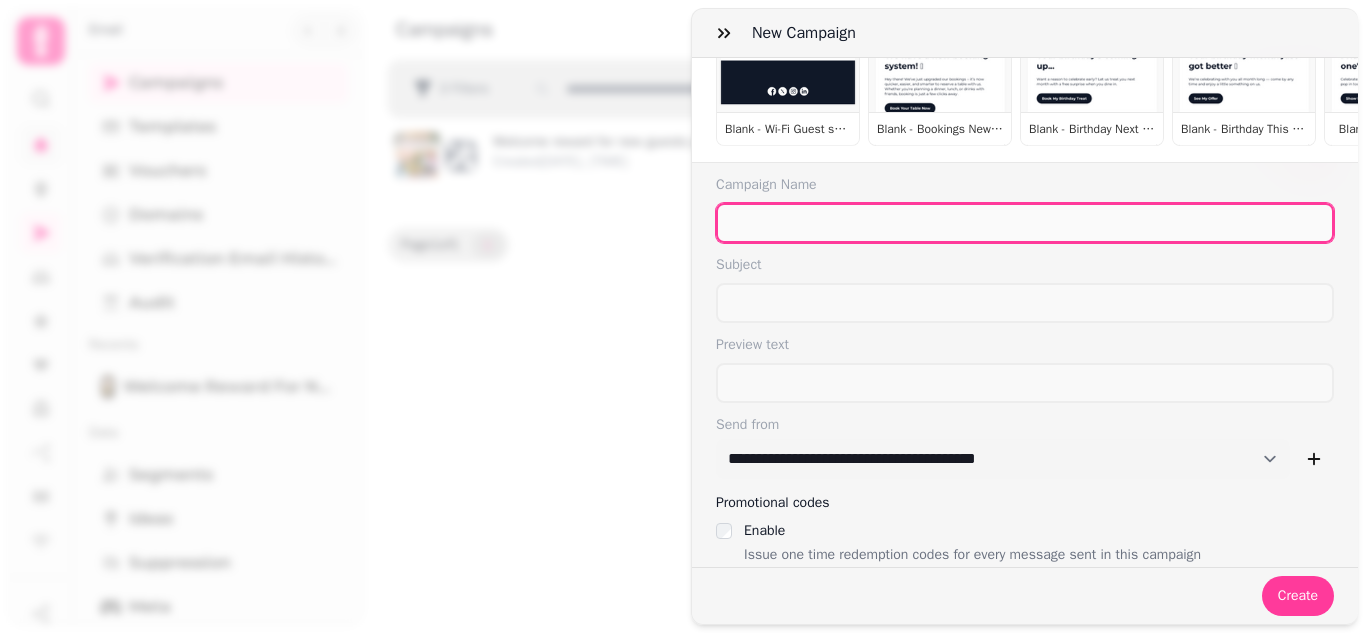 click at bounding box center [1025, 223] 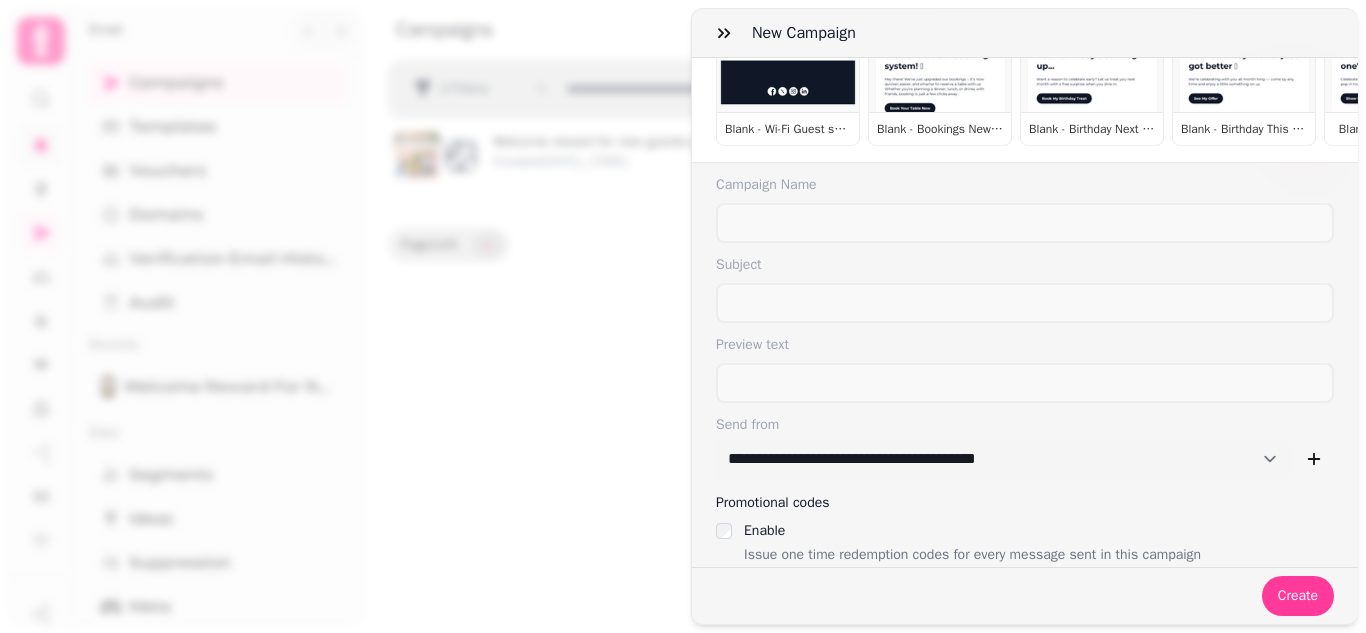 click on "**********" at bounding box center (683, 332) 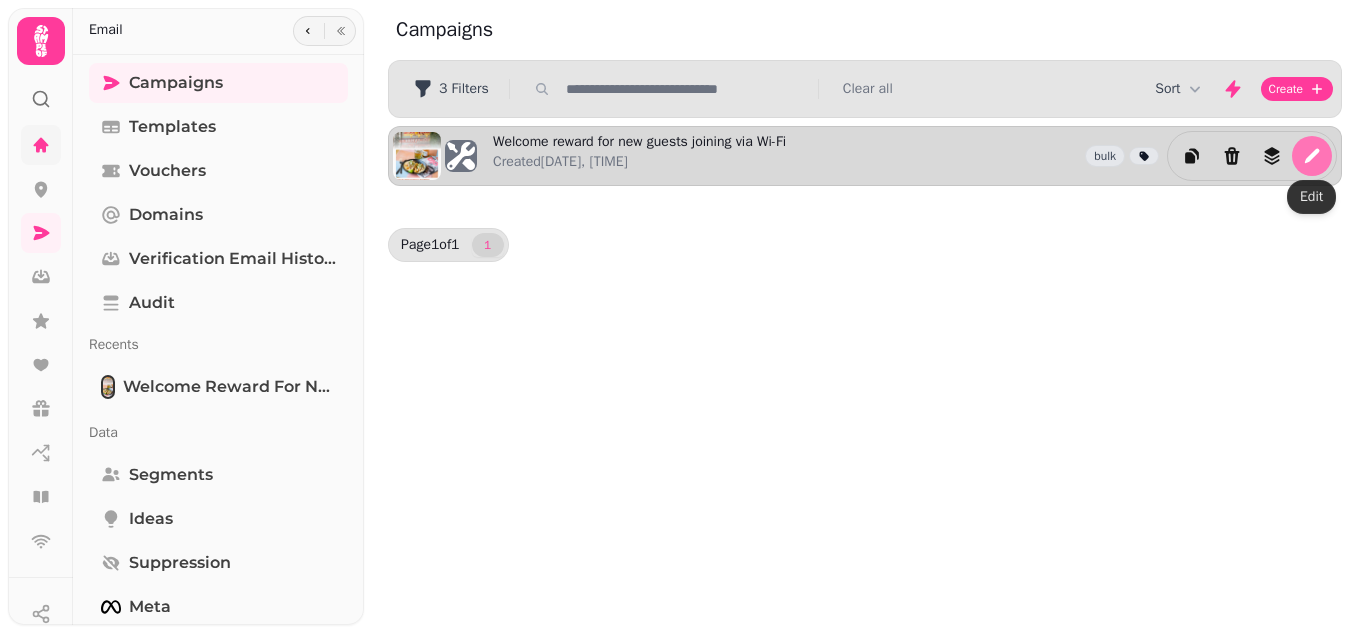 click 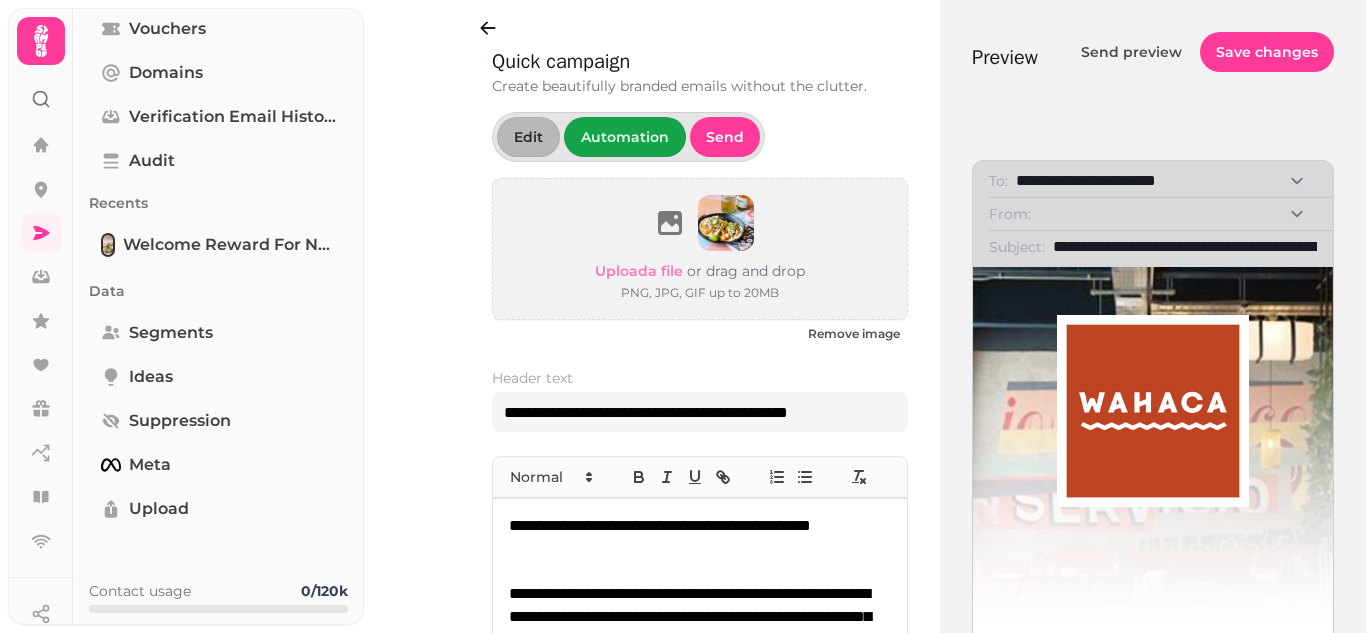 scroll, scrollTop: 146, scrollLeft: 0, axis: vertical 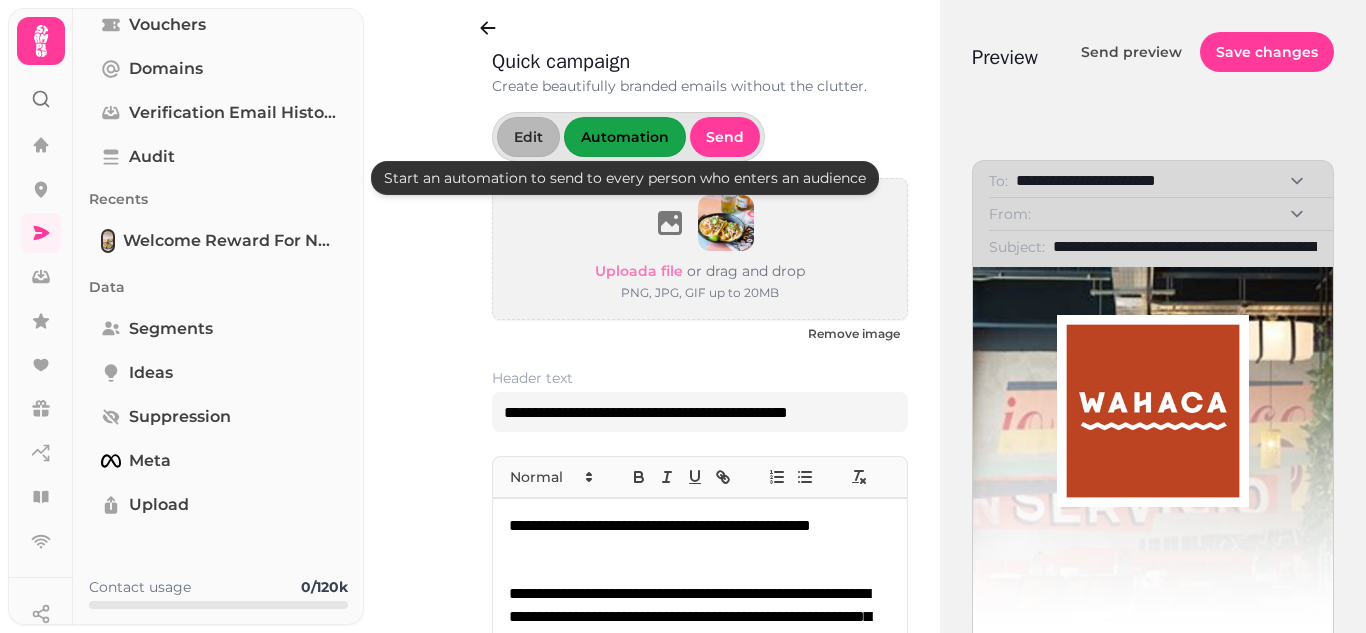 click on "Automation" at bounding box center [625, 137] 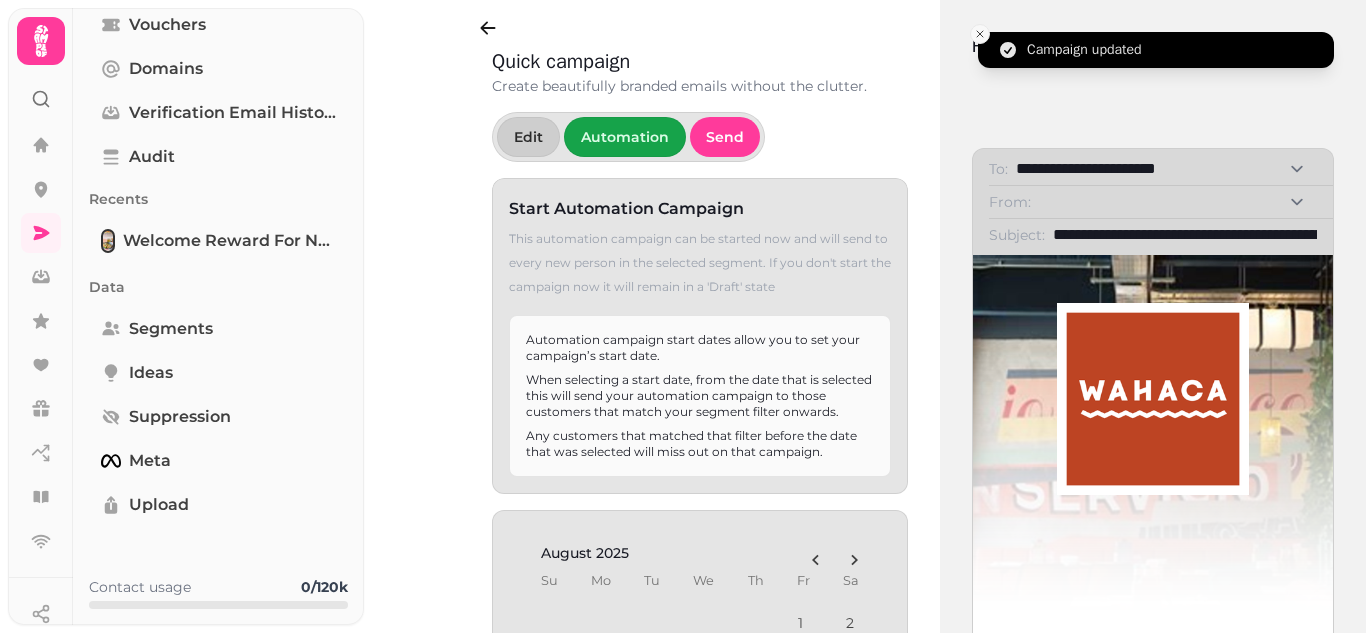 click 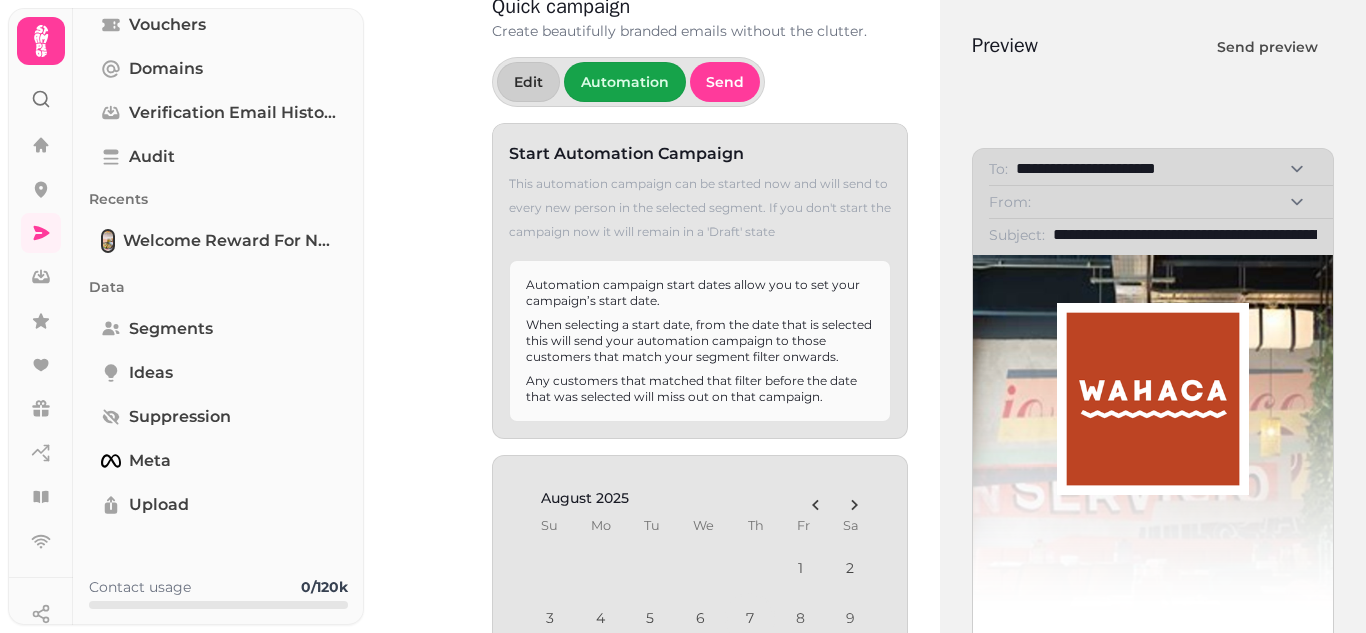 scroll, scrollTop: 200, scrollLeft: 0, axis: vertical 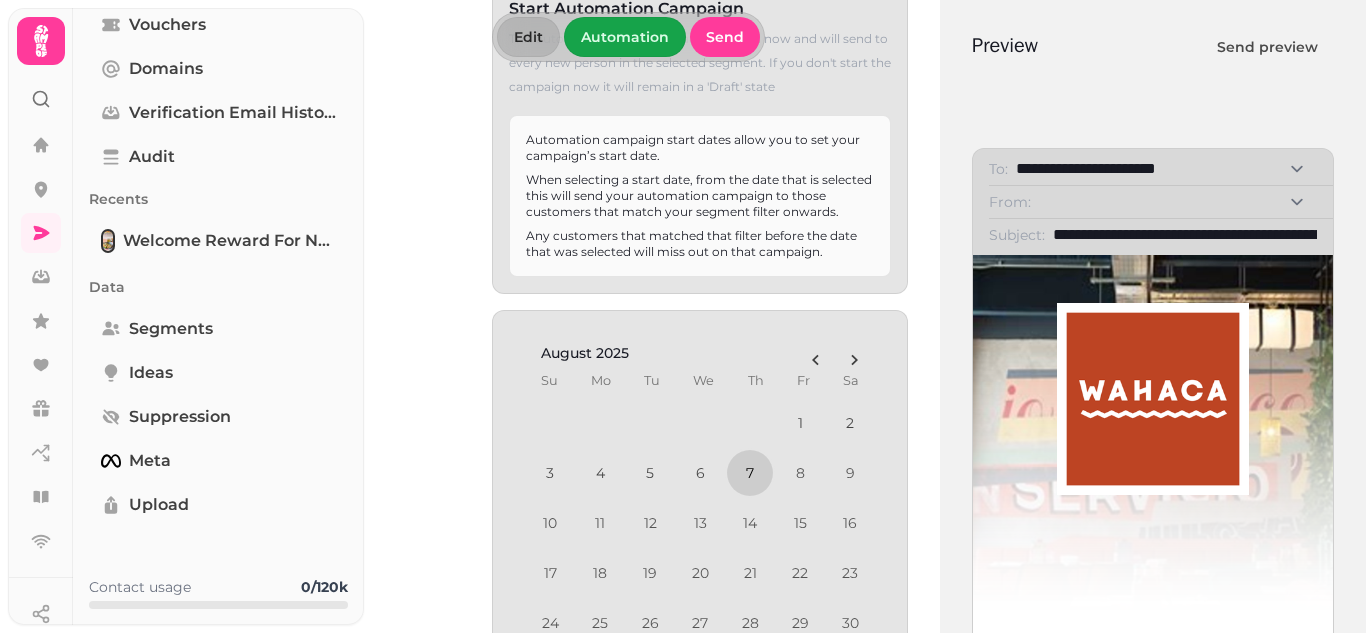 click on "7" at bounding box center (750, 473) 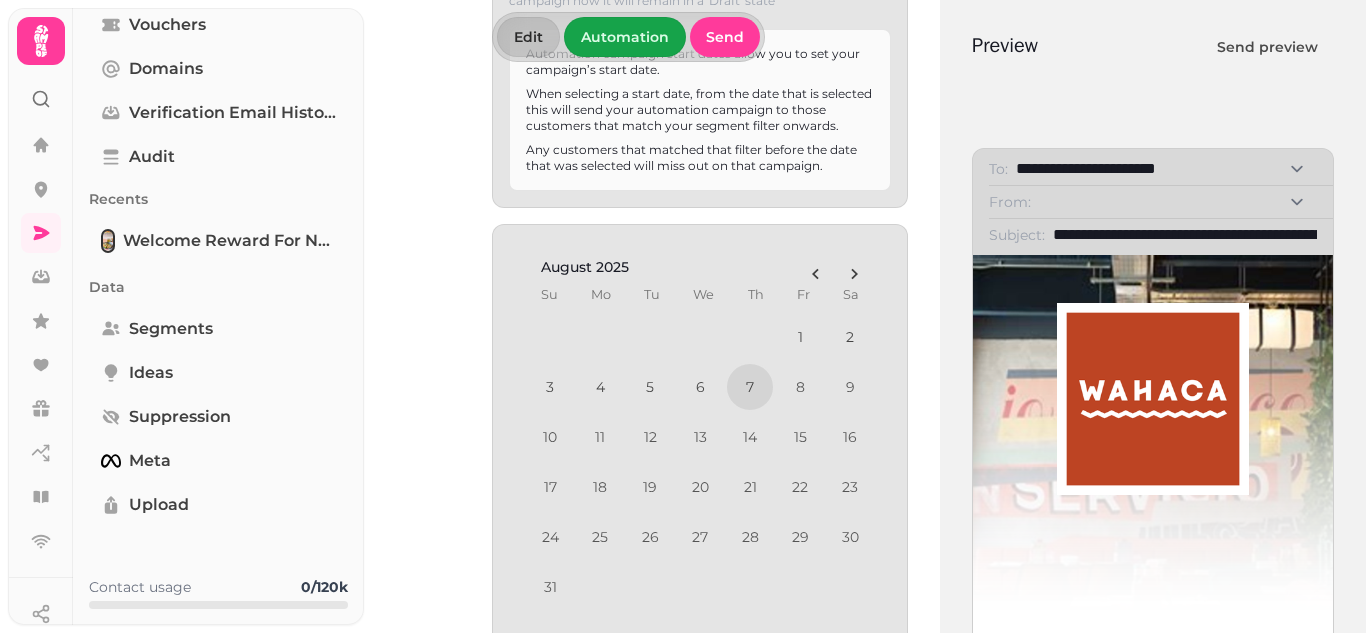 scroll, scrollTop: 393, scrollLeft: 0, axis: vertical 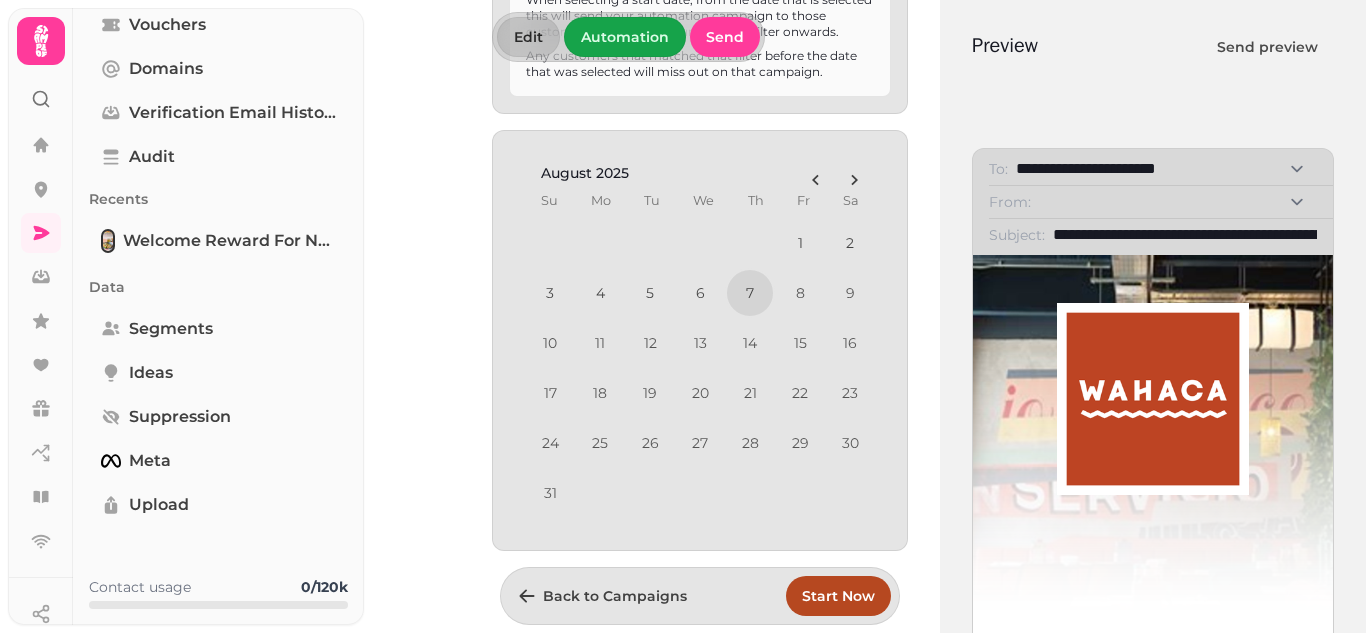 click on "**********" at bounding box center [1178, 202] 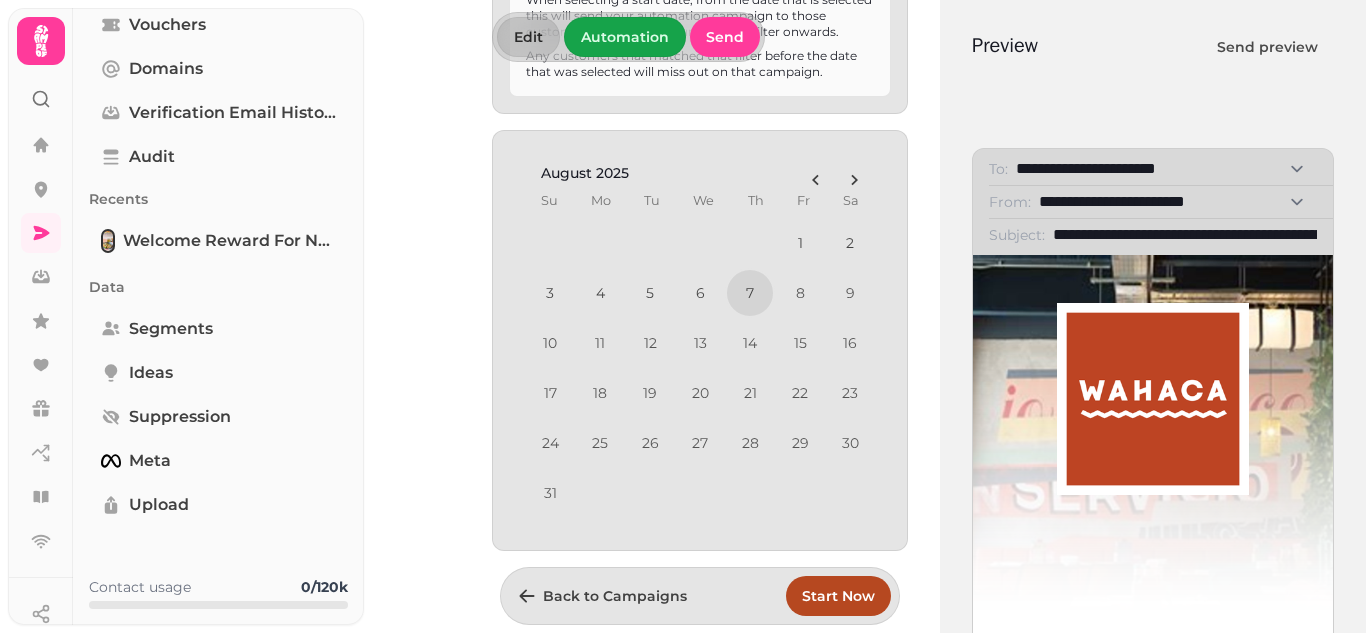 click on "**********" at bounding box center (1178, 202) 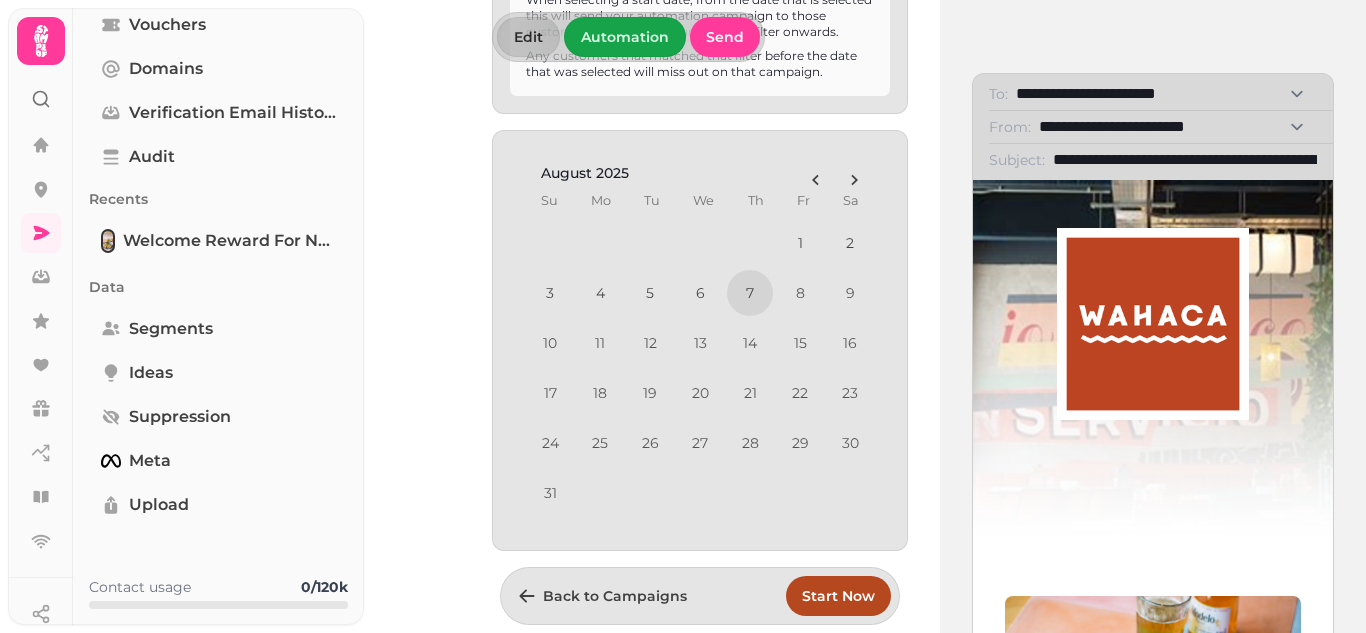 scroll, scrollTop: 0, scrollLeft: 0, axis: both 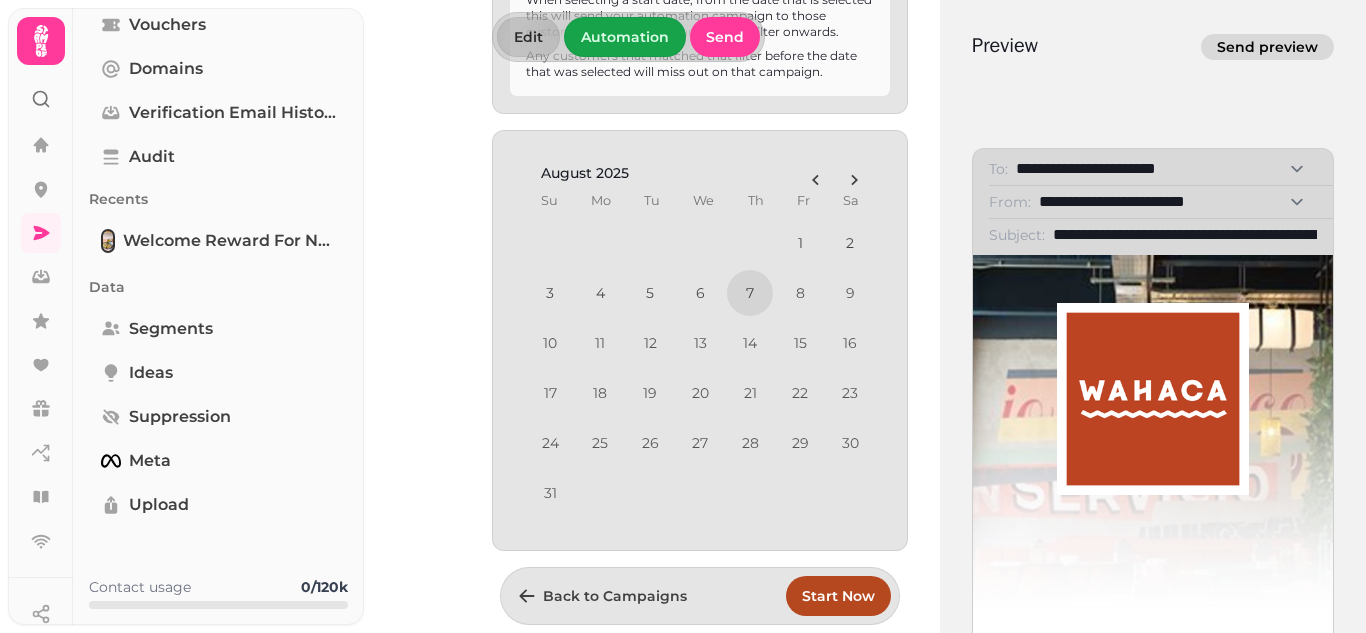 click on "Send preview" at bounding box center [1267, 47] 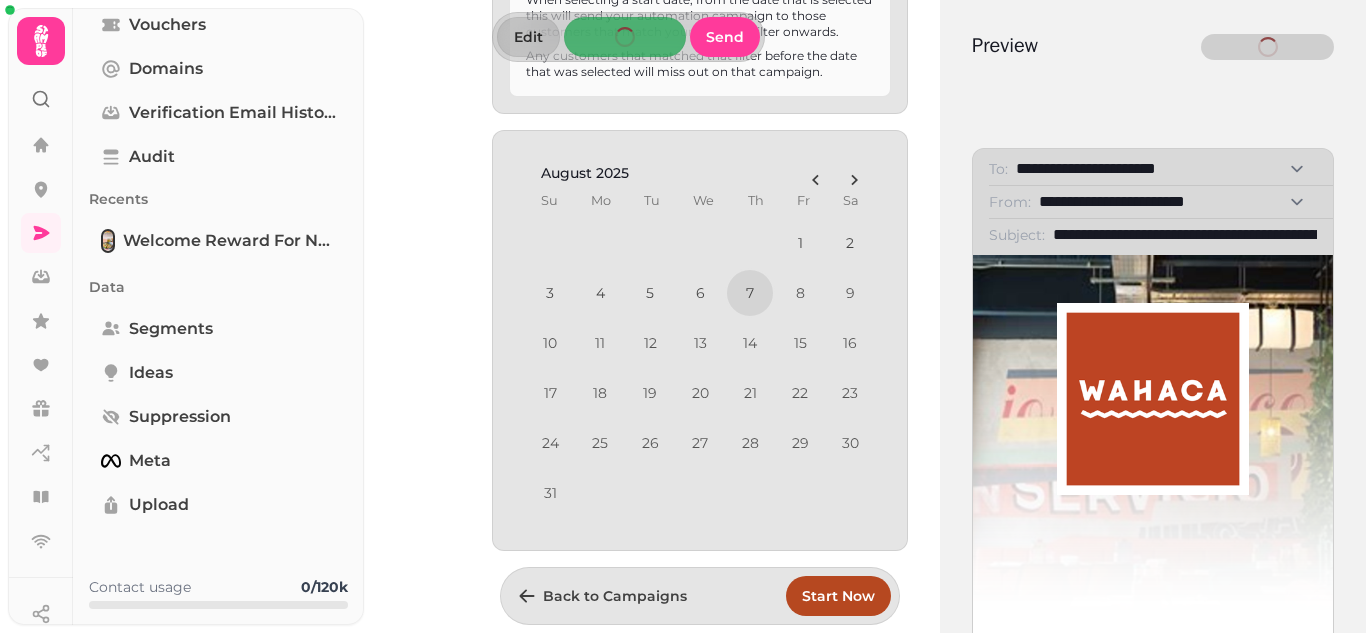 select on "**********" 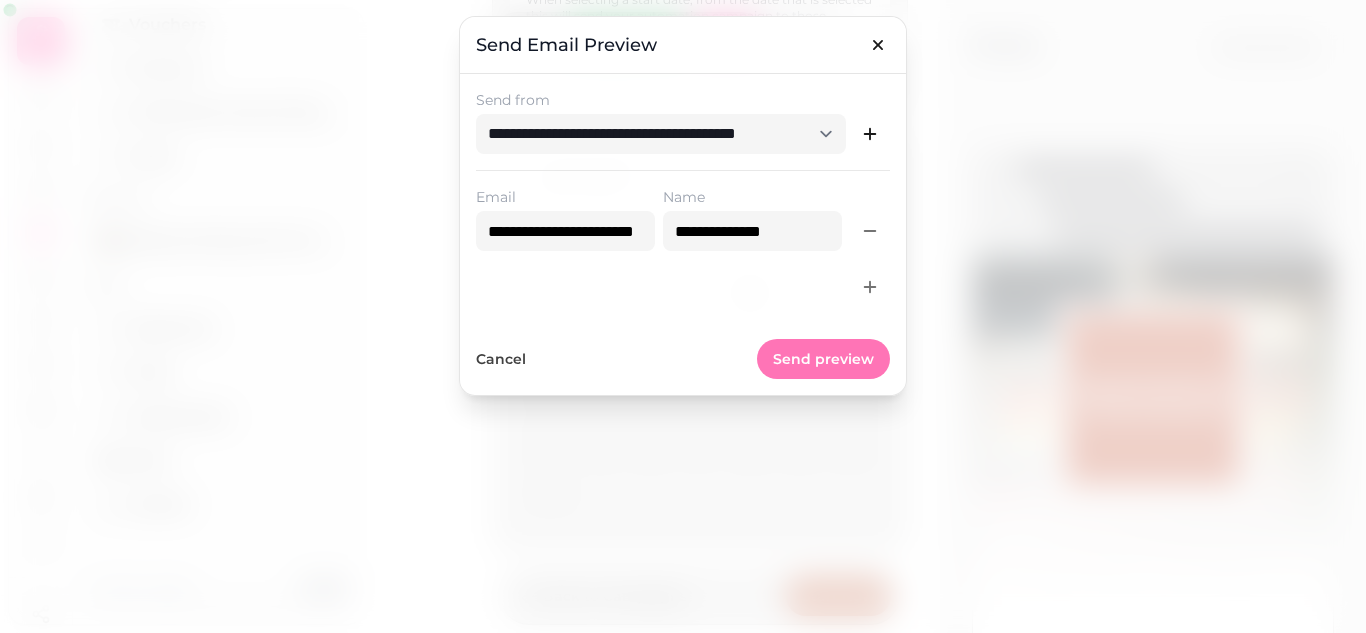 click on "Send preview" at bounding box center [823, 359] 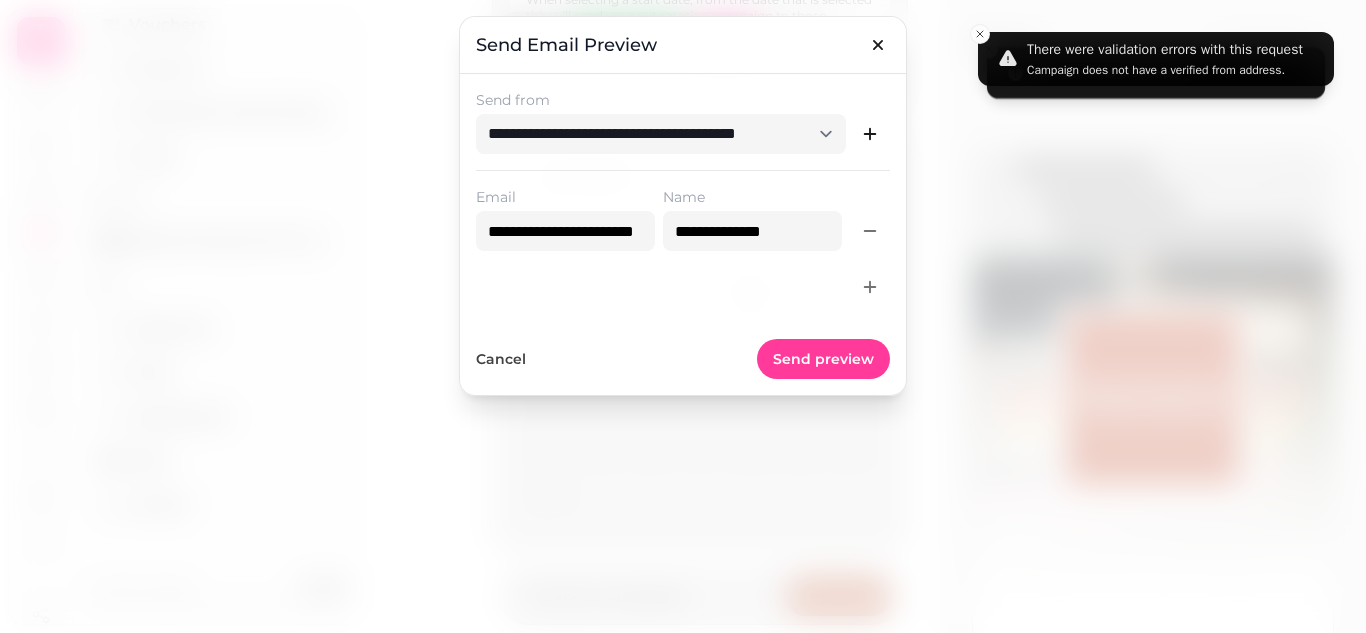 click at bounding box center [683, 316] 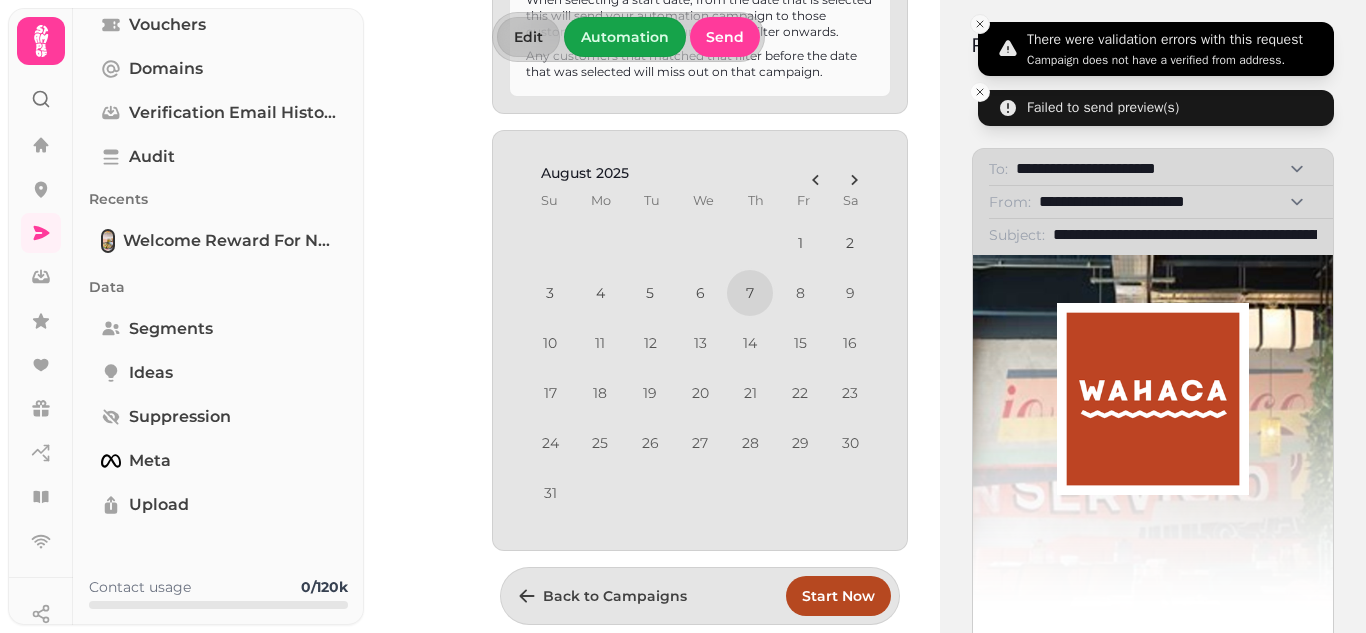 click 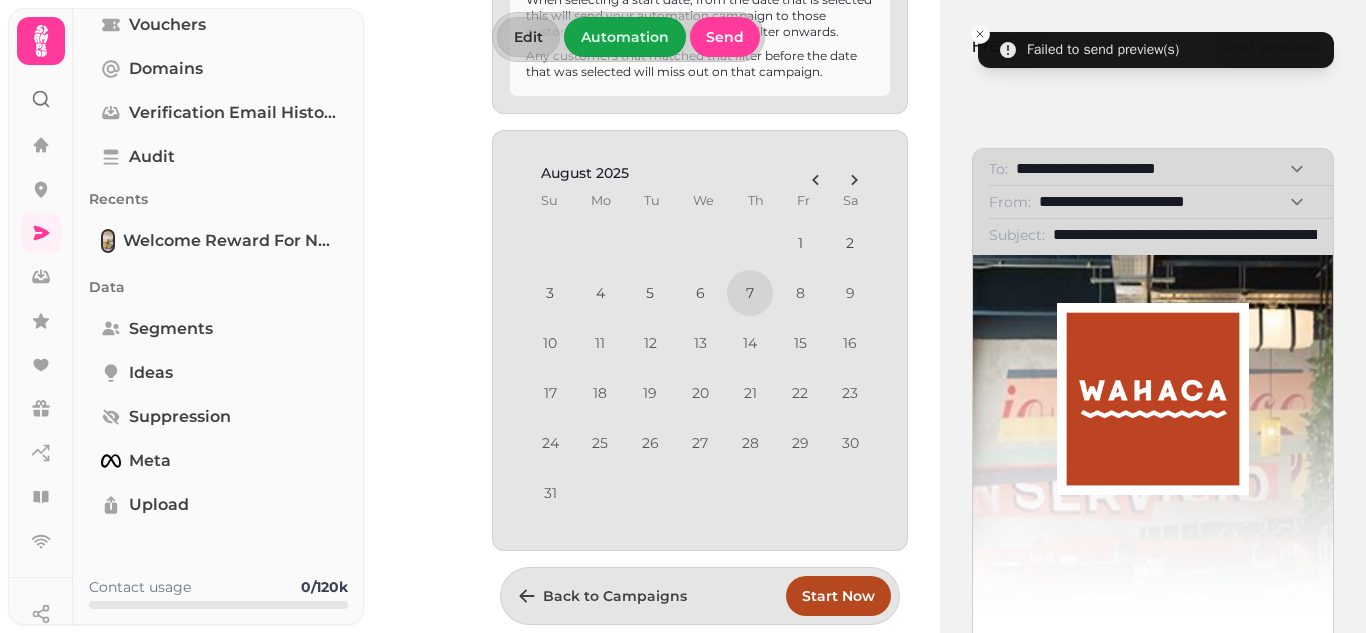 click 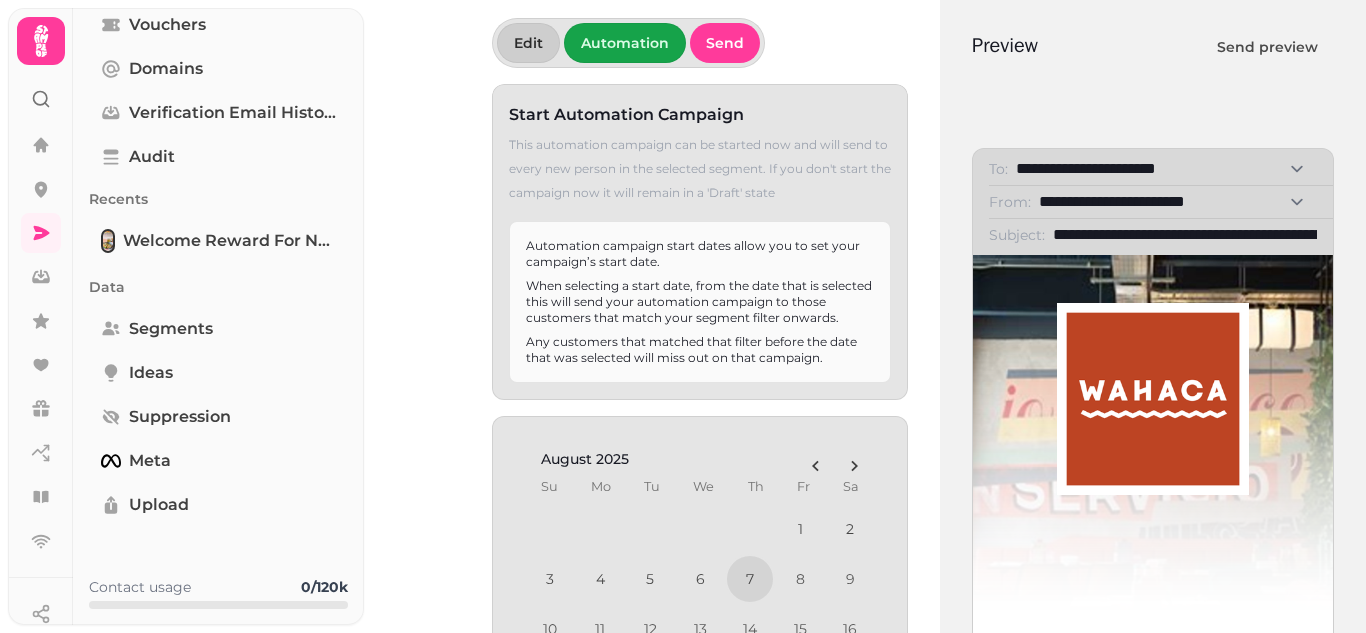 scroll, scrollTop: 93, scrollLeft: 0, axis: vertical 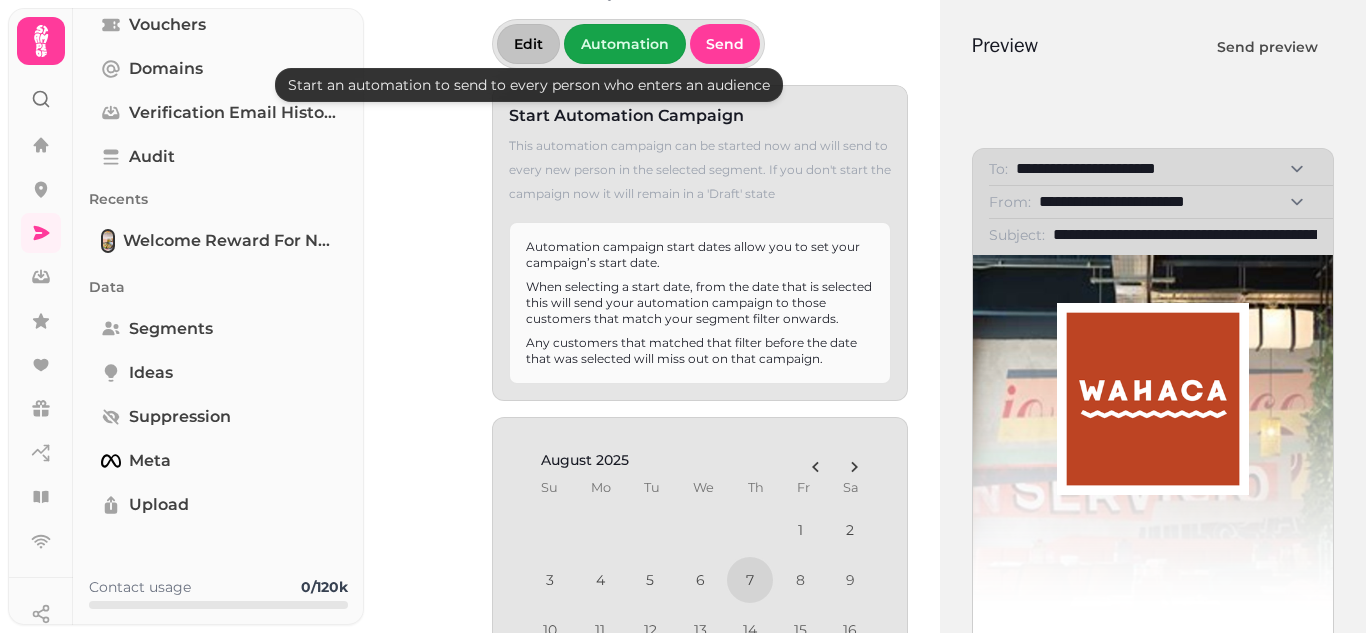 click on "Edit" at bounding box center [528, 44] 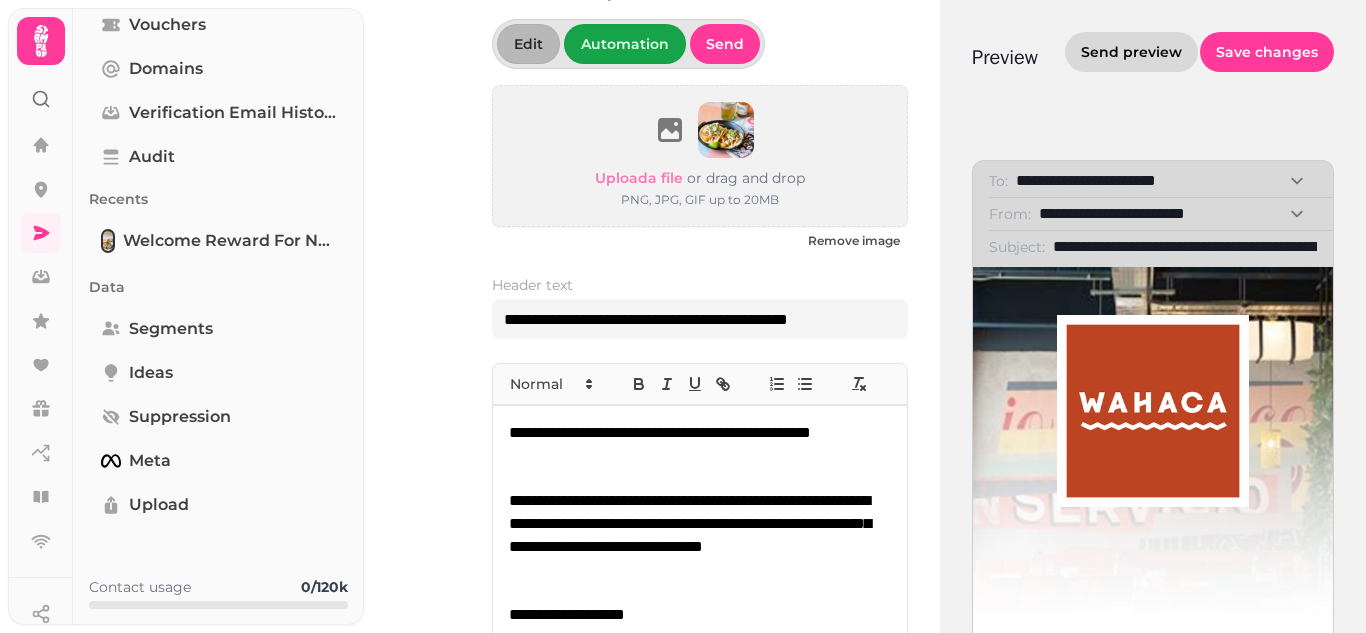 click on "Send preview" at bounding box center (1131, 52) 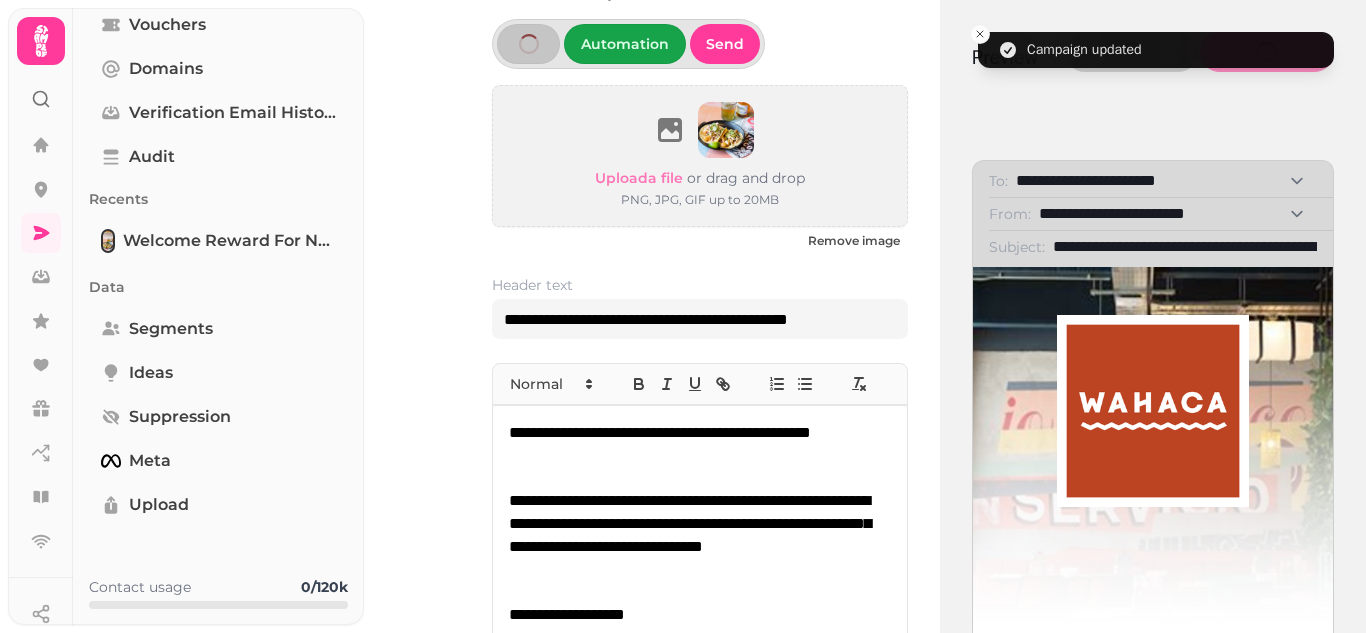 select on "**********" 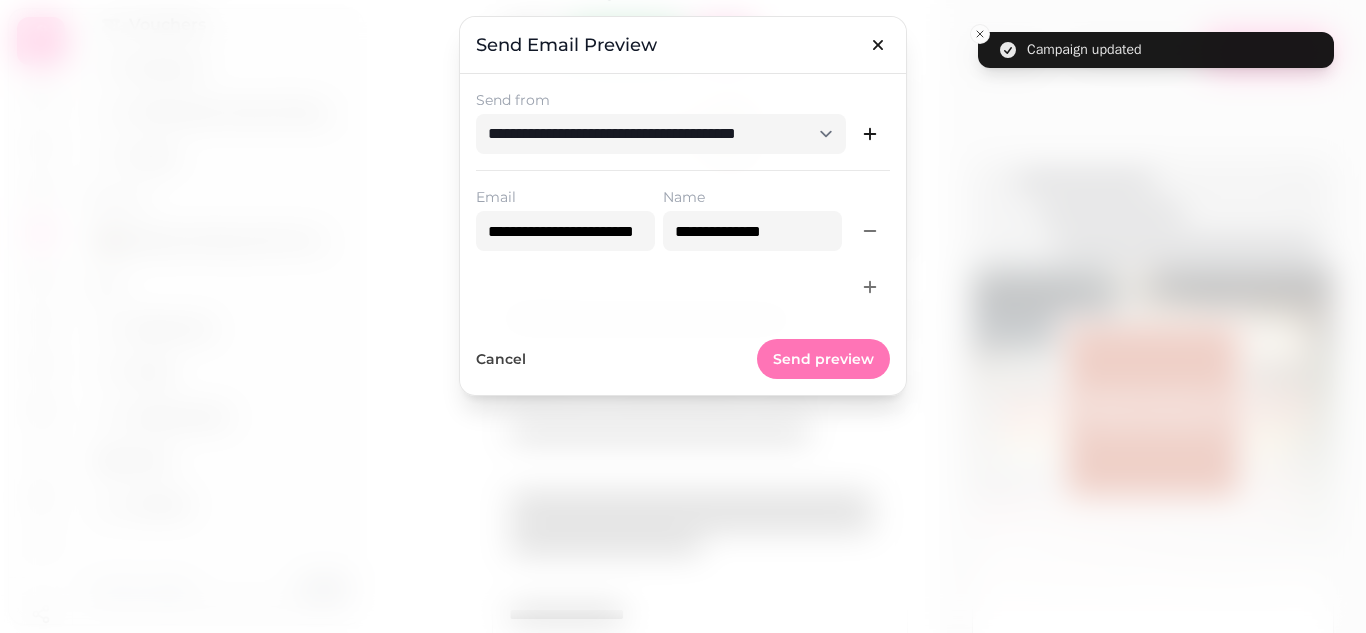 click on "Send preview" at bounding box center (823, 359) 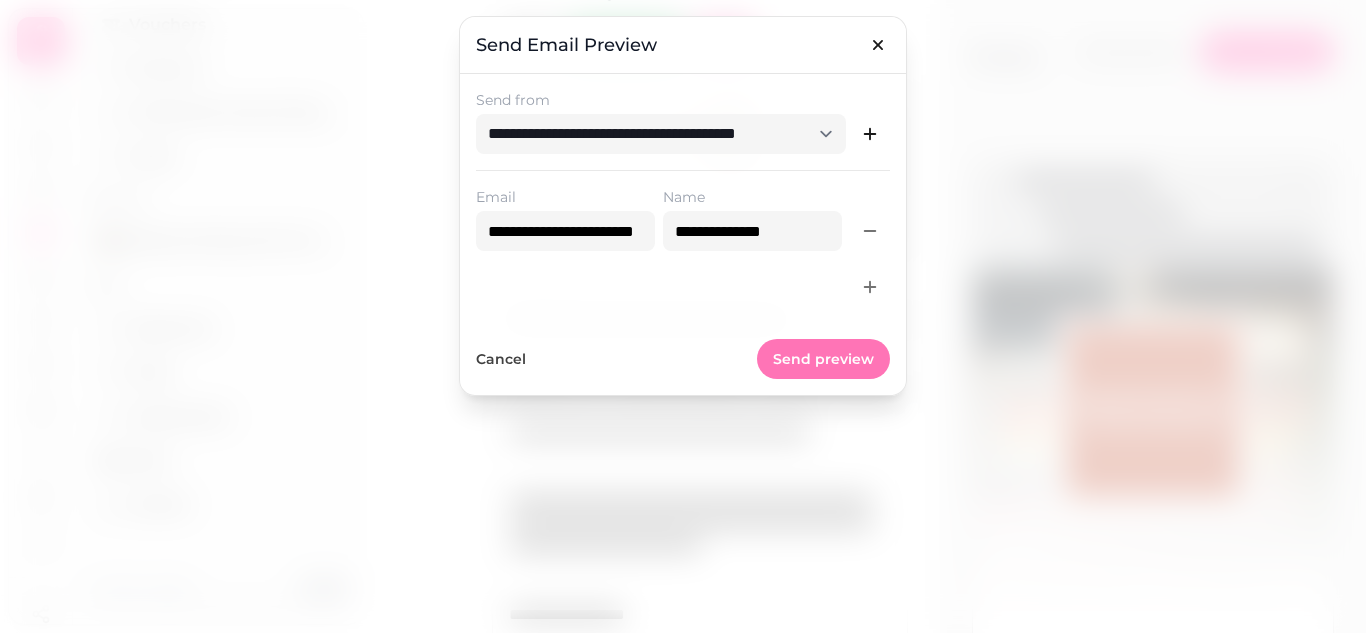 click on "Send preview" at bounding box center [823, 359] 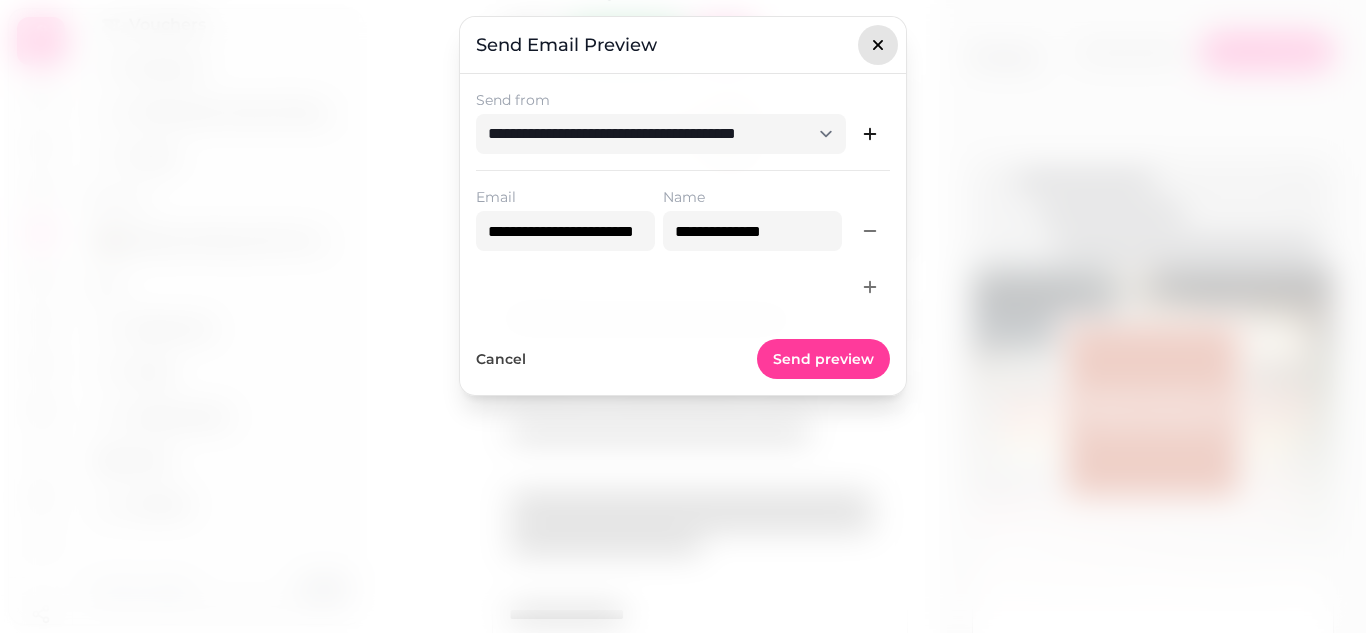 click 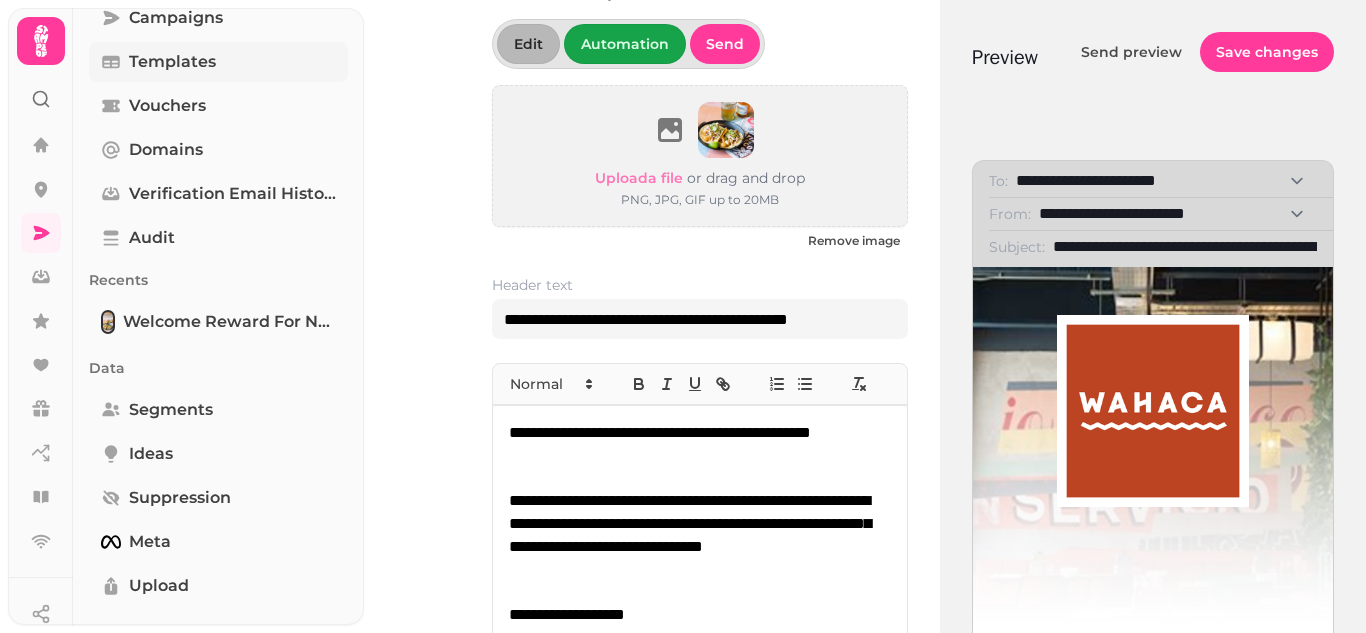 scroll, scrollTop: 0, scrollLeft: 0, axis: both 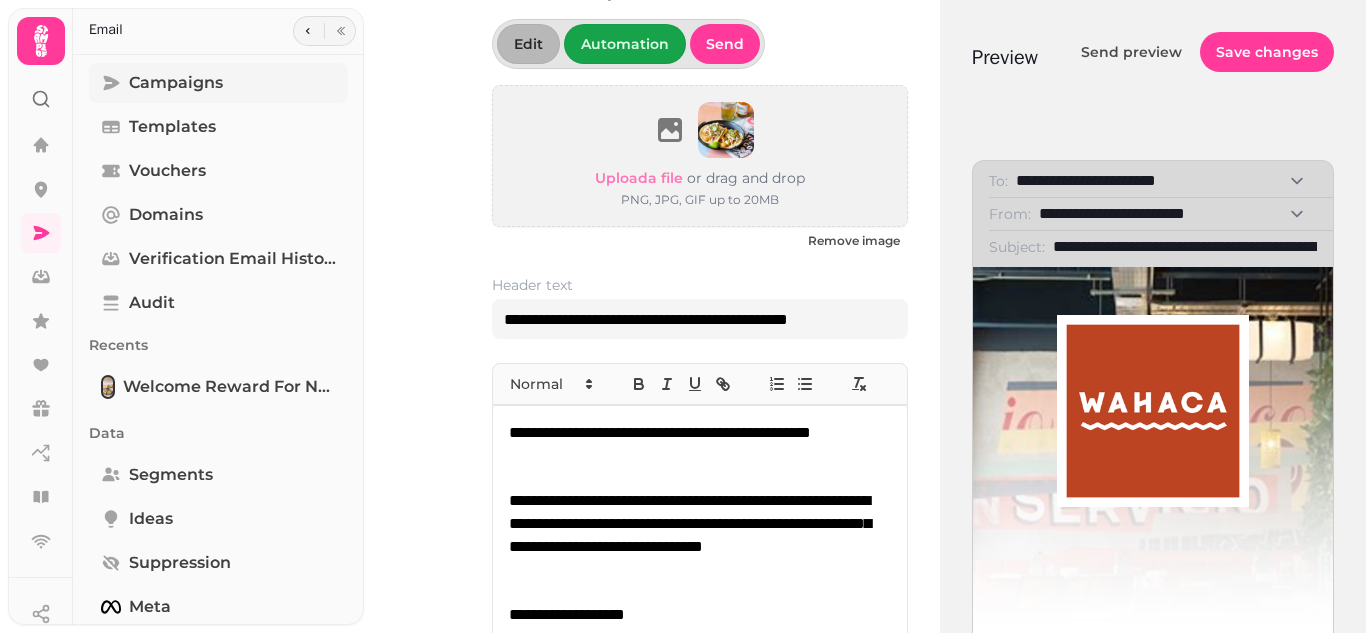 click on "Campaigns" at bounding box center (176, 83) 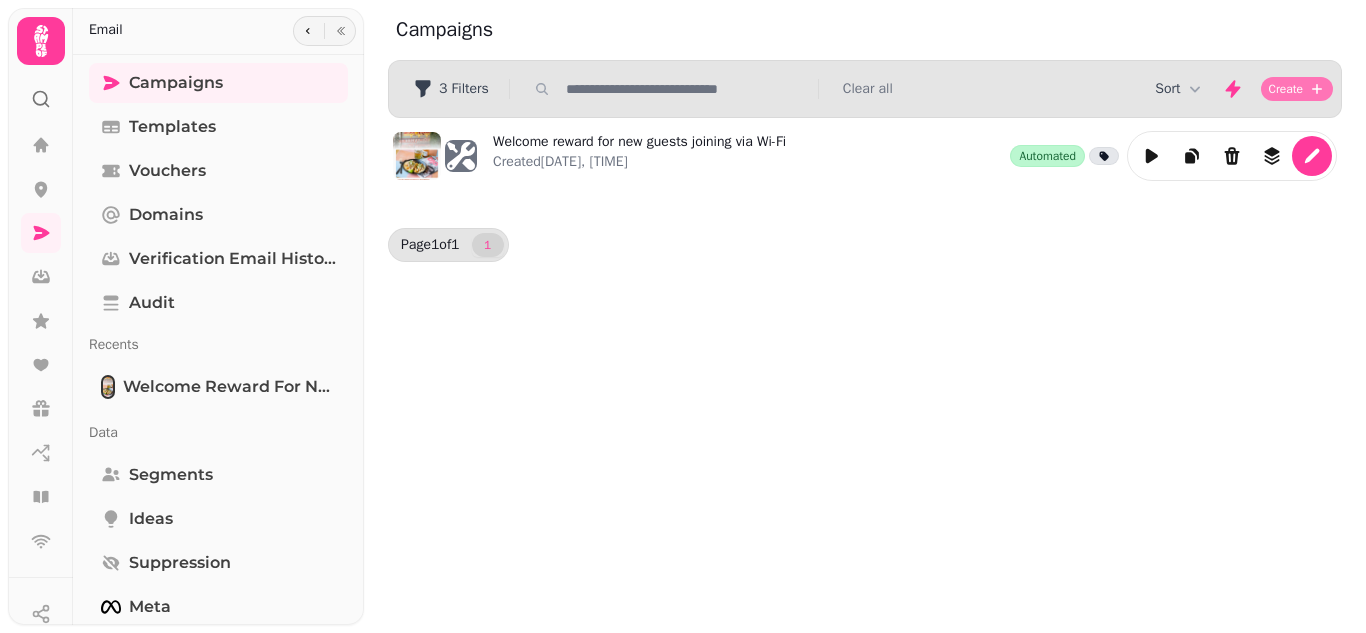 click on "Create" at bounding box center (1286, 89) 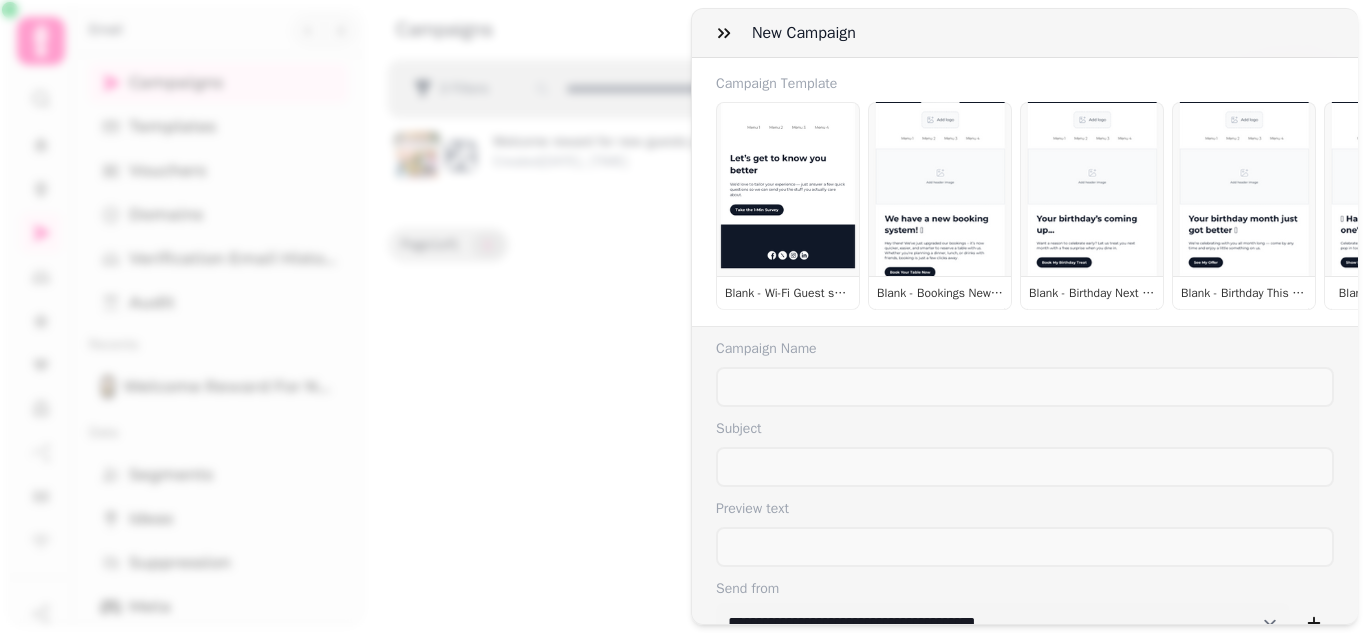 click on "**********" at bounding box center (683, 332) 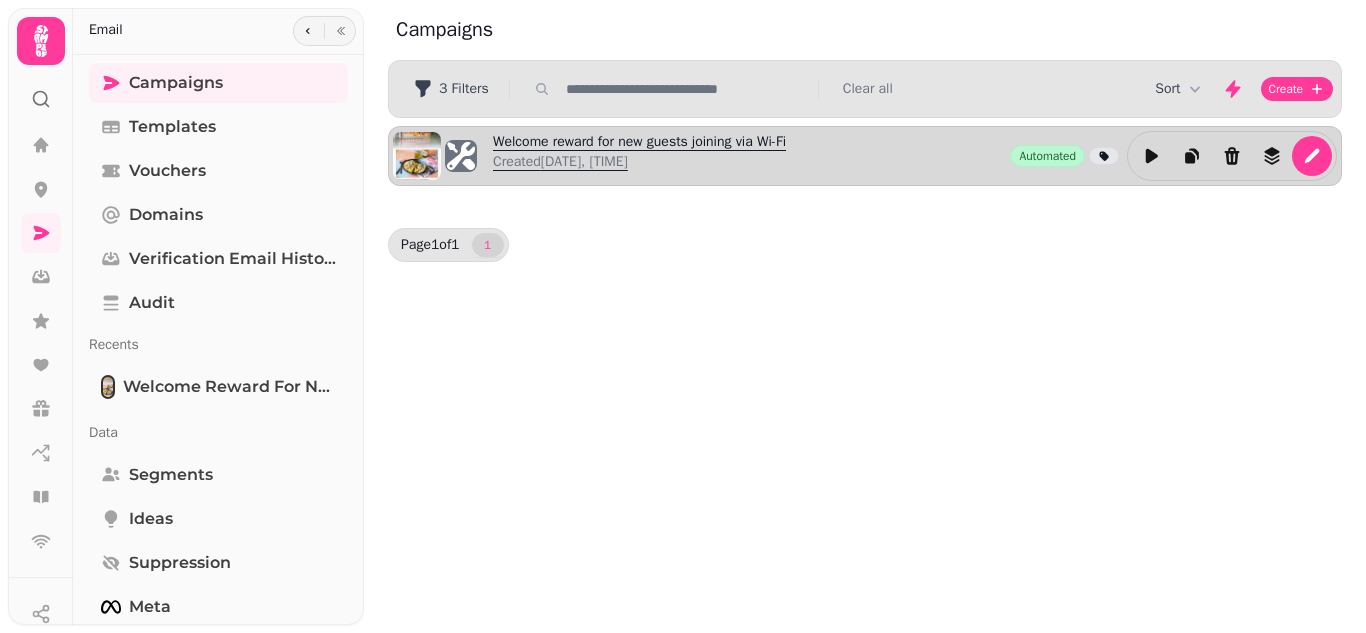 click on "Welcome reward for new guests joining via Wi-Fi Created  7th Aug-25, 11:01 am" at bounding box center [639, 156] 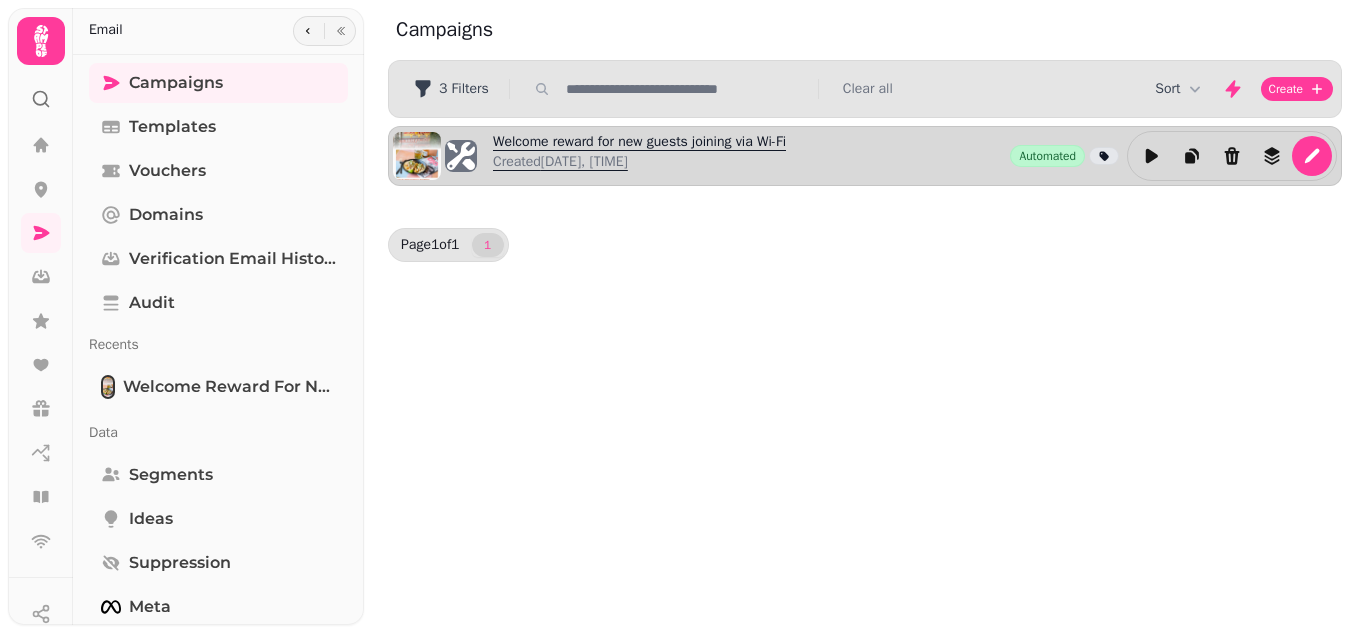 select on "**********" 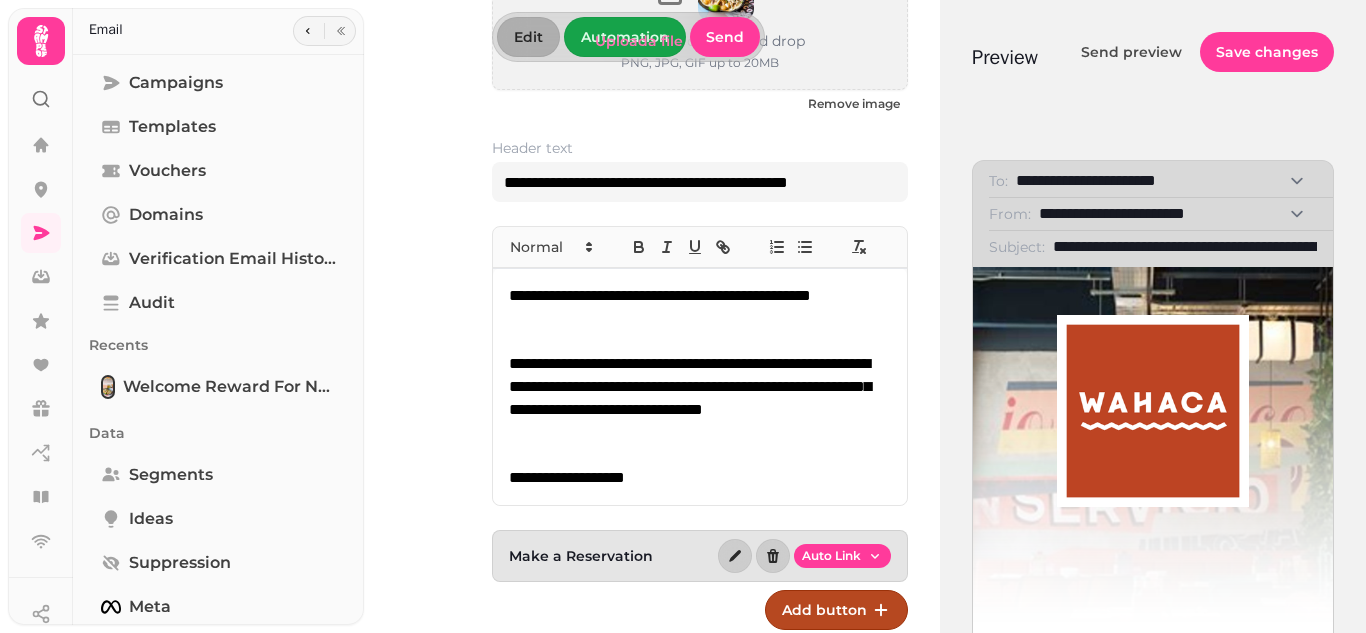 scroll, scrollTop: 235, scrollLeft: 0, axis: vertical 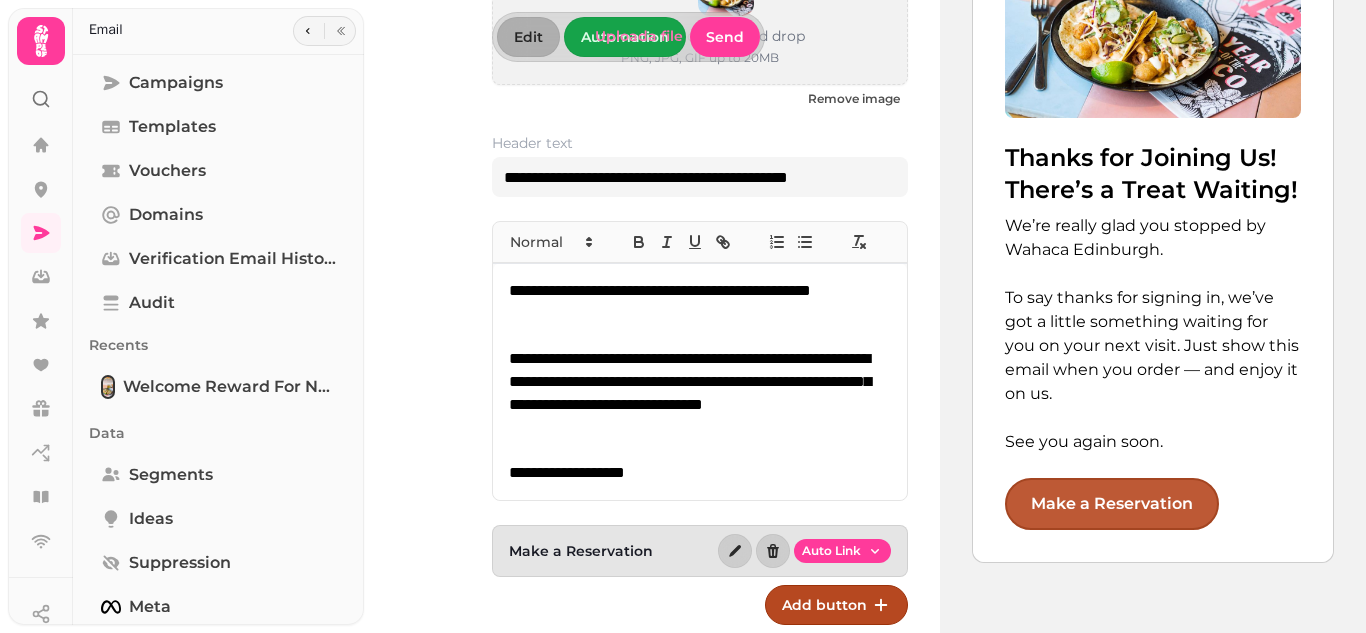 click on "Make a Reservation" at bounding box center [1112, 504] 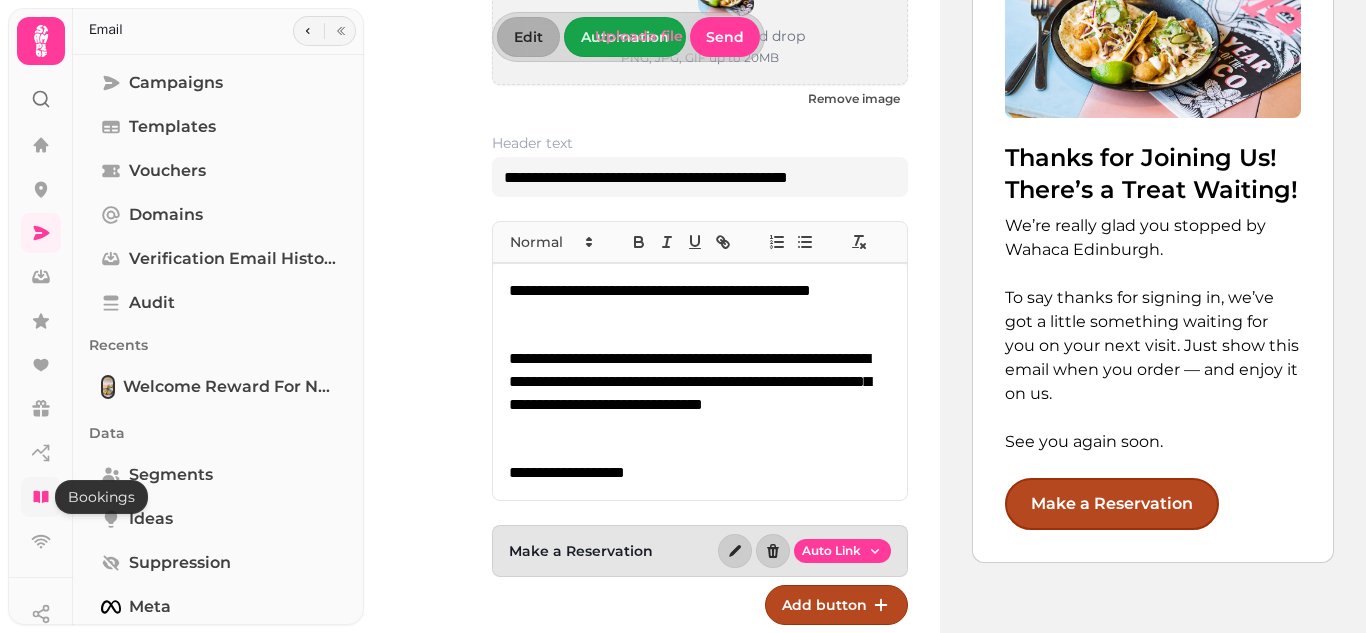 click 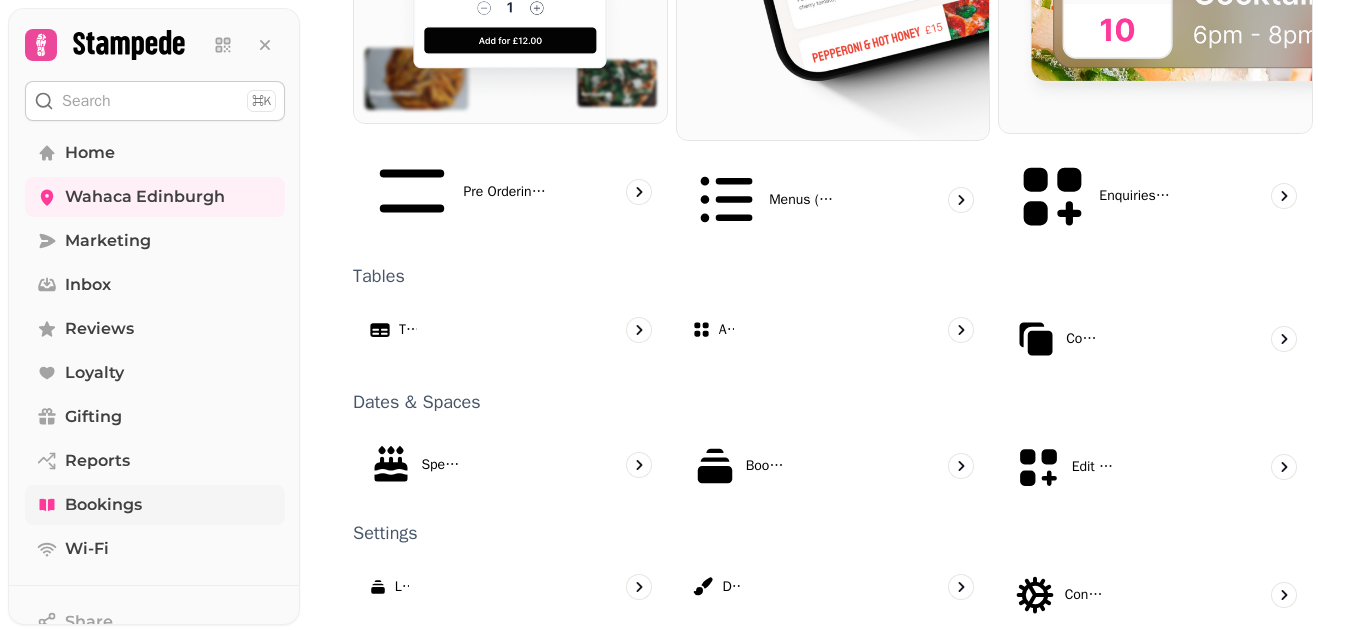 scroll, scrollTop: 1285, scrollLeft: 0, axis: vertical 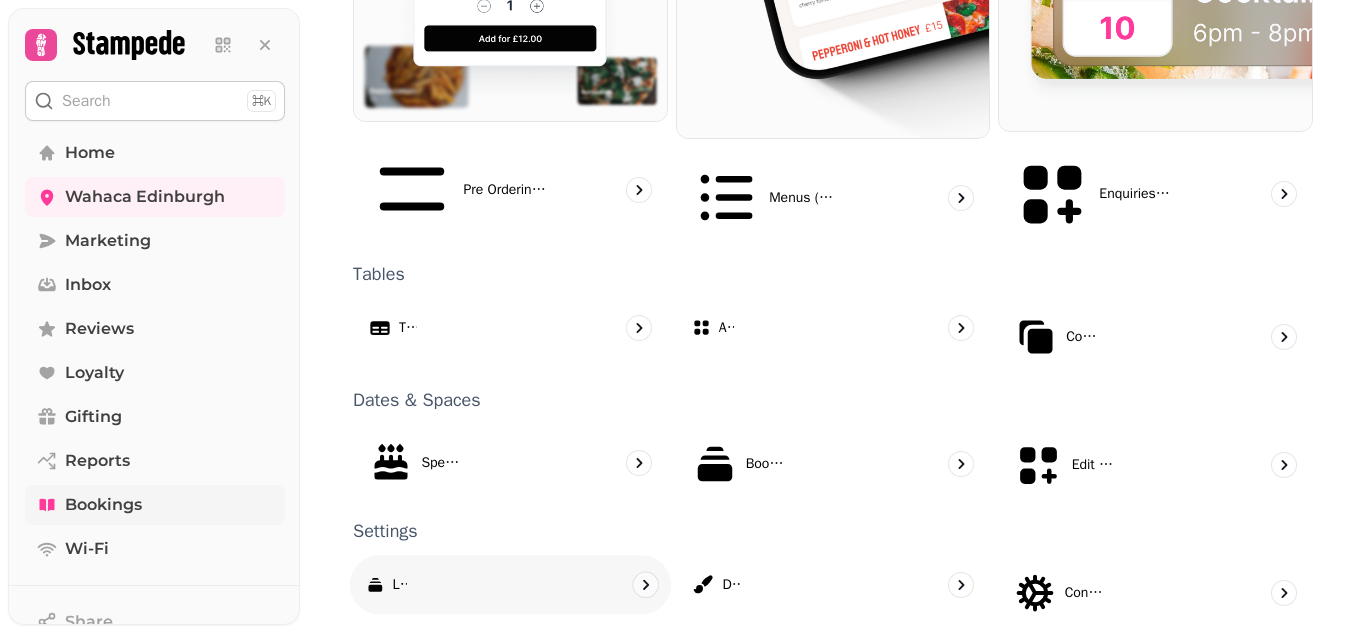 click on "Links" at bounding box center (510, 584) 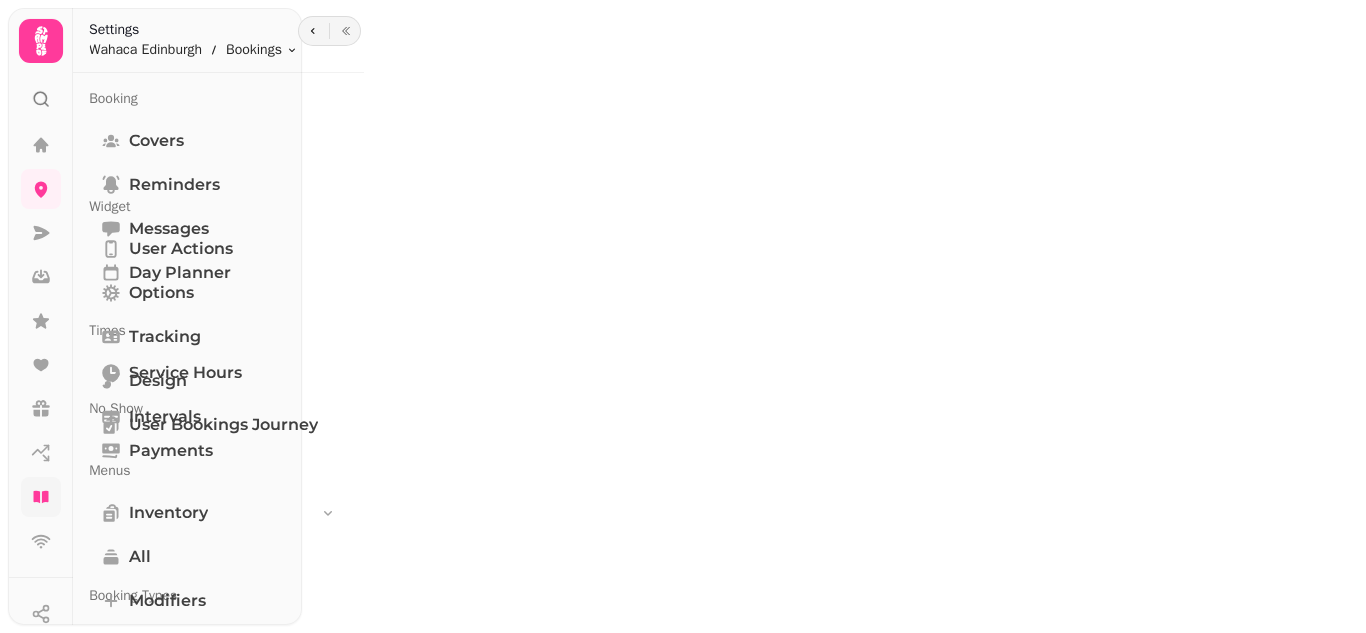 scroll, scrollTop: 0, scrollLeft: 0, axis: both 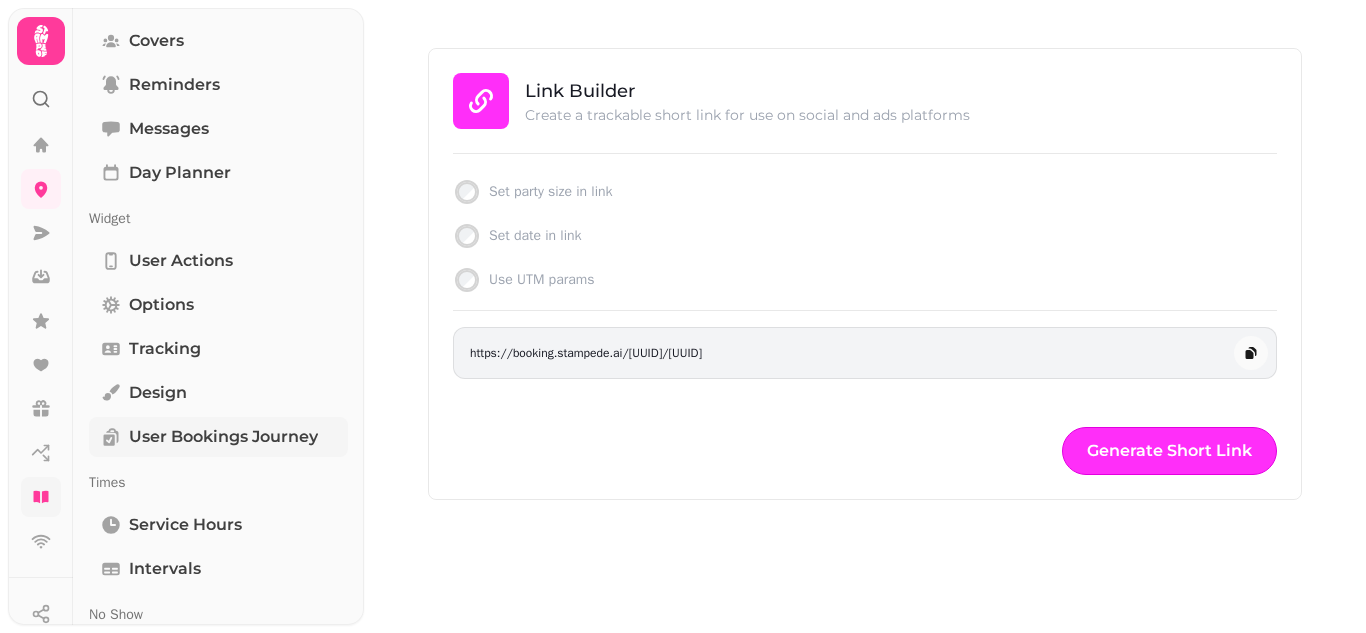 click on "User Bookings Journey" at bounding box center [223, 437] 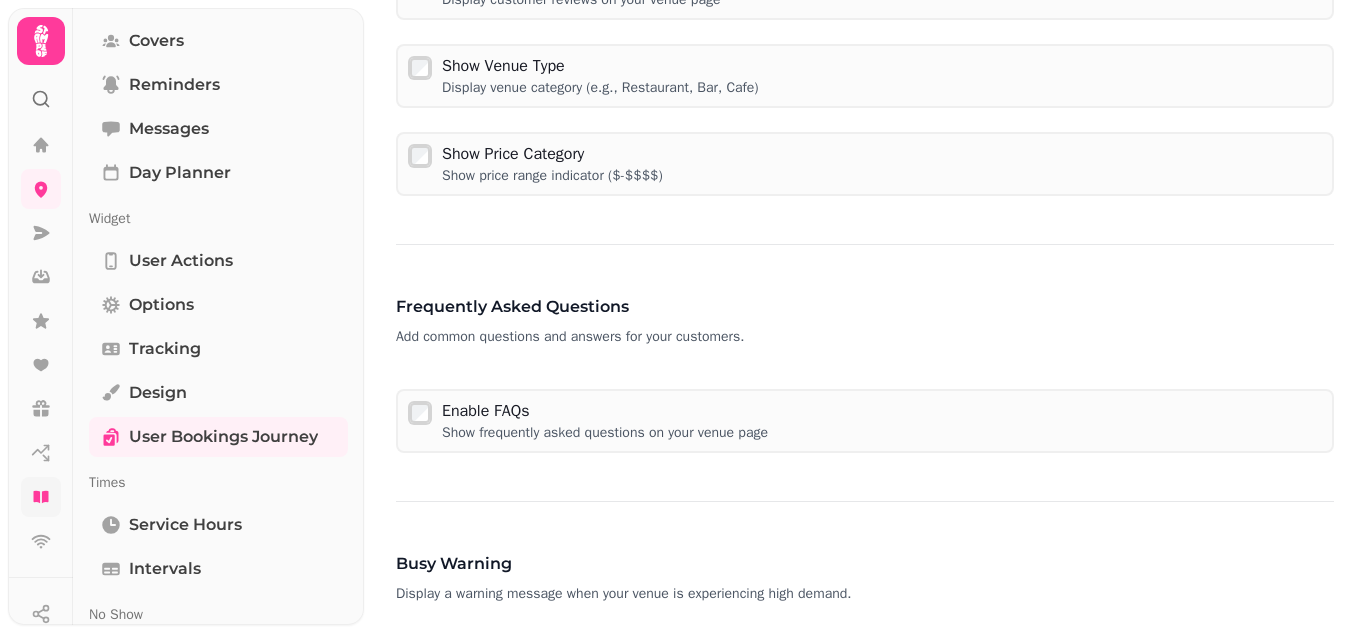 scroll, scrollTop: 900, scrollLeft: 0, axis: vertical 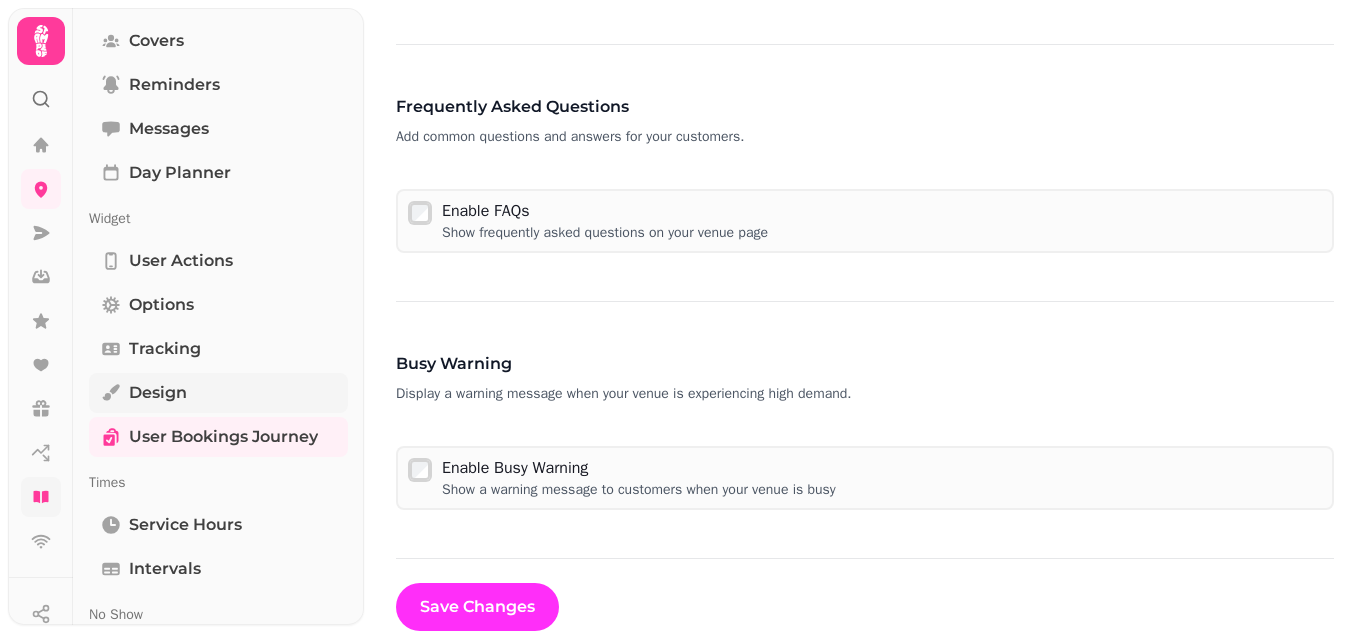 click on "Design" at bounding box center [158, 393] 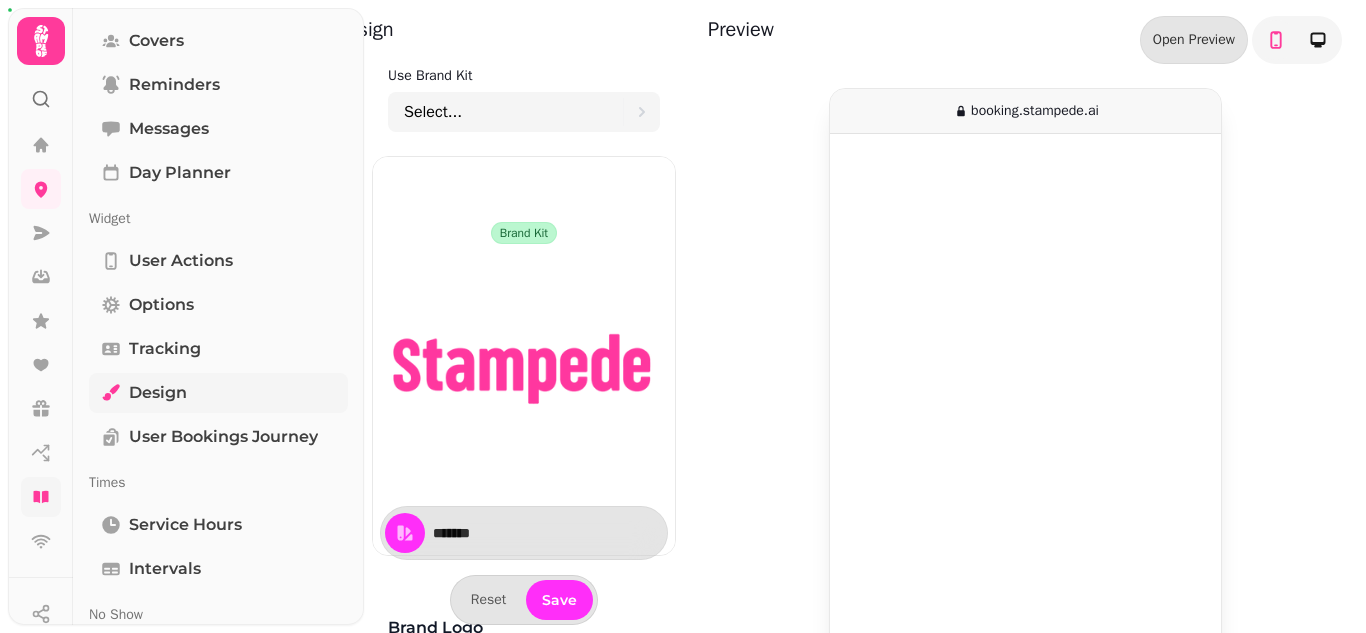 scroll, scrollTop: 0, scrollLeft: 0, axis: both 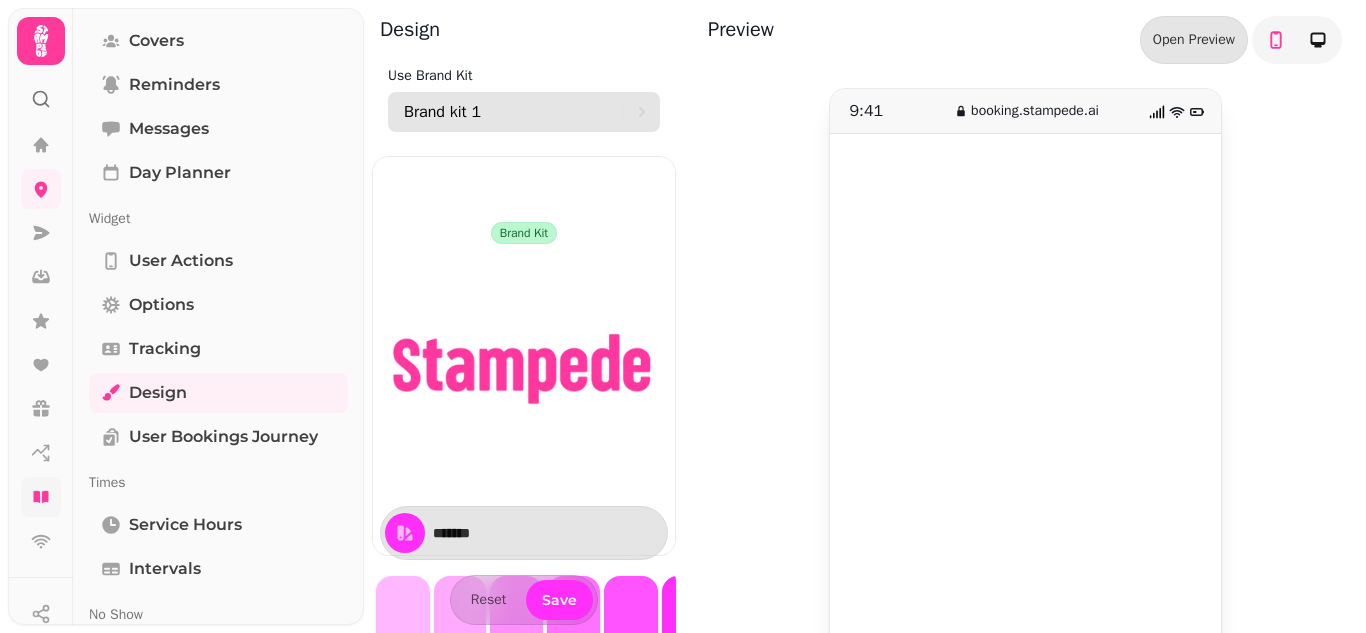 click on "Brand kit 1" at bounding box center (513, 112) 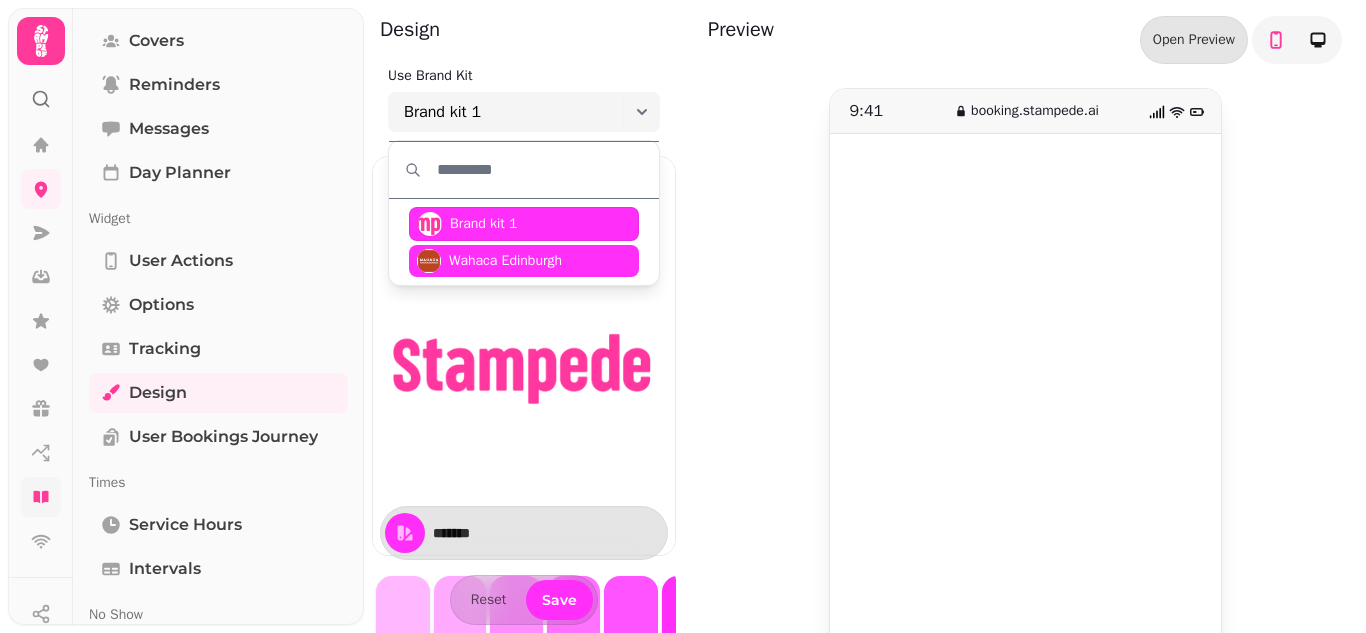 click on "Wahaca Edinburgh" at bounding box center (524, 261) 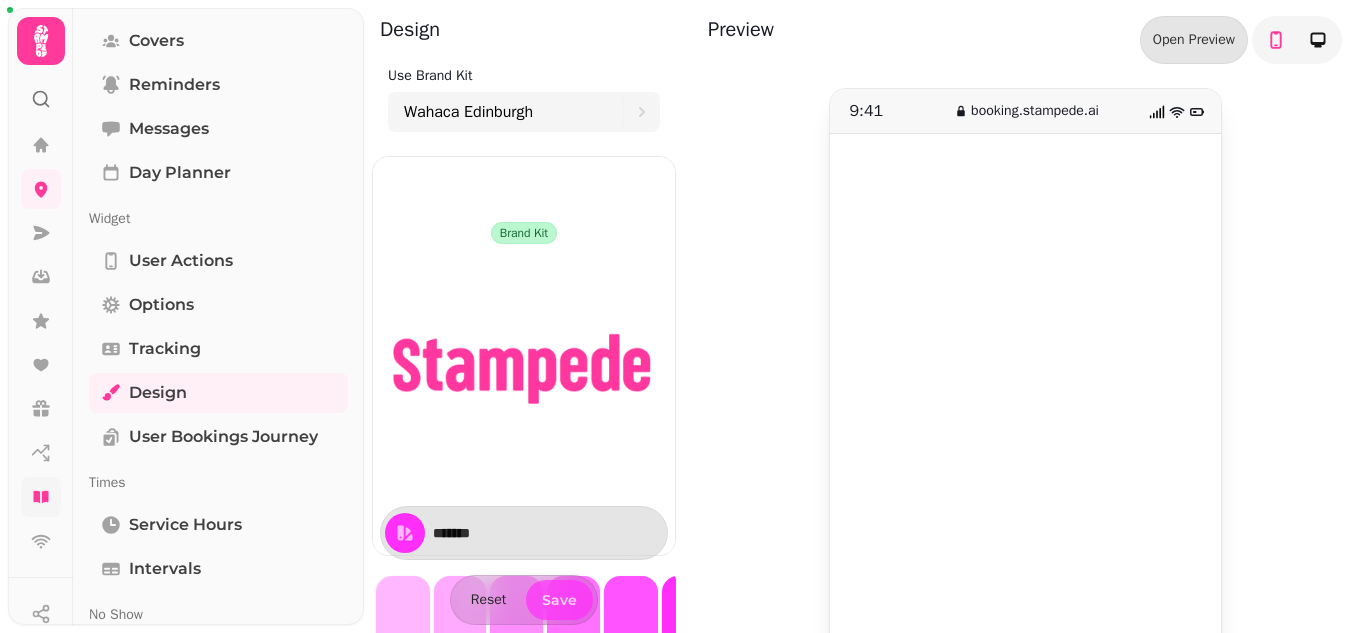 type on "*******" 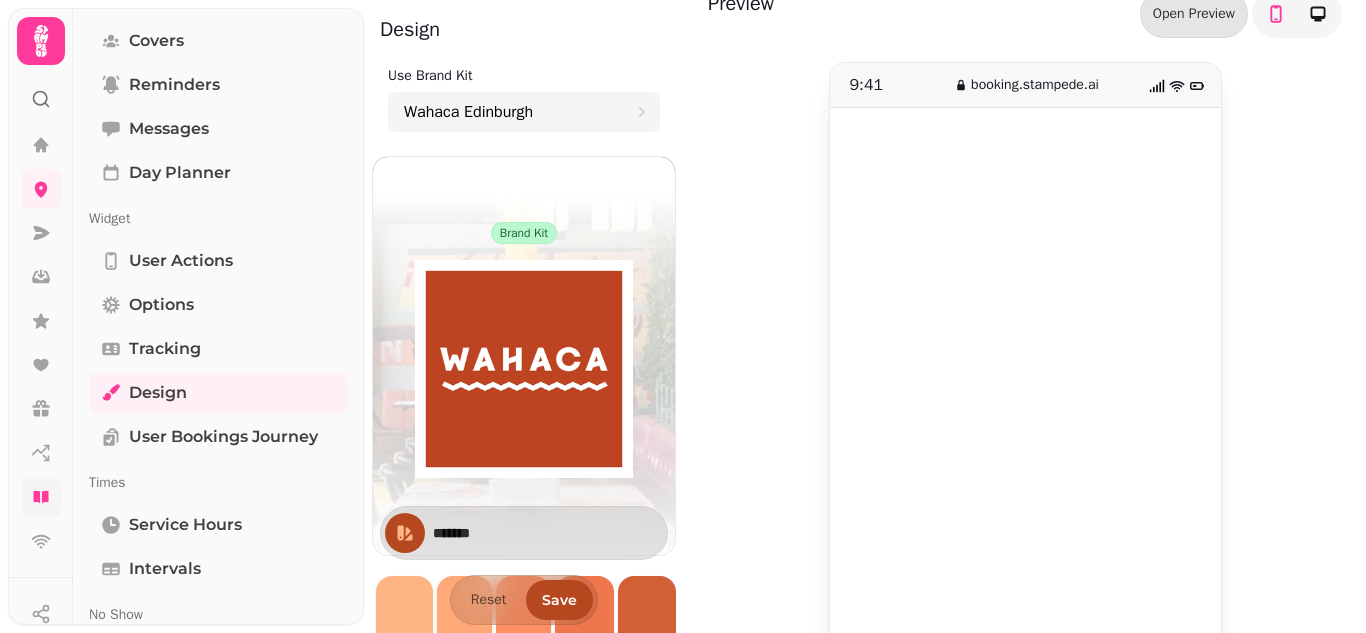 scroll, scrollTop: 72, scrollLeft: 0, axis: vertical 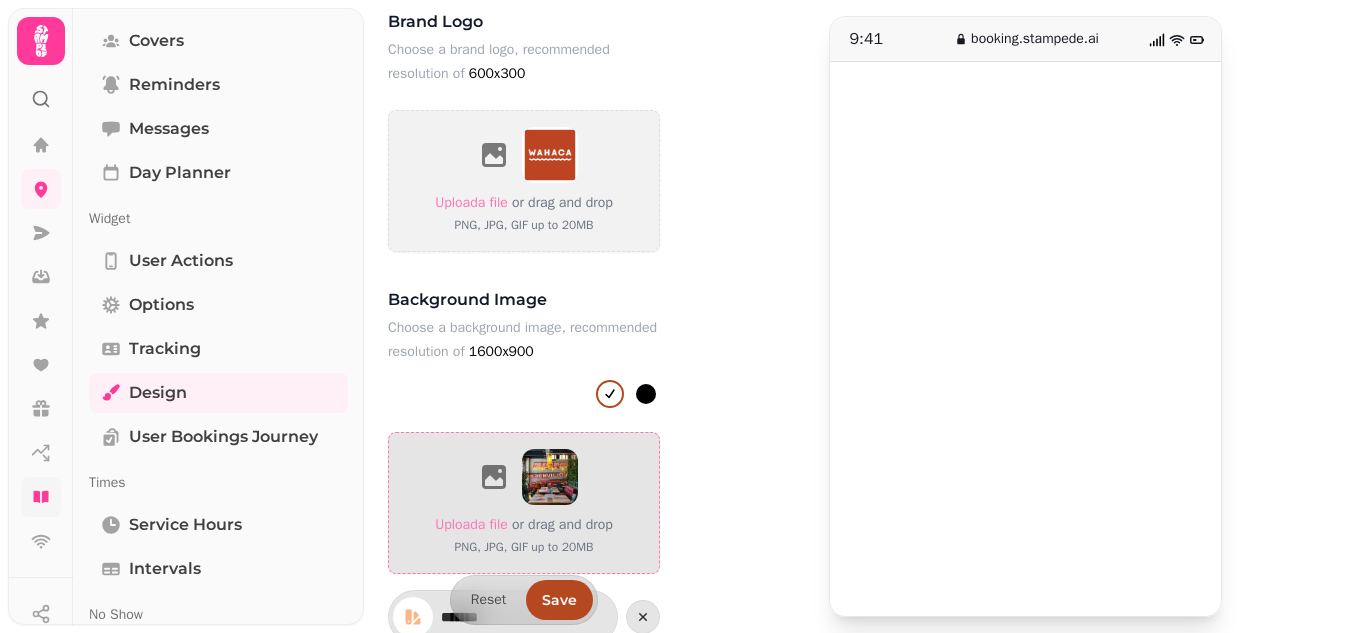 click at bounding box center (550, 477) 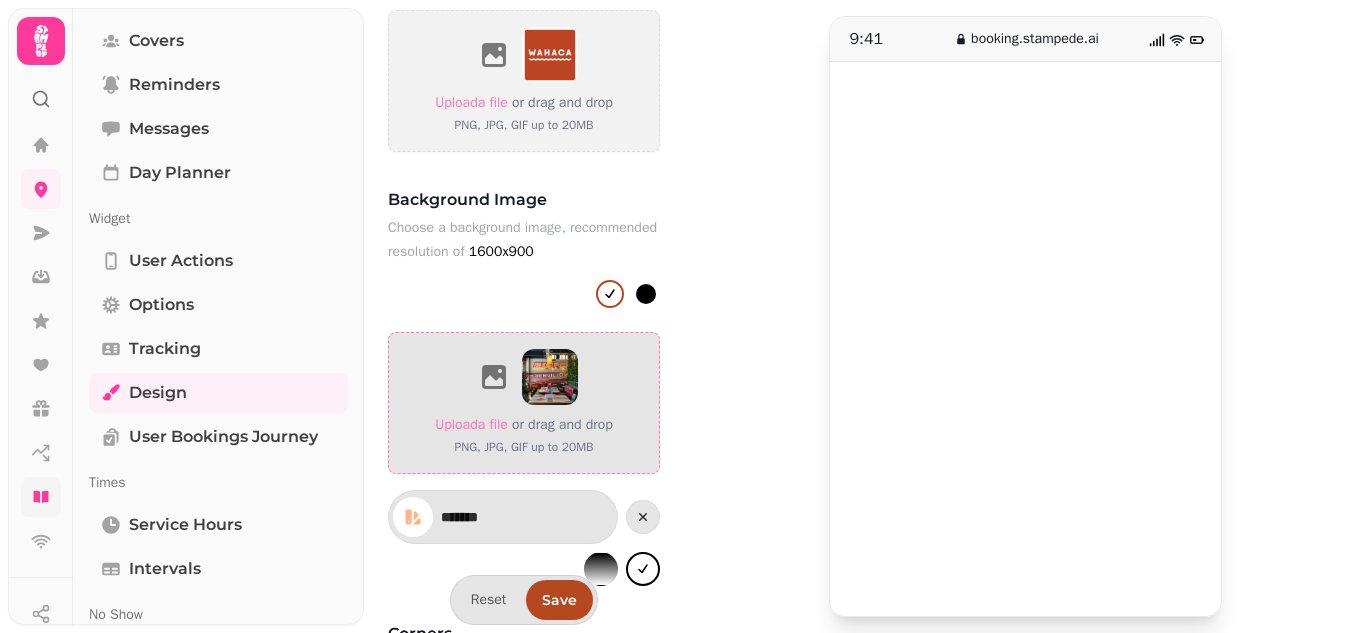 scroll, scrollTop: 450, scrollLeft: 0, axis: vertical 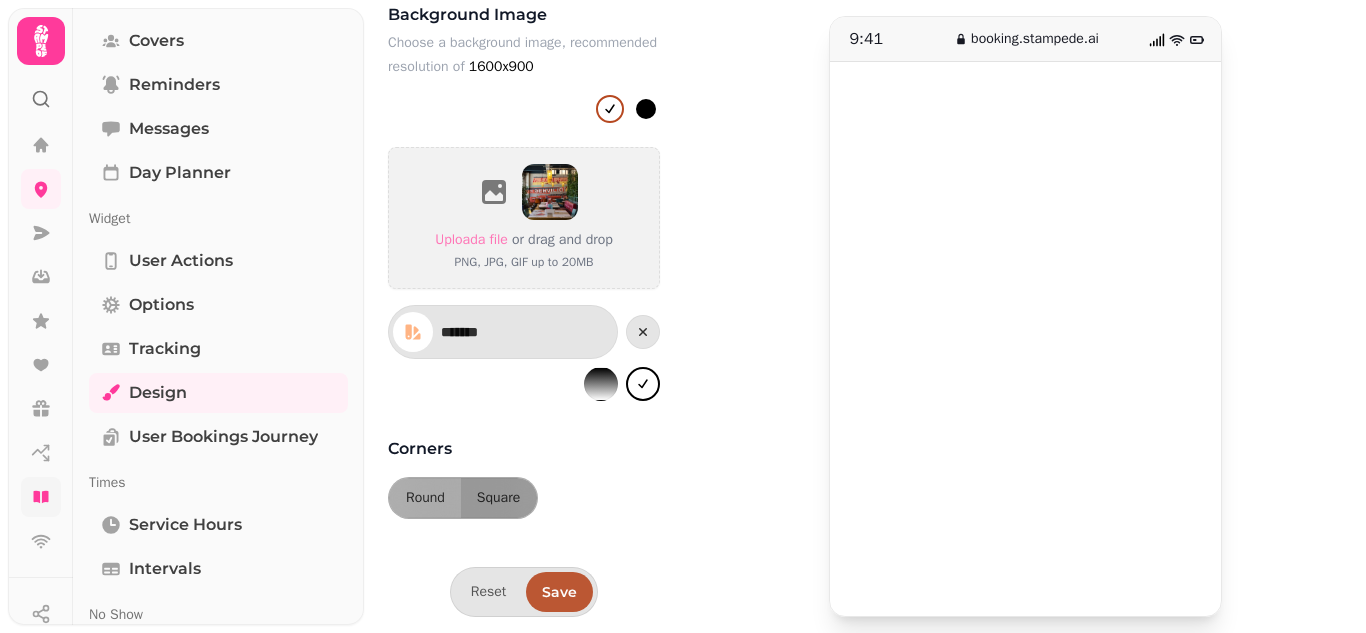 click on "Save" at bounding box center [559, 592] 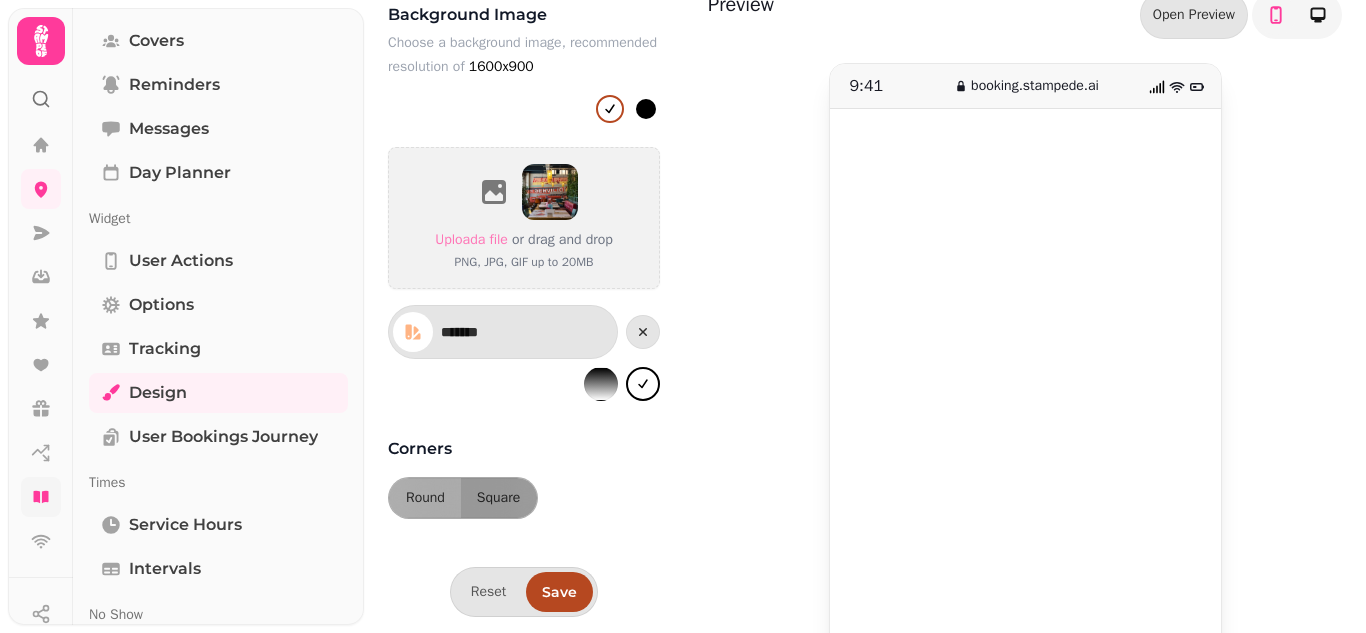 scroll, scrollTop: 0, scrollLeft: 0, axis: both 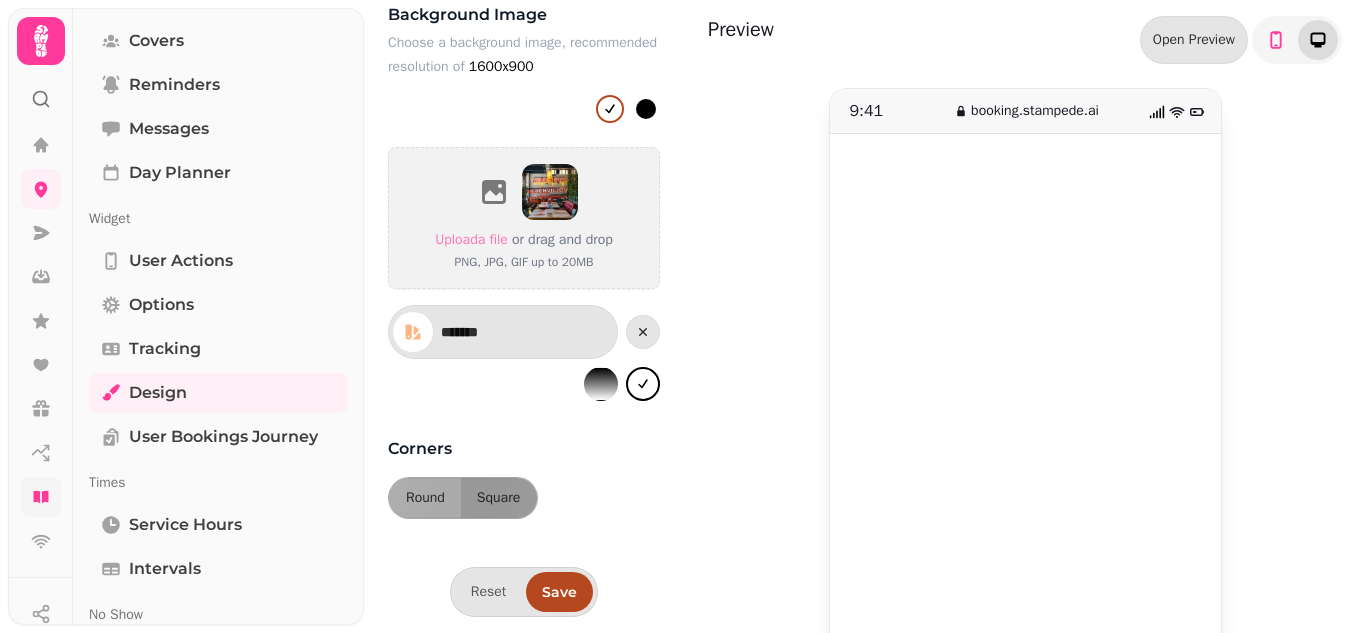click 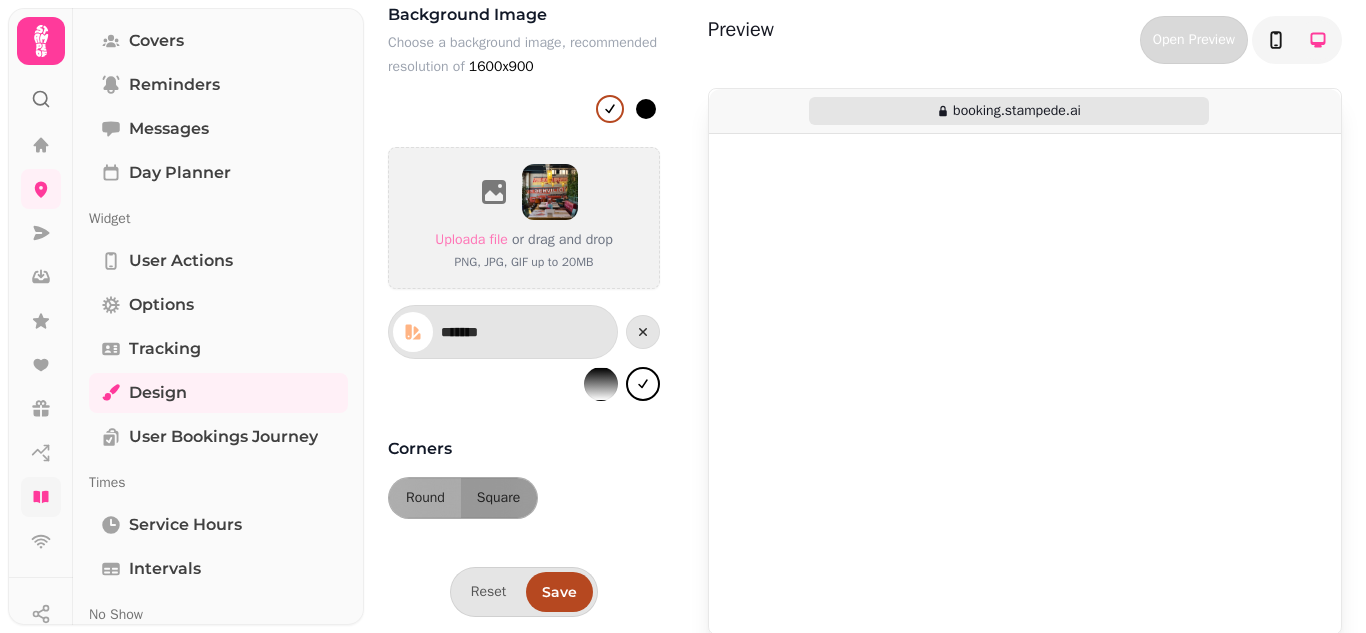 click on "Open Preview" at bounding box center [1194, 40] 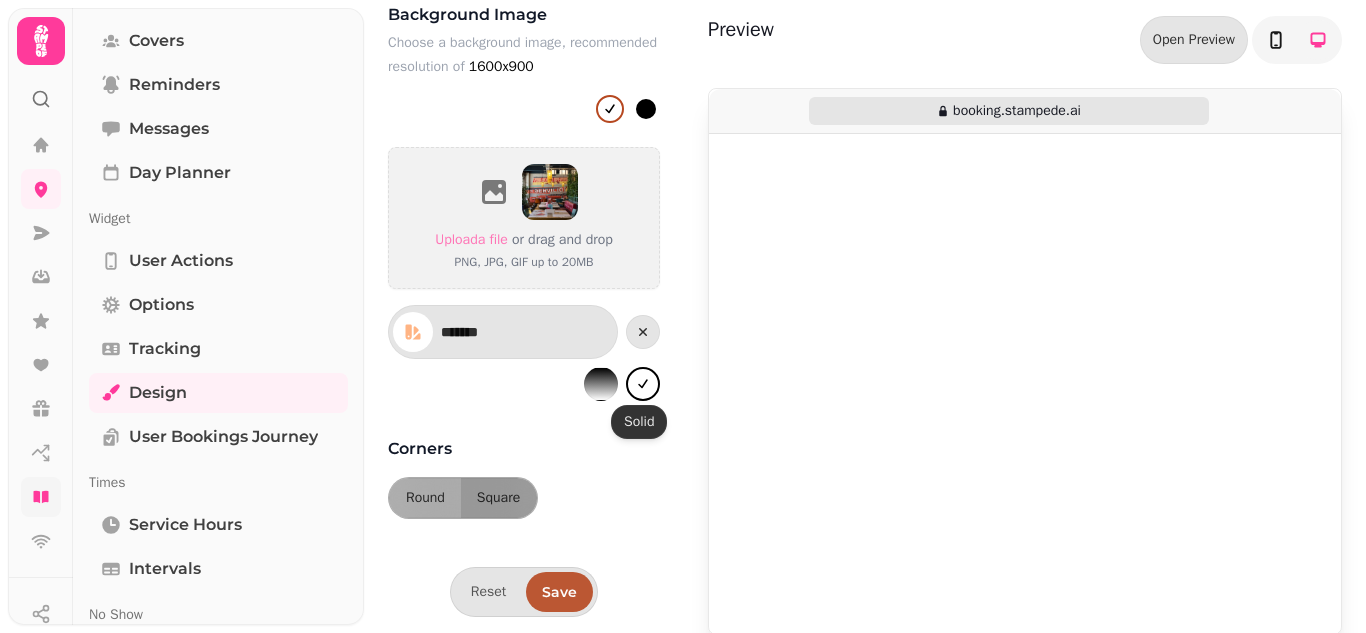 click on "Save" at bounding box center [559, 592] 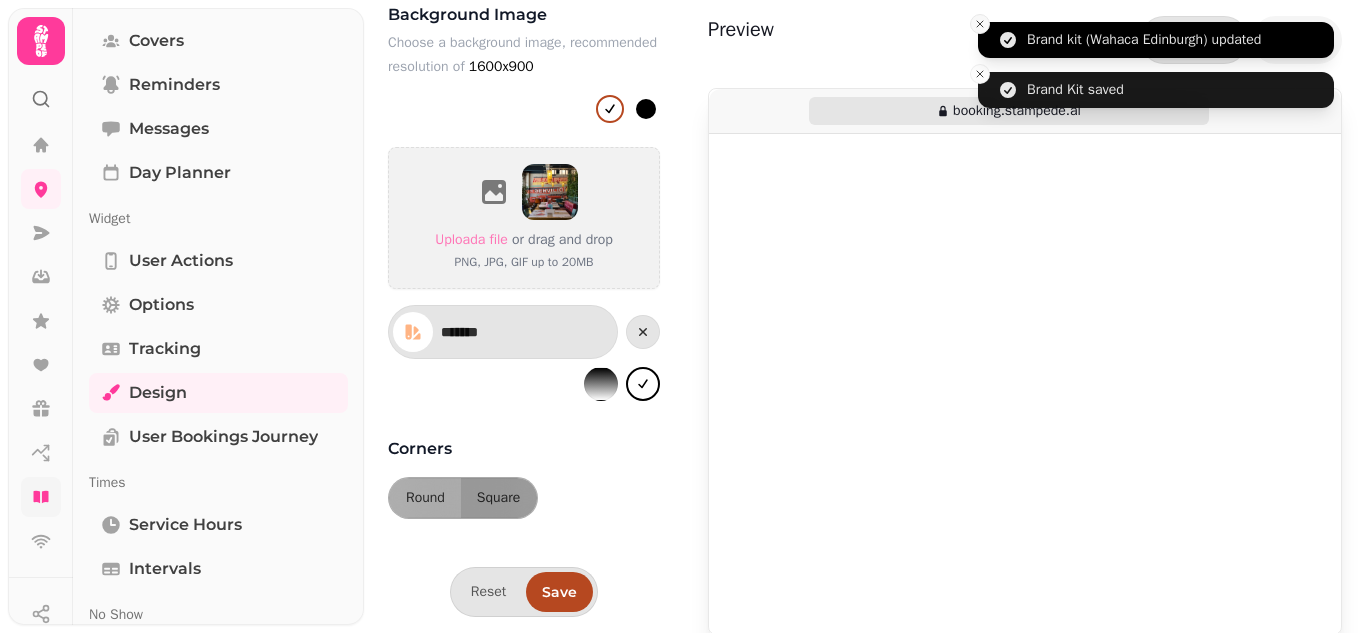 click 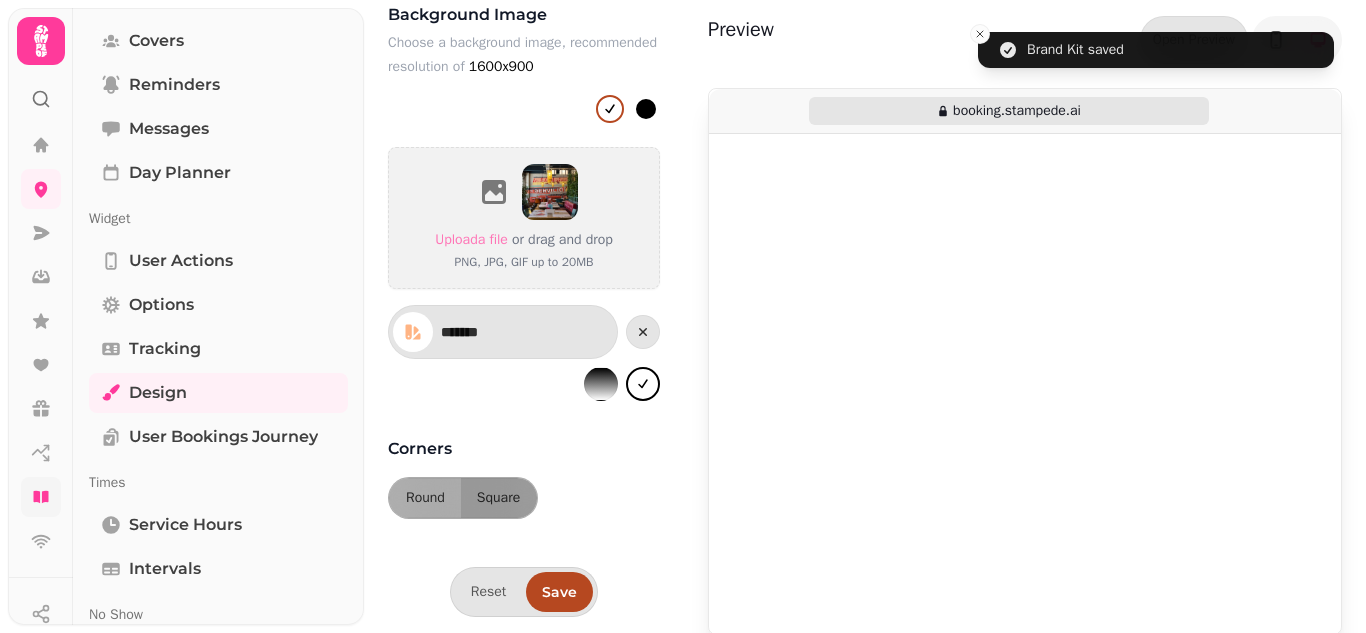 drag, startPoint x: 978, startPoint y: 34, endPoint x: 971, endPoint y: 43, distance: 11.401754 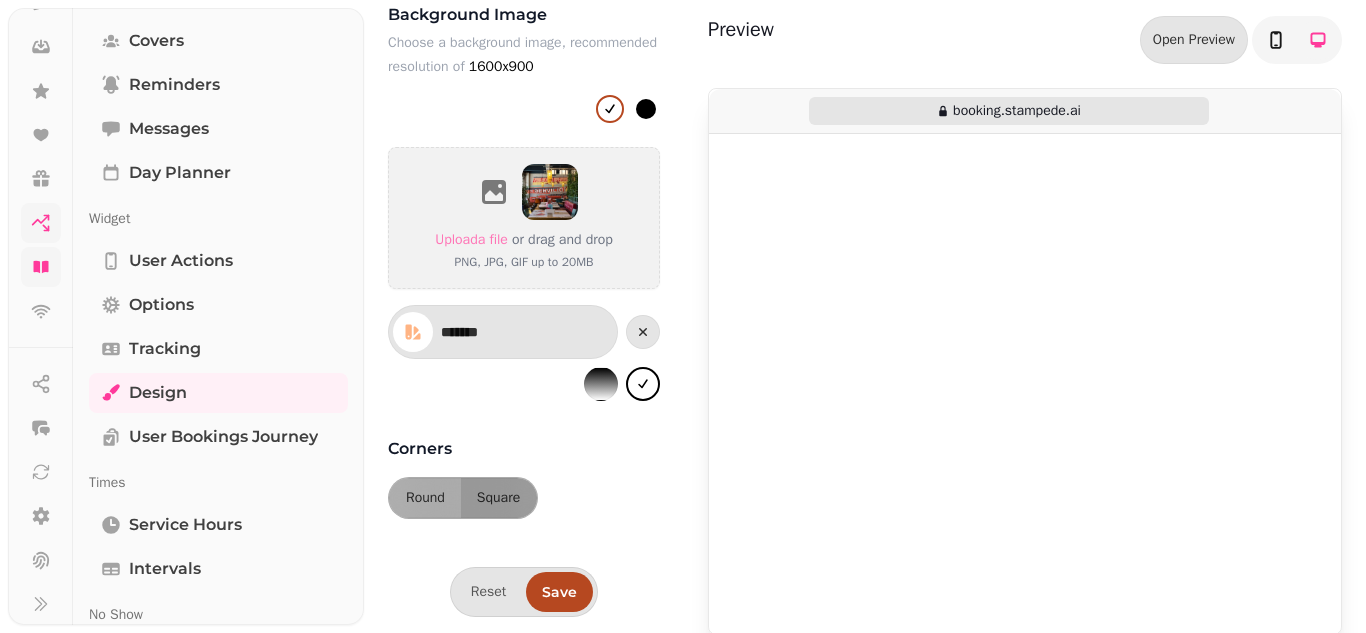 scroll, scrollTop: 294, scrollLeft: 0, axis: vertical 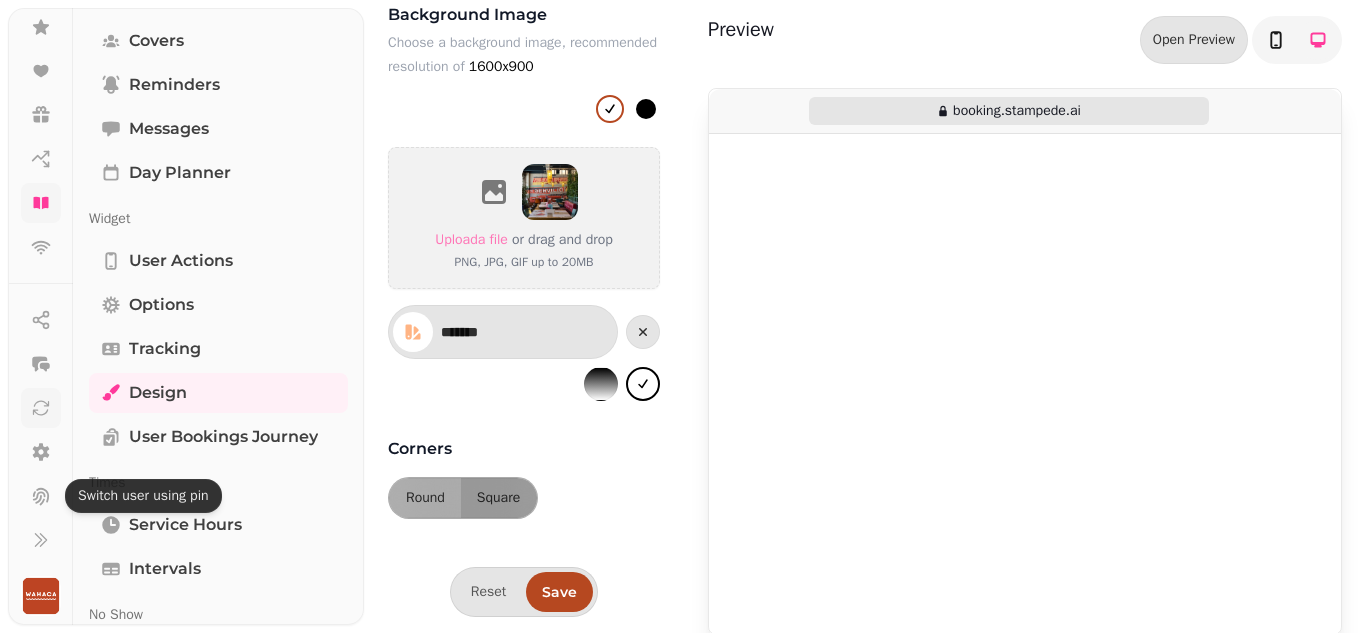 click 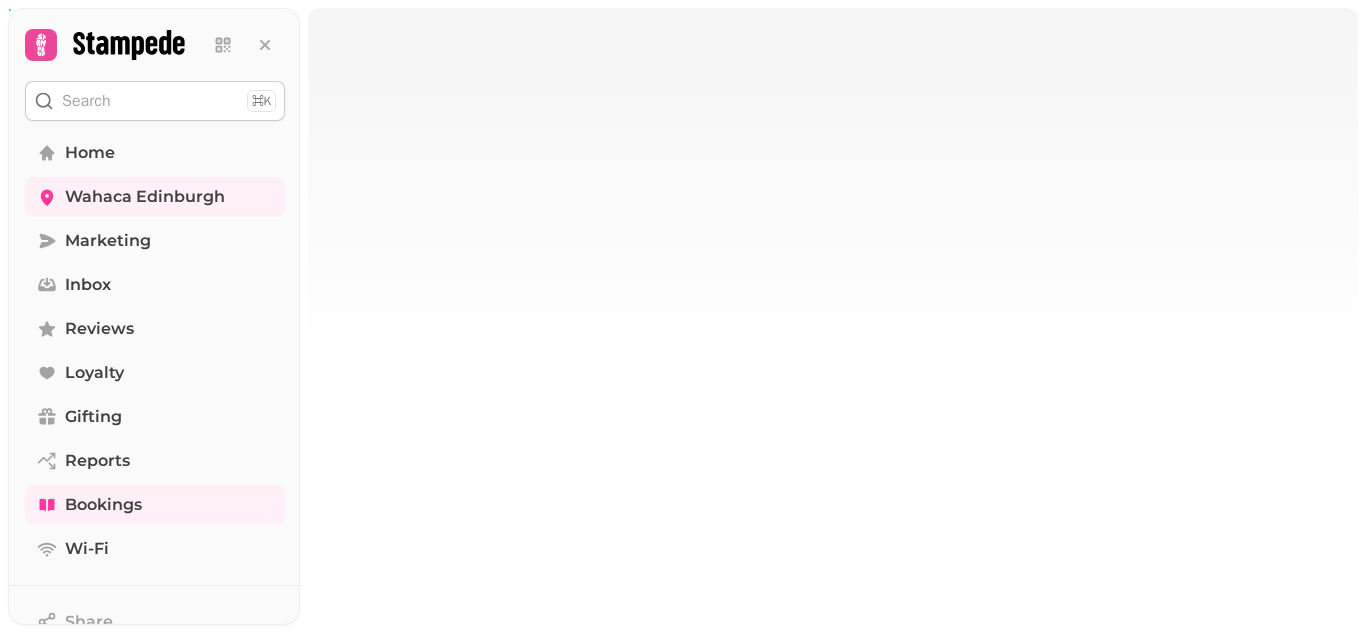 scroll, scrollTop: 0, scrollLeft: 0, axis: both 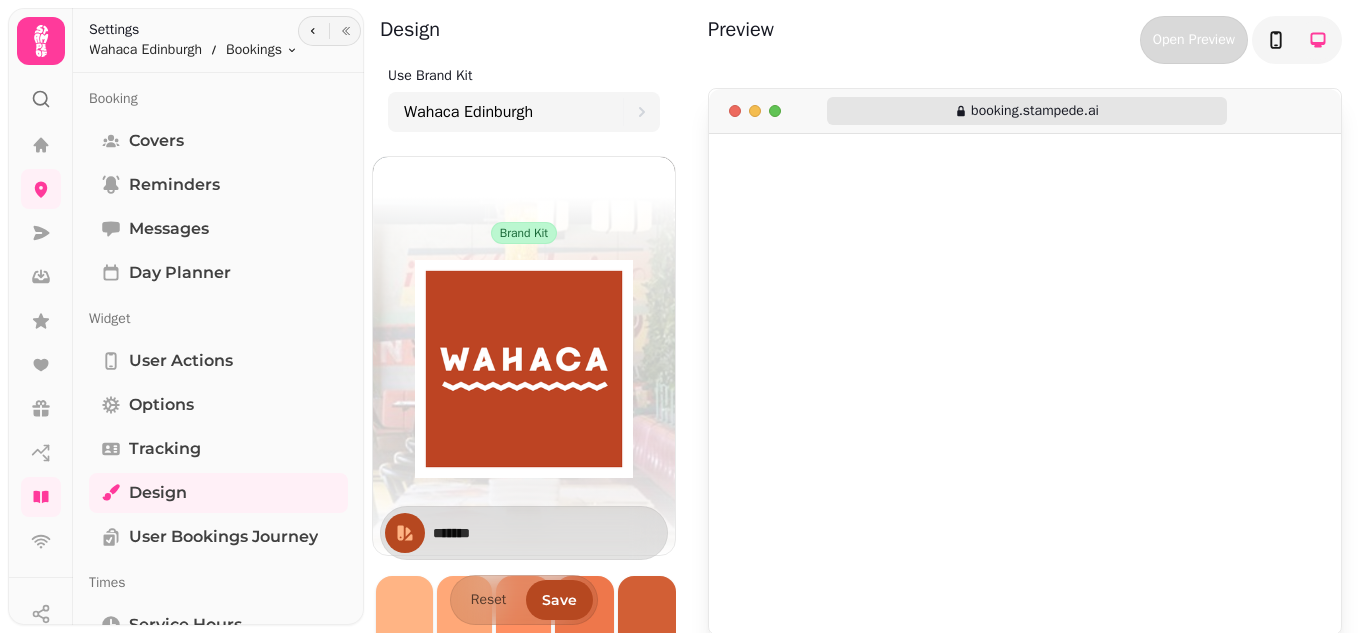click on "Open Preview" at bounding box center [1194, 40] 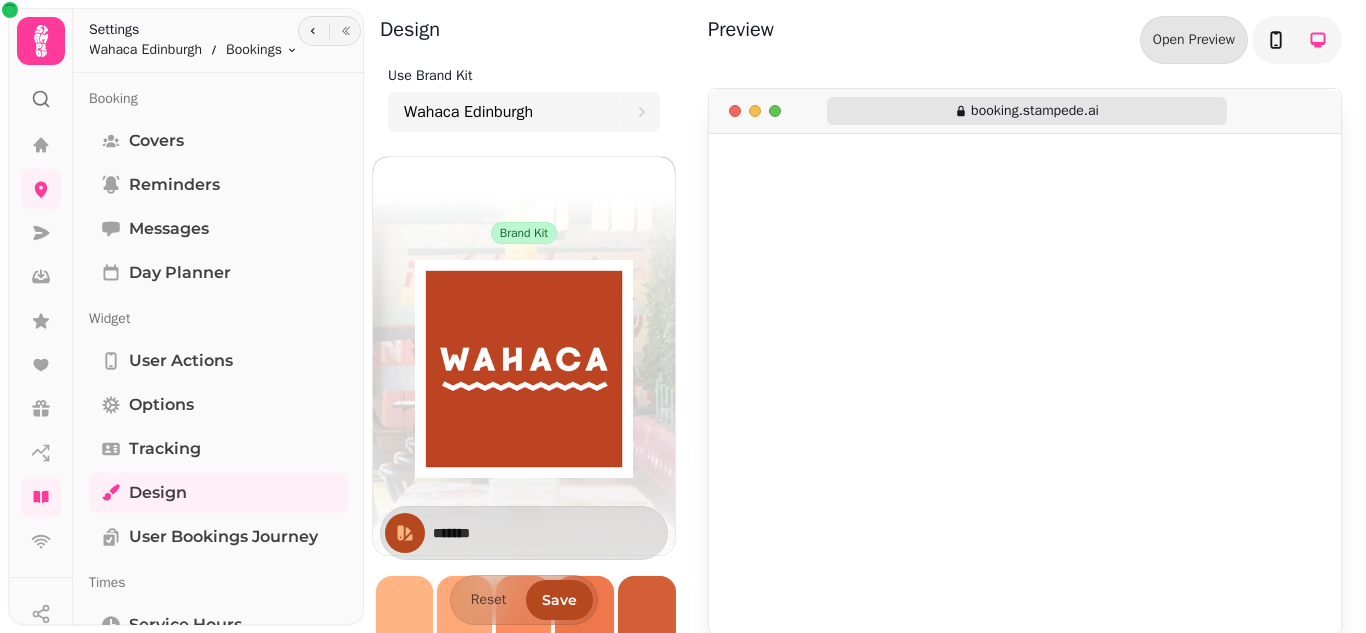 scroll, scrollTop: 0, scrollLeft: 0, axis: both 